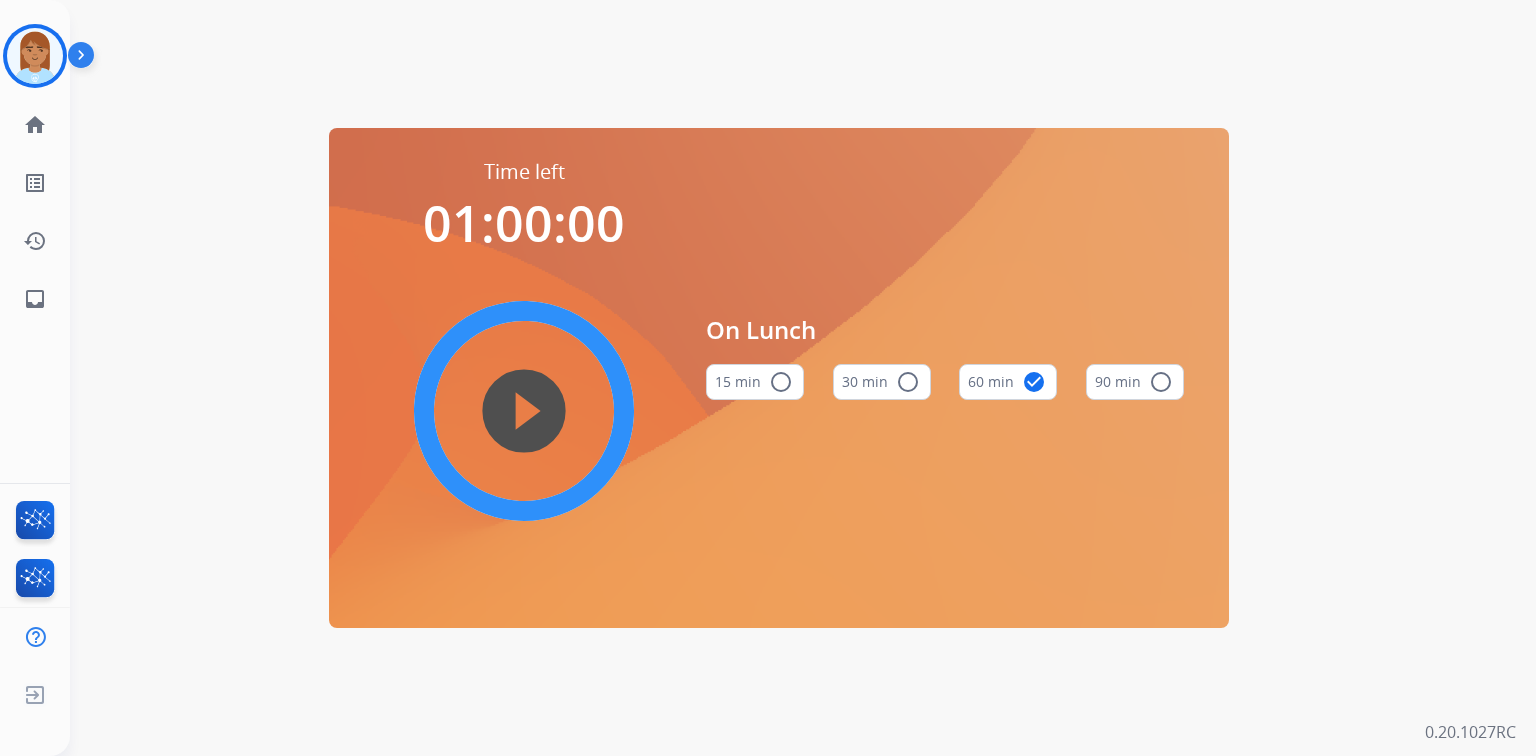 scroll, scrollTop: 0, scrollLeft: 0, axis: both 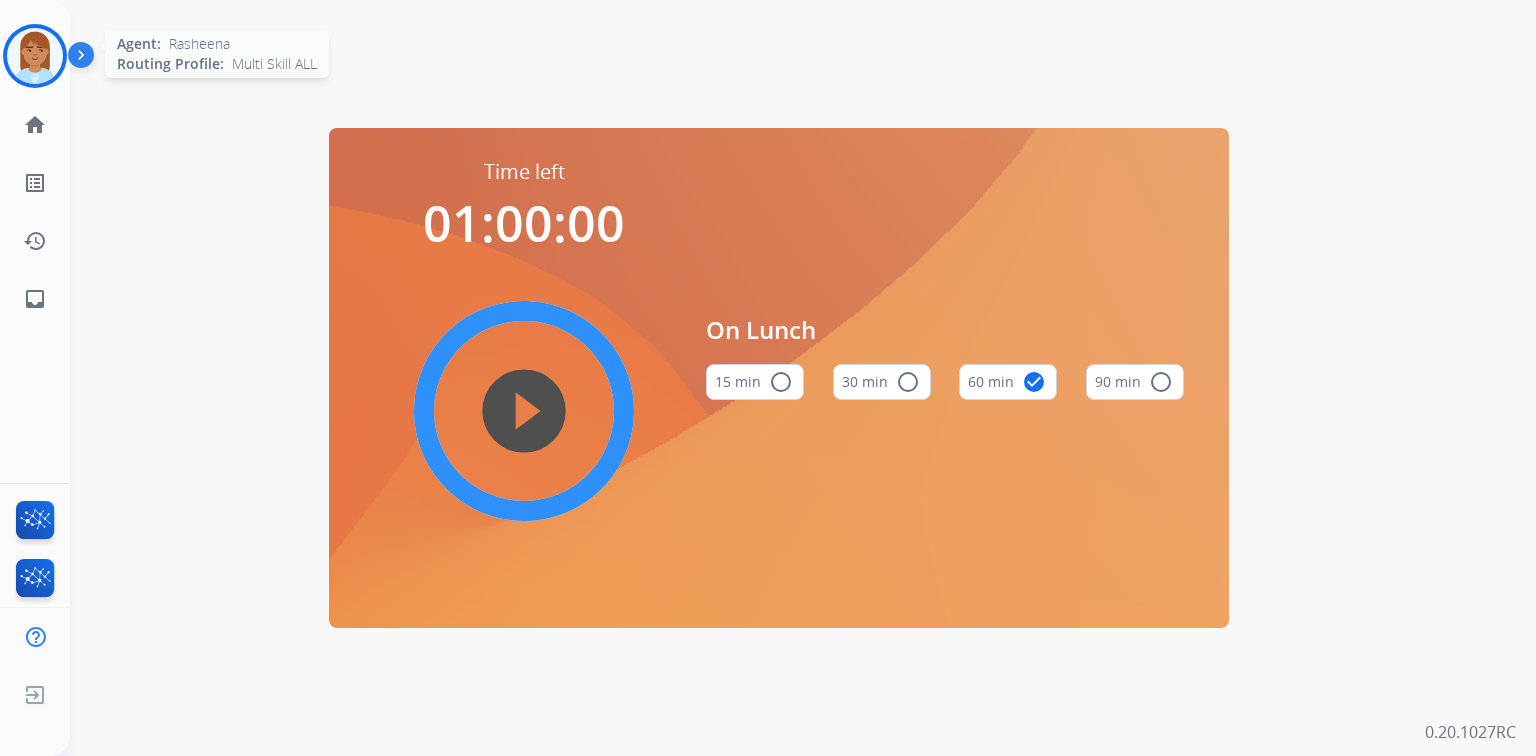 click at bounding box center [35, 56] 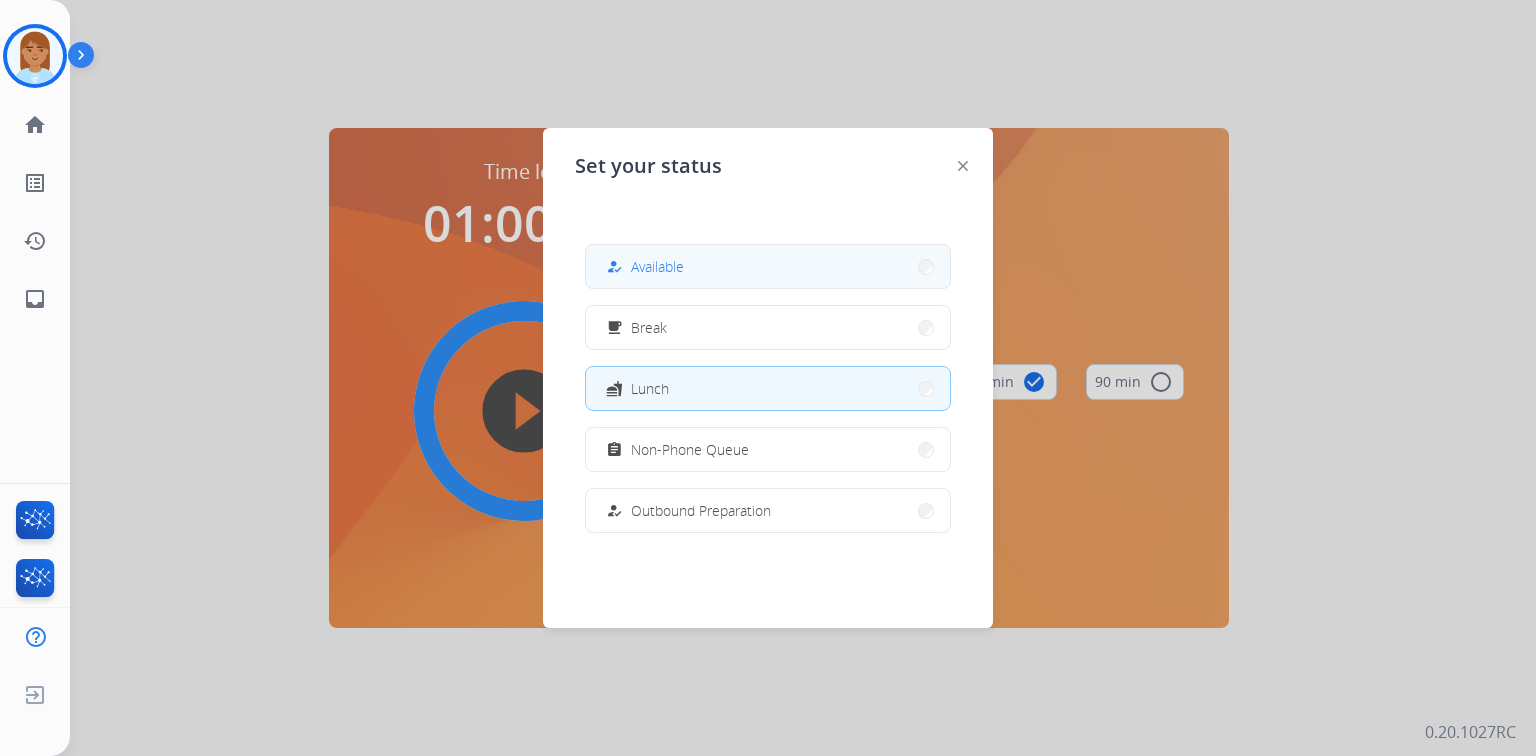 click on "how_to_reg Available" at bounding box center (768, 266) 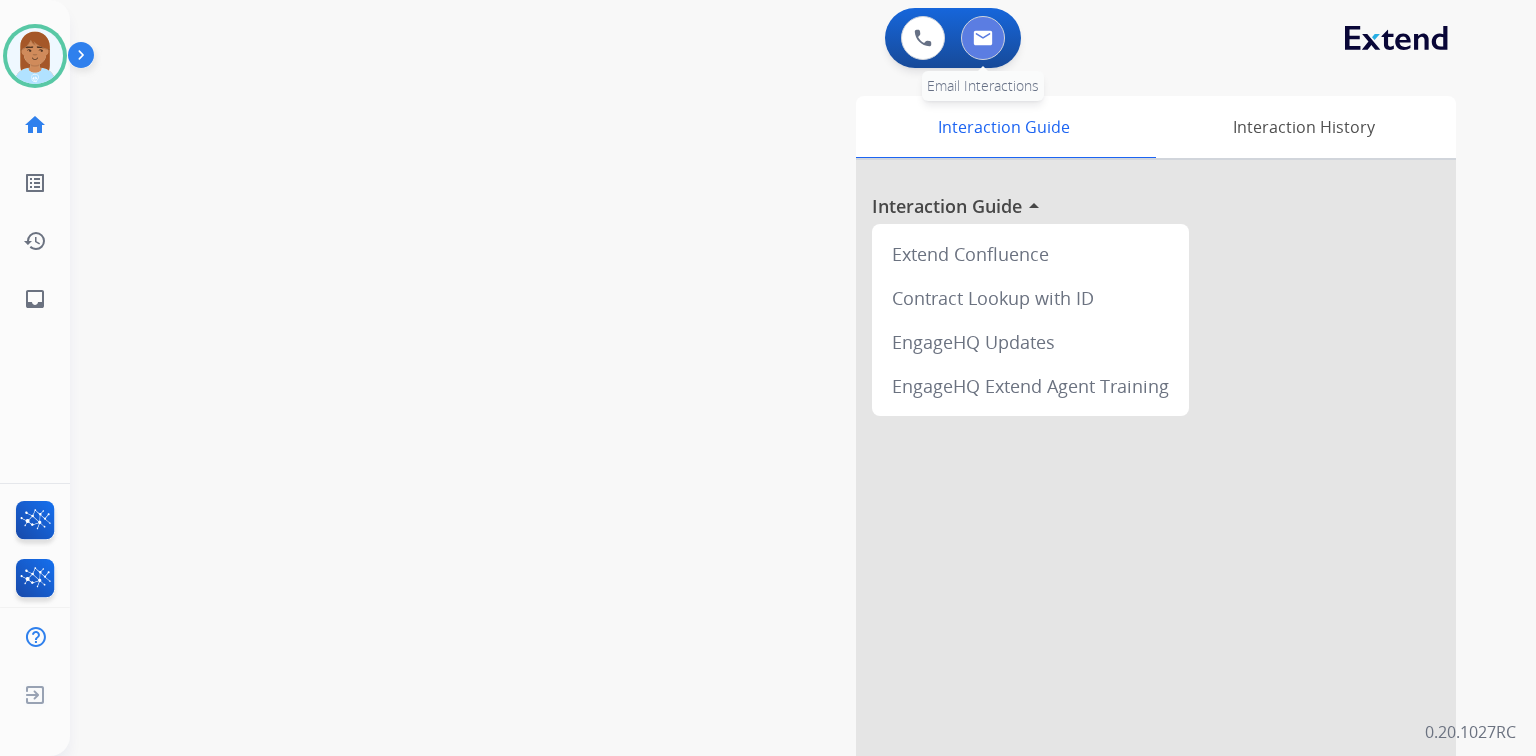 click at bounding box center [983, 38] 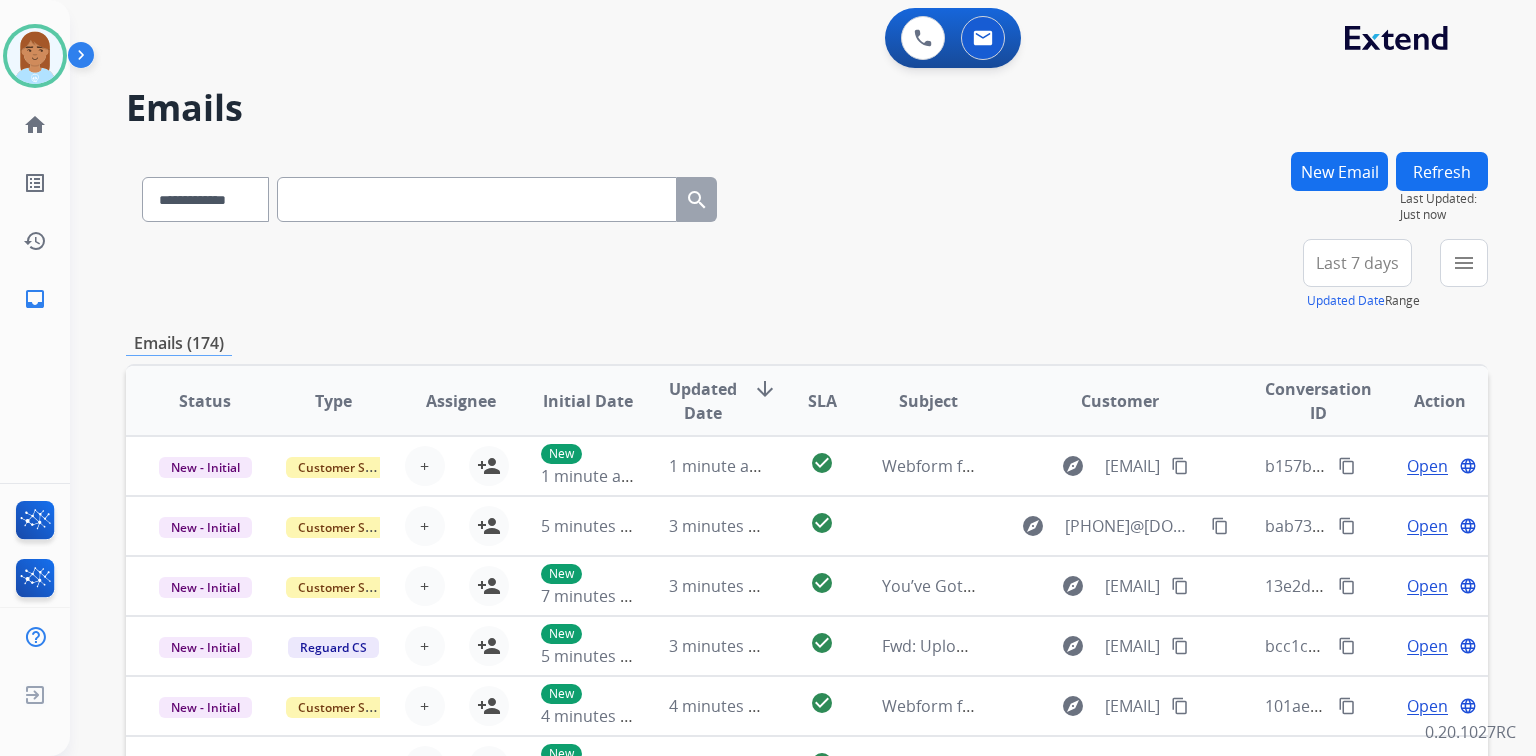 click at bounding box center [477, 199] 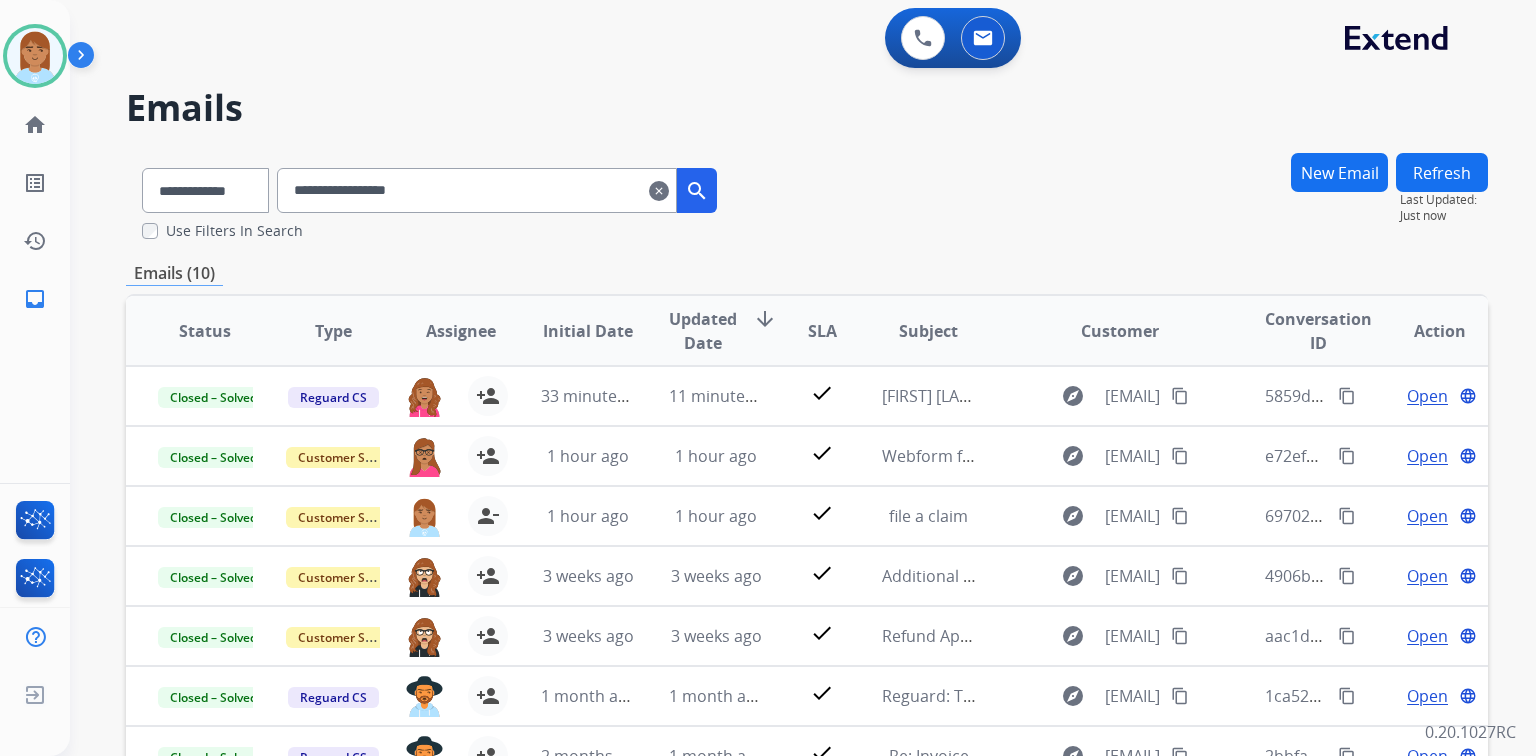 scroll, scrollTop: 1, scrollLeft: 0, axis: vertical 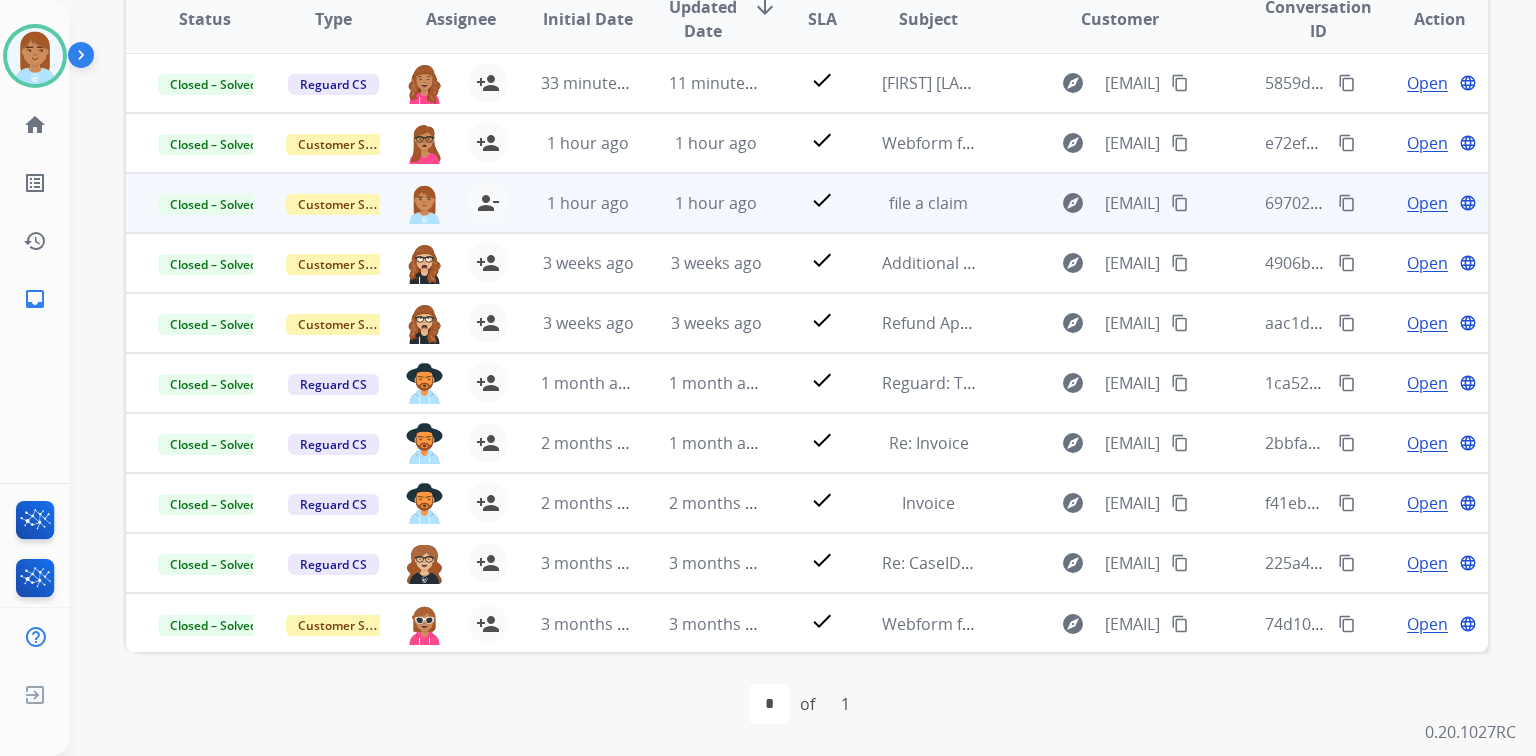 click on "Open" at bounding box center (1427, 203) 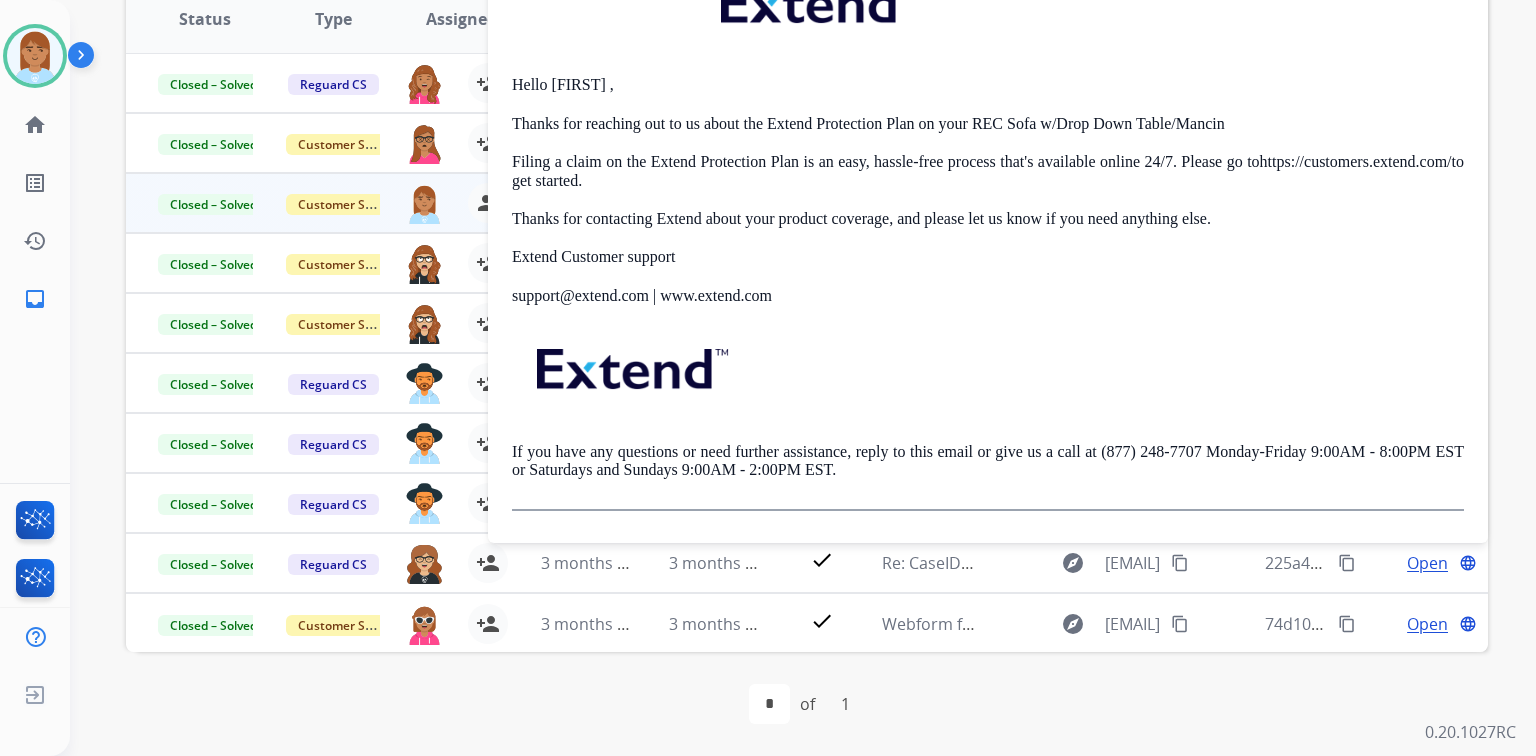 scroll, scrollTop: 0, scrollLeft: 0, axis: both 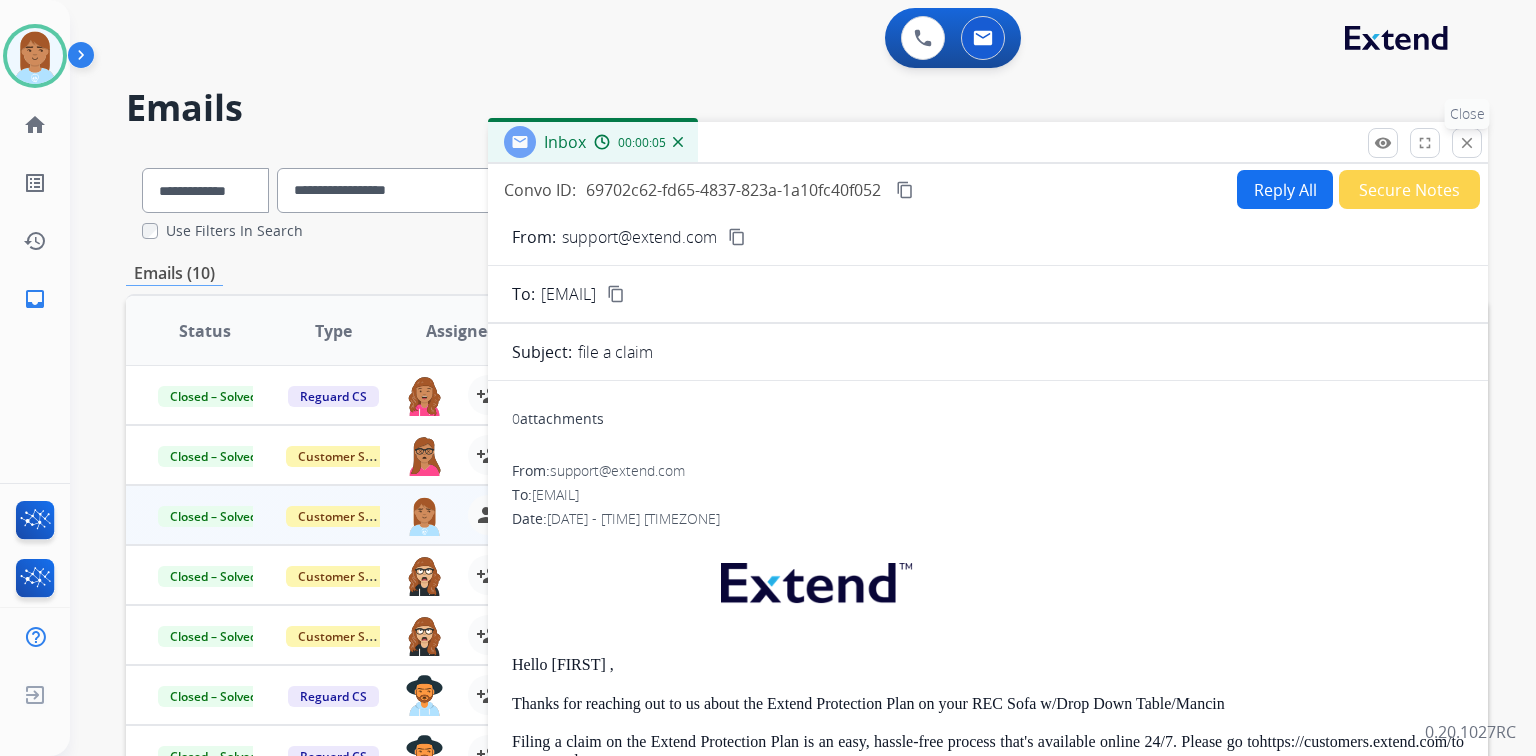 click on "close Close" at bounding box center [1467, 143] 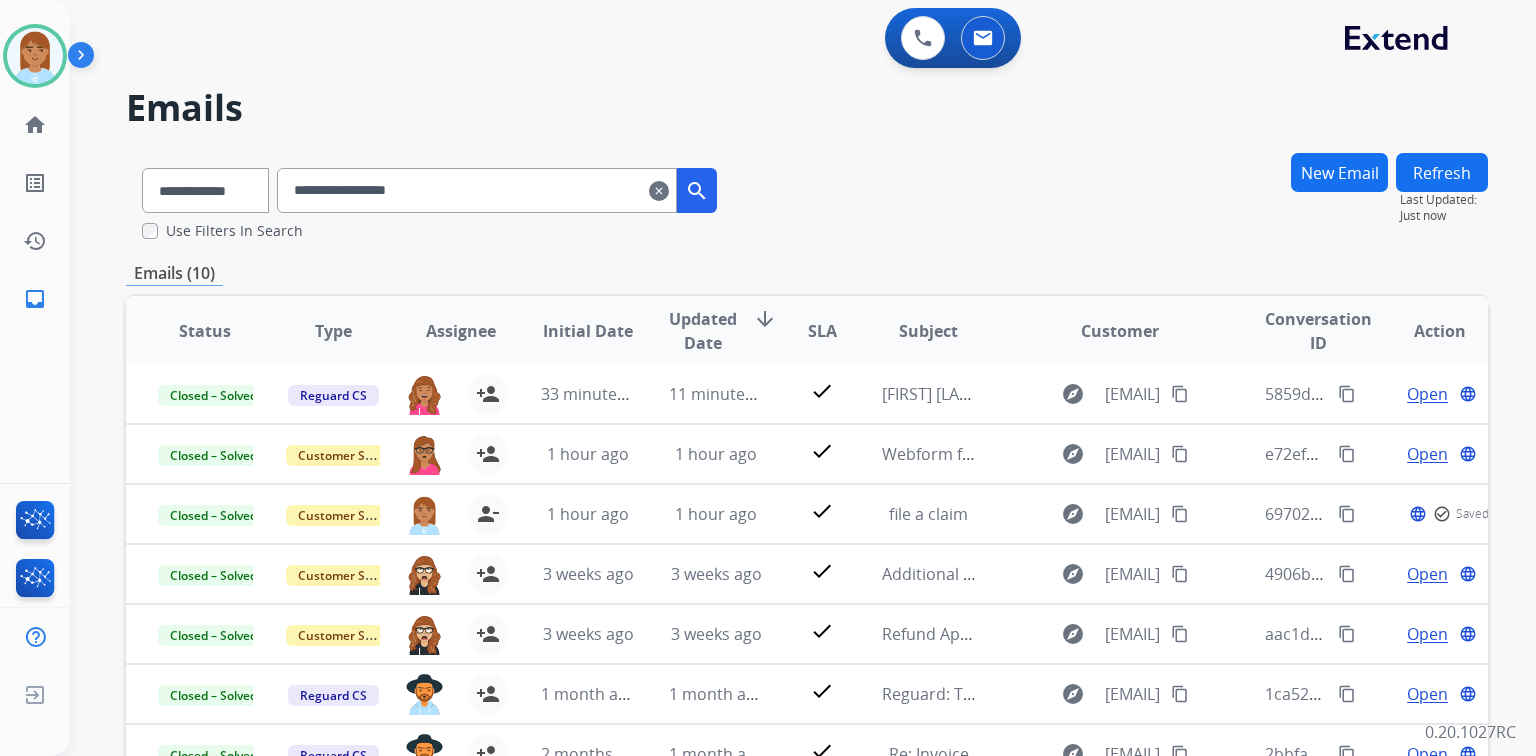 scroll, scrollTop: 17, scrollLeft: 0, axis: vertical 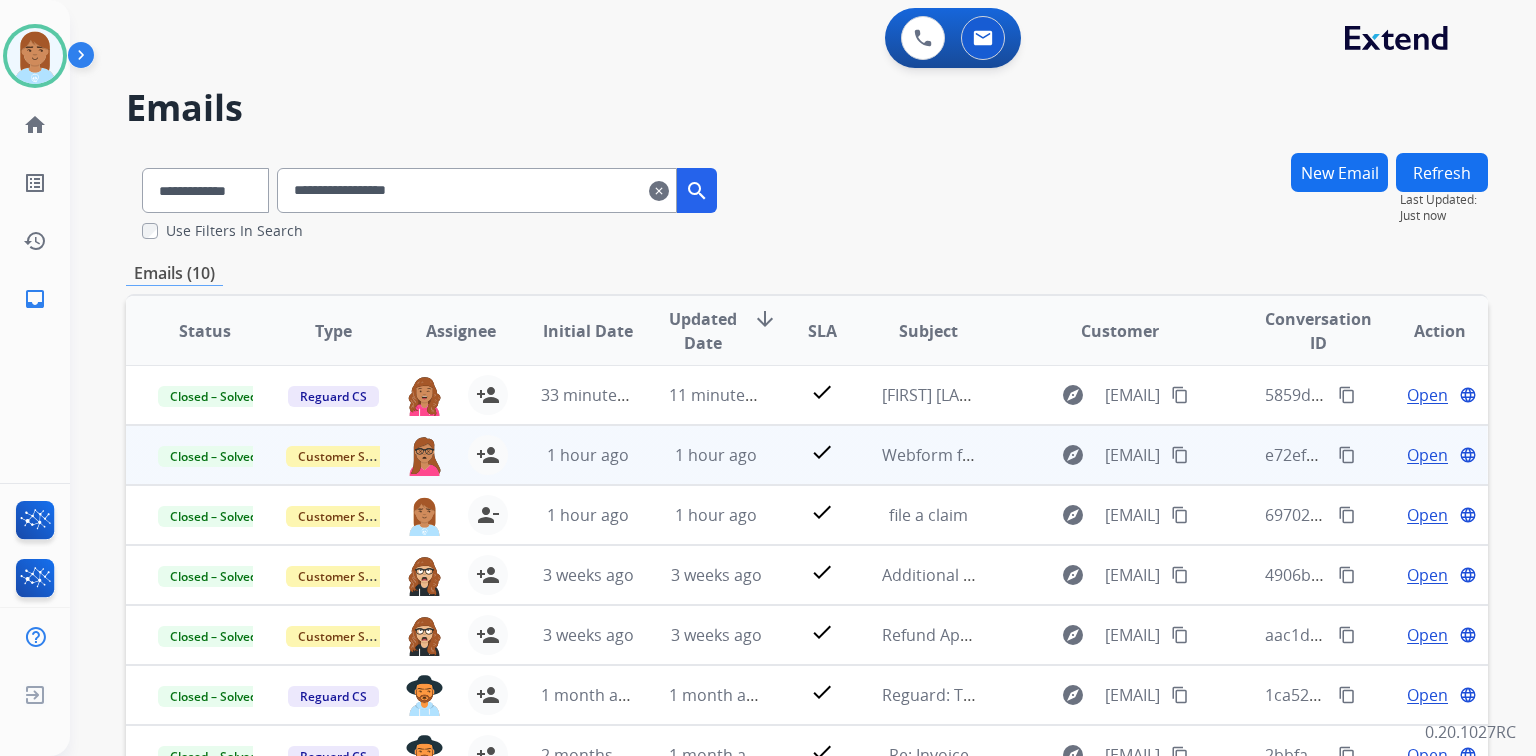 click on "Open language" at bounding box center [1424, 455] 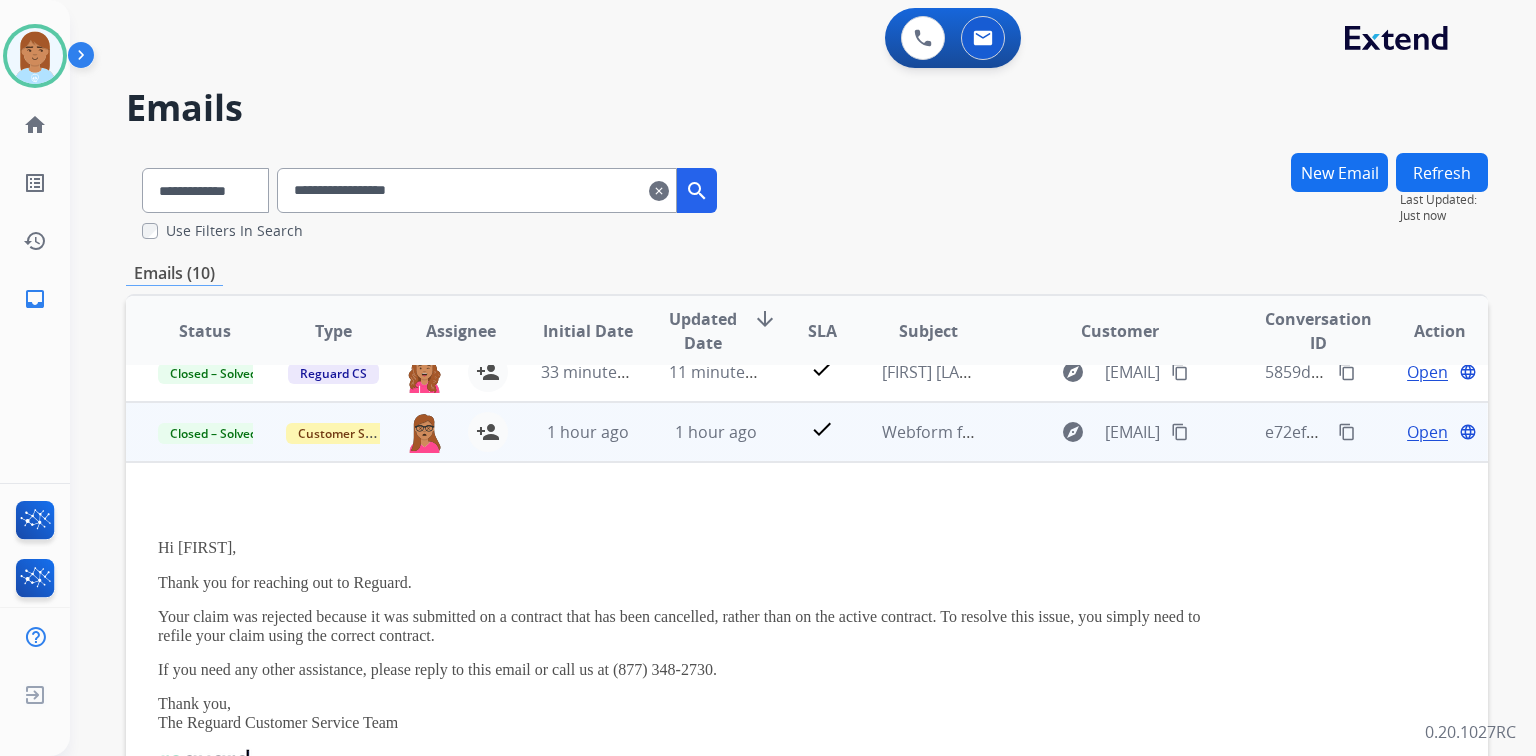 scroll, scrollTop: 0, scrollLeft: 0, axis: both 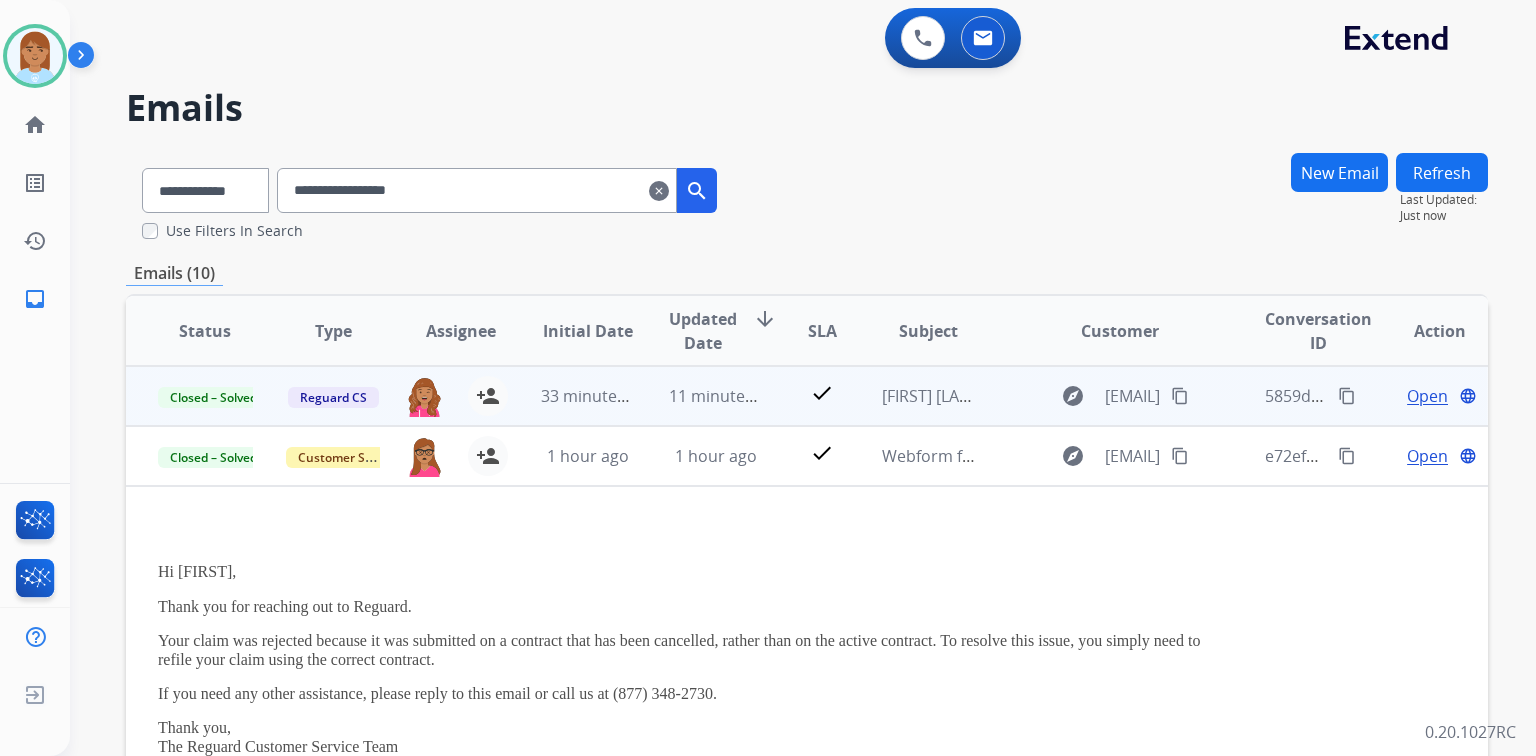 click on "Open" at bounding box center (1427, 396) 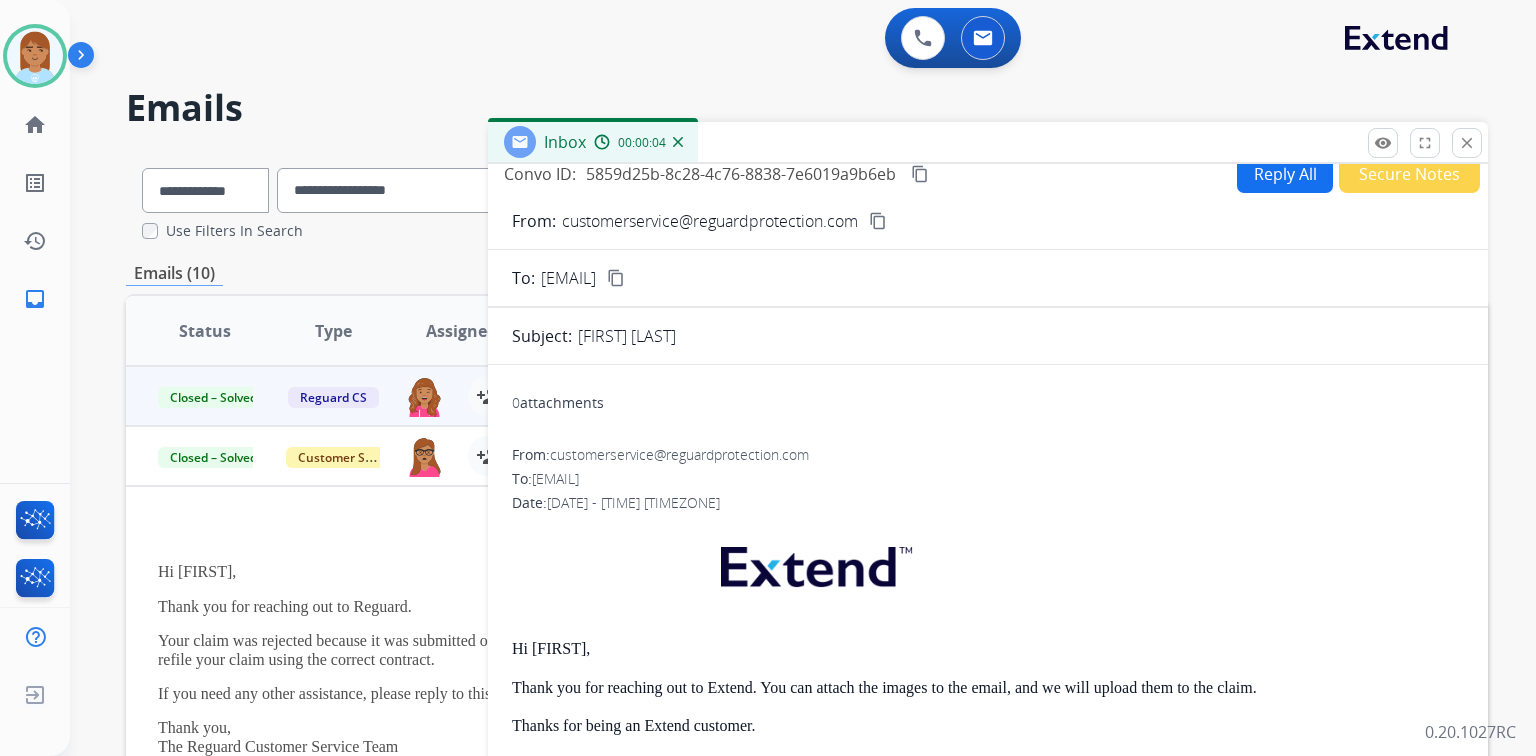 scroll, scrollTop: 15, scrollLeft: 0, axis: vertical 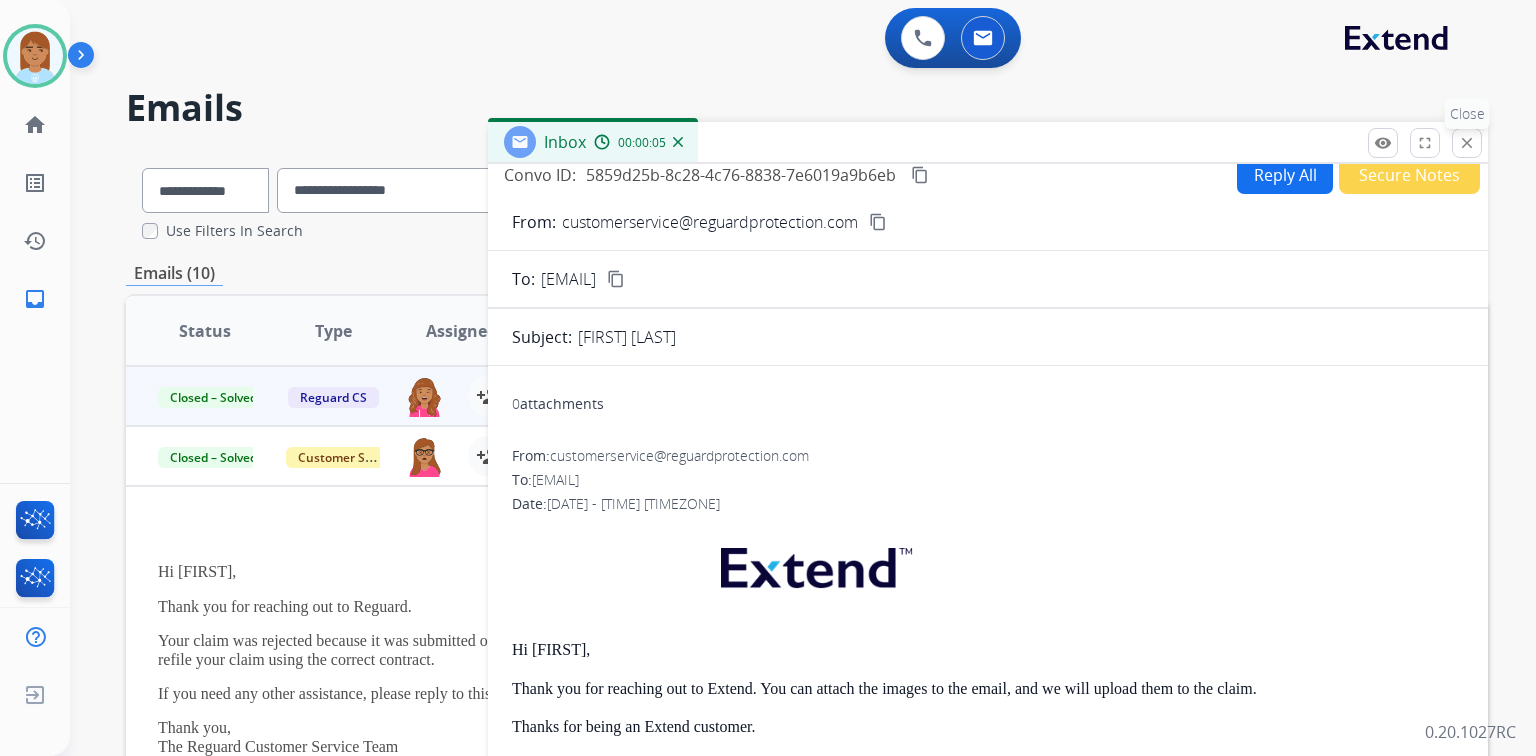 click on "close" at bounding box center (1467, 143) 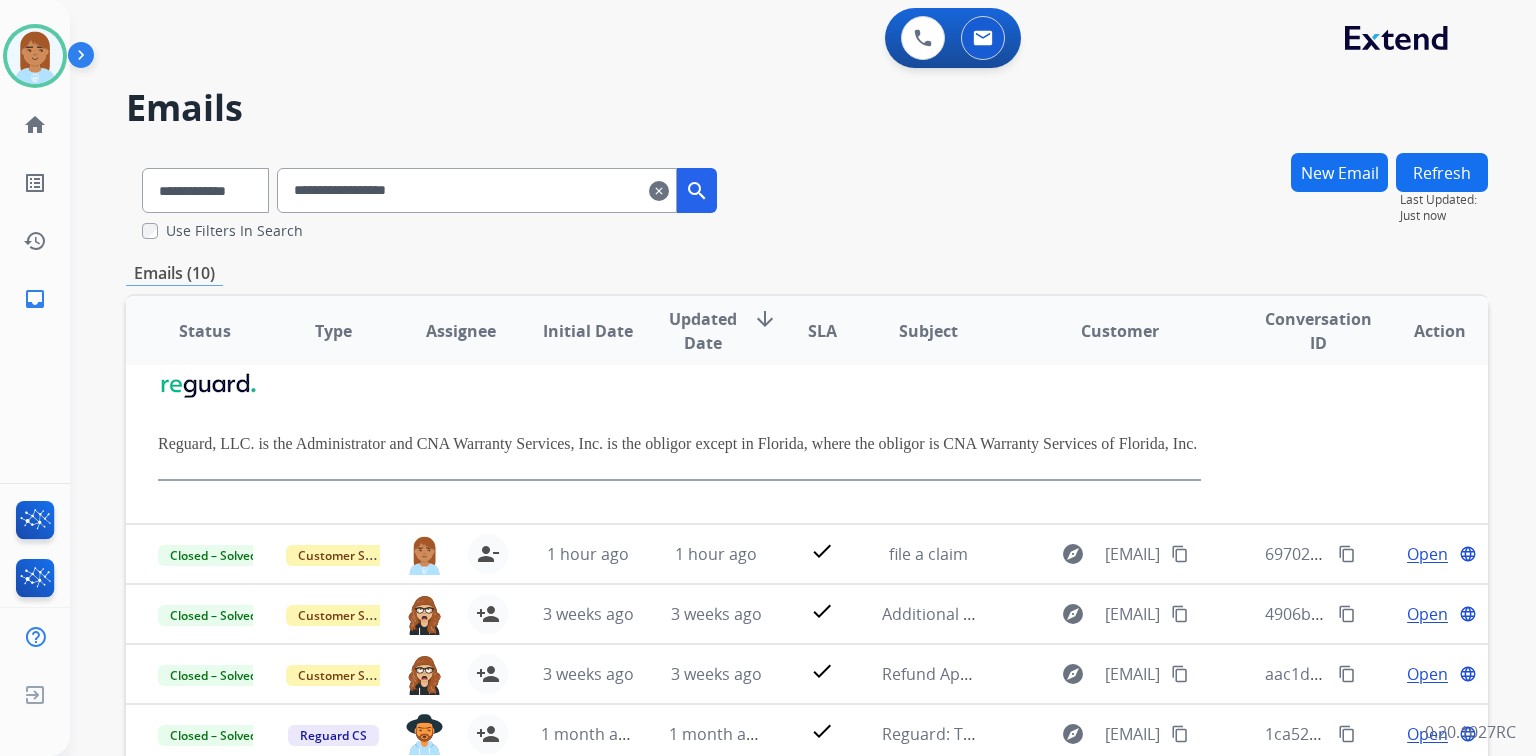 scroll, scrollTop: 457, scrollLeft: 0, axis: vertical 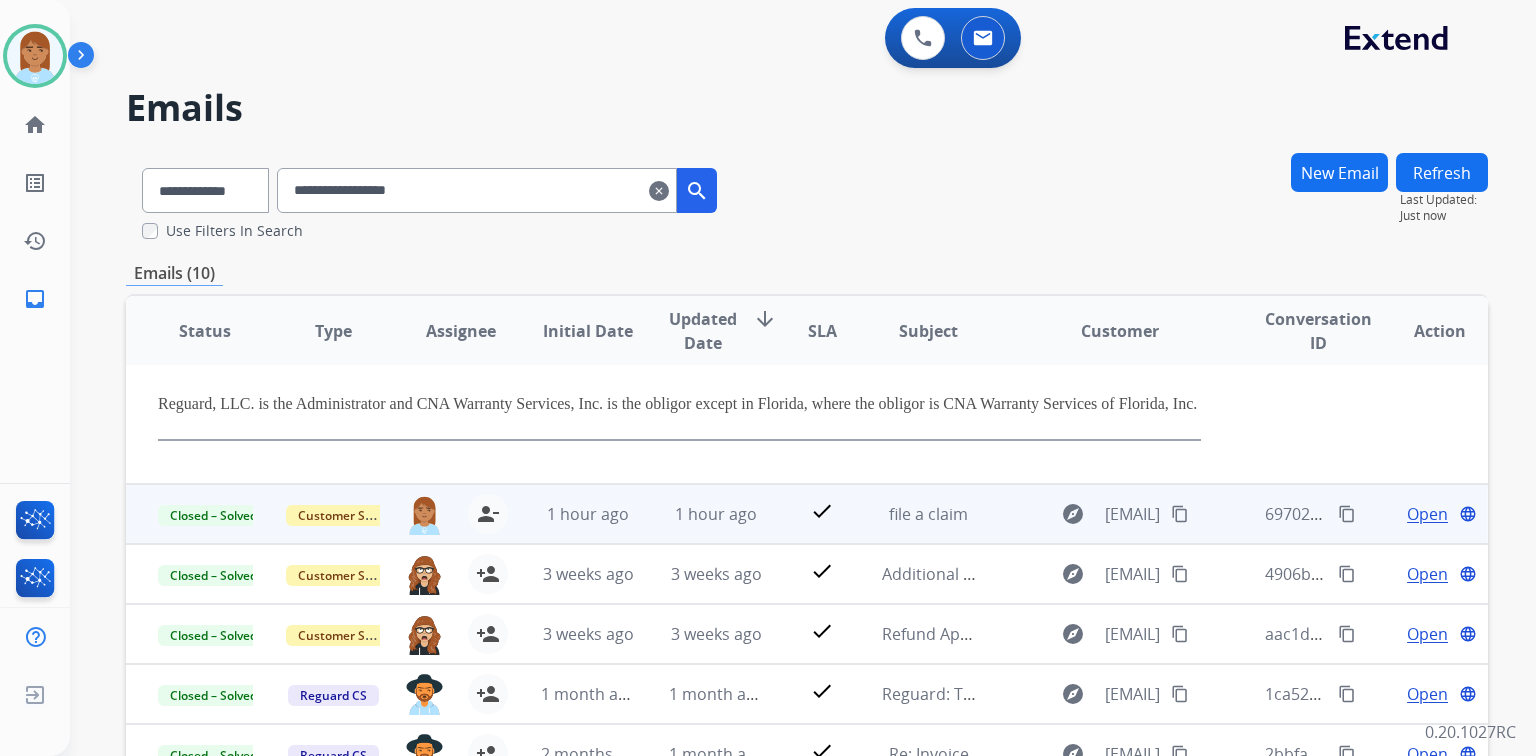 click on "Open" at bounding box center [1427, 514] 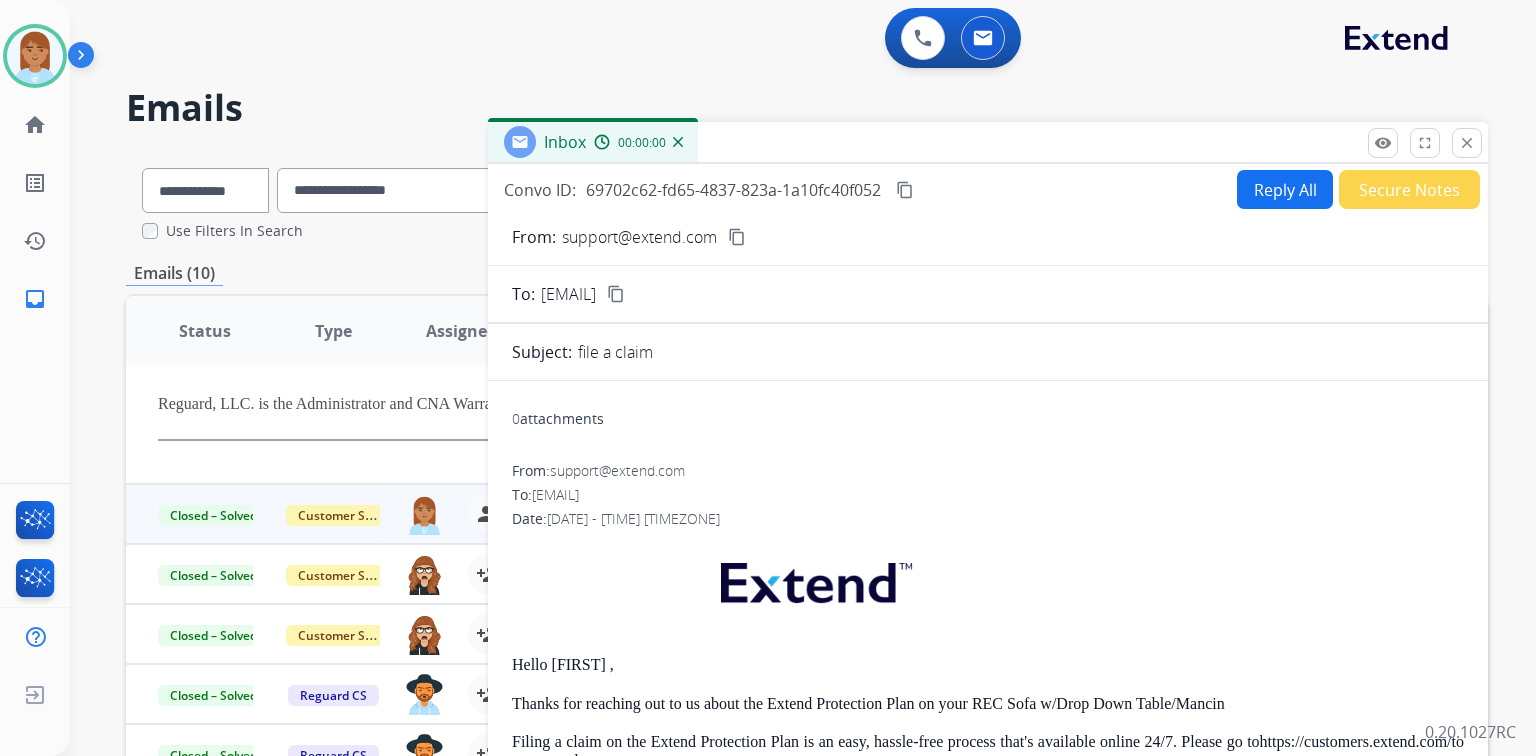 scroll, scrollTop: 268, scrollLeft: 0, axis: vertical 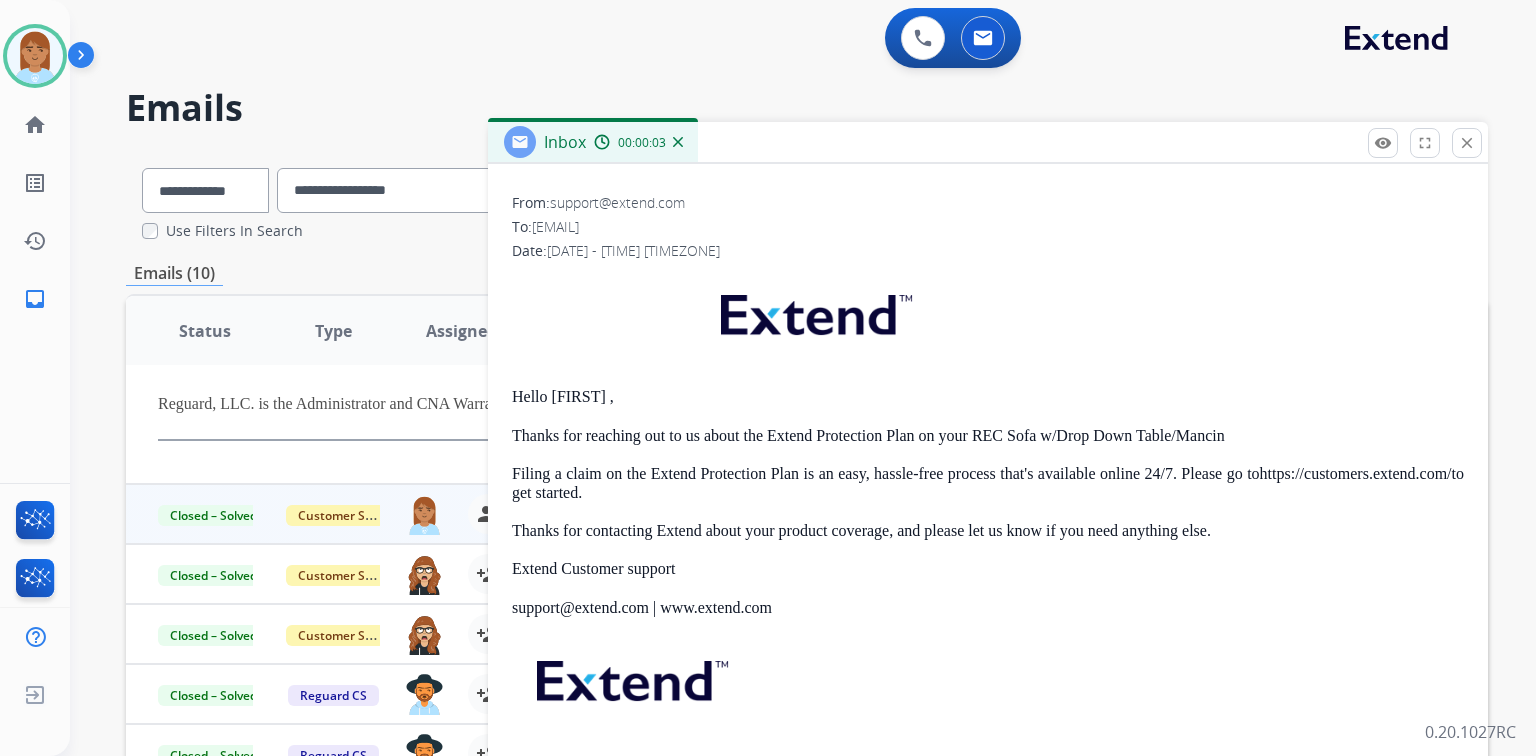 click on "remove_red_eye Logs fullscreen Expand close Close" at bounding box center (1425, 143) 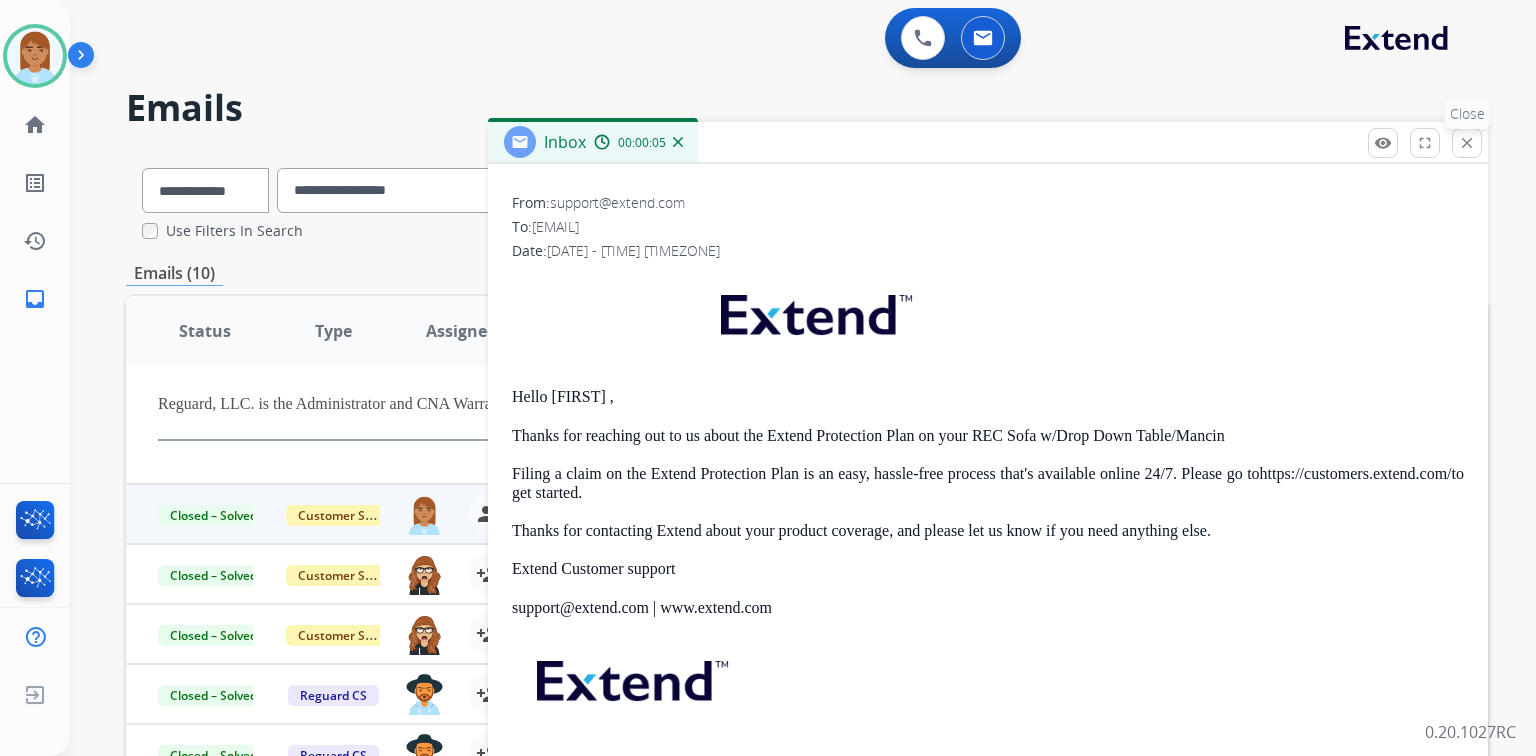 click on "close" at bounding box center [1467, 143] 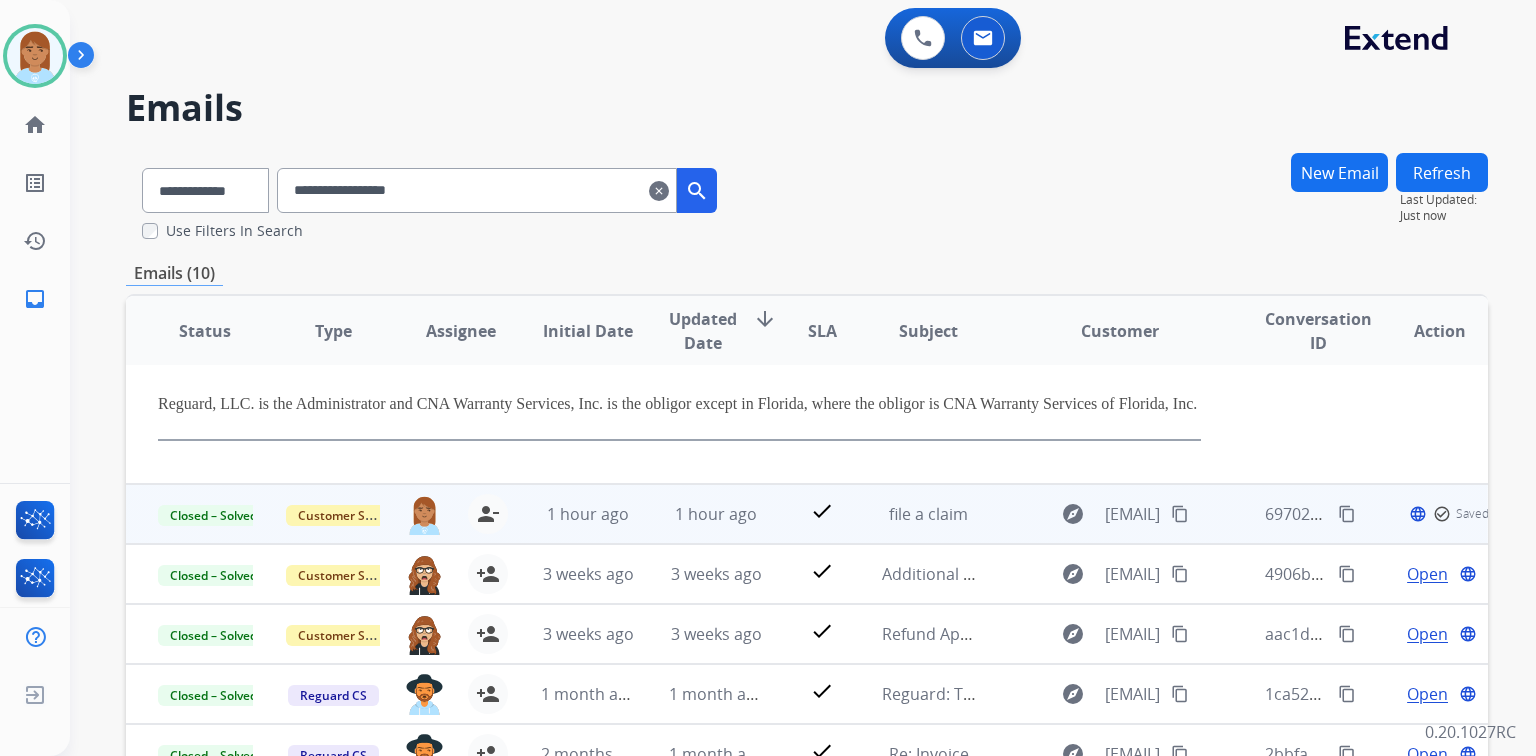 scroll, scrollTop: 473, scrollLeft: 0, axis: vertical 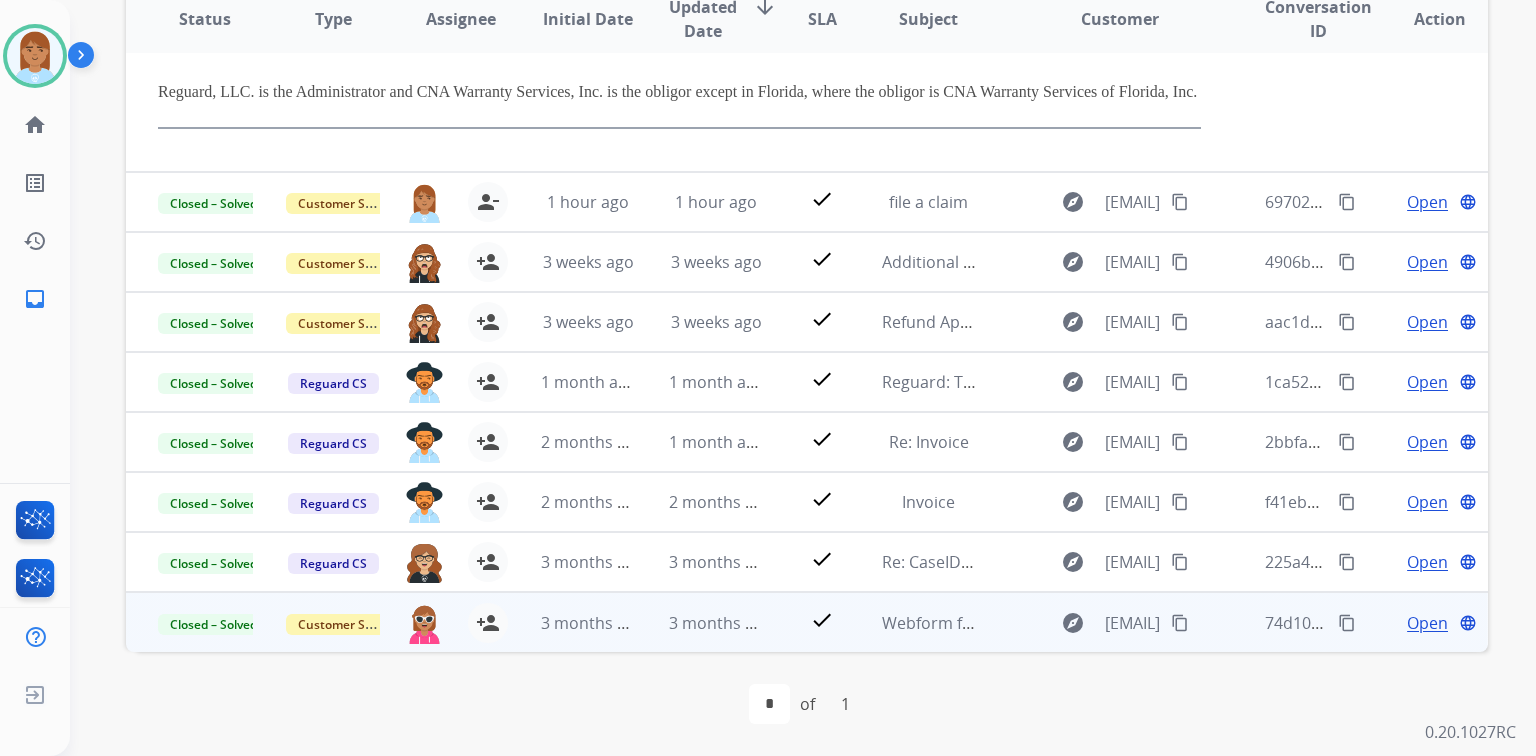 click on "Open" at bounding box center [1427, 623] 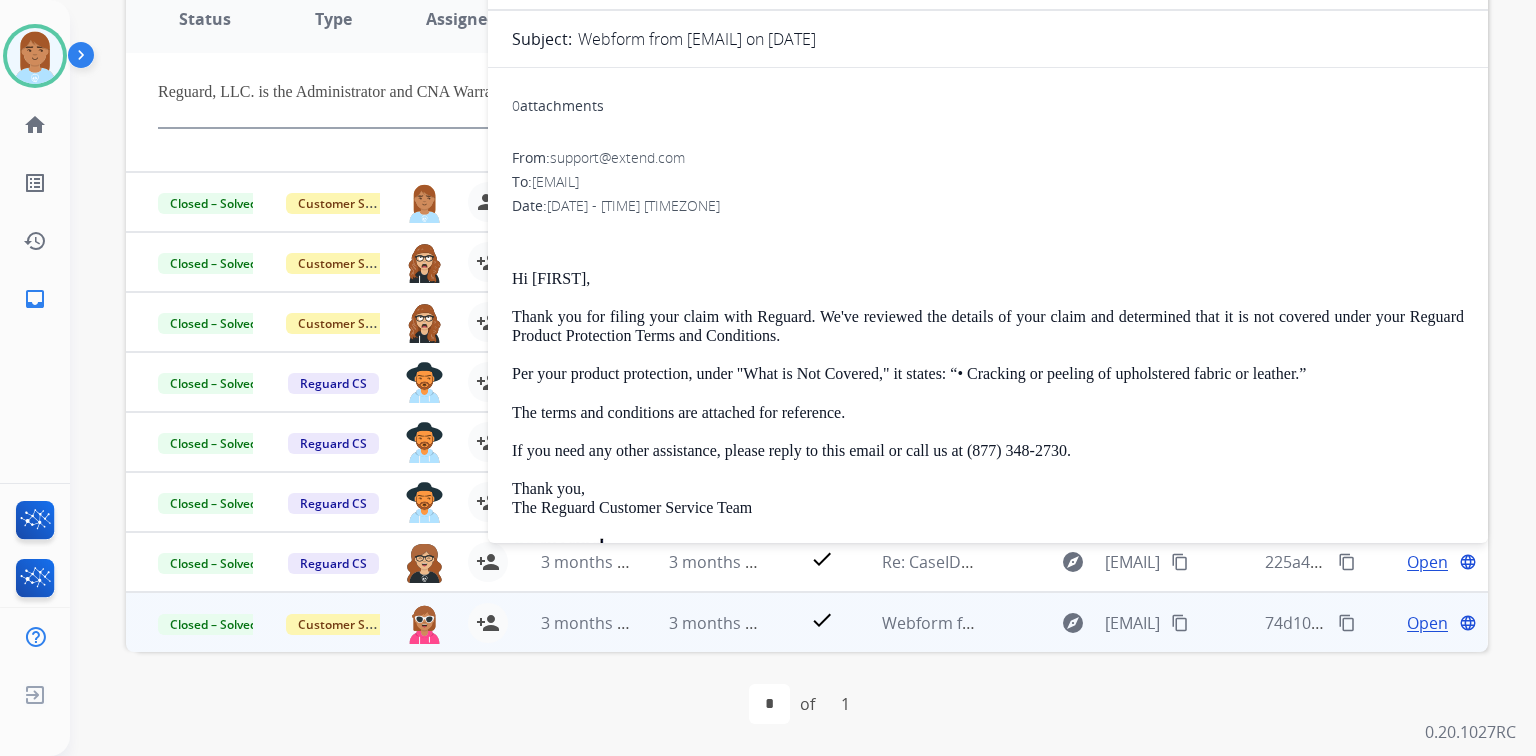 scroll, scrollTop: 0, scrollLeft: 0, axis: both 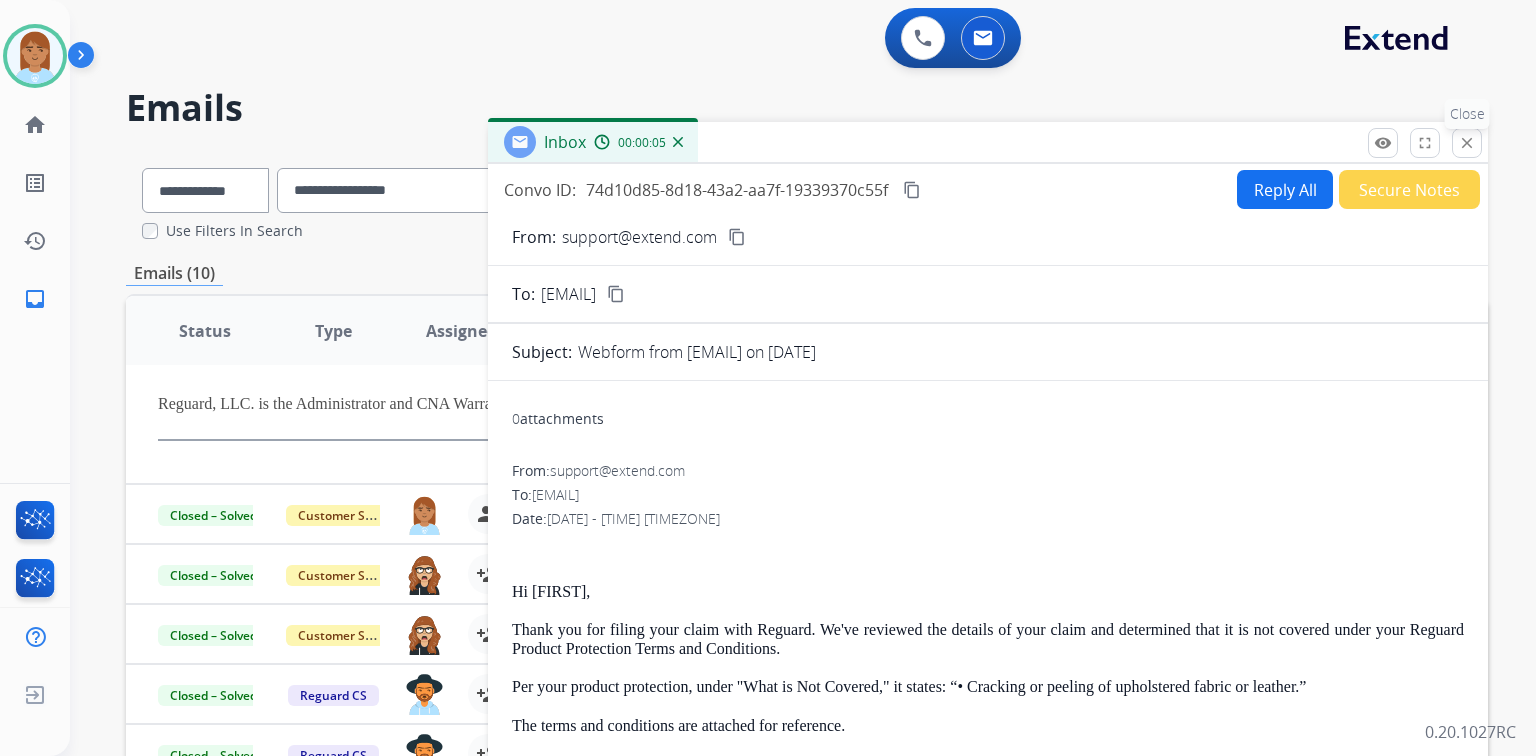 click on "close" at bounding box center (1467, 143) 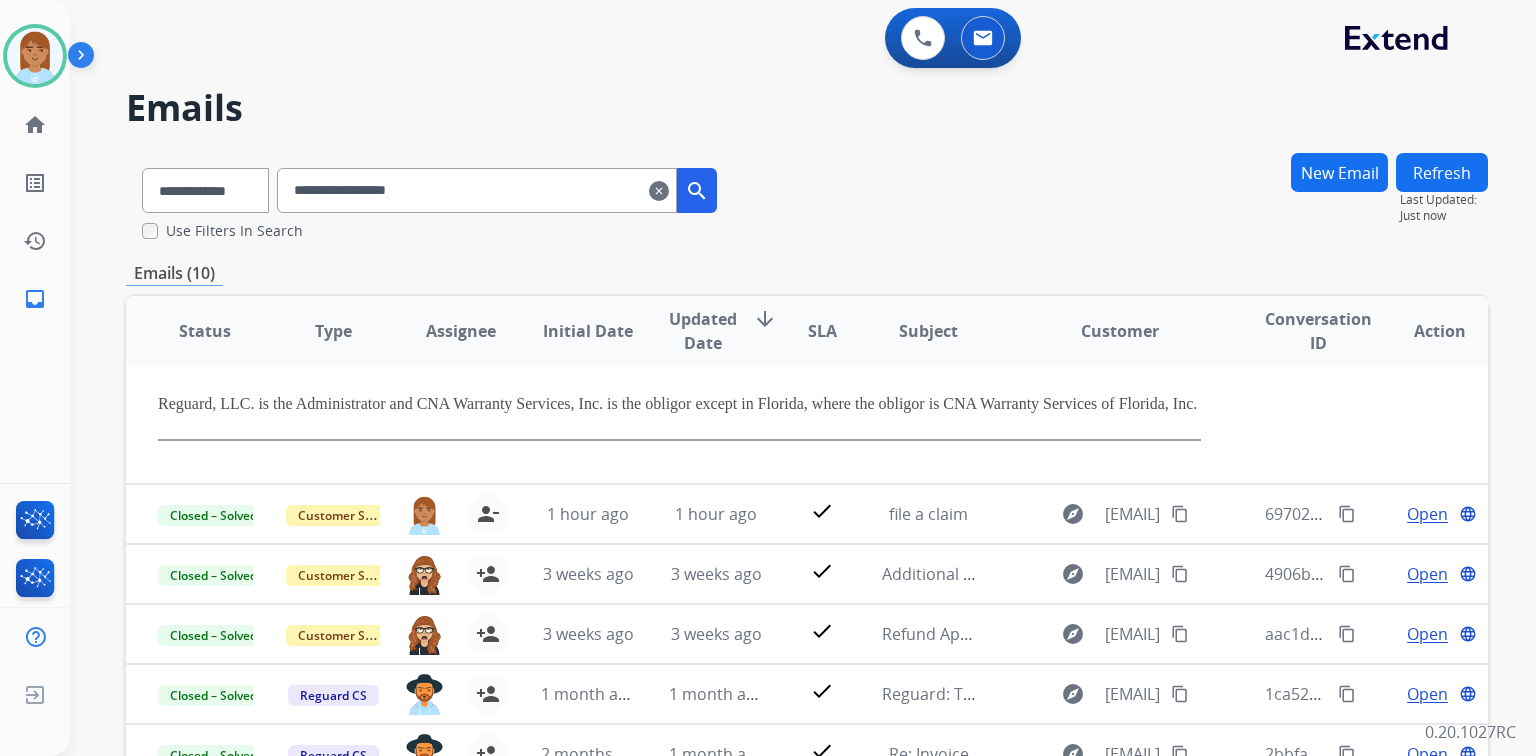 scroll, scrollTop: 473, scrollLeft: 0, axis: vertical 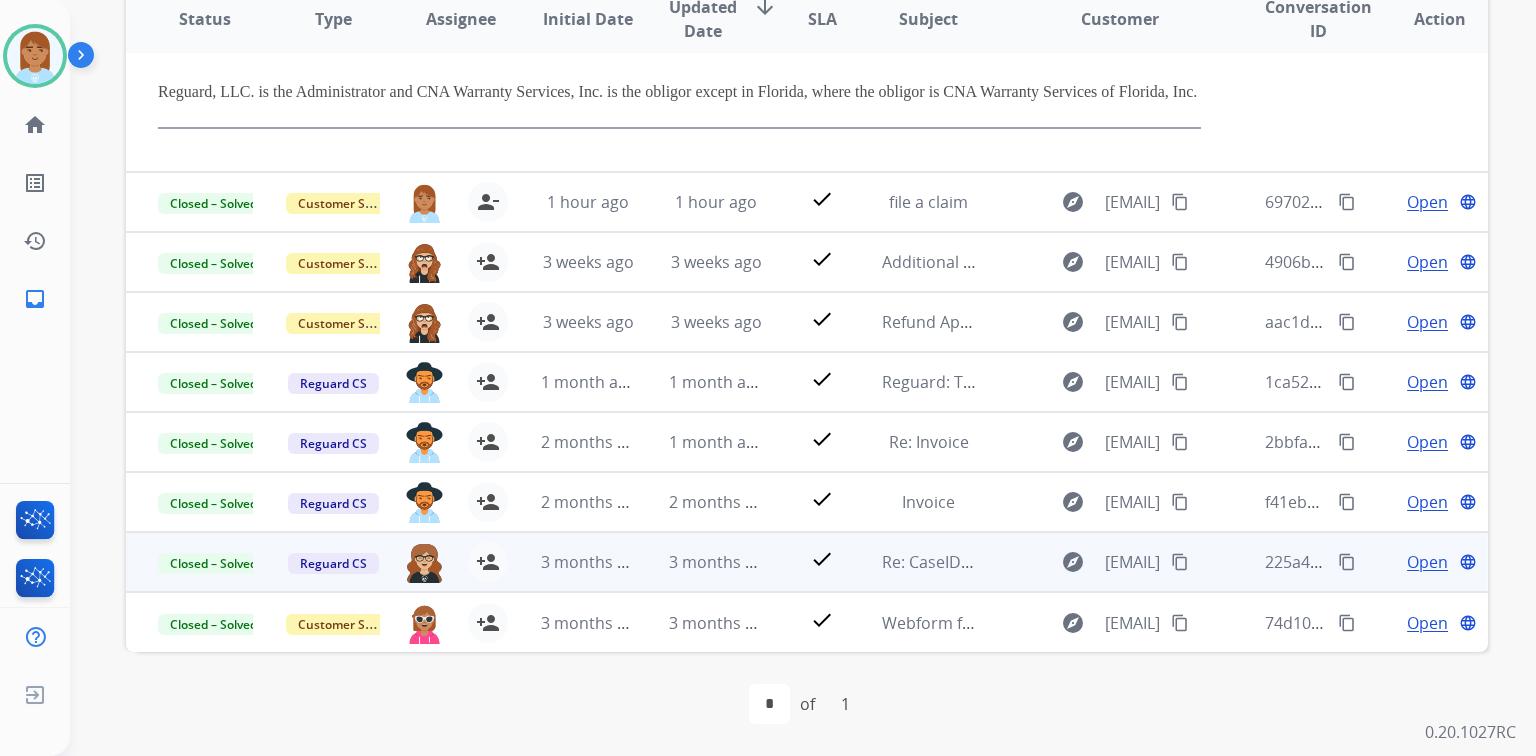 click on "Open" at bounding box center [1427, 562] 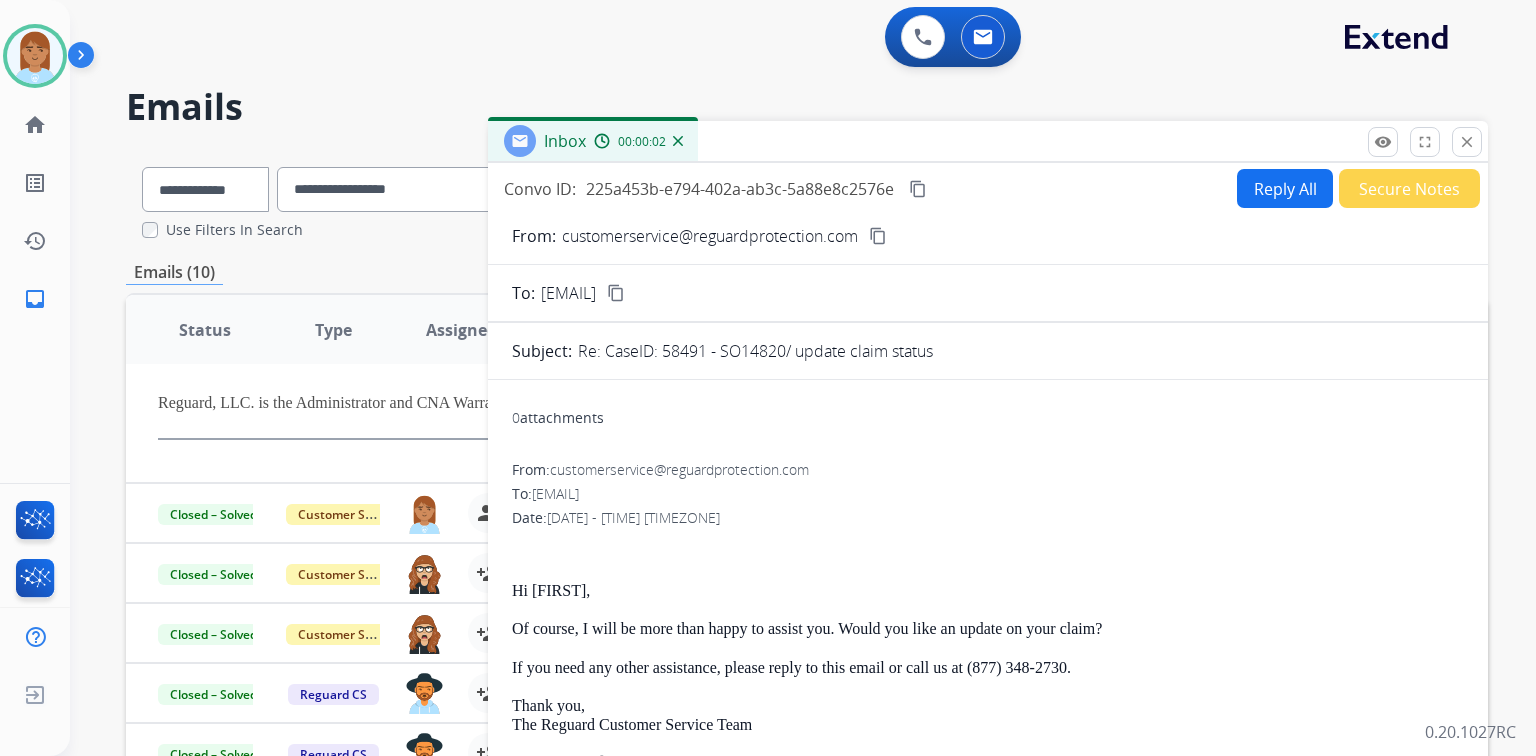 scroll, scrollTop: 0, scrollLeft: 0, axis: both 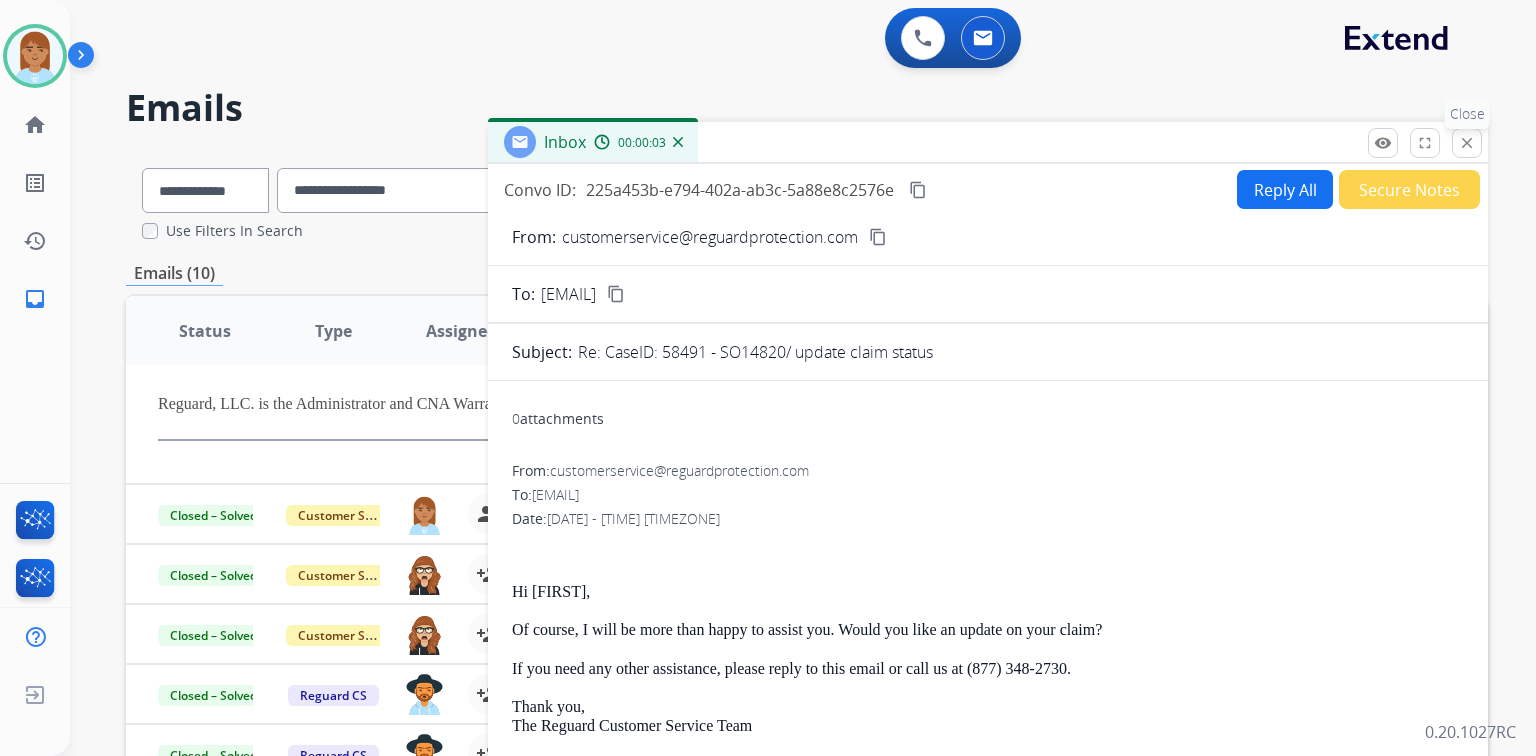 click on "close Close" at bounding box center (1467, 143) 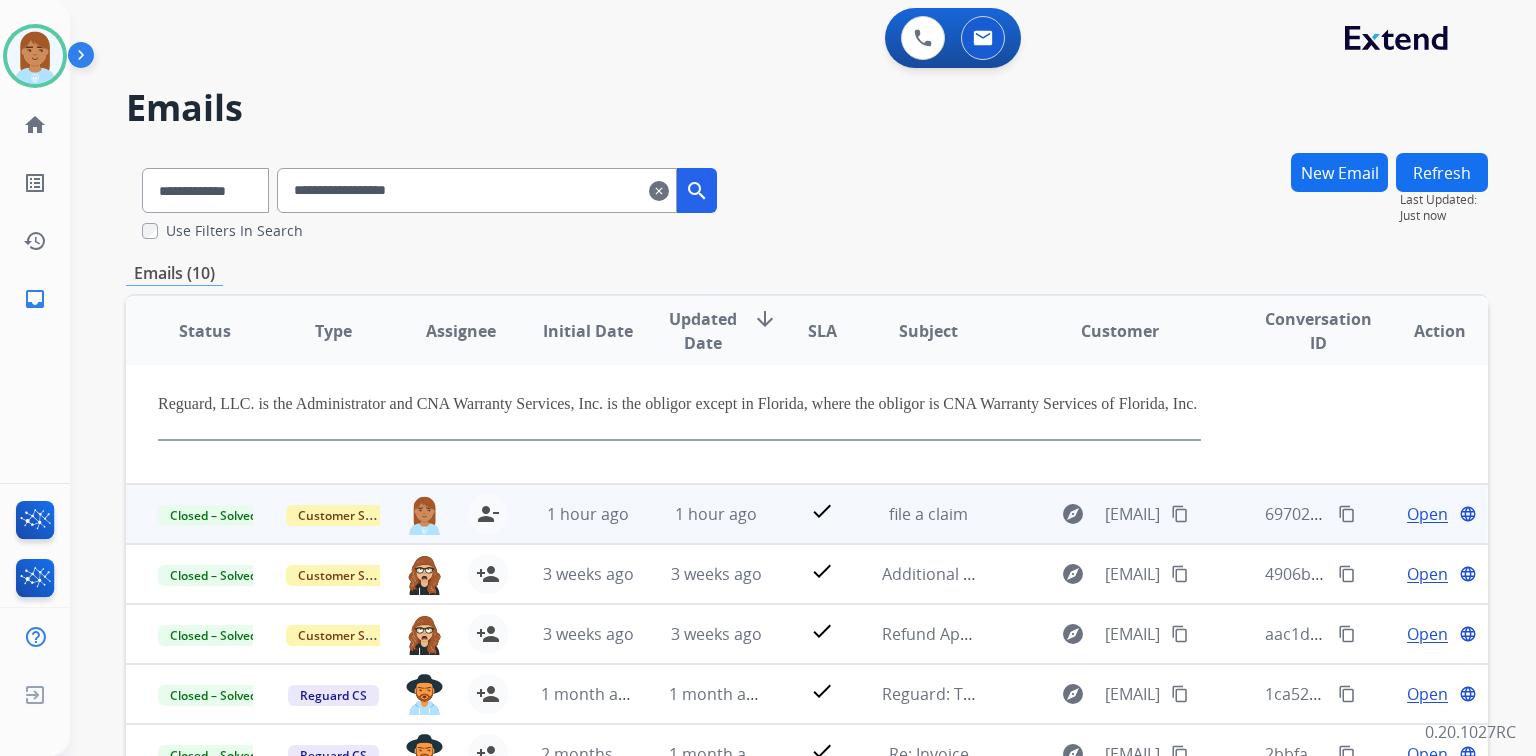 scroll, scrollTop: 473, scrollLeft: 0, axis: vertical 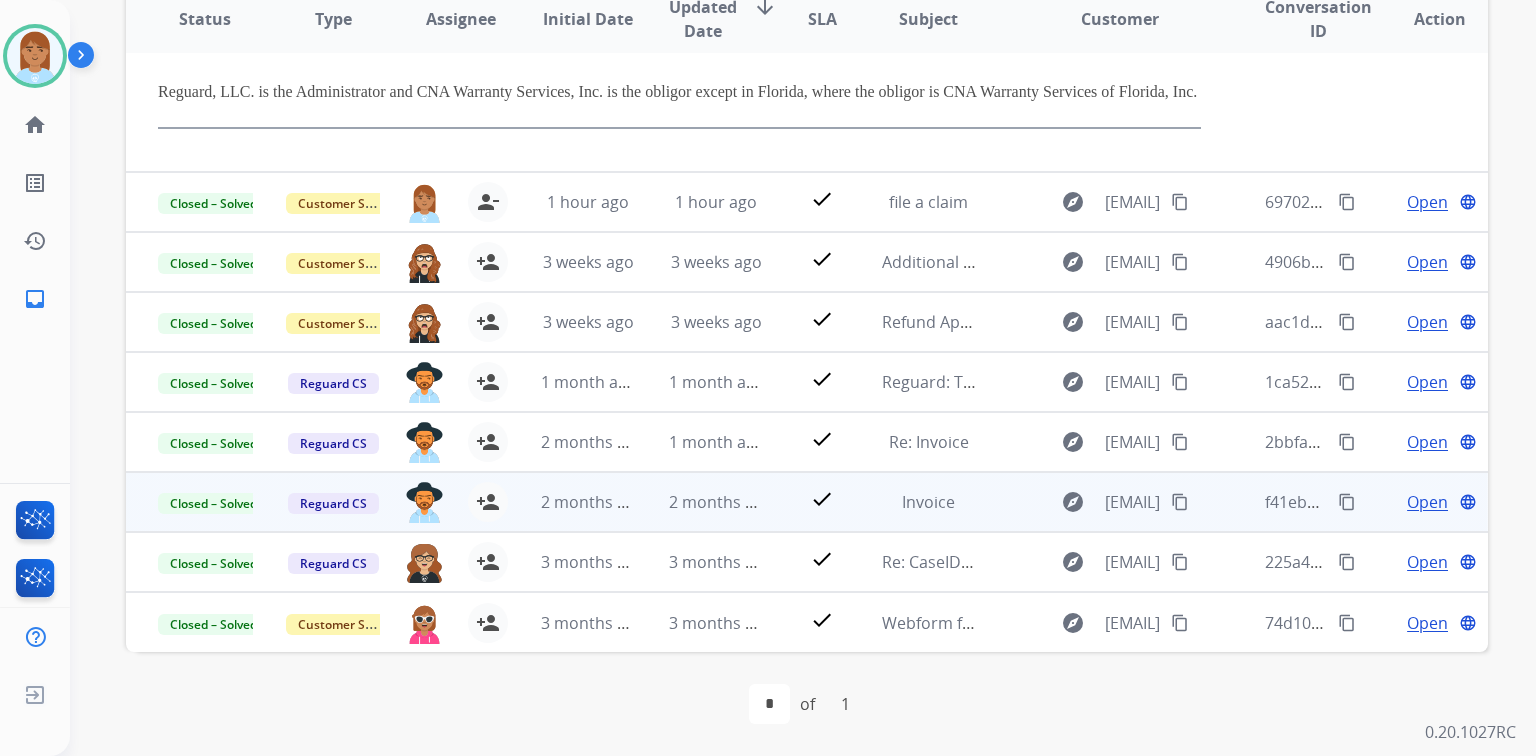 click on "Open language" at bounding box center [1424, 502] 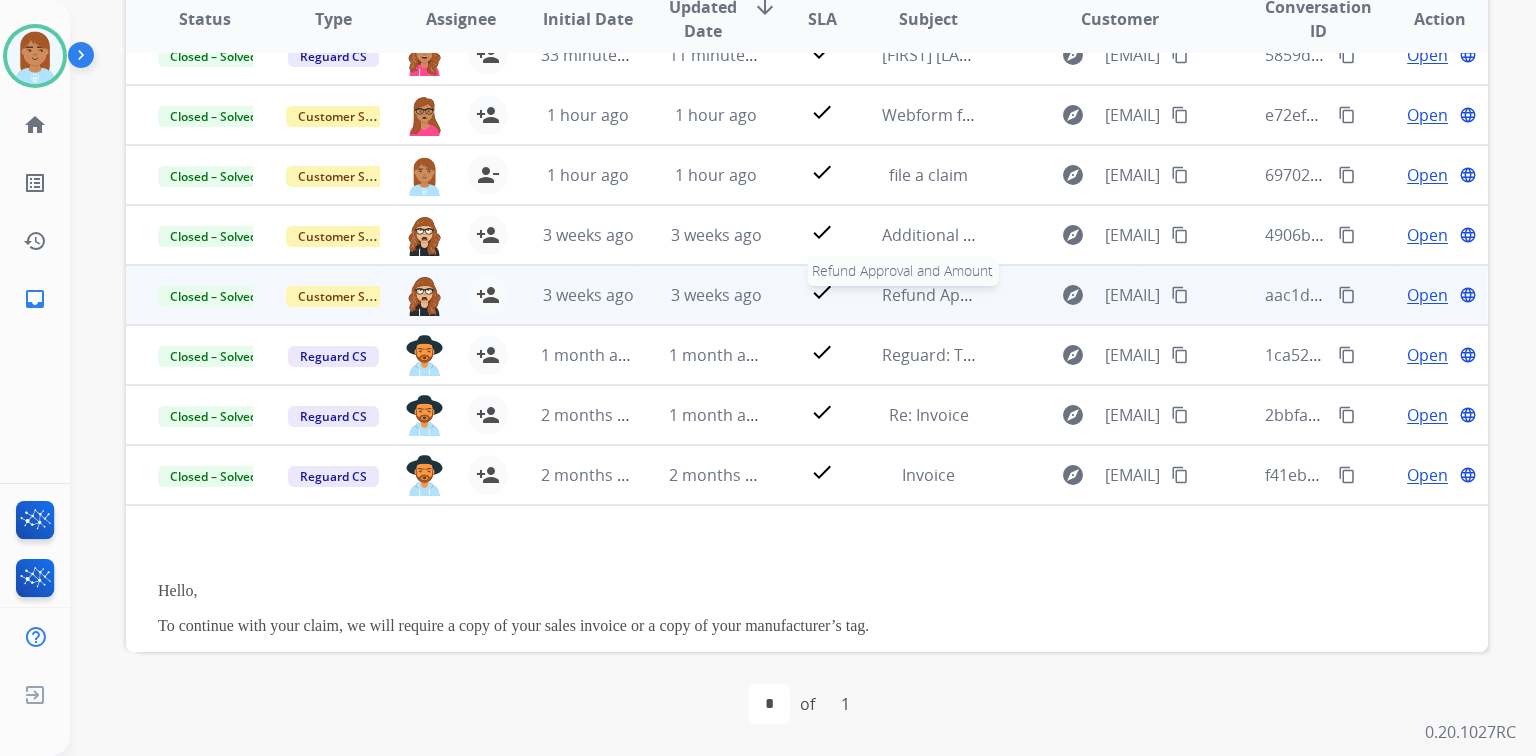 scroll, scrollTop: 4, scrollLeft: 0, axis: vertical 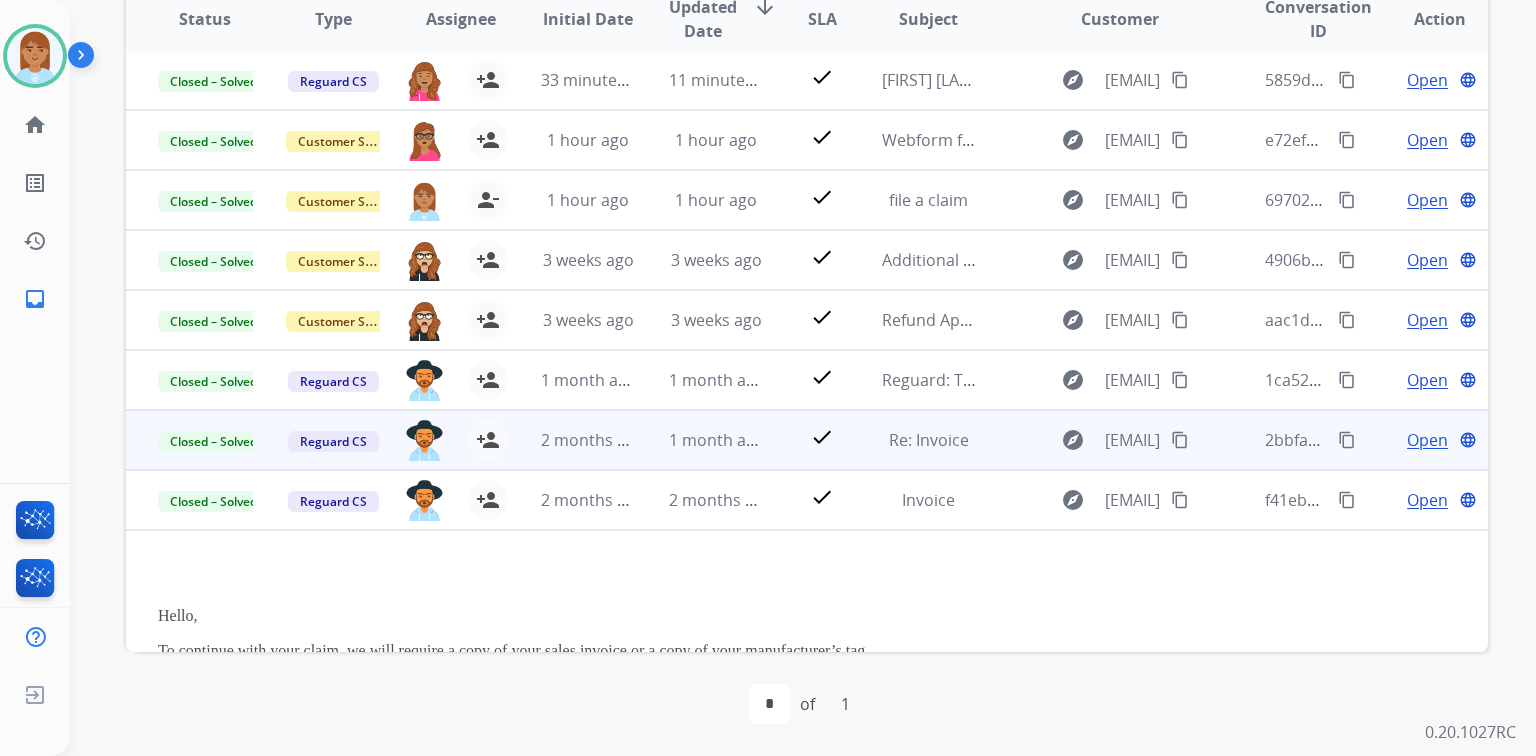 click on "Open" at bounding box center (1427, 440) 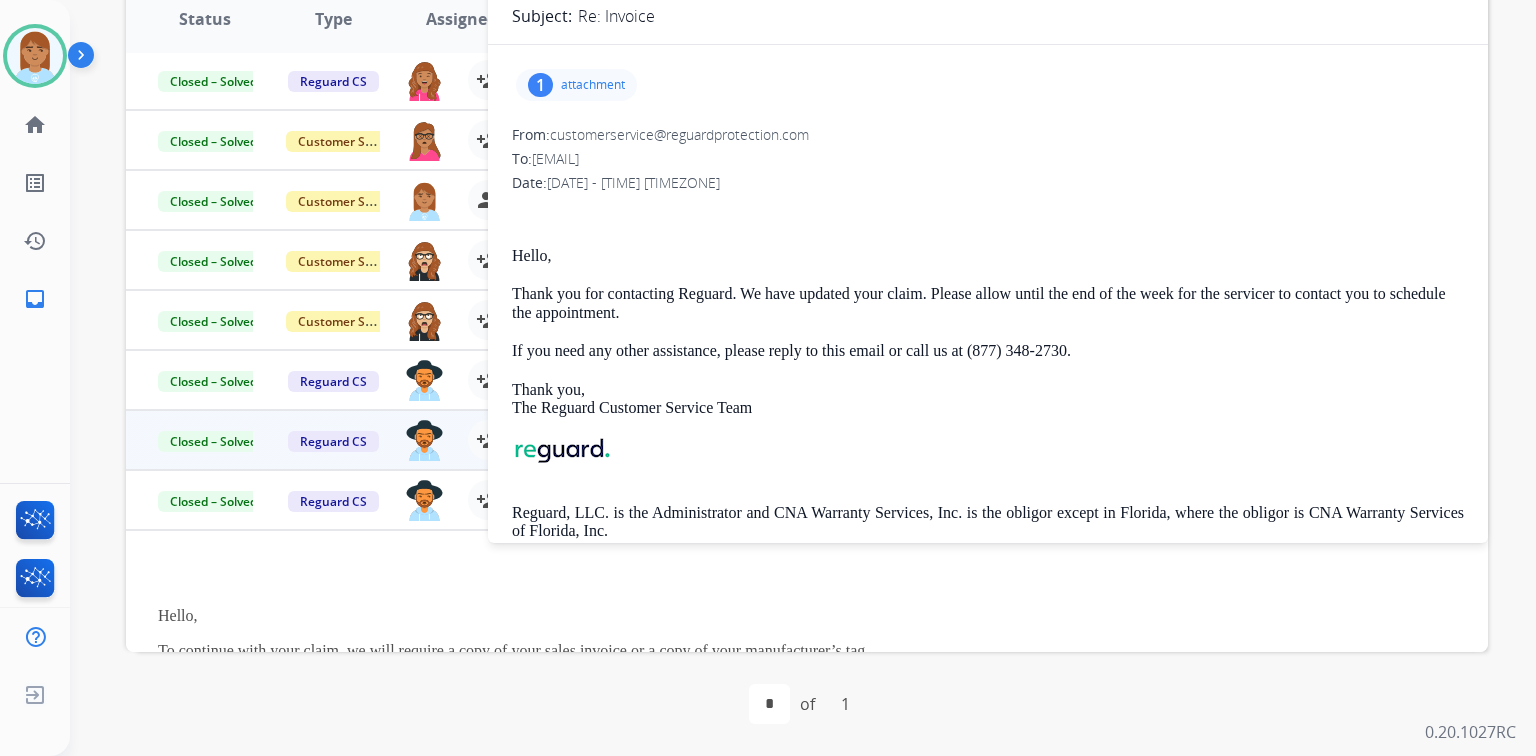 scroll, scrollTop: 0, scrollLeft: 0, axis: both 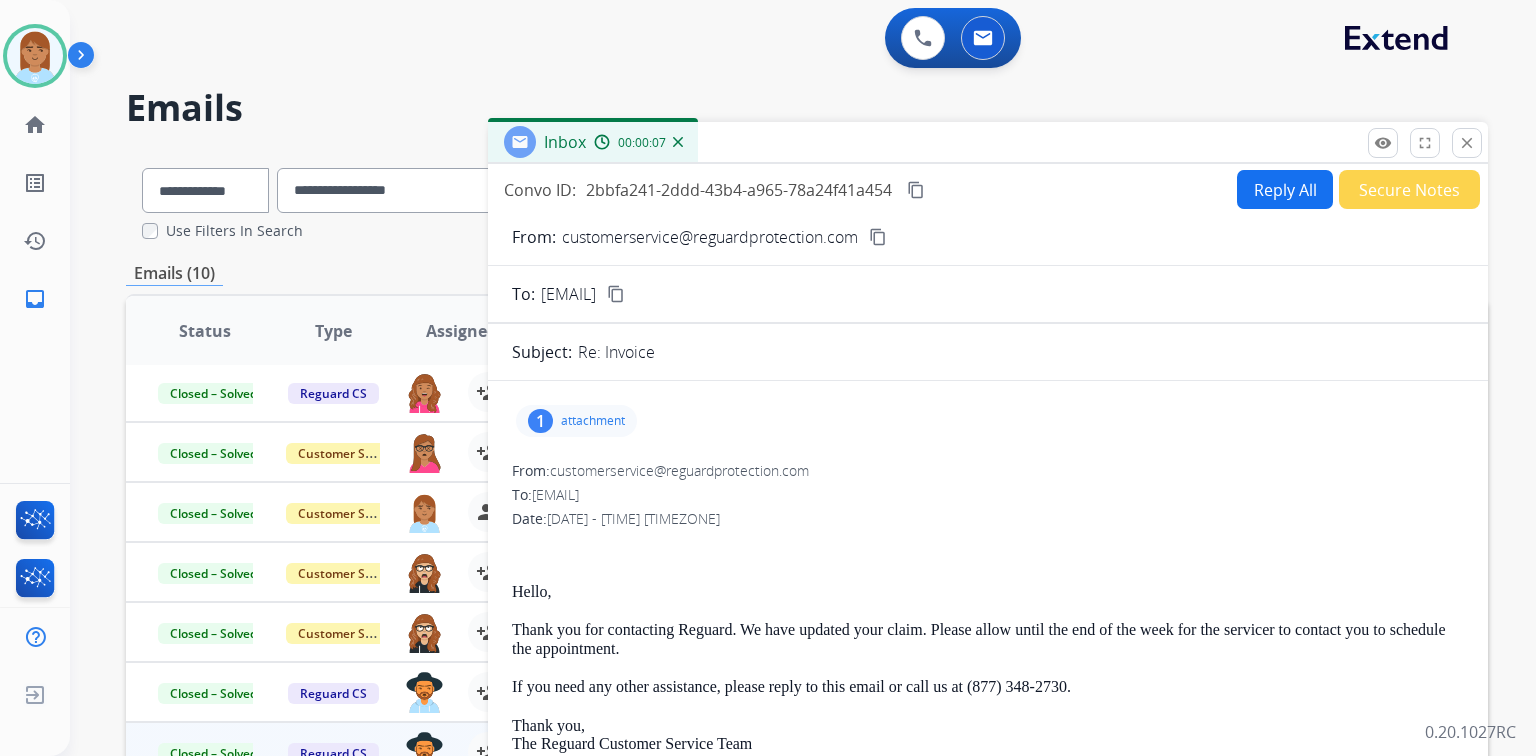 click on "1 attachment" at bounding box center [576, 421] 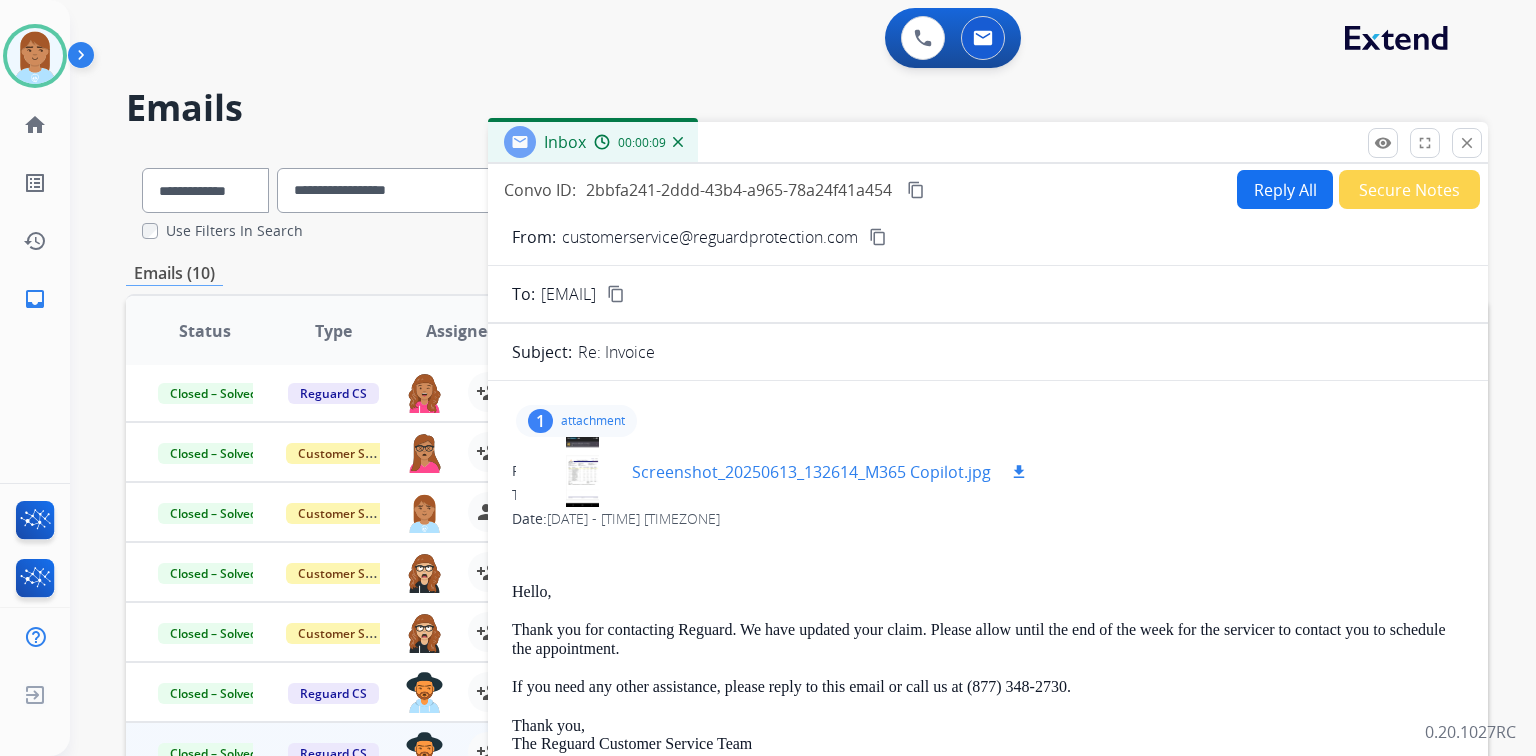 click at bounding box center (582, 472) 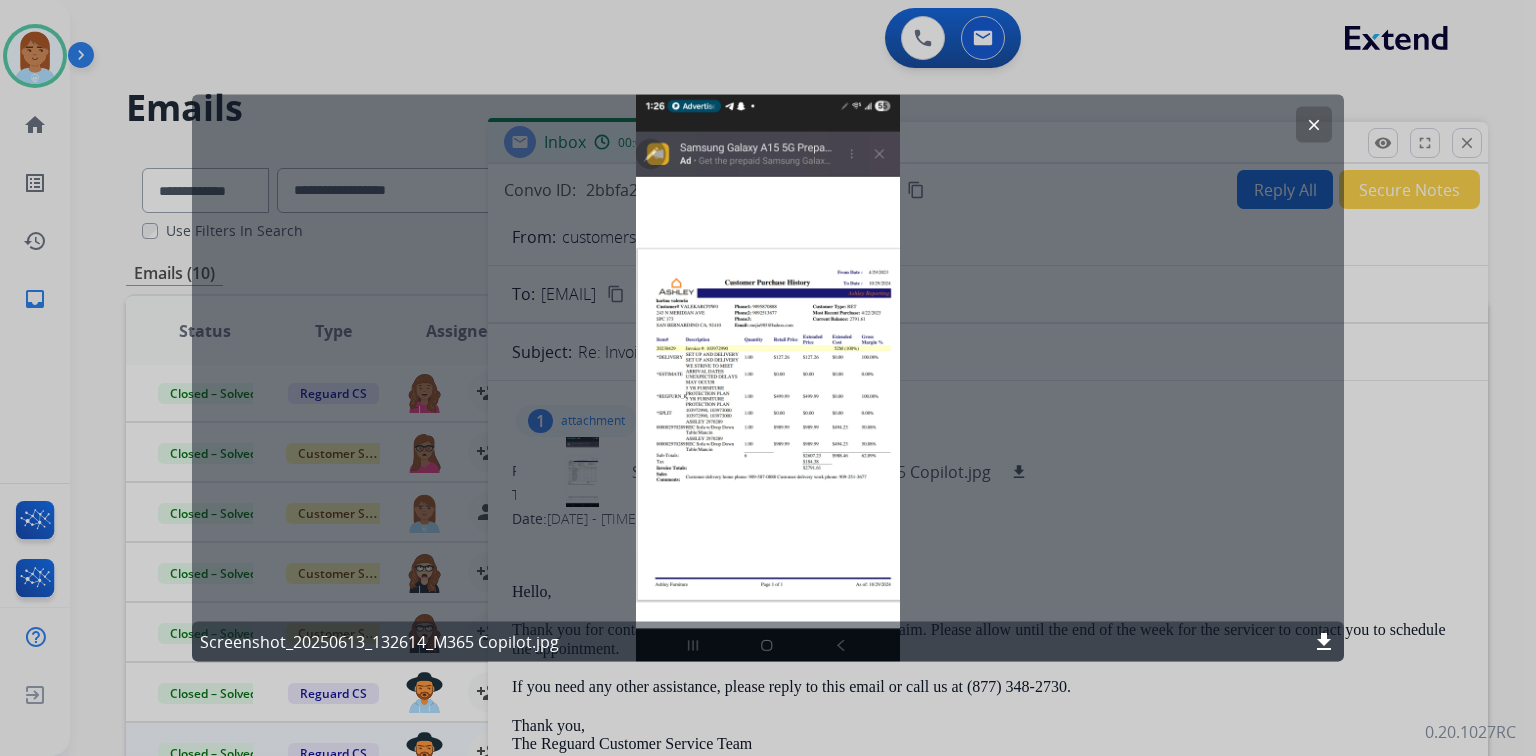 click on "clear" 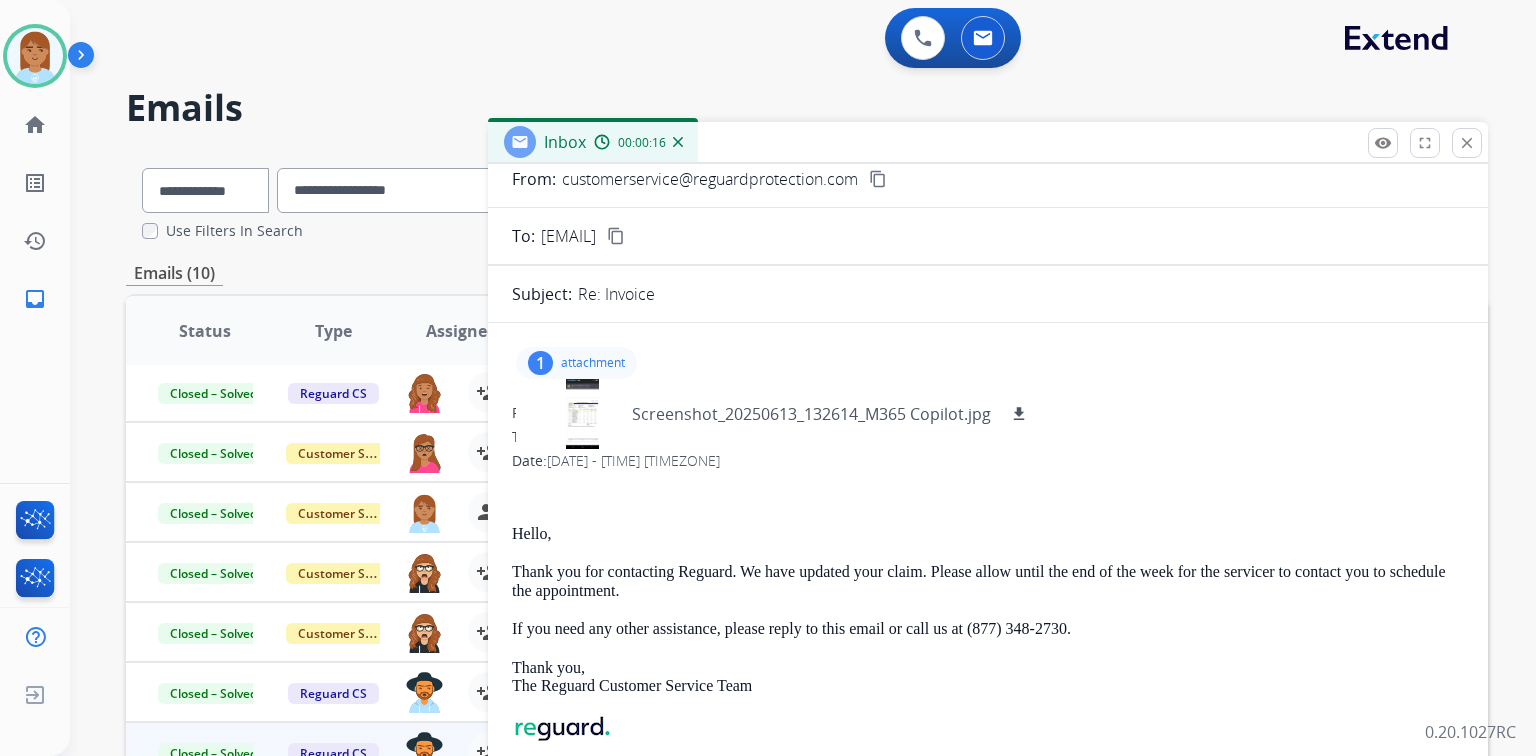 scroll, scrollTop: 49, scrollLeft: 0, axis: vertical 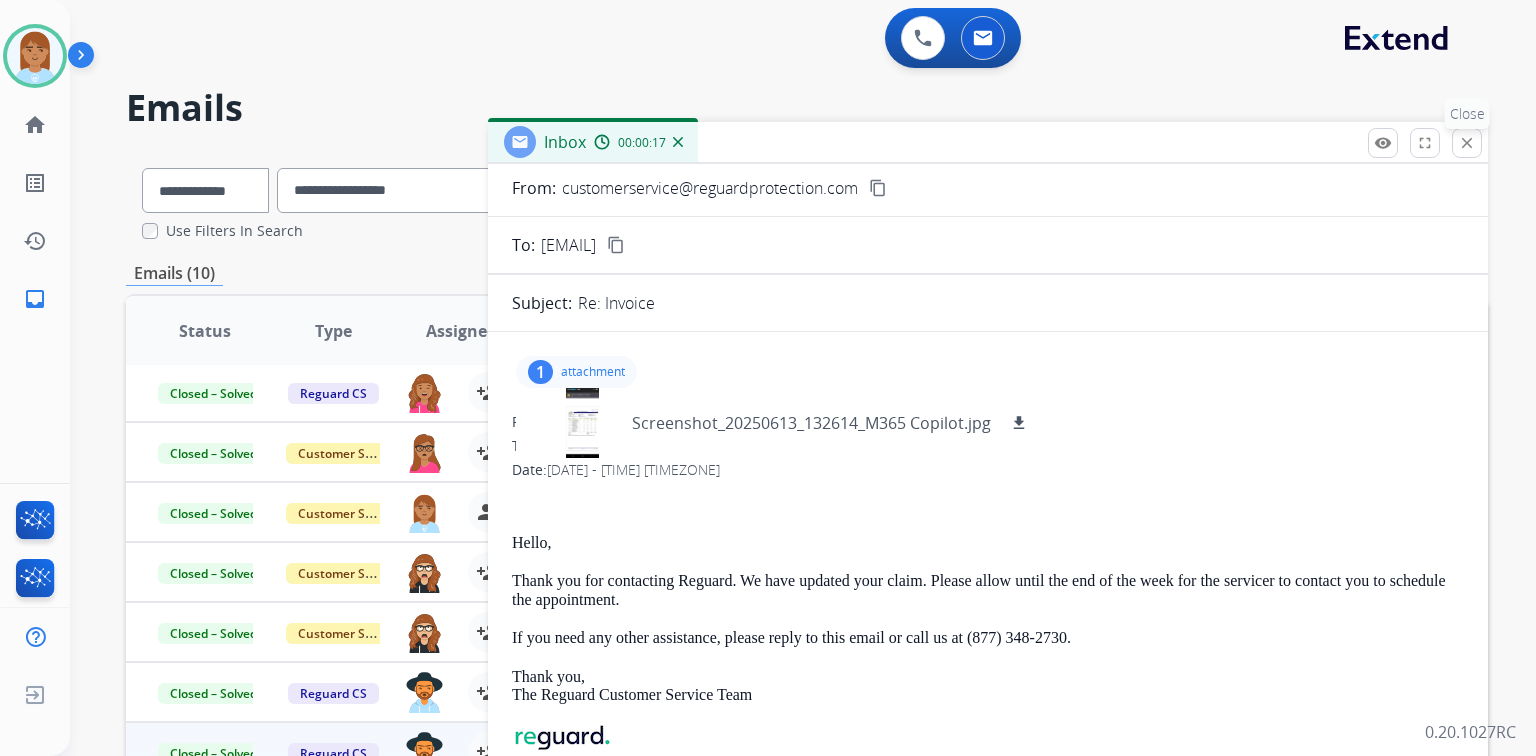 click on "close" at bounding box center (1467, 143) 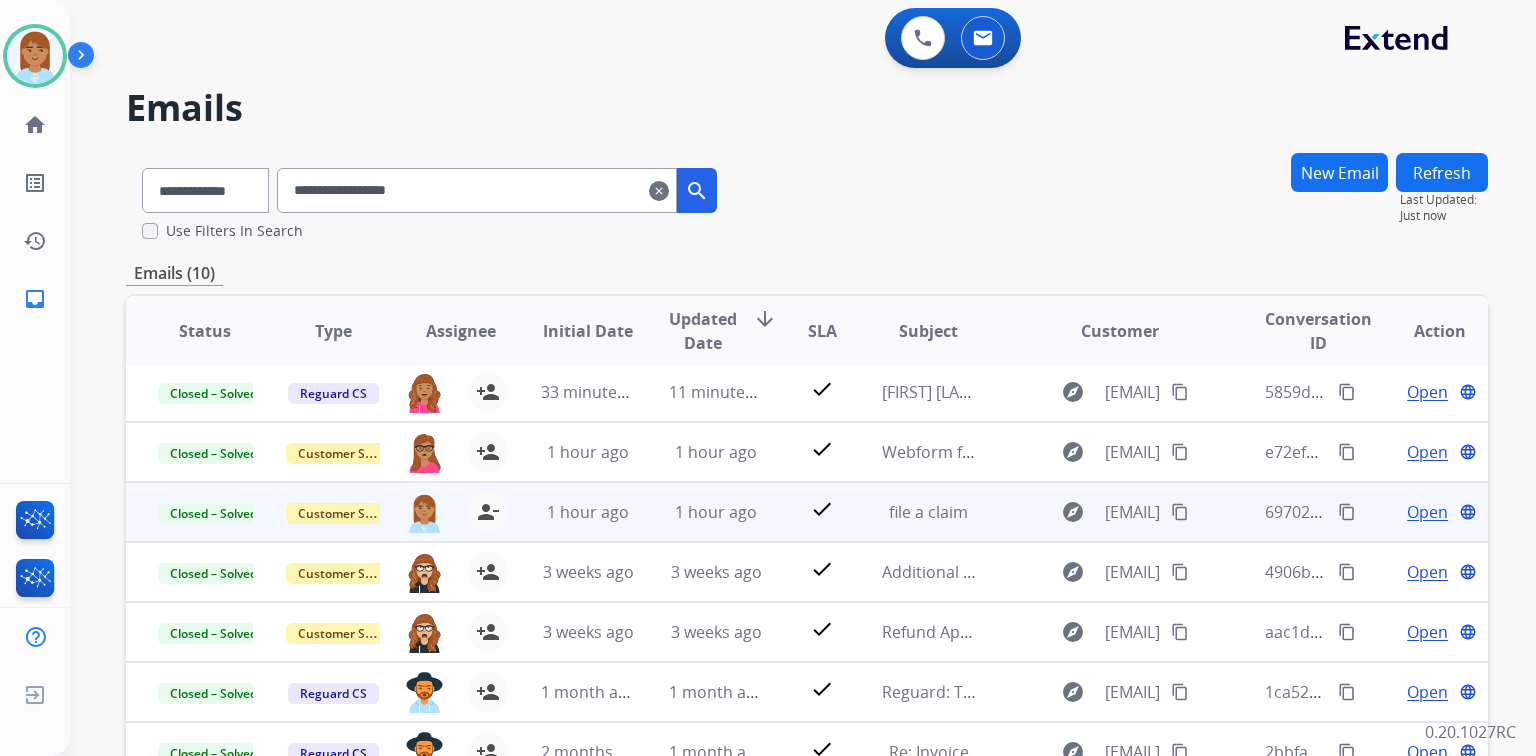 click on "Open" at bounding box center [1427, 512] 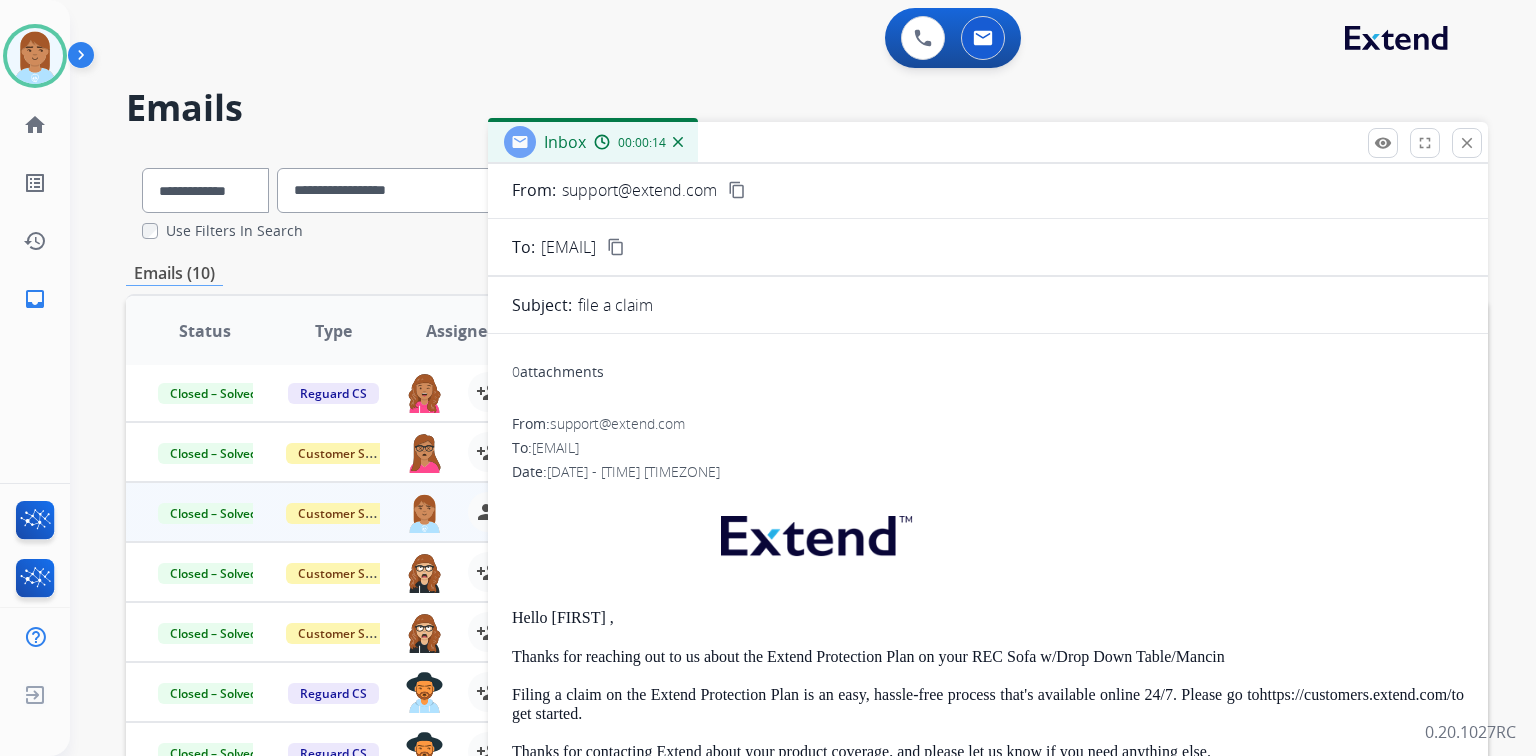 scroll, scrollTop: 28, scrollLeft: 0, axis: vertical 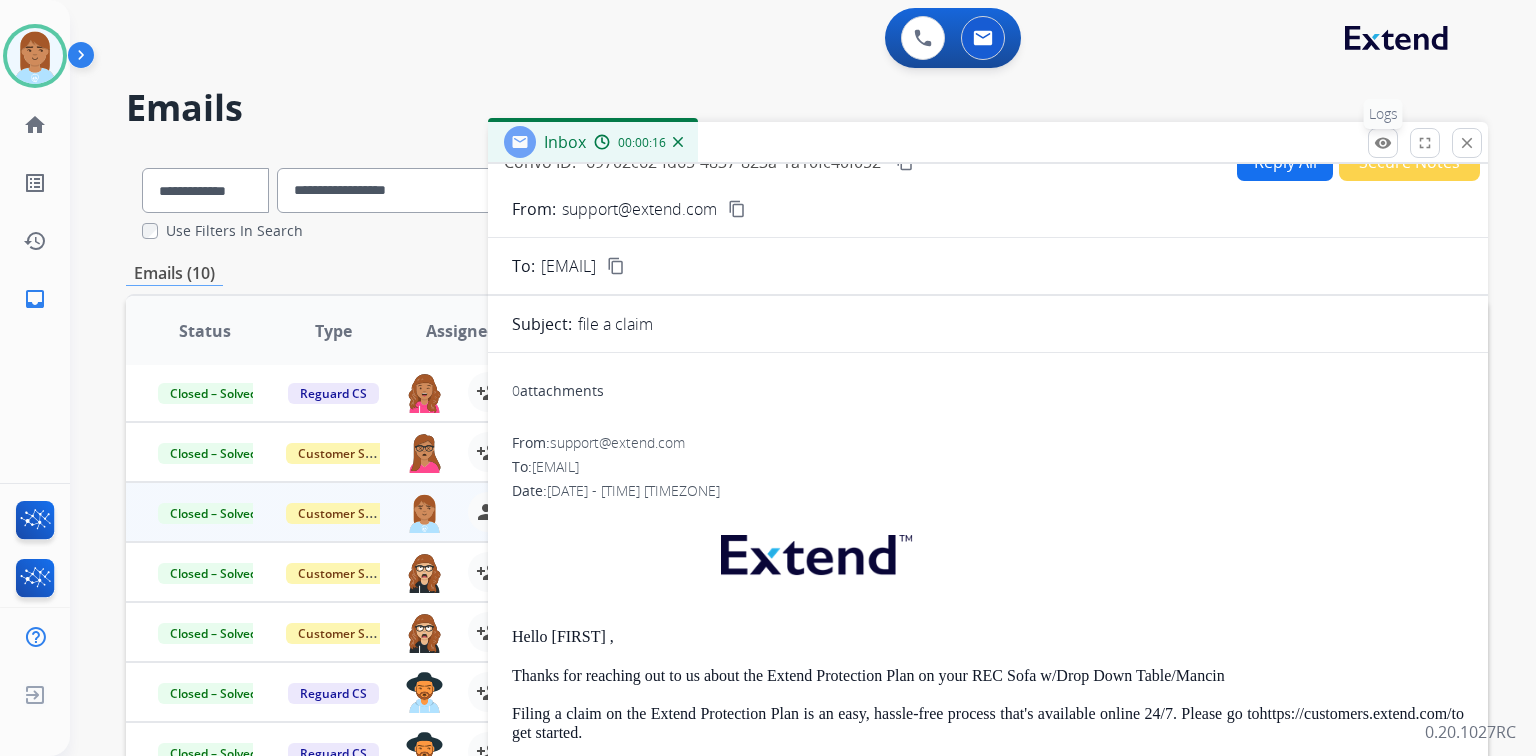 click on "remove_red_eye" at bounding box center [1383, 143] 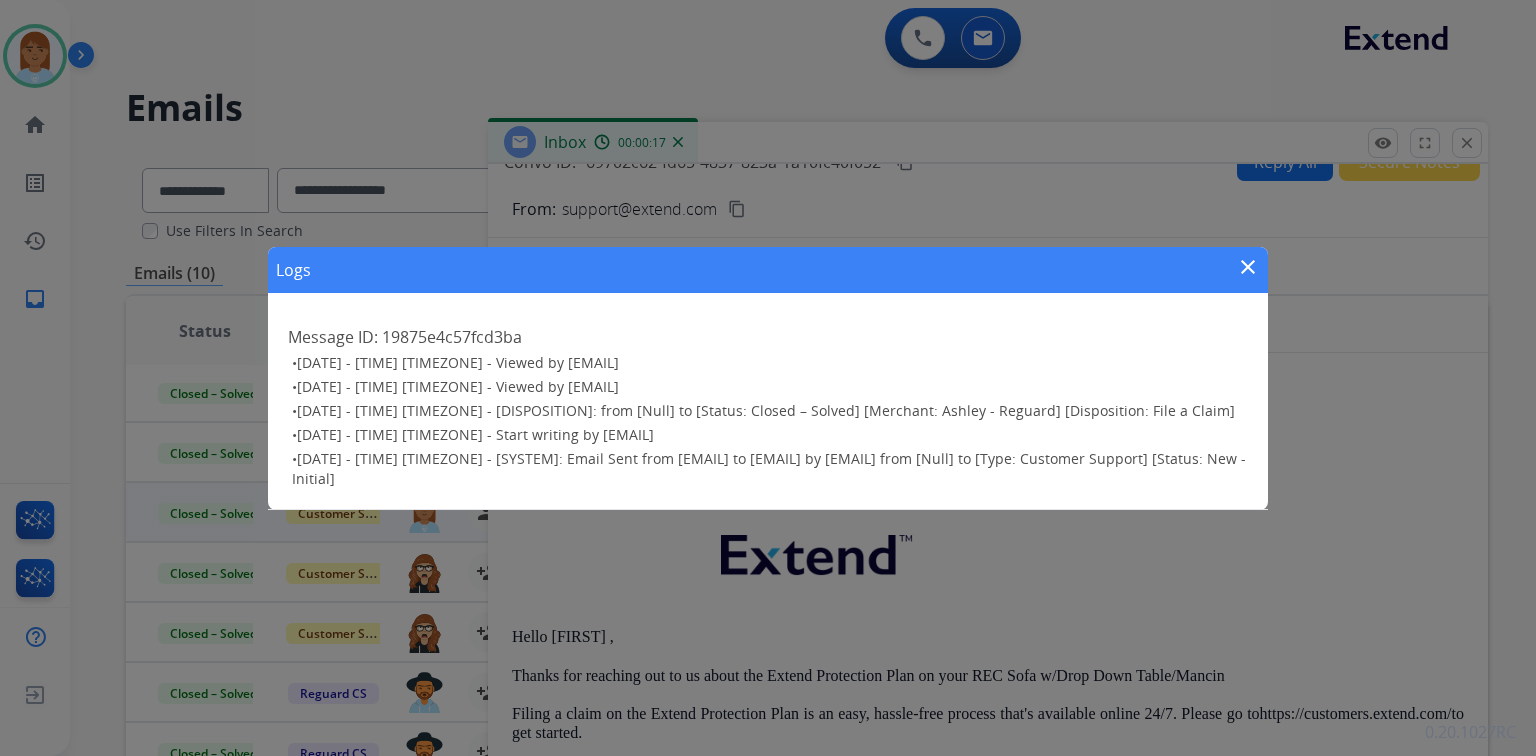 click on "Logs close" at bounding box center [768, 270] 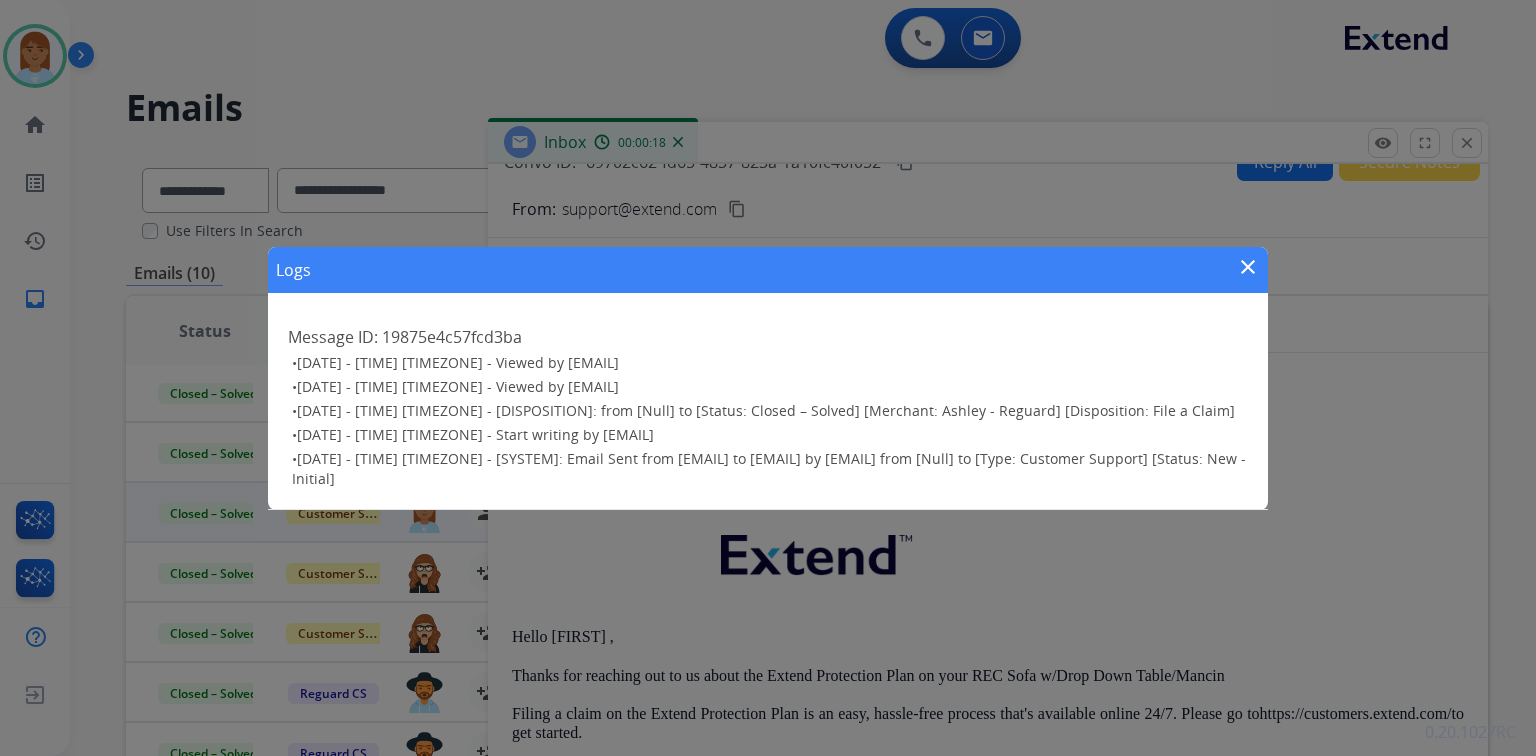 click on "close" at bounding box center (1248, 267) 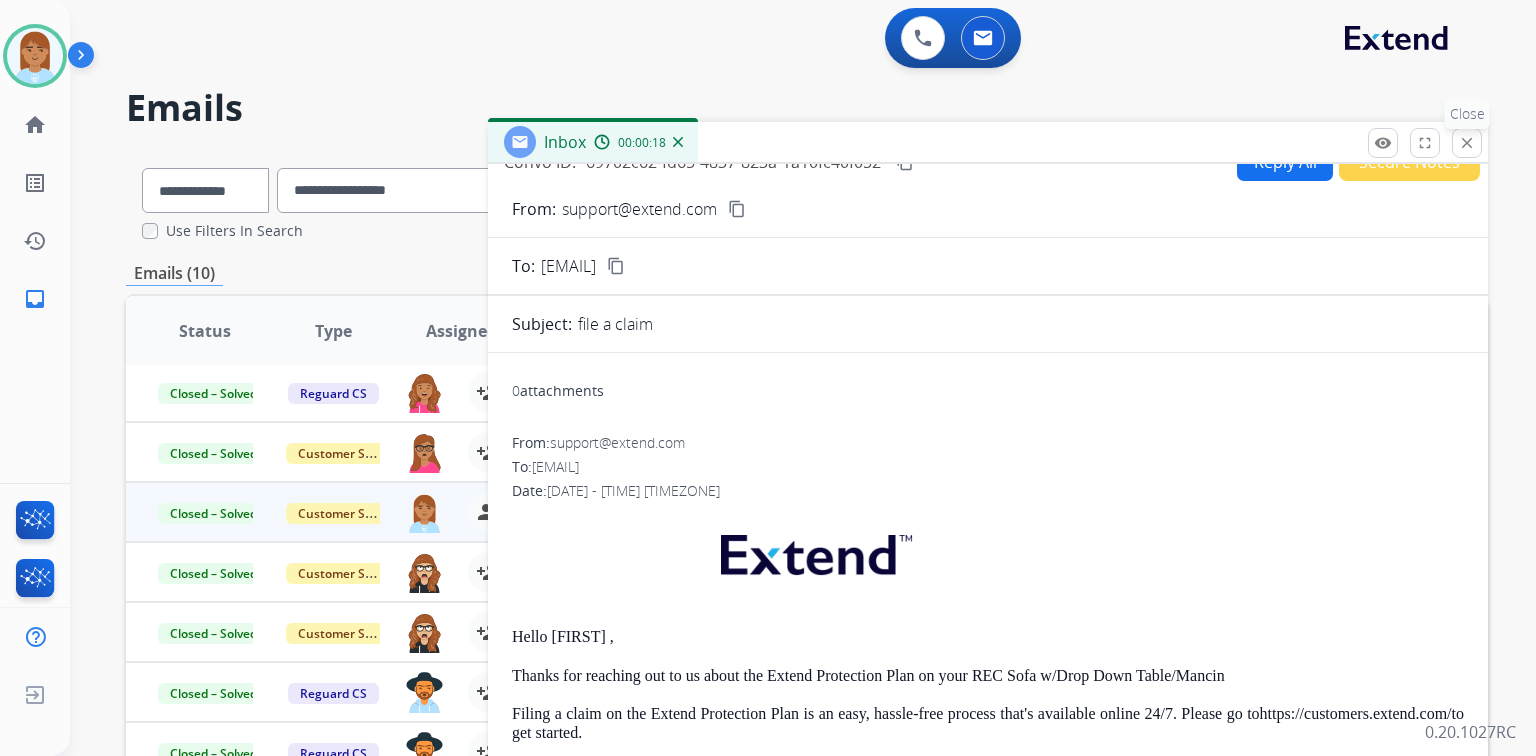 click on "close" at bounding box center [1467, 143] 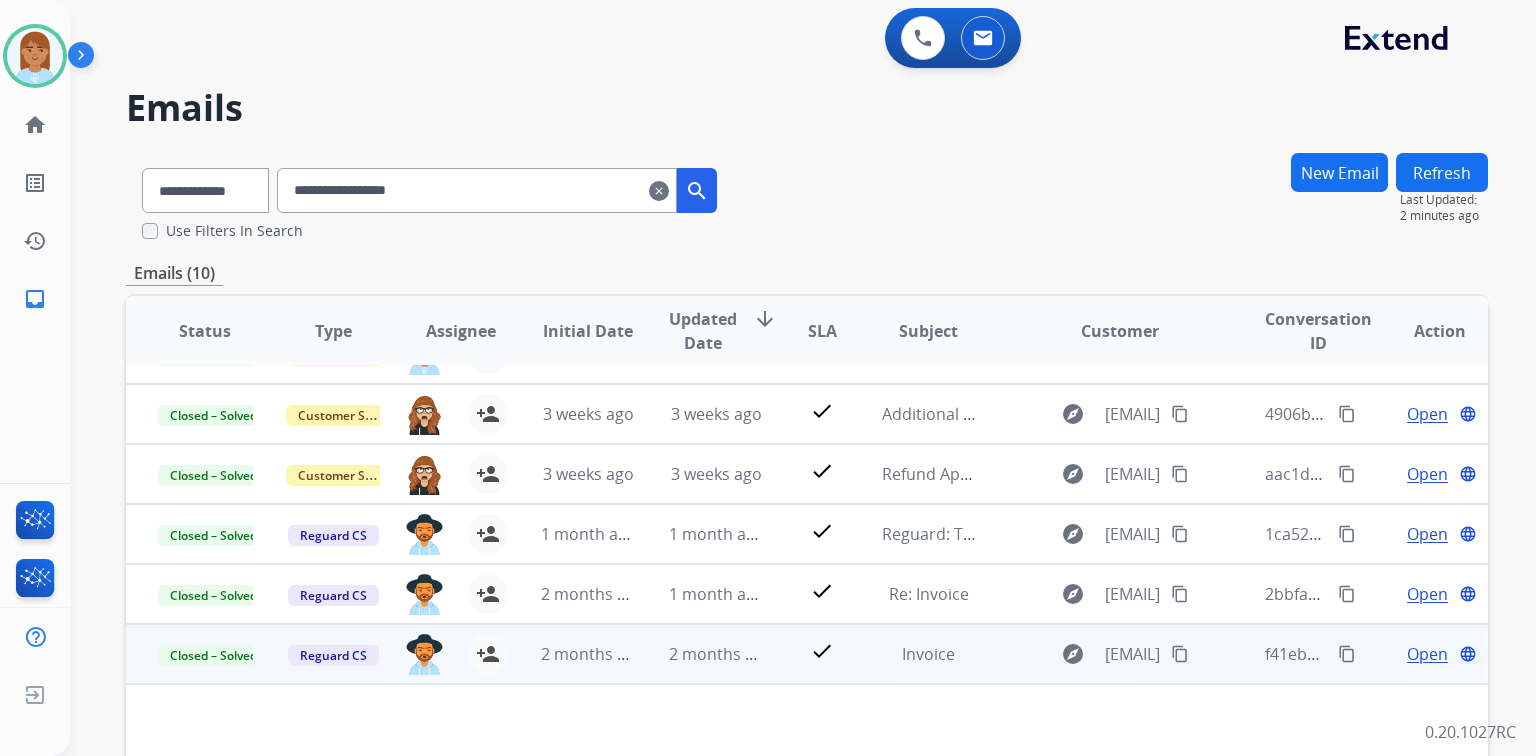 scroll, scrollTop: 404, scrollLeft: 0, axis: vertical 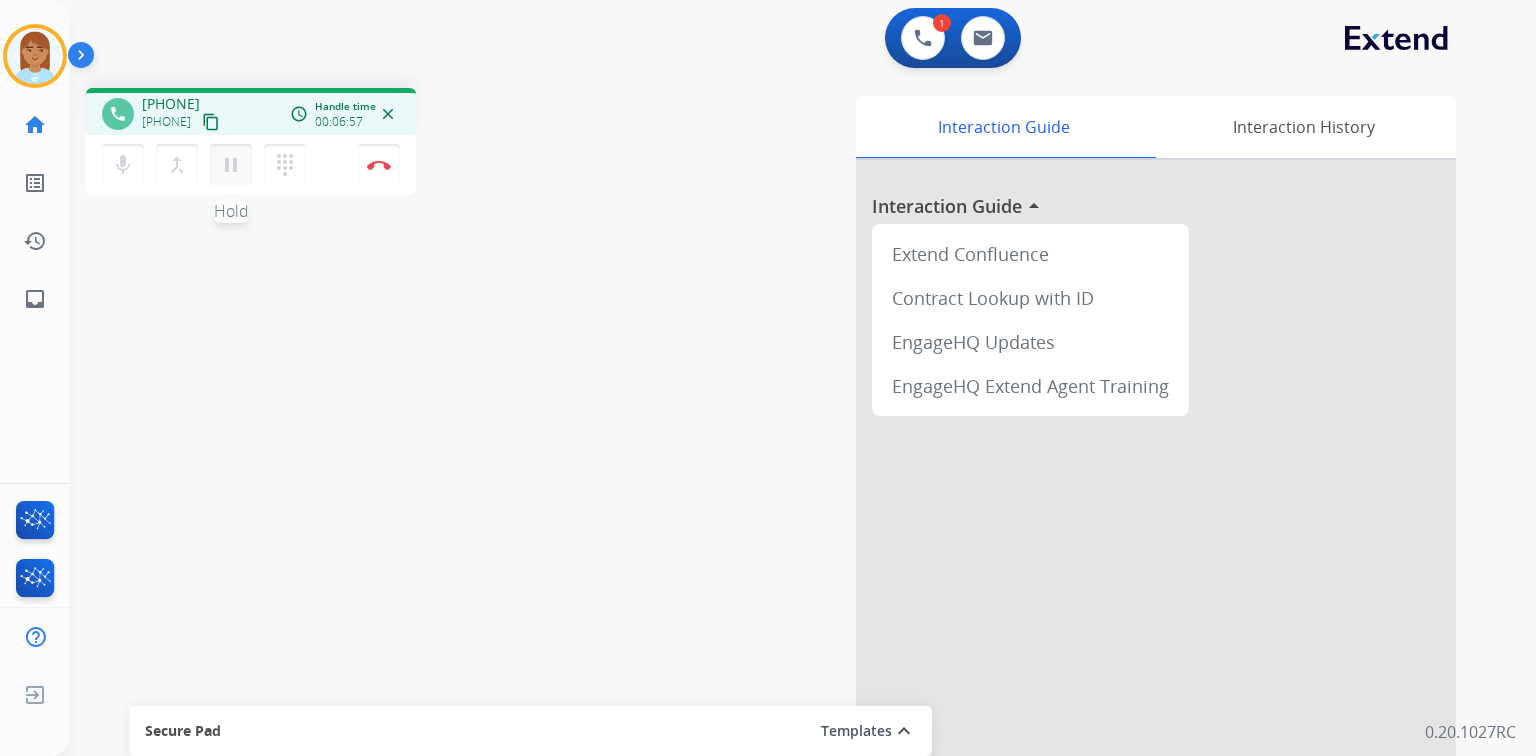 click on "pause Hold" at bounding box center (231, 165) 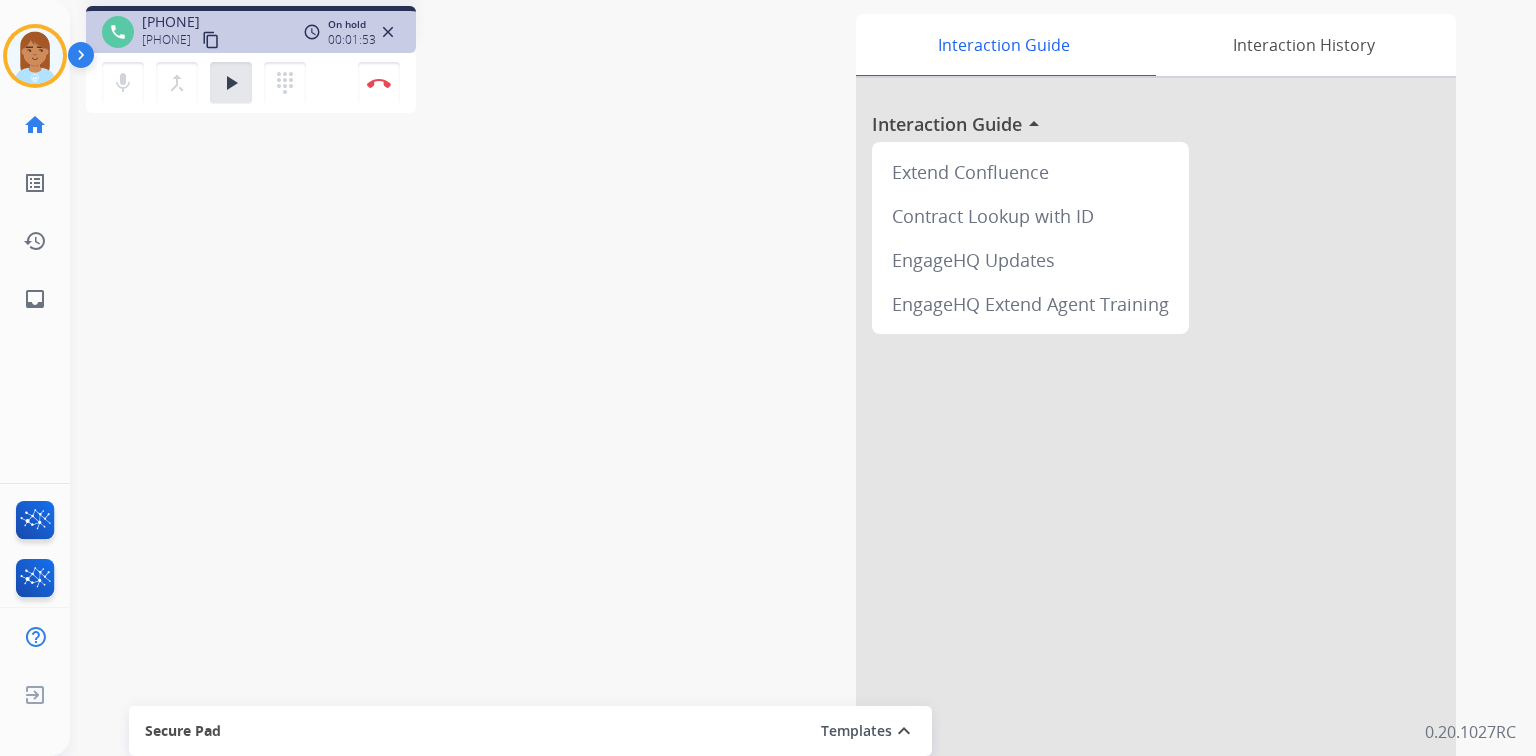 scroll, scrollTop: 0, scrollLeft: 0, axis: both 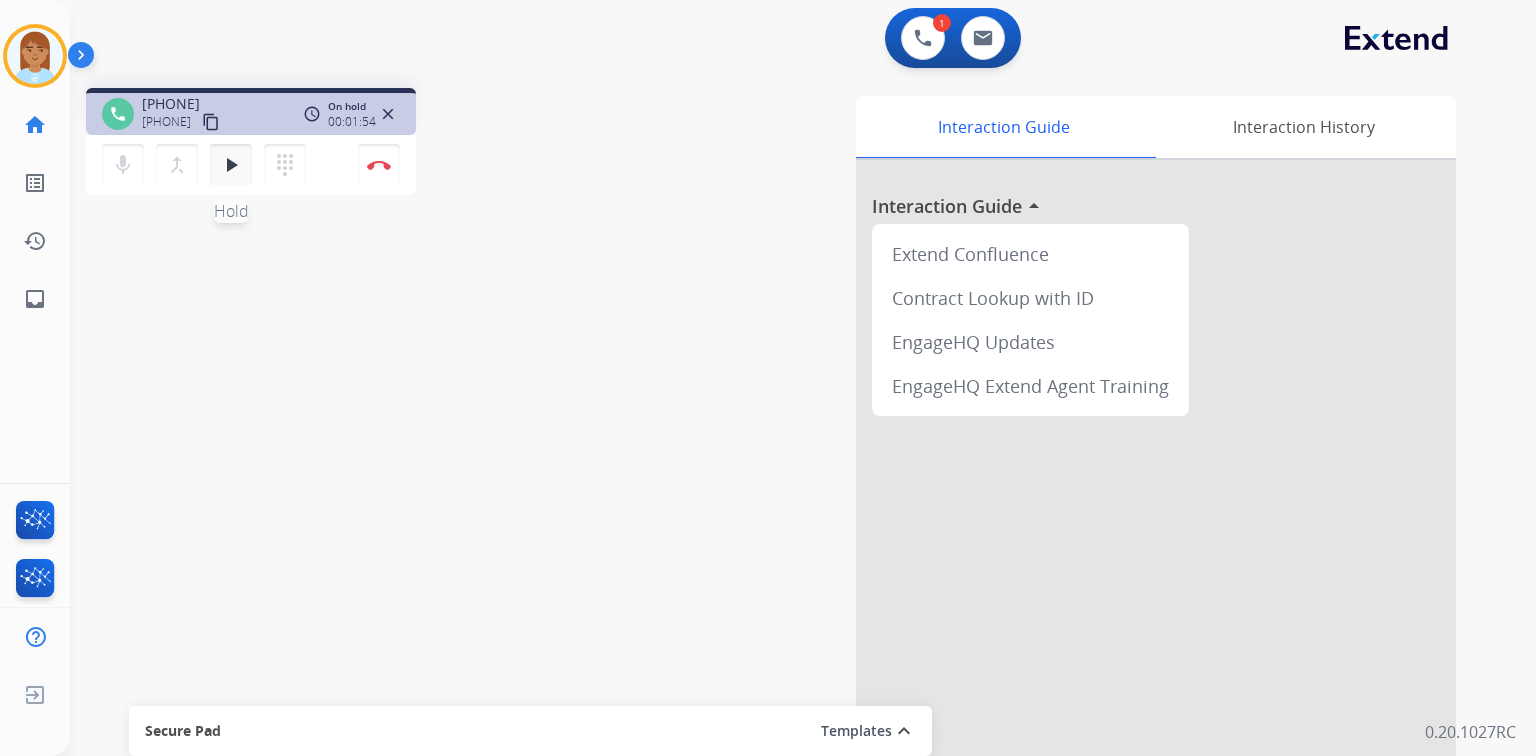 click on "play_arrow Hold" at bounding box center [231, 165] 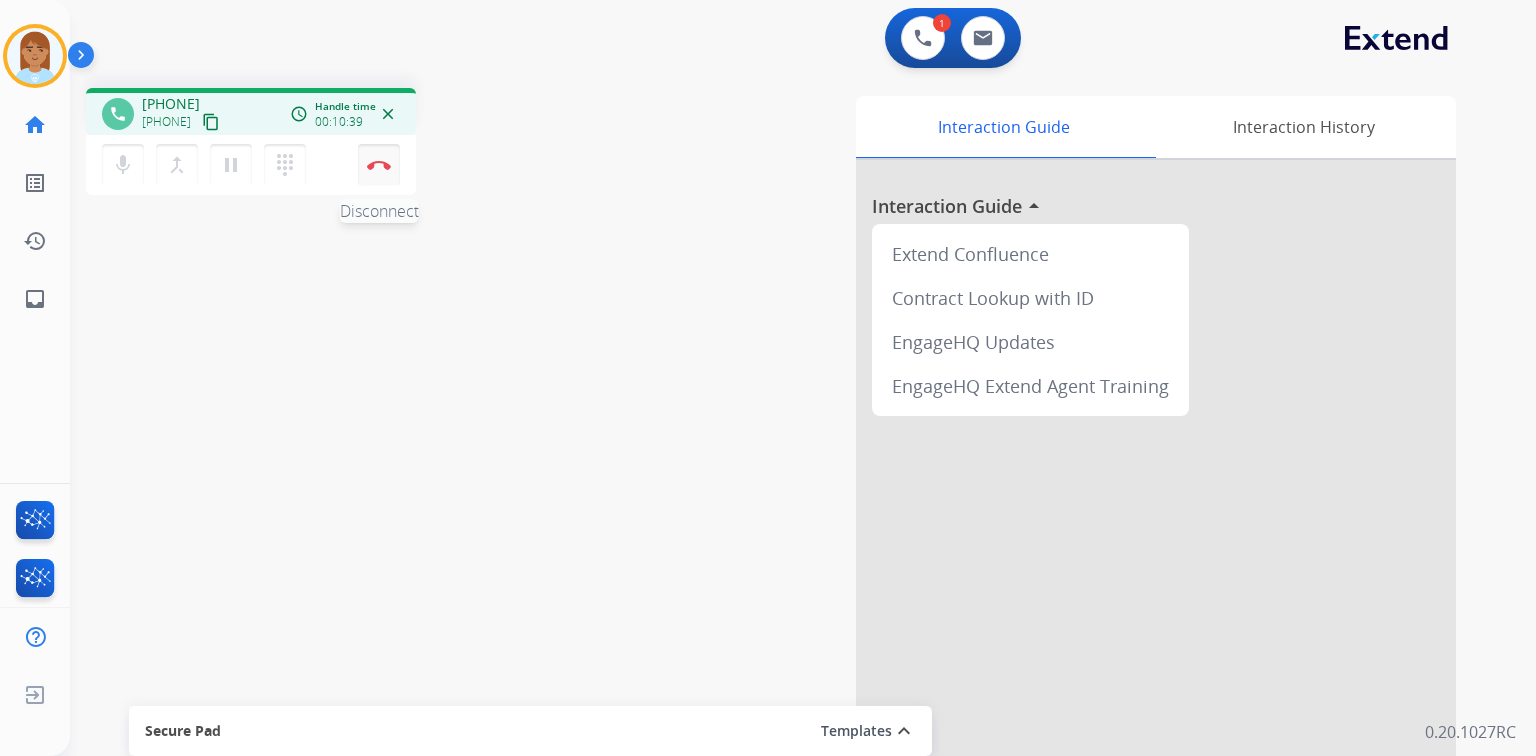 click on "Disconnect" at bounding box center (379, 165) 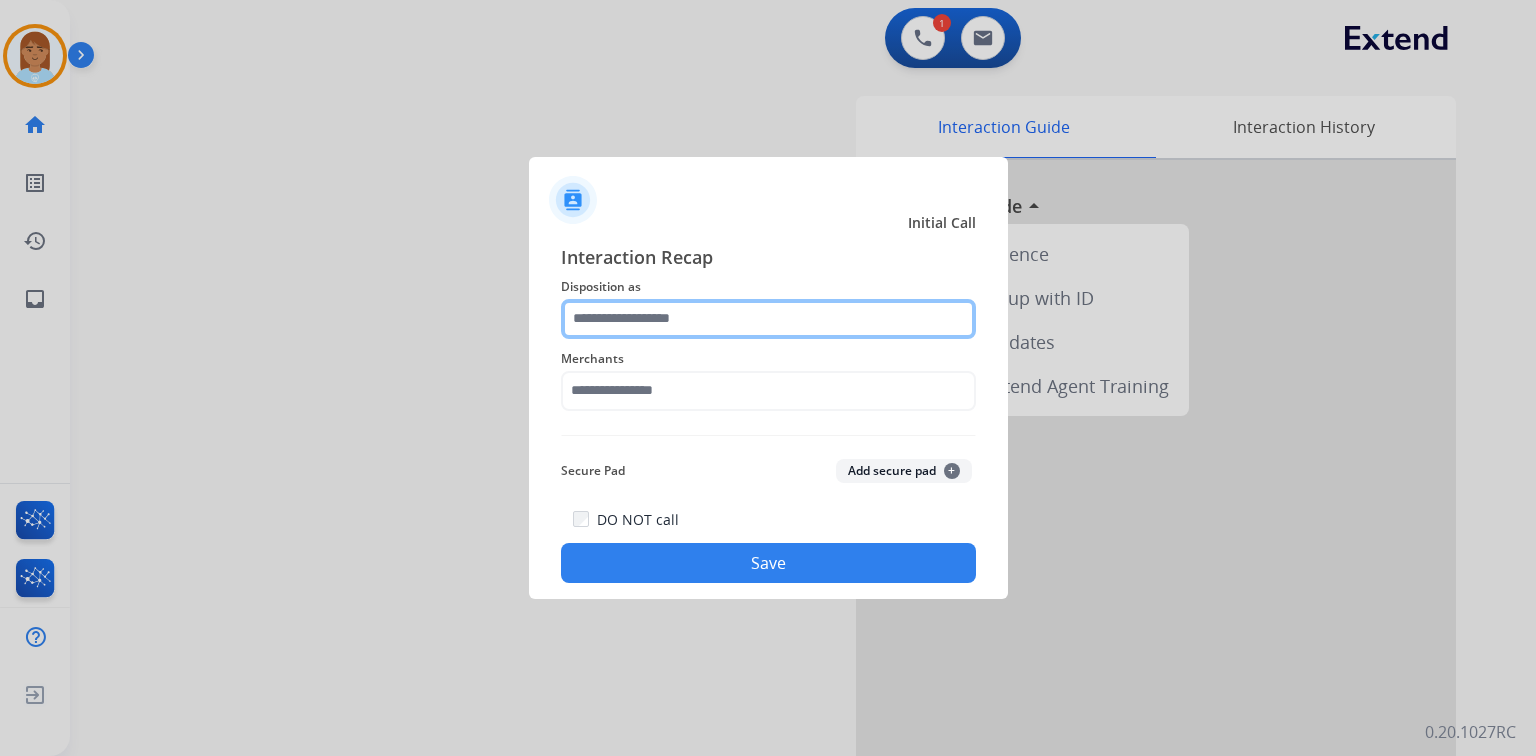 click 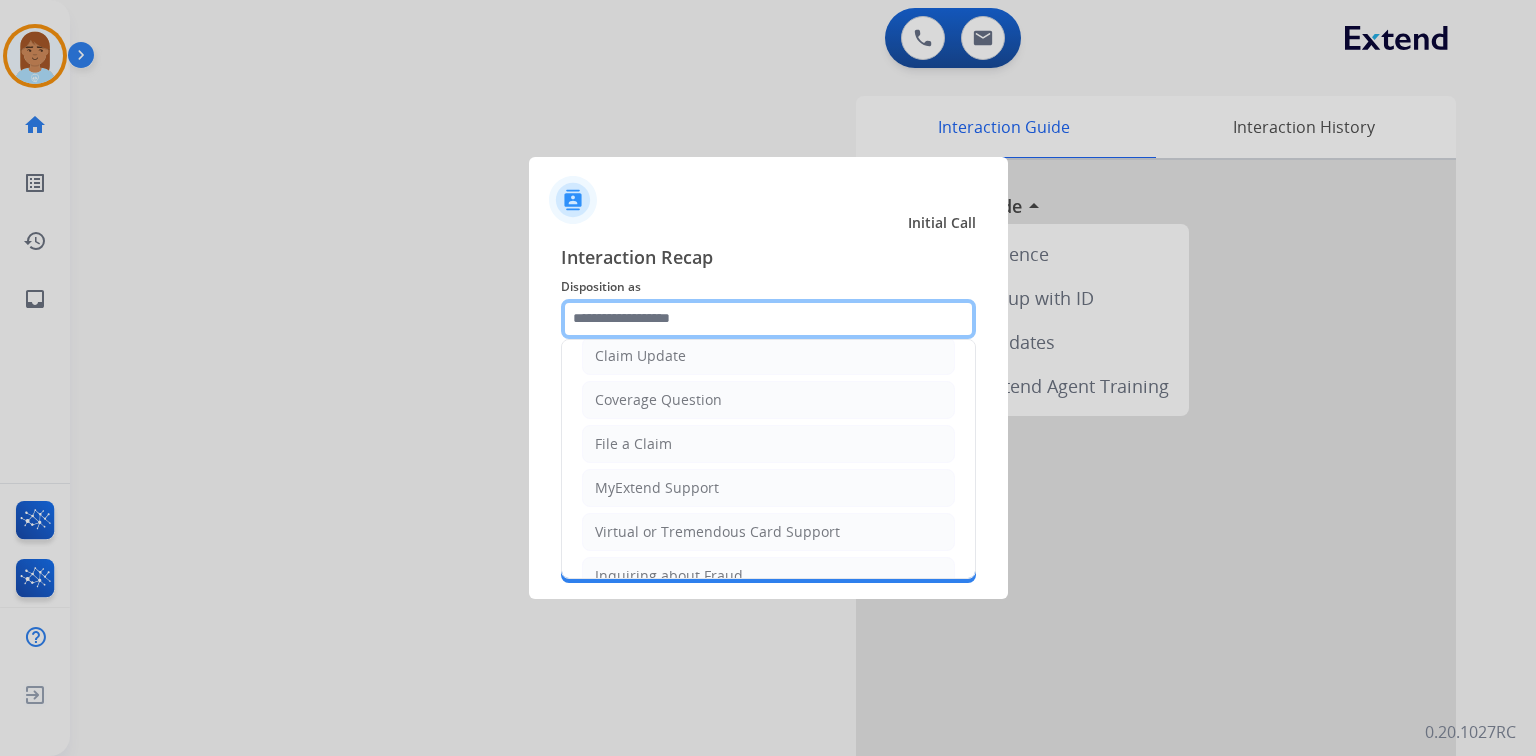scroll, scrollTop: 307, scrollLeft: 0, axis: vertical 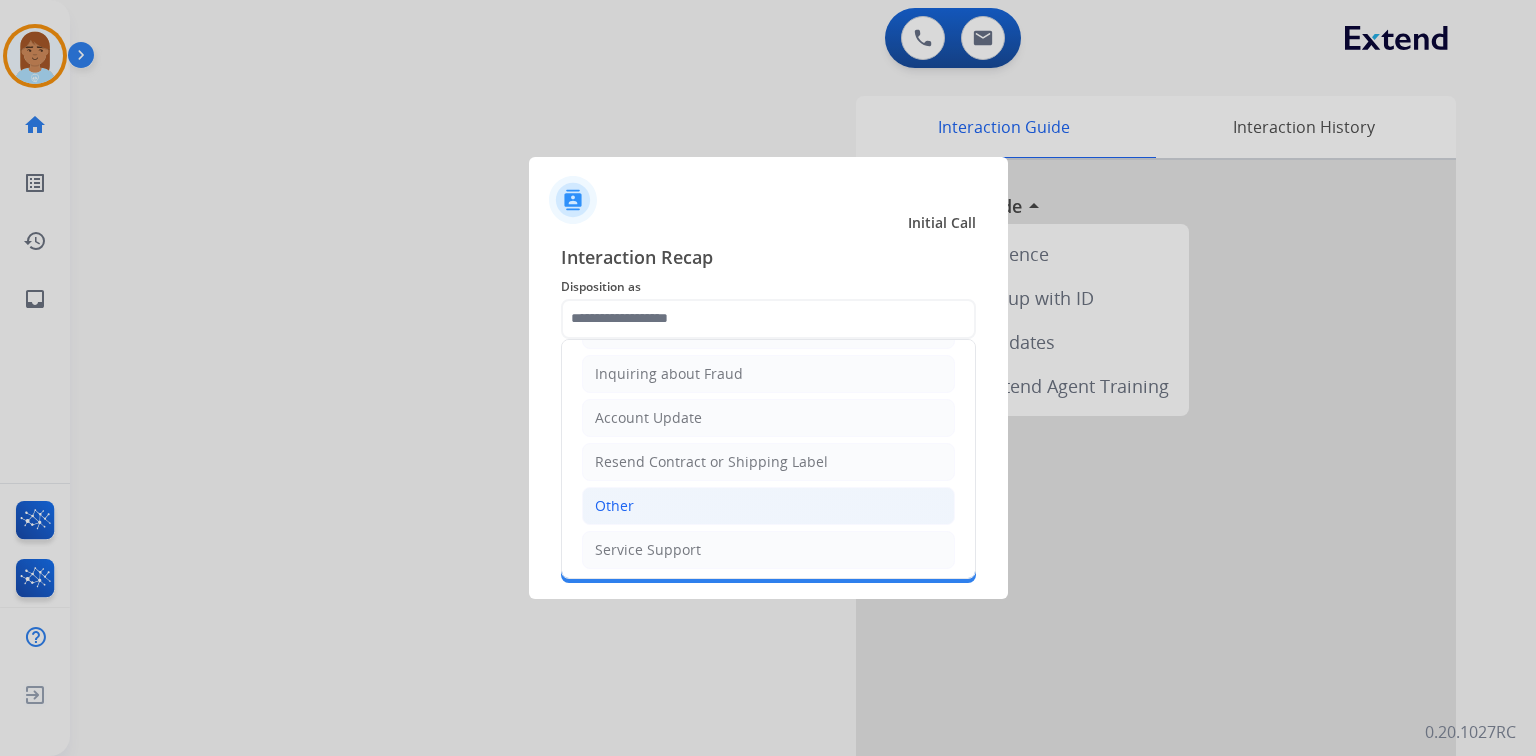 click on "Other" 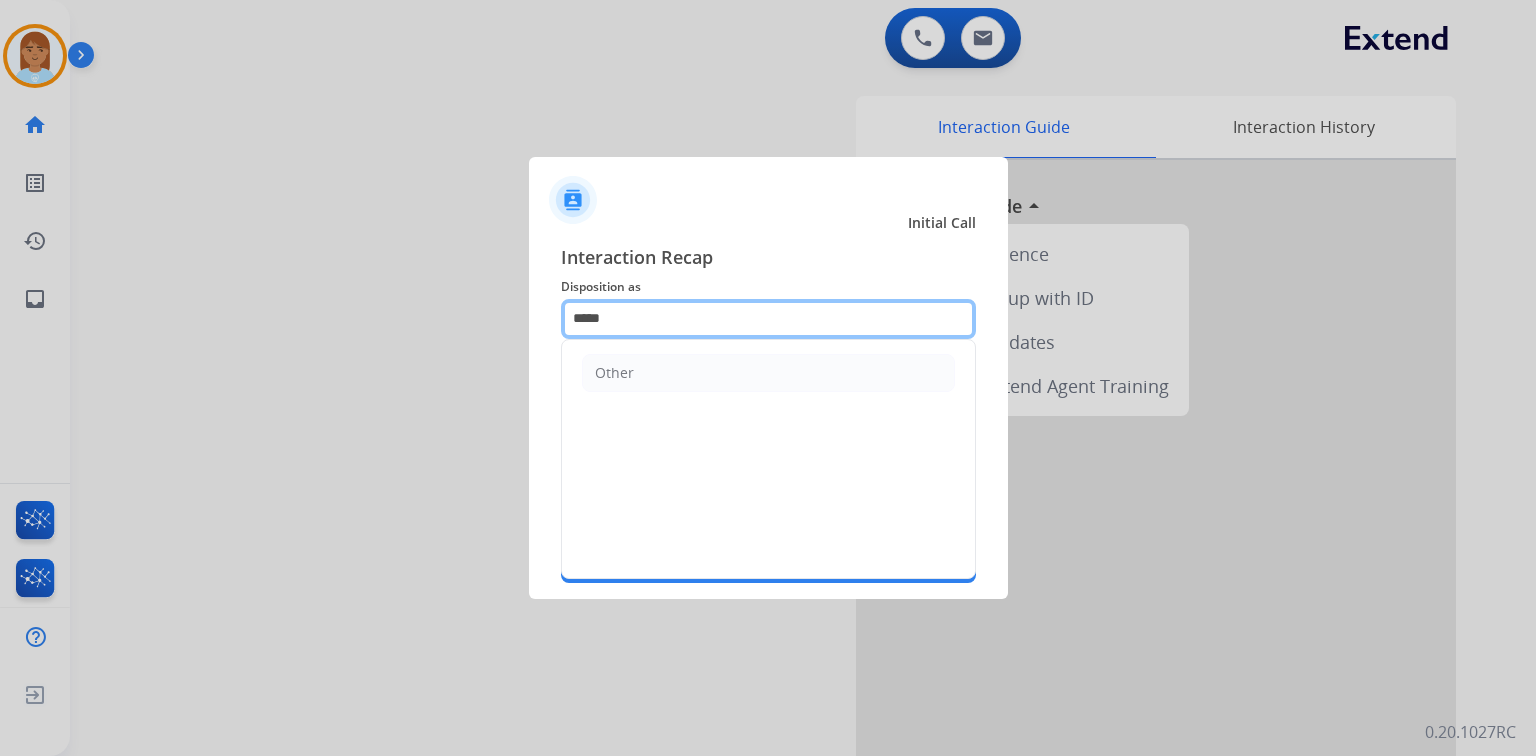 drag, startPoint x: 736, startPoint y: 337, endPoint x: 283, endPoint y: 345, distance: 453.07065 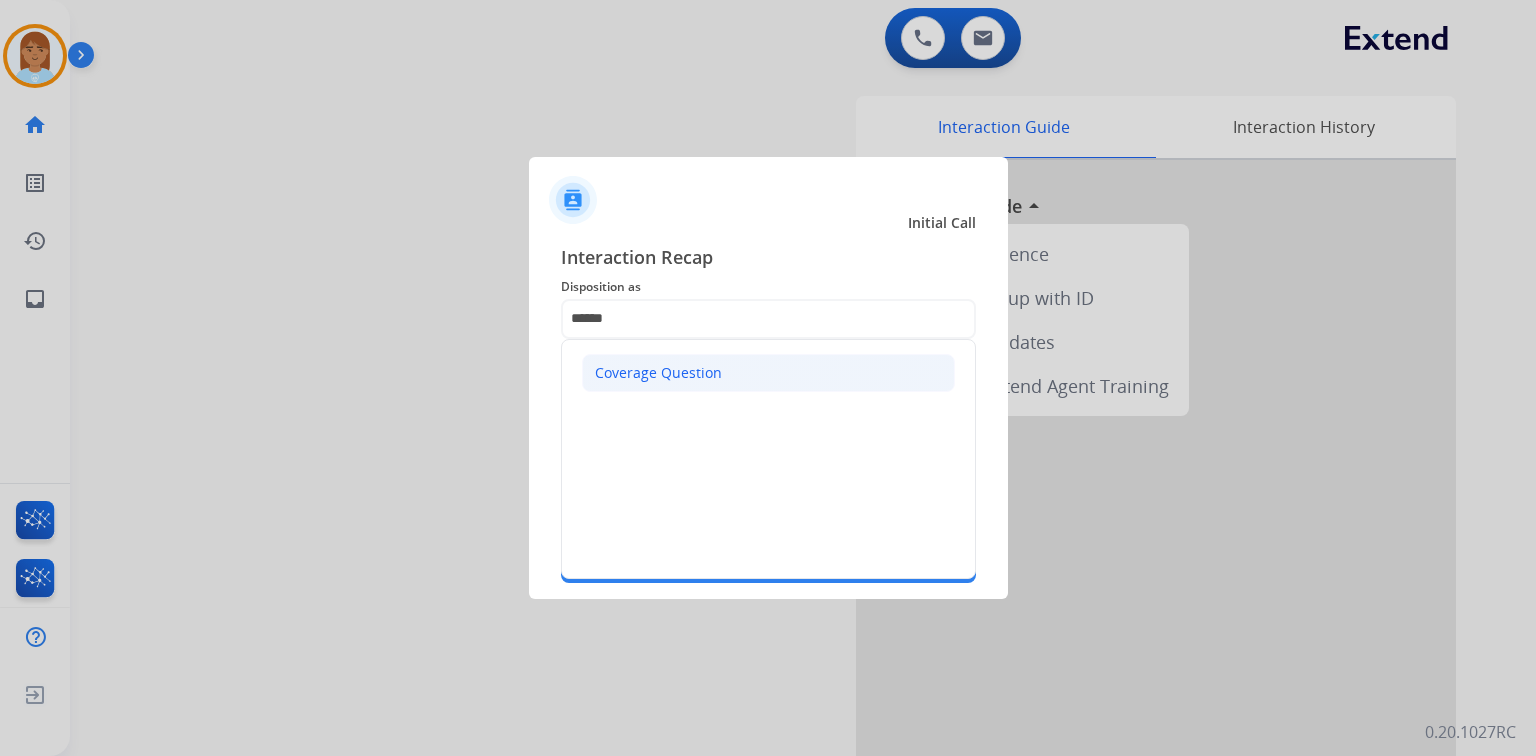 click on "Coverage Question" 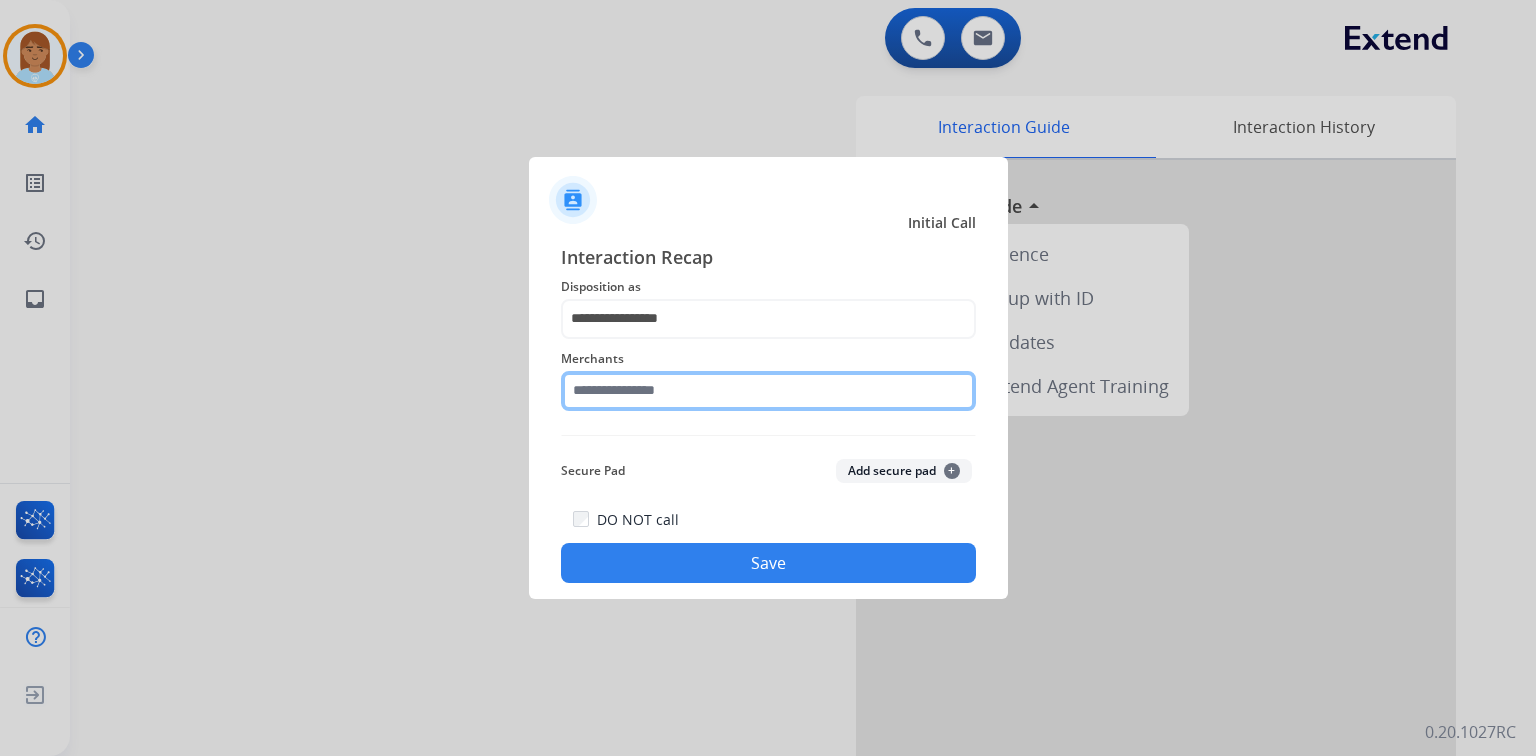click 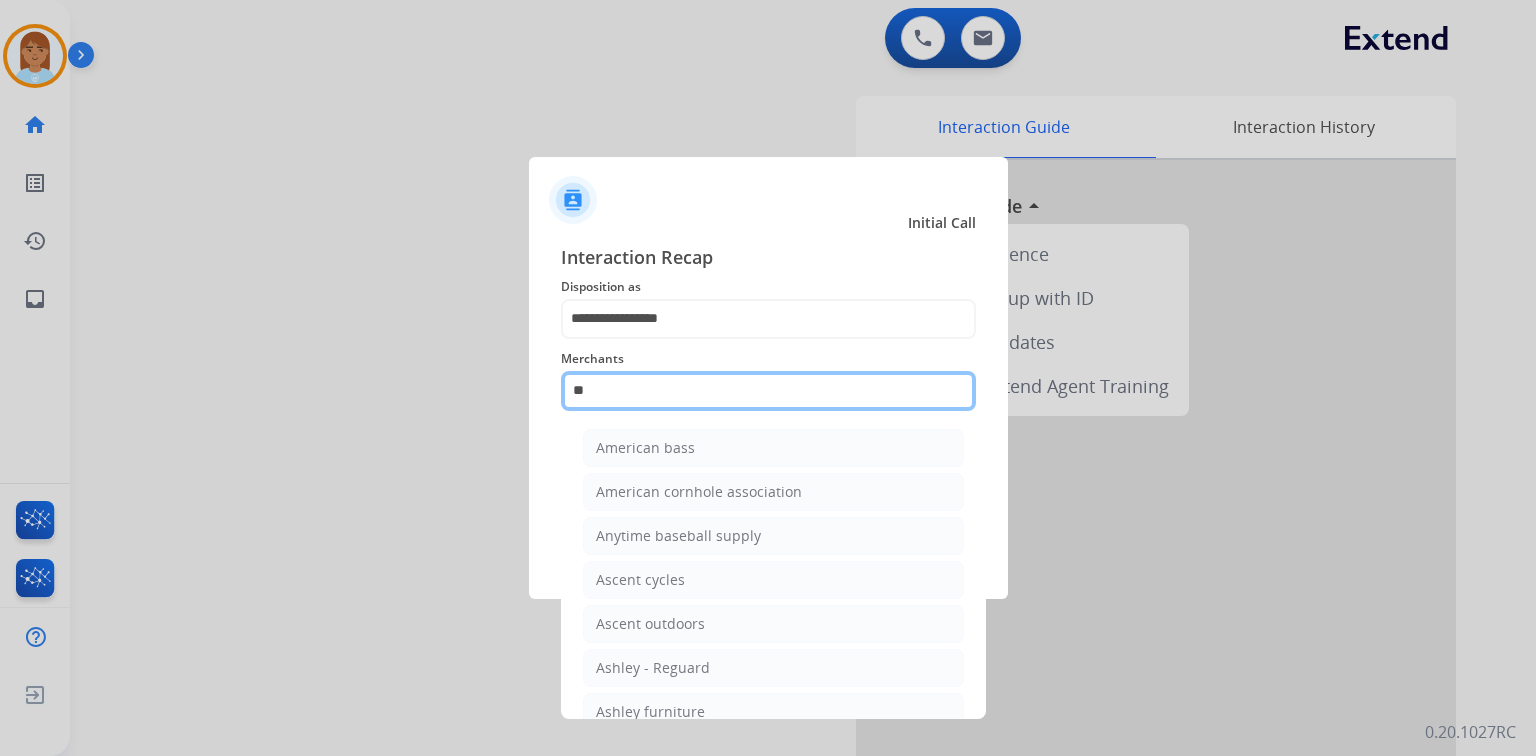 type on "*" 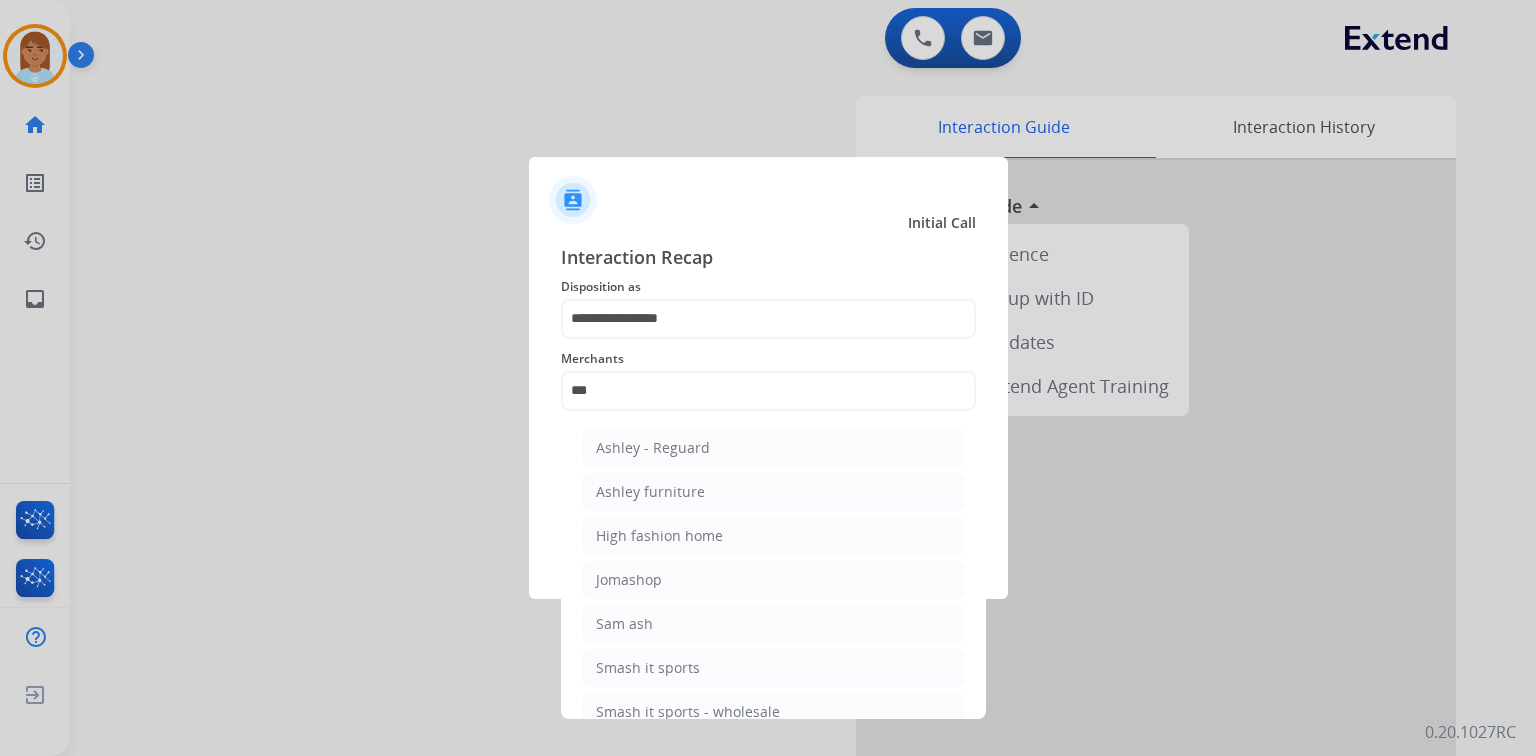 click on "Ashley - Reguard" 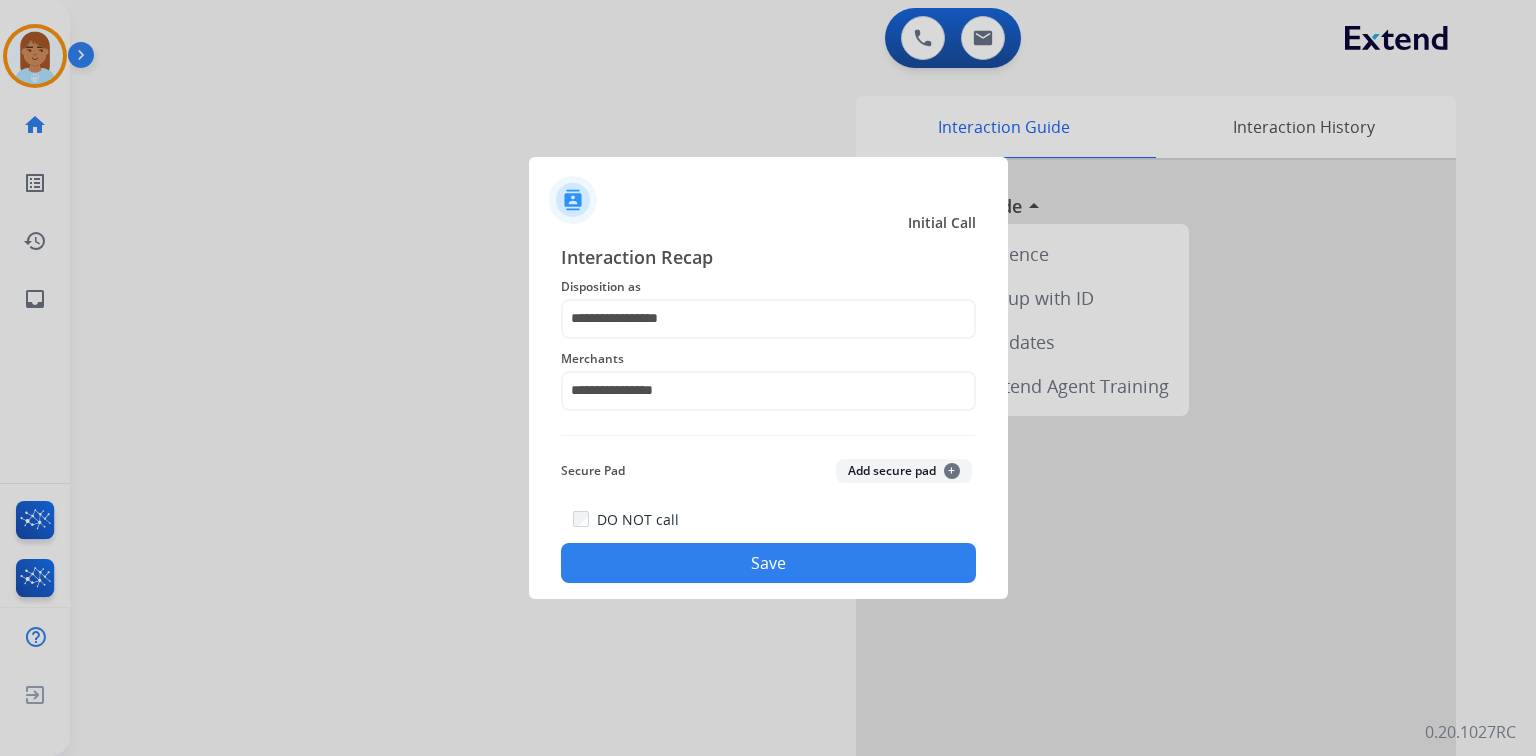 click on "Save" 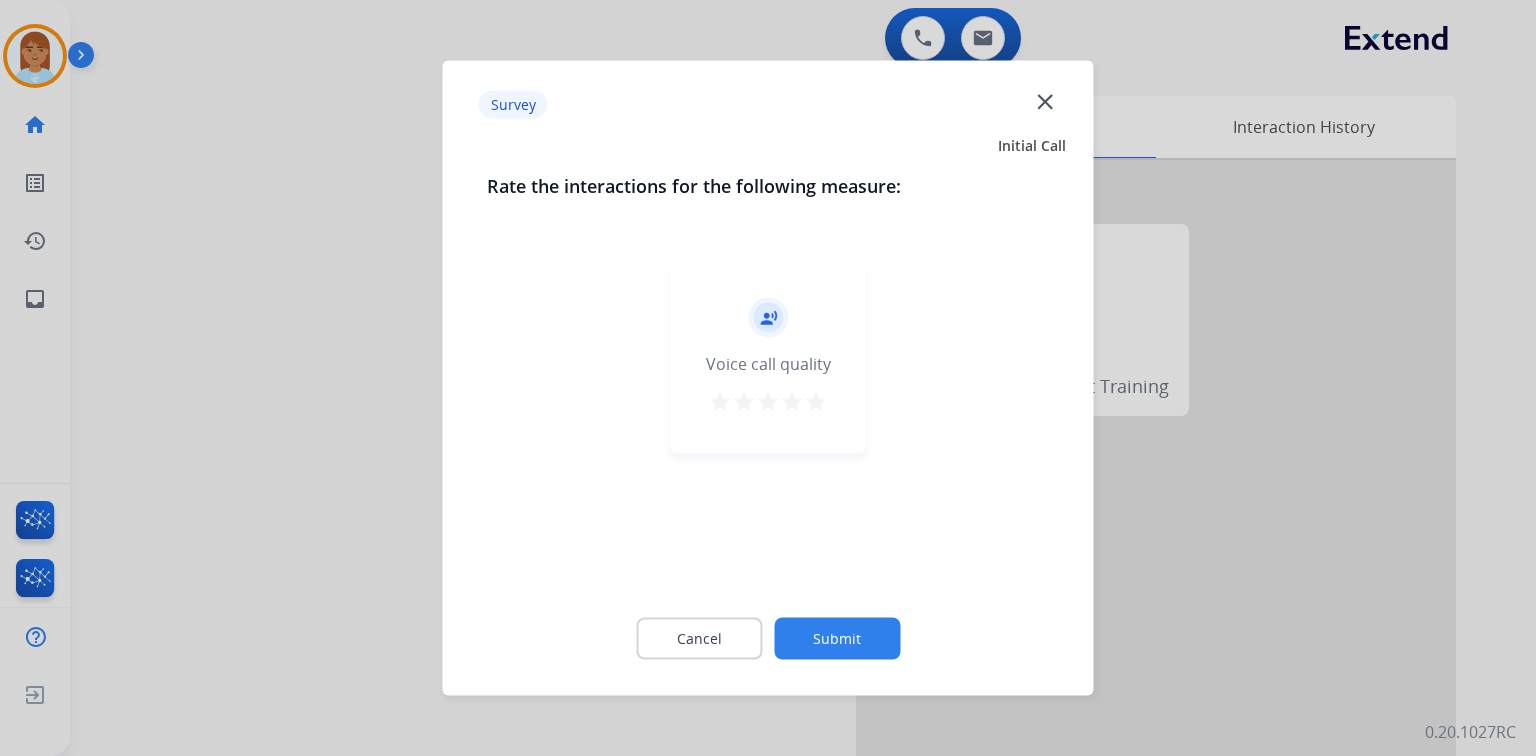 click on "star" at bounding box center (816, 402) 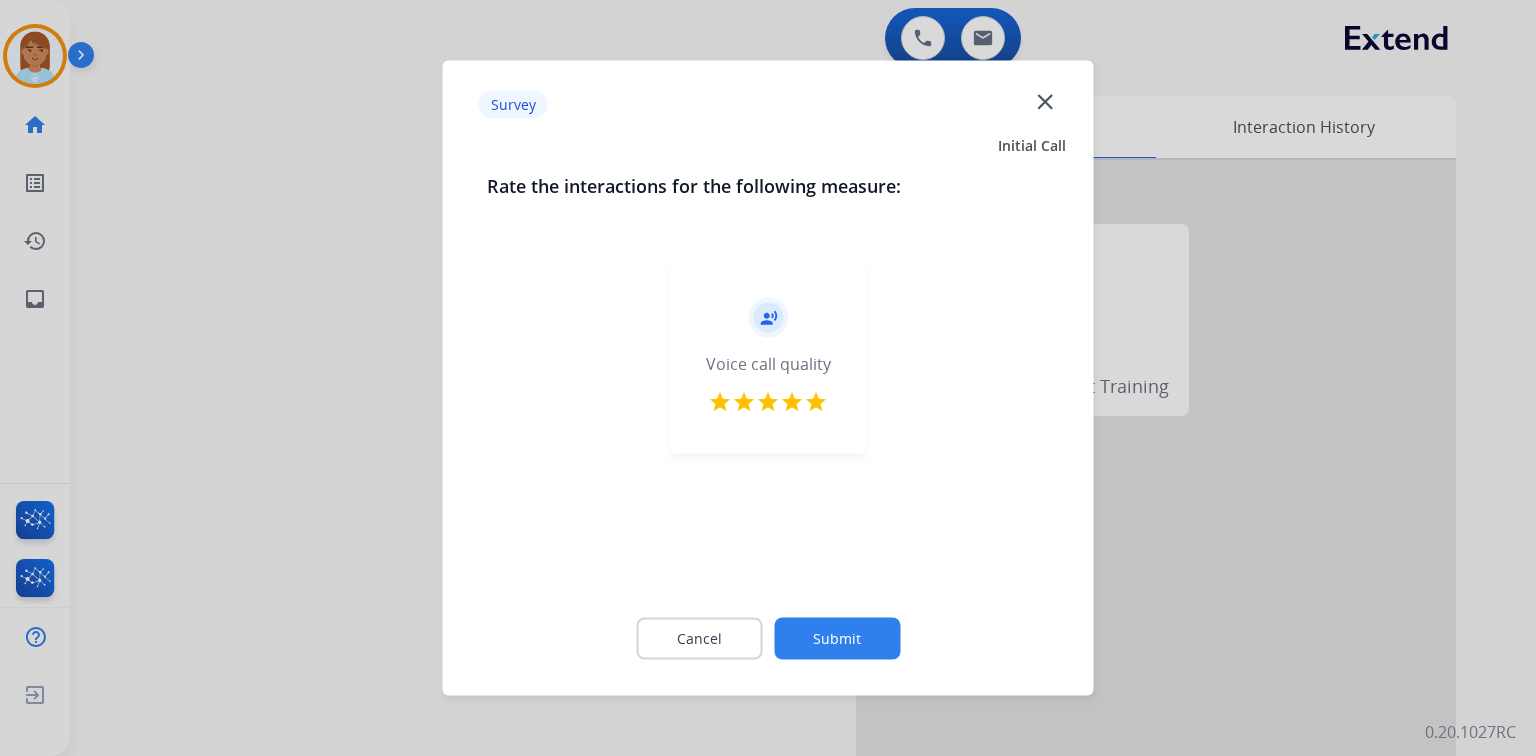 click on "Cancel Submit" 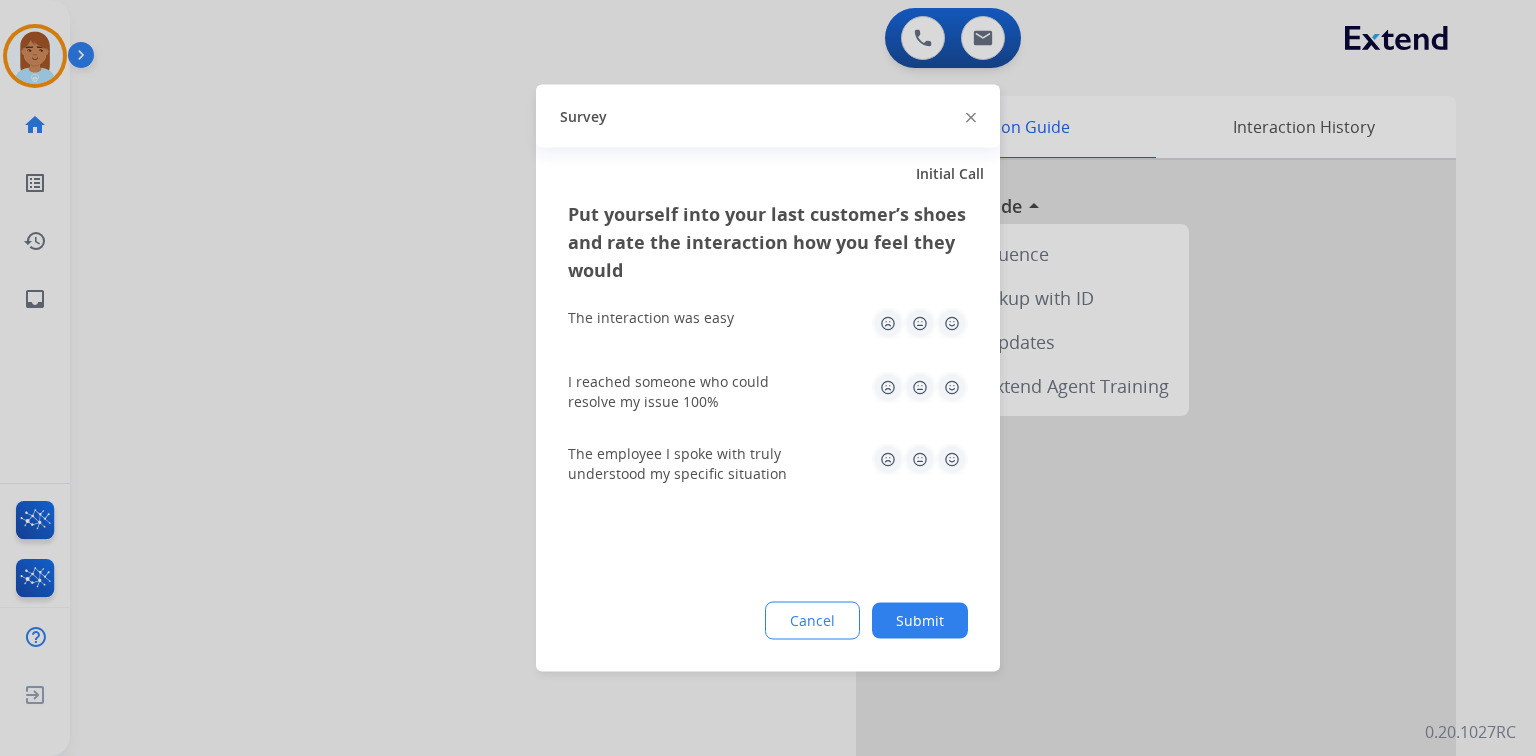 click 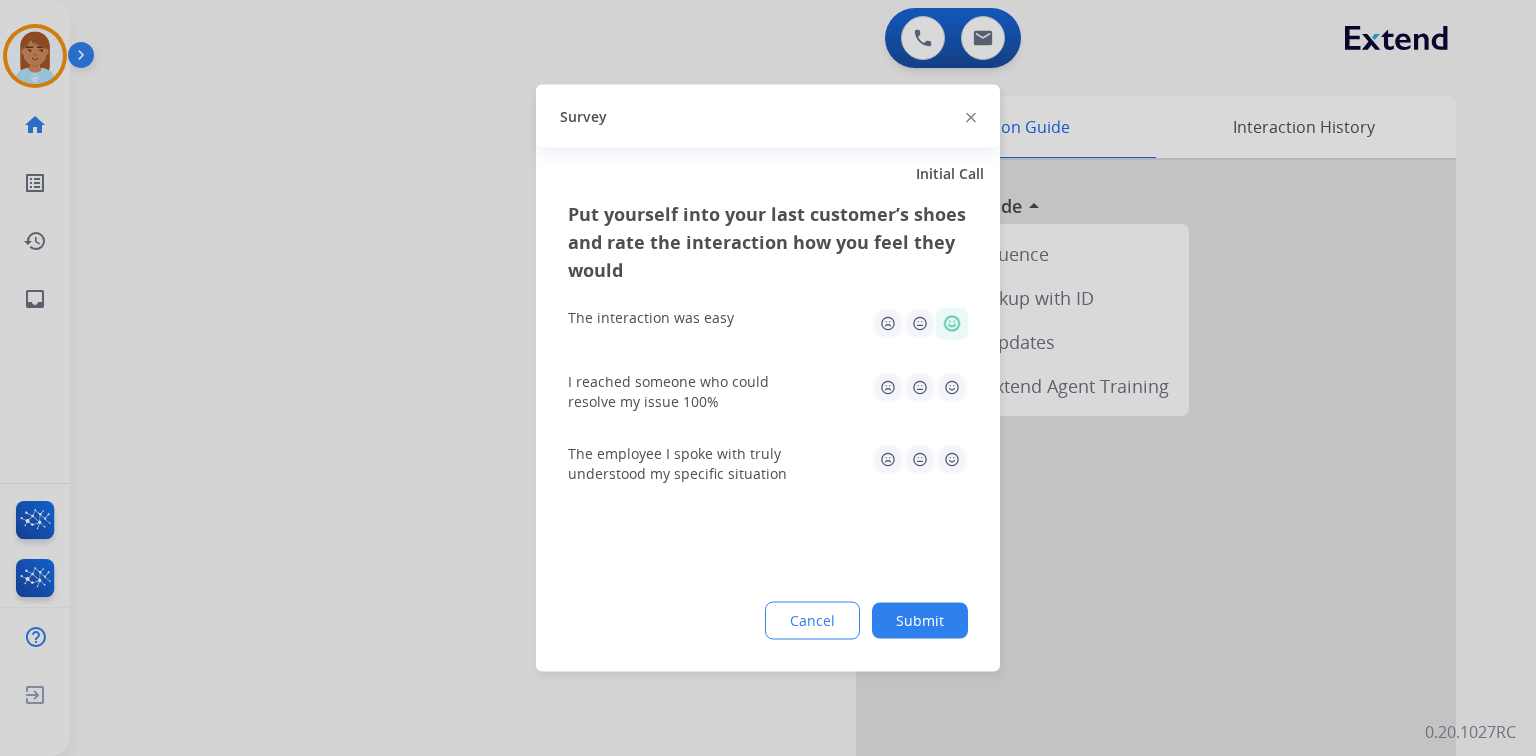 click 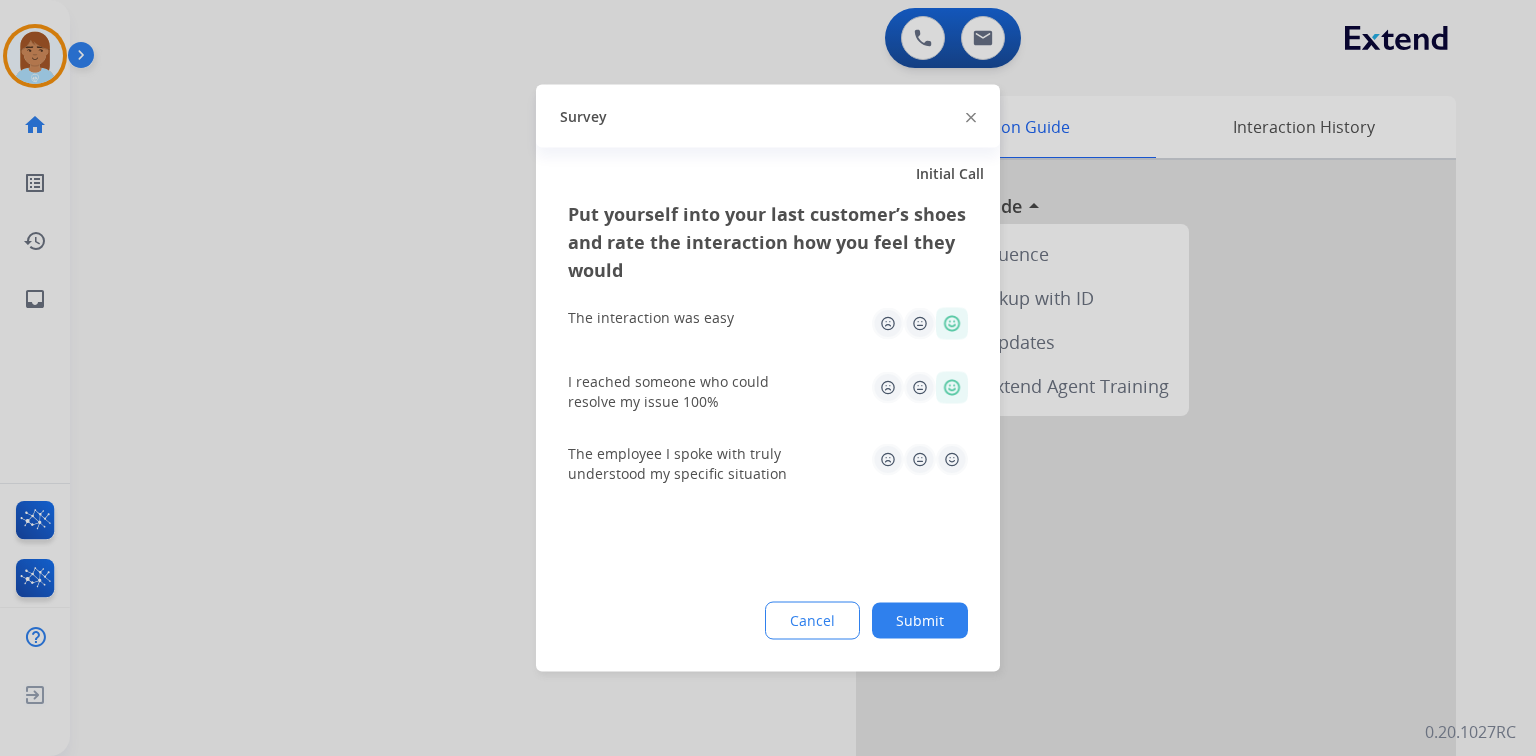 click 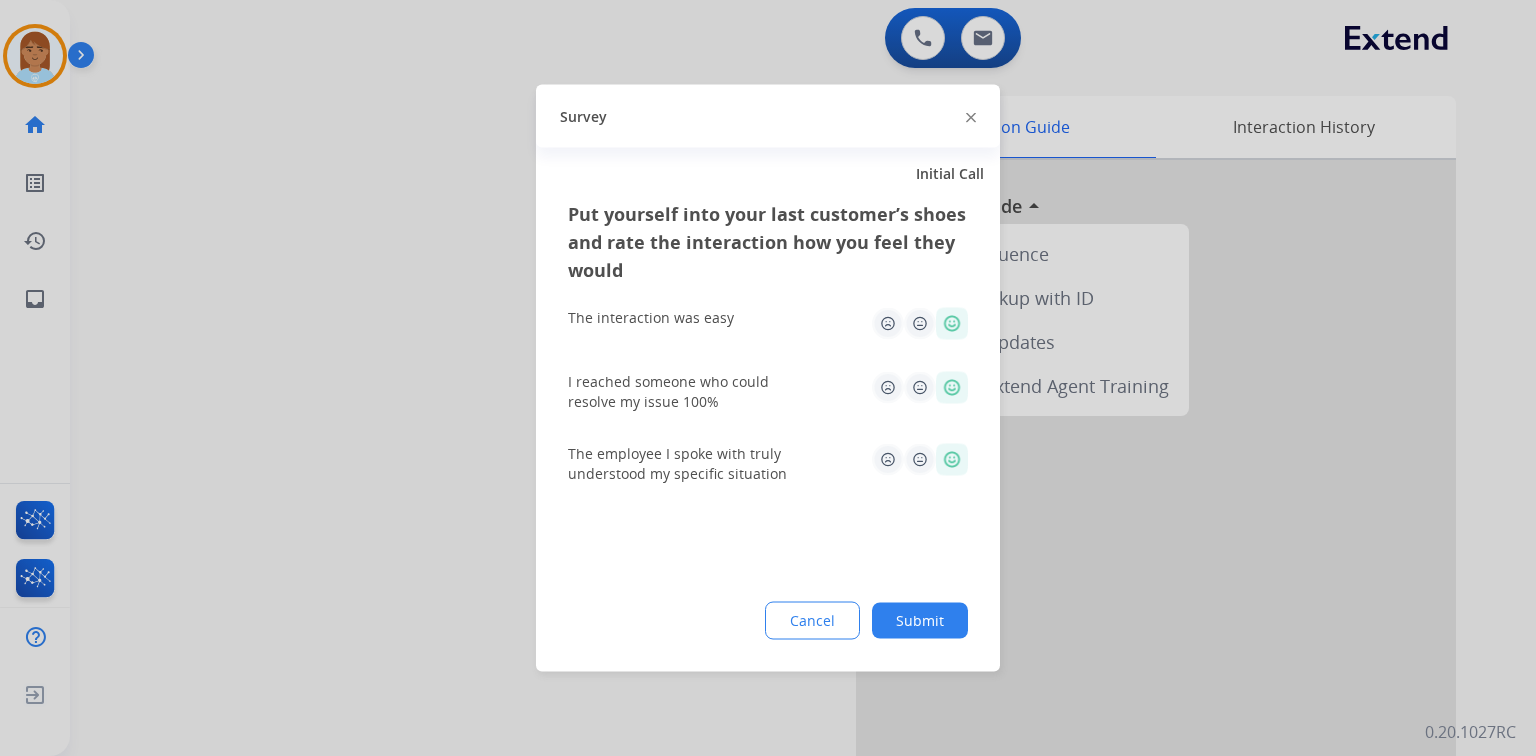 click on "Submit" 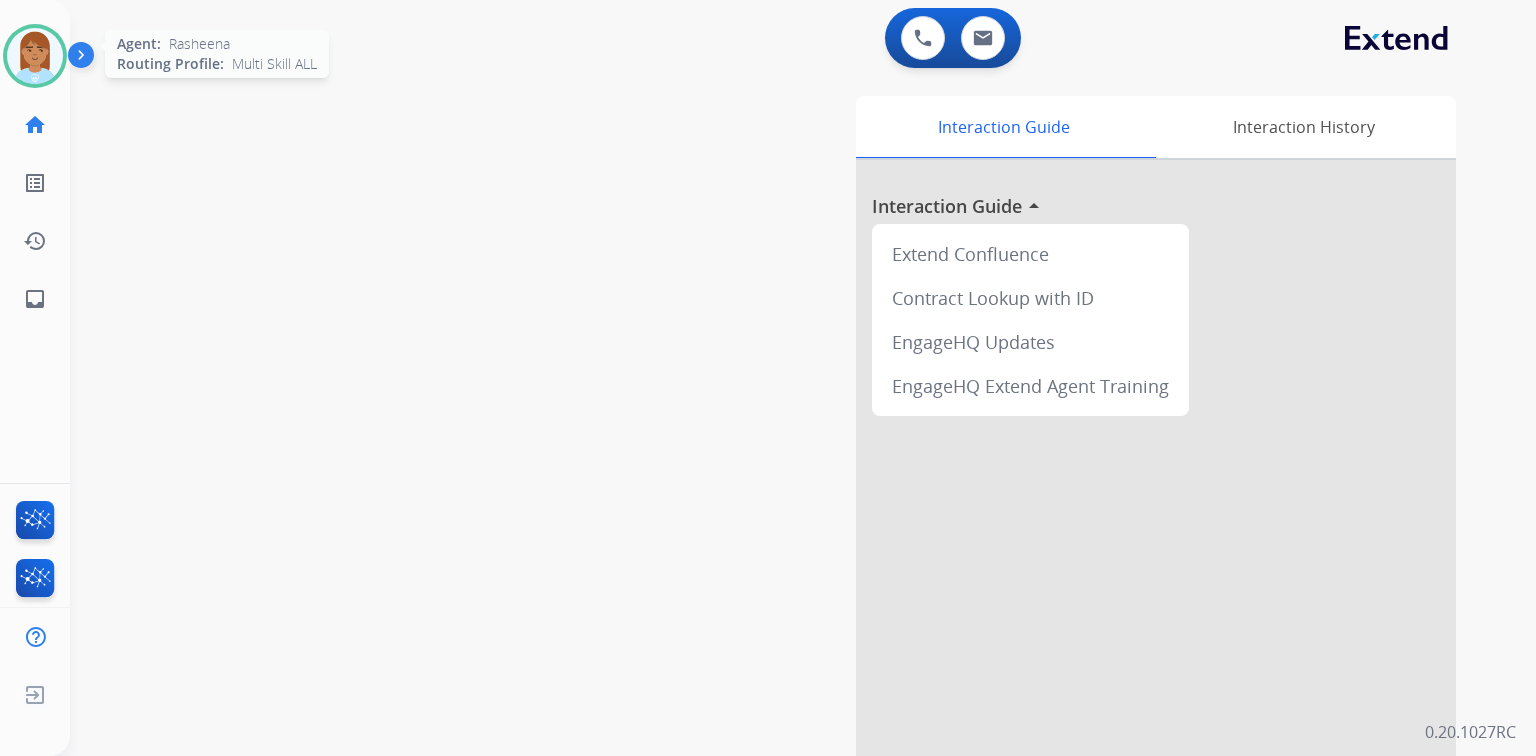 click at bounding box center (35, 56) 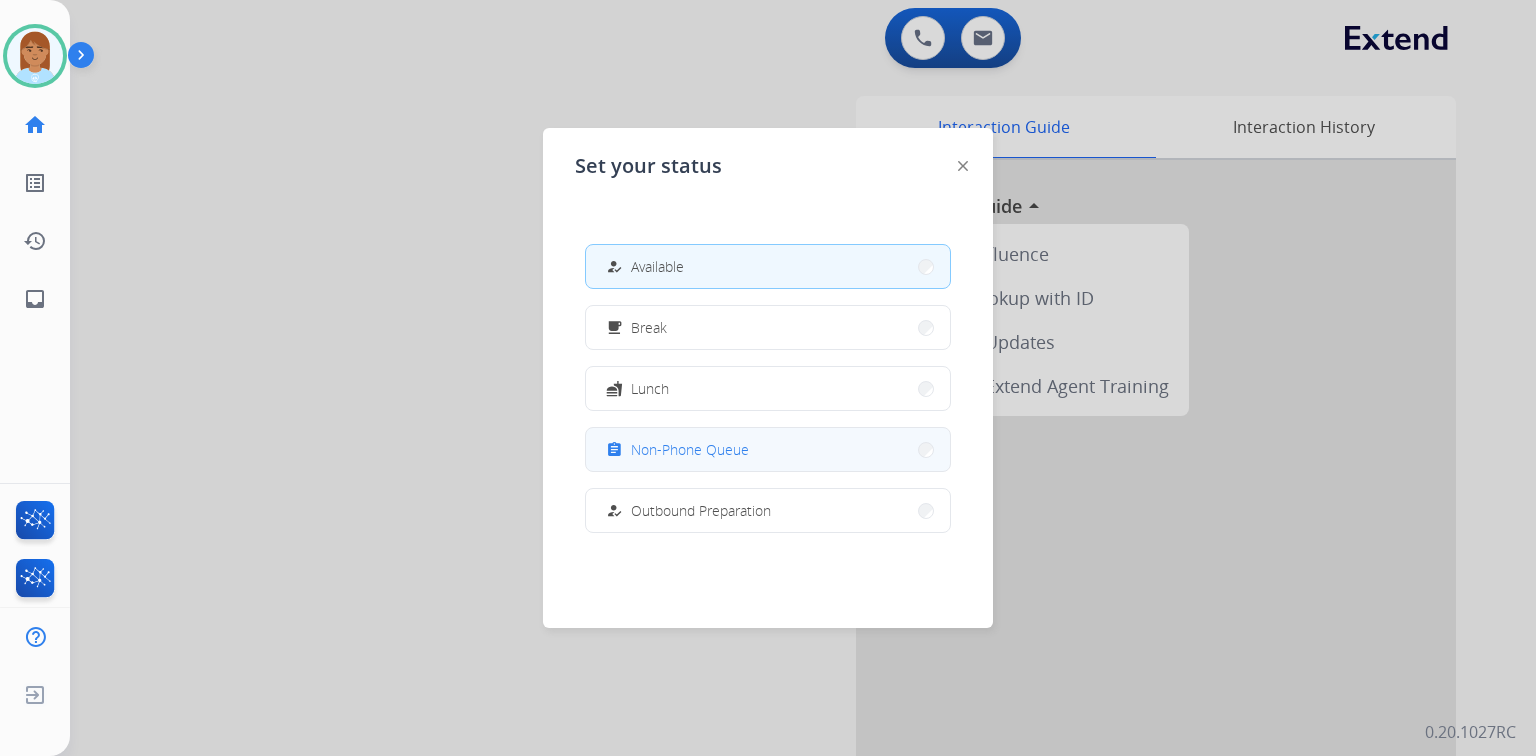 click on "assignment Non-Phone Queue" at bounding box center [675, 450] 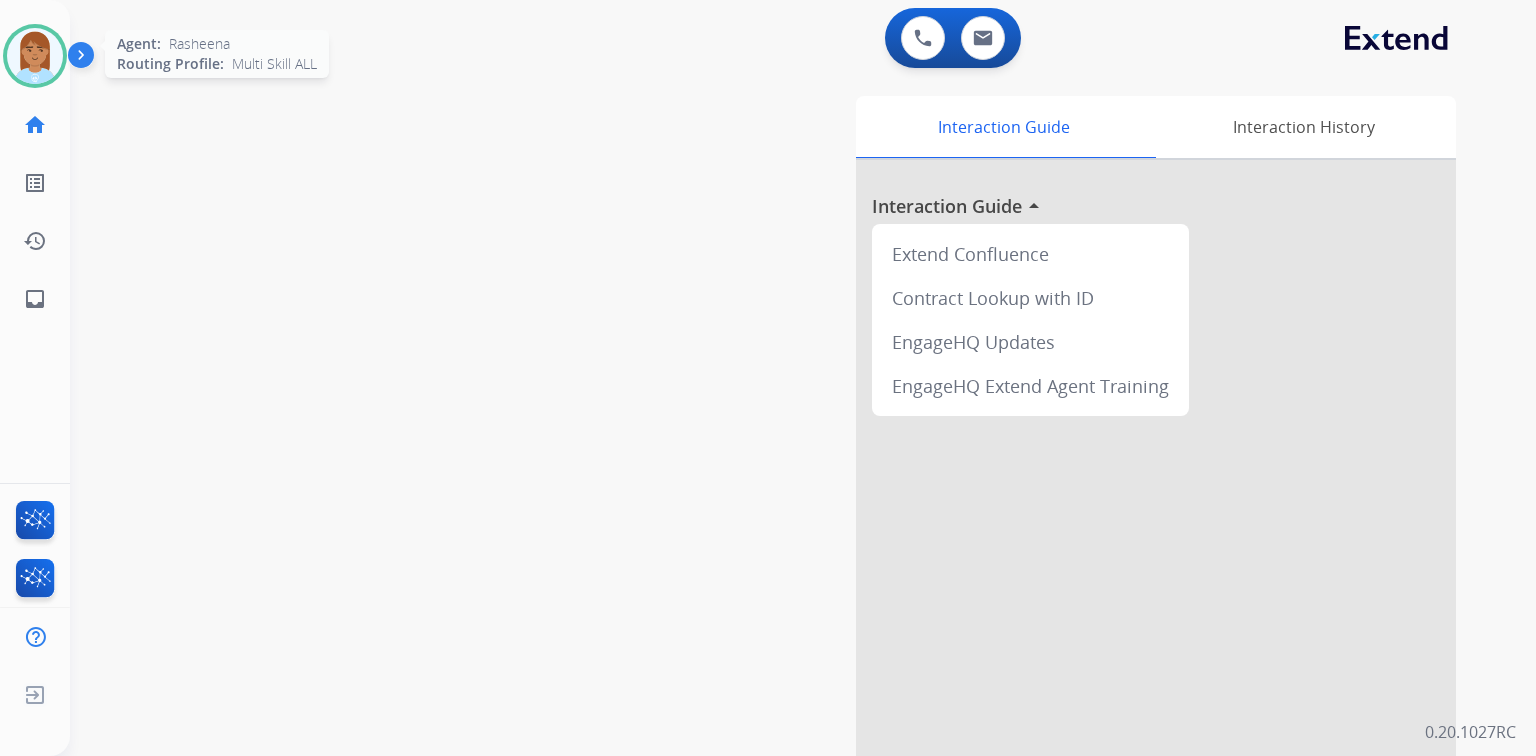 click at bounding box center (35, 56) 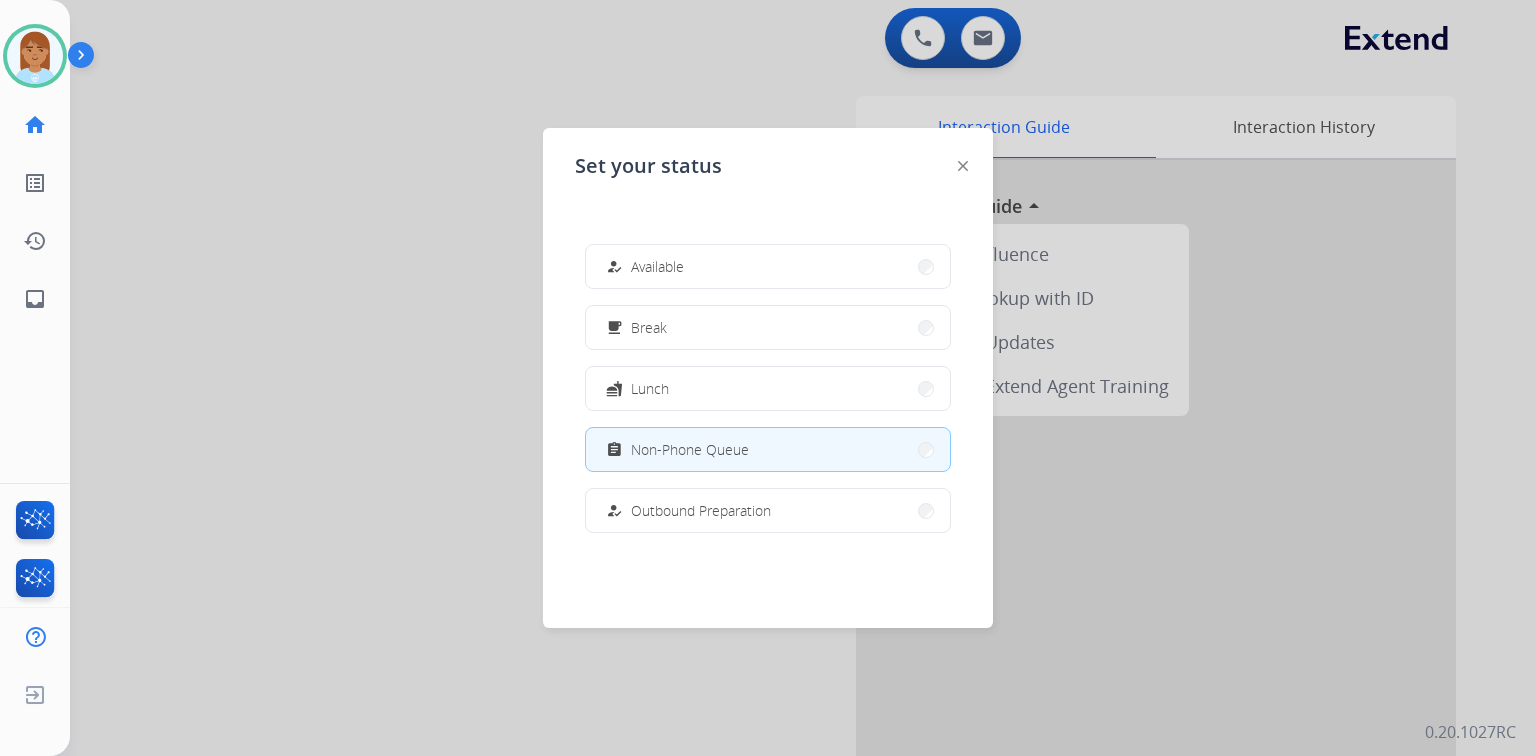click on "how_to_reg Available" at bounding box center [768, 266] 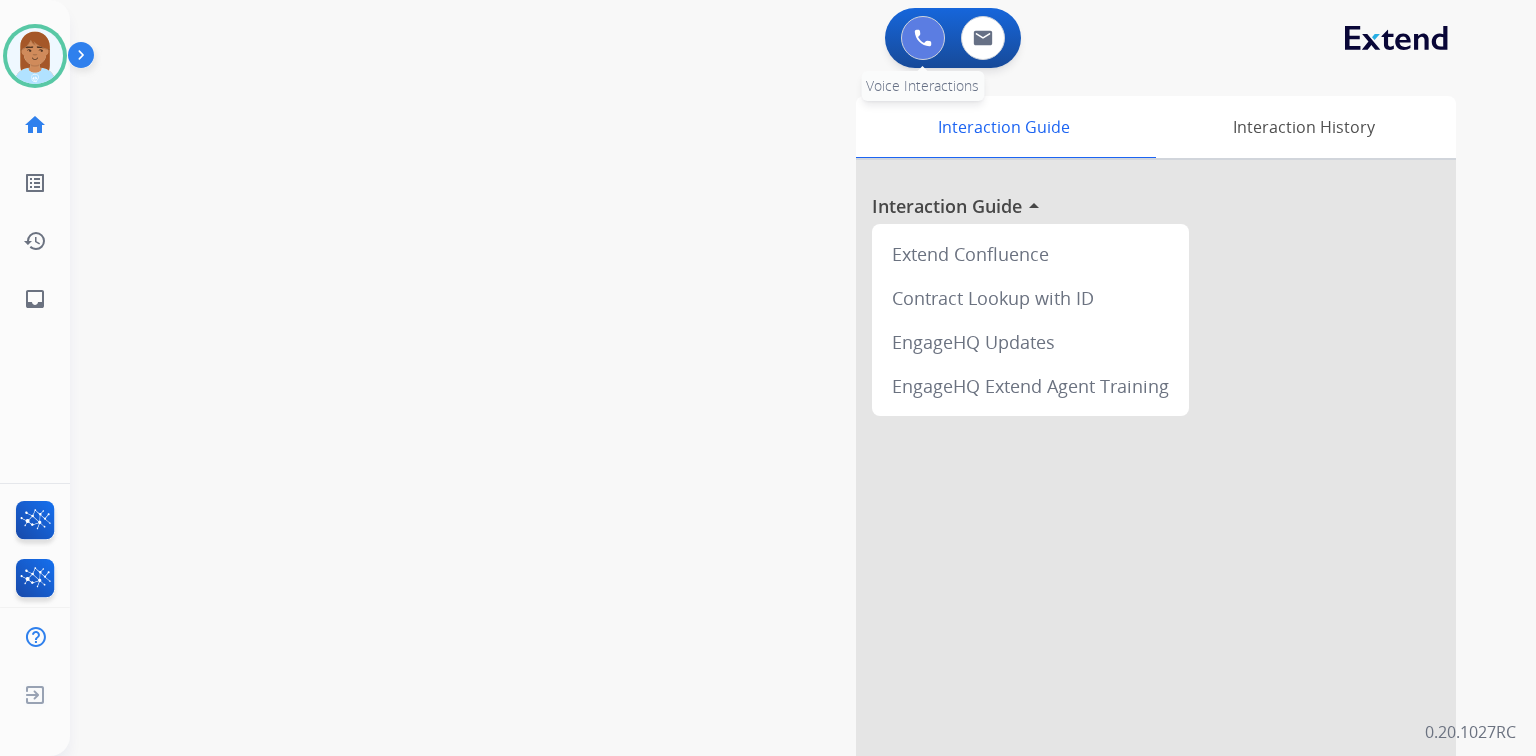 click at bounding box center (923, 38) 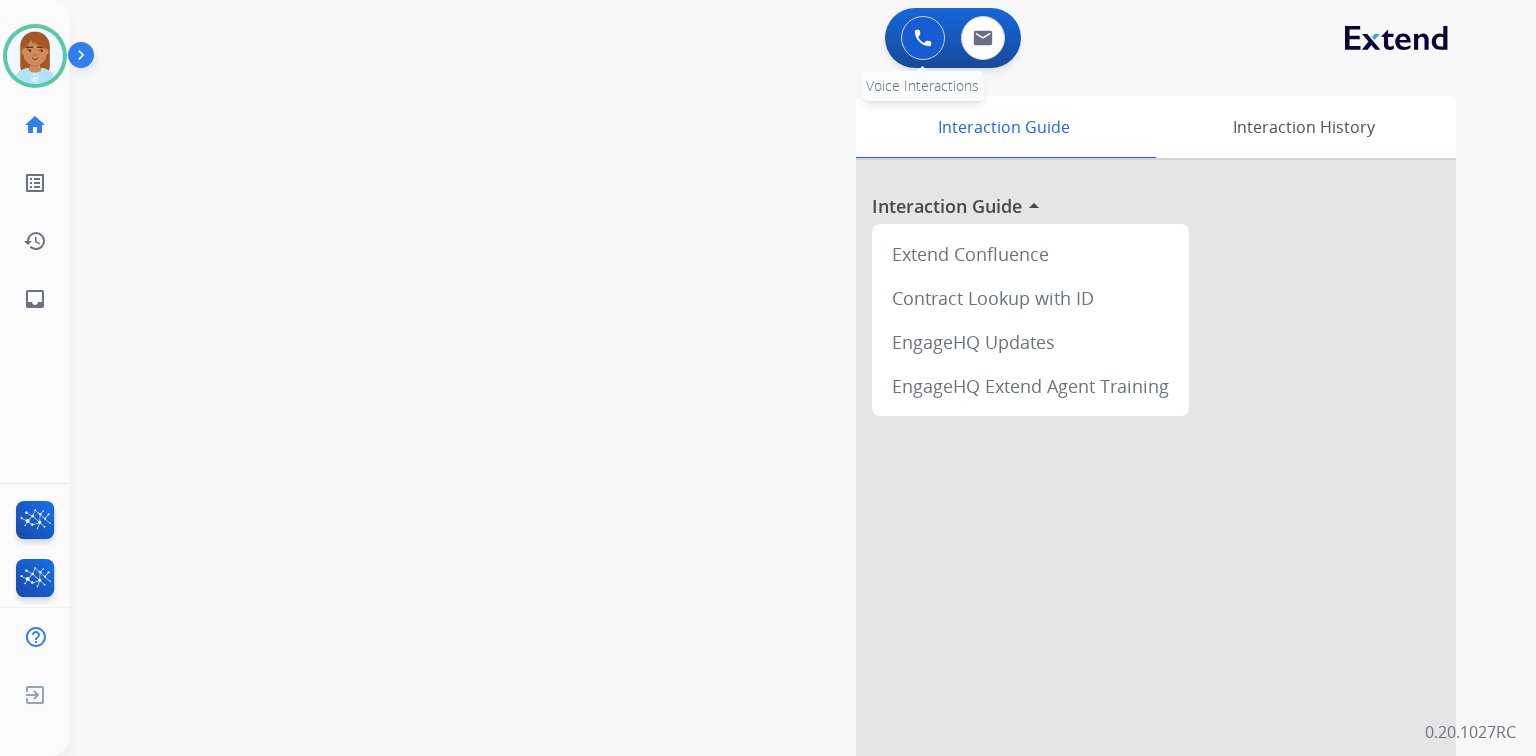 click at bounding box center (923, 38) 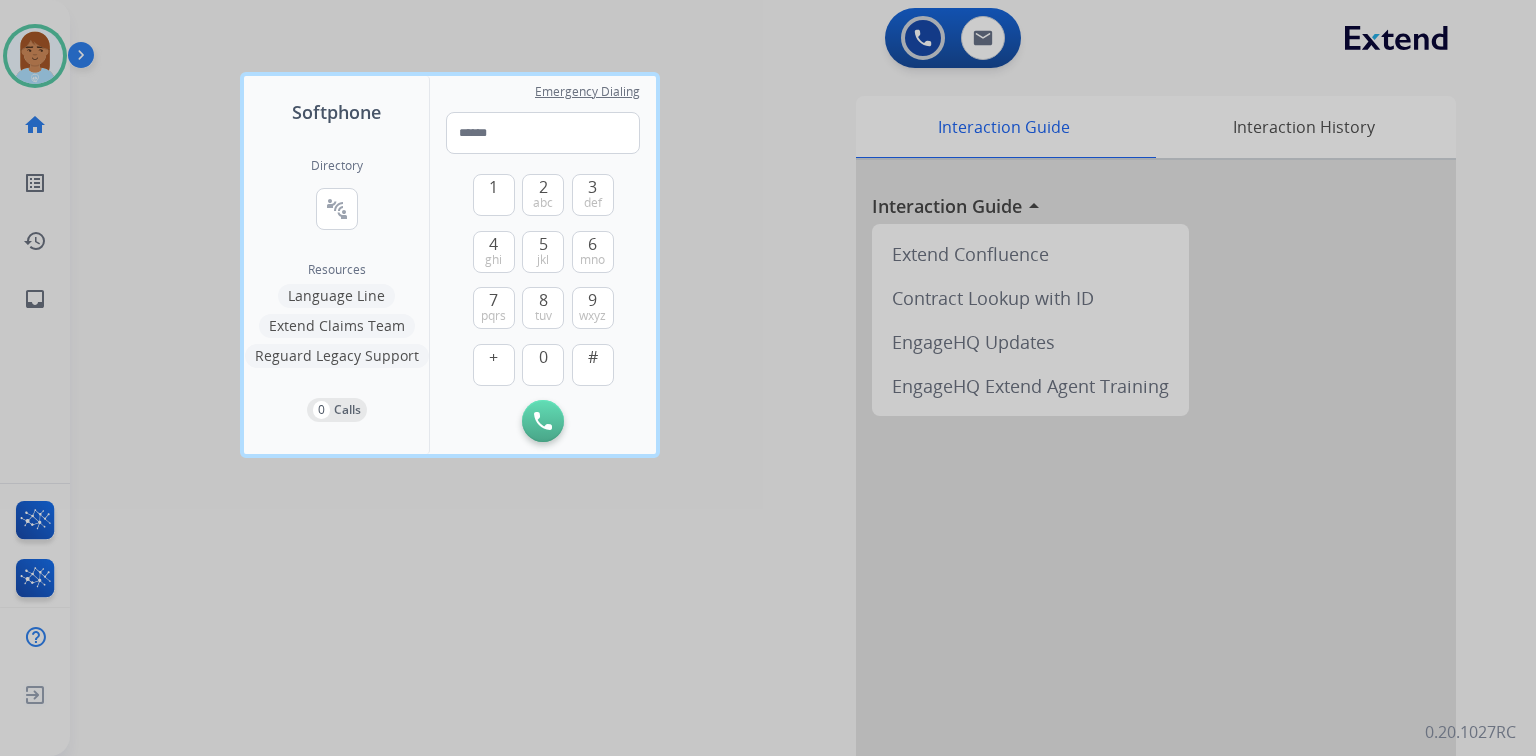 type on "**********" 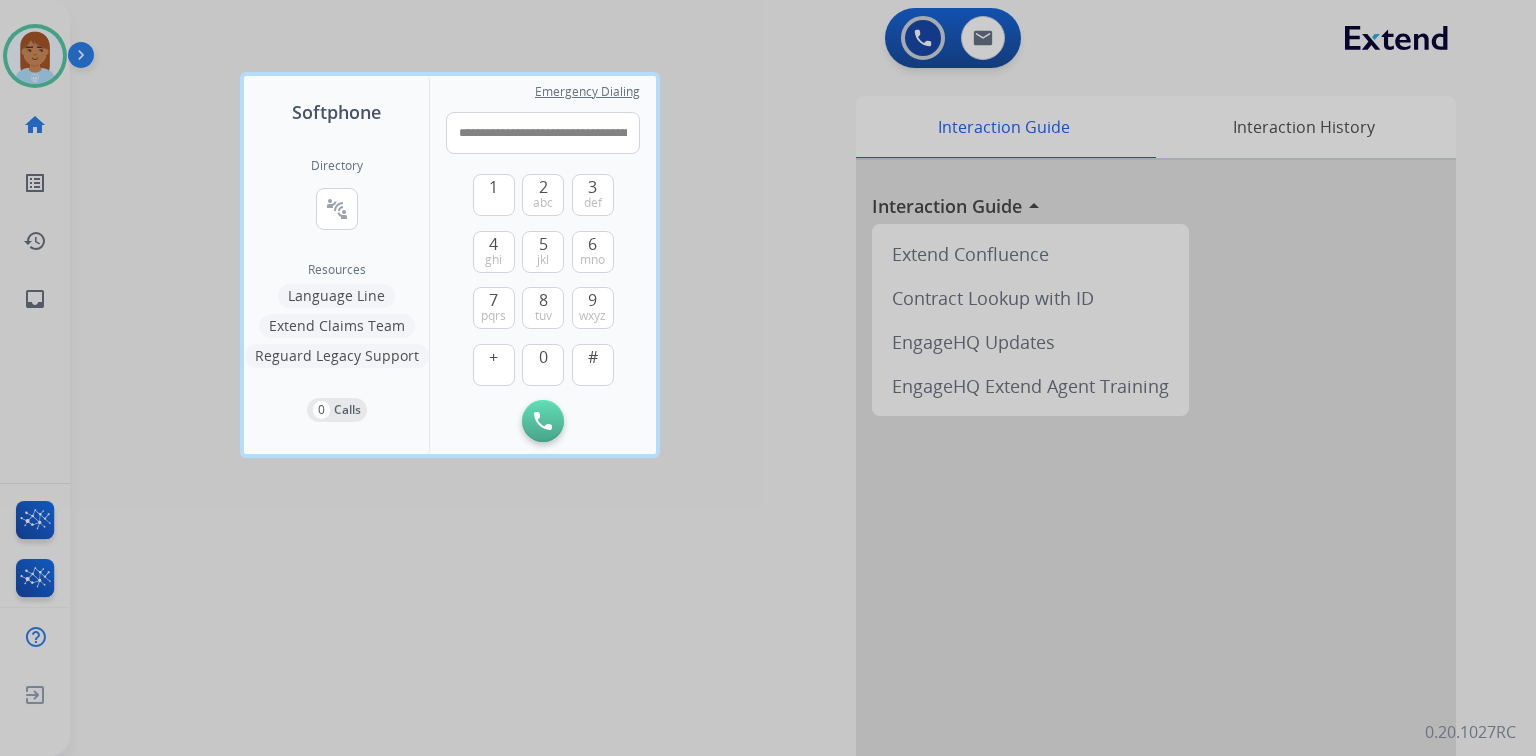 scroll, scrollTop: 0, scrollLeft: 52, axis: horizontal 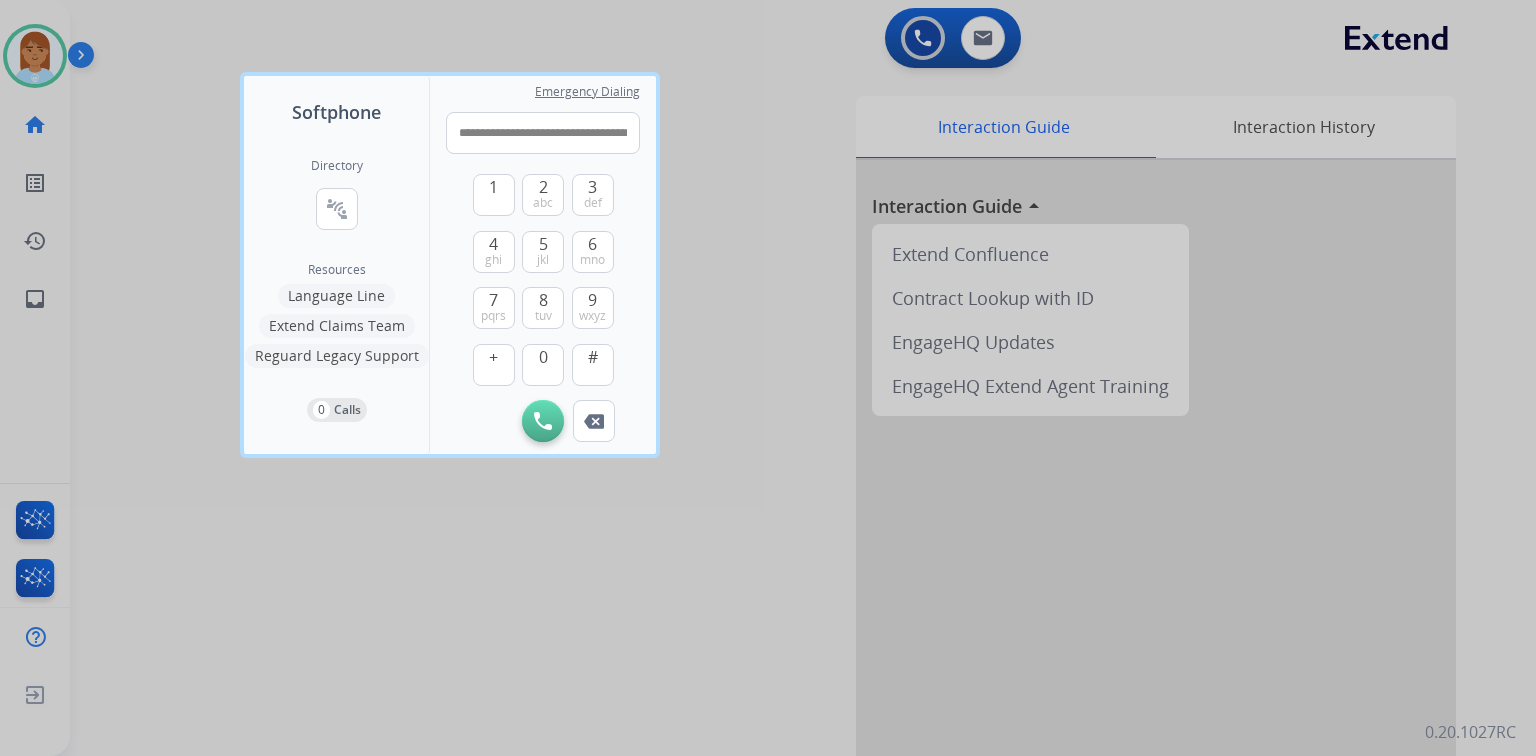 drag, startPoint x: 638, startPoint y: 128, endPoint x: 230, endPoint y: 111, distance: 408.354 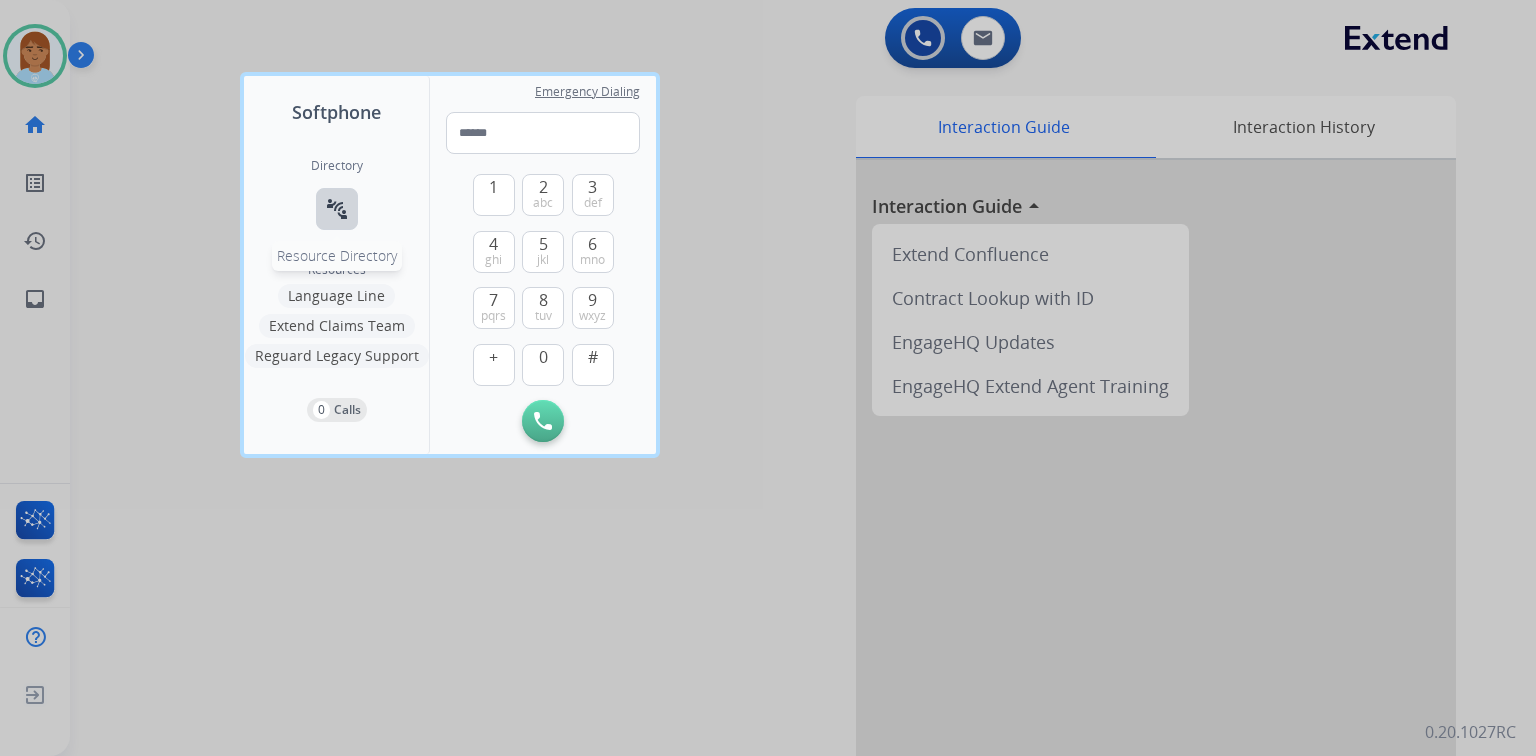 click on "connect_without_contact" at bounding box center [337, 209] 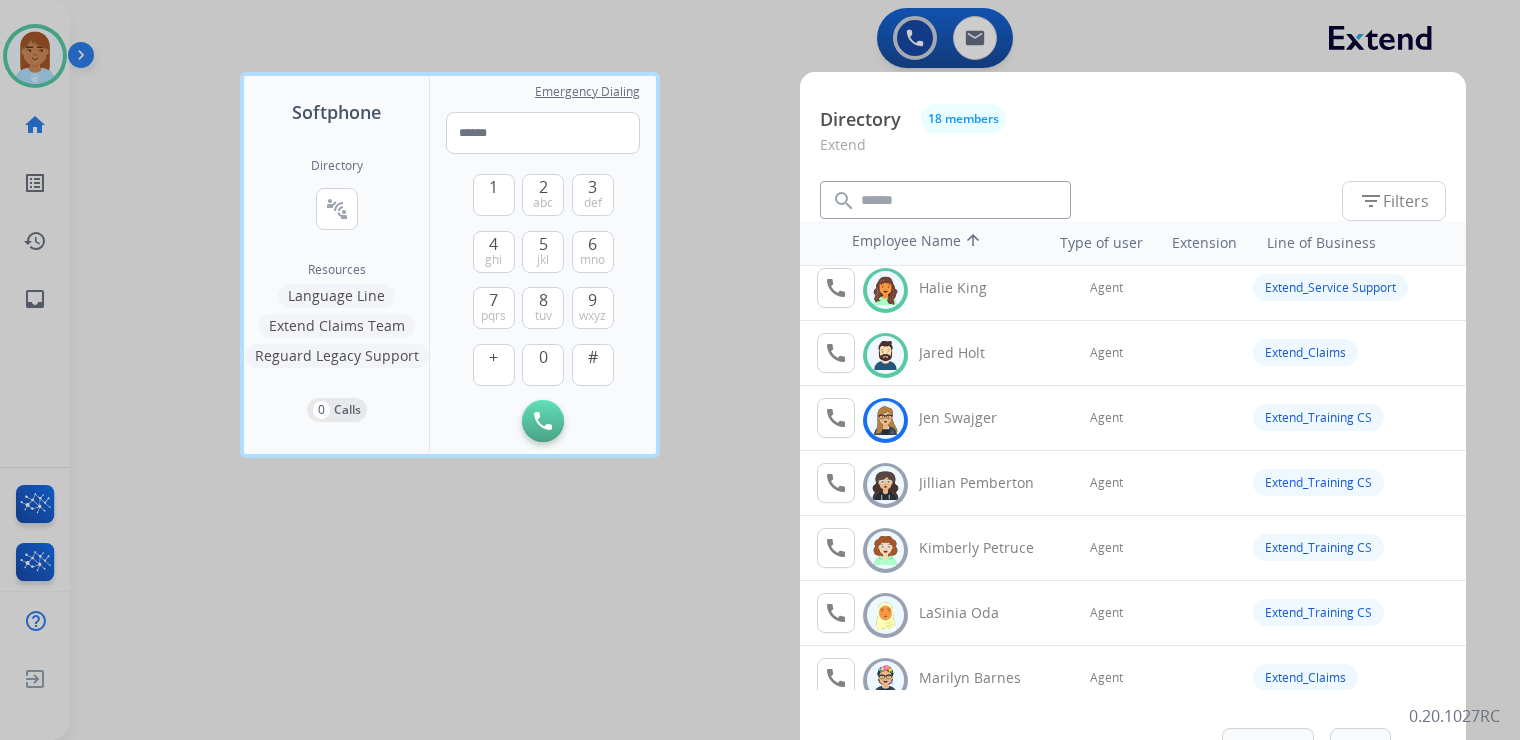 scroll, scrollTop: 320, scrollLeft: 0, axis: vertical 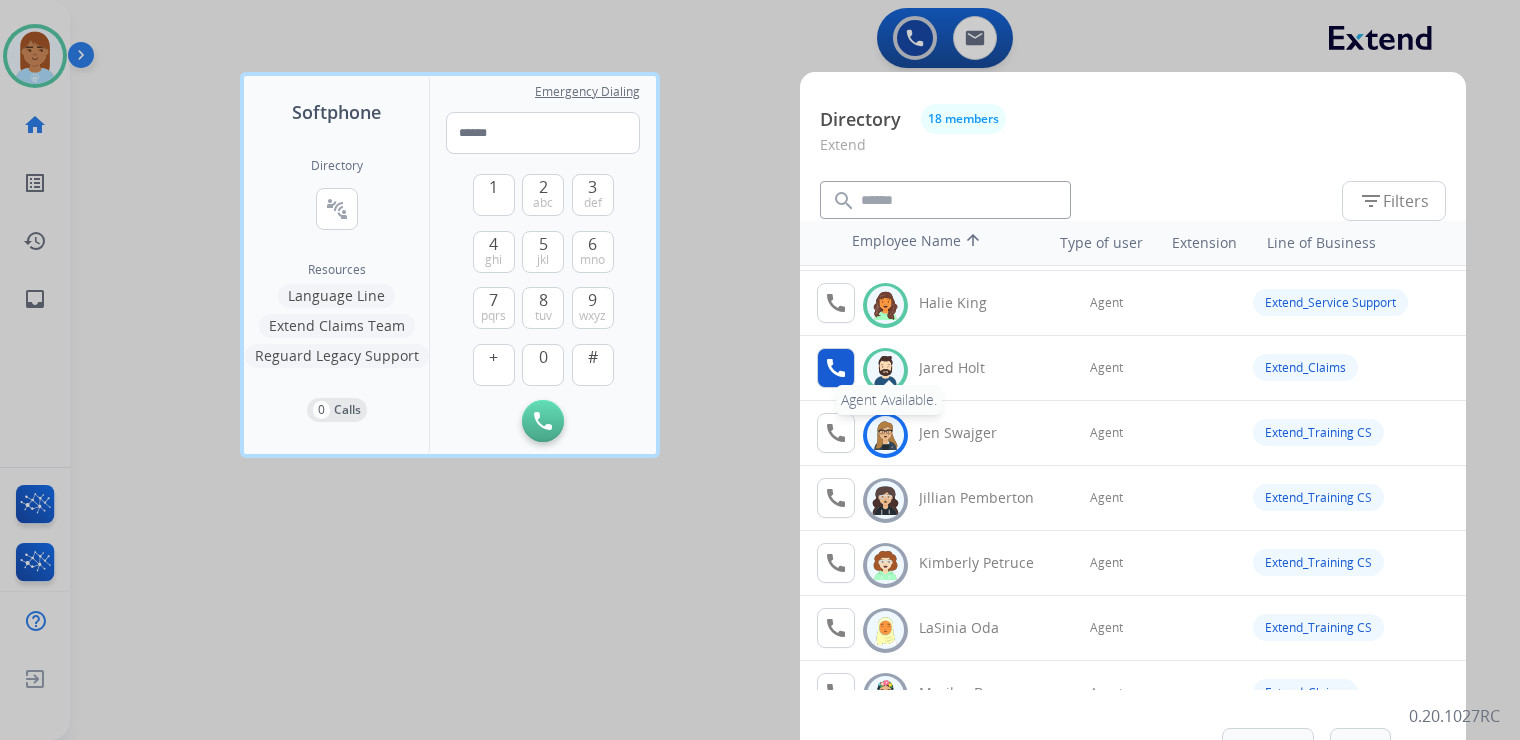 click on "call" at bounding box center (836, 368) 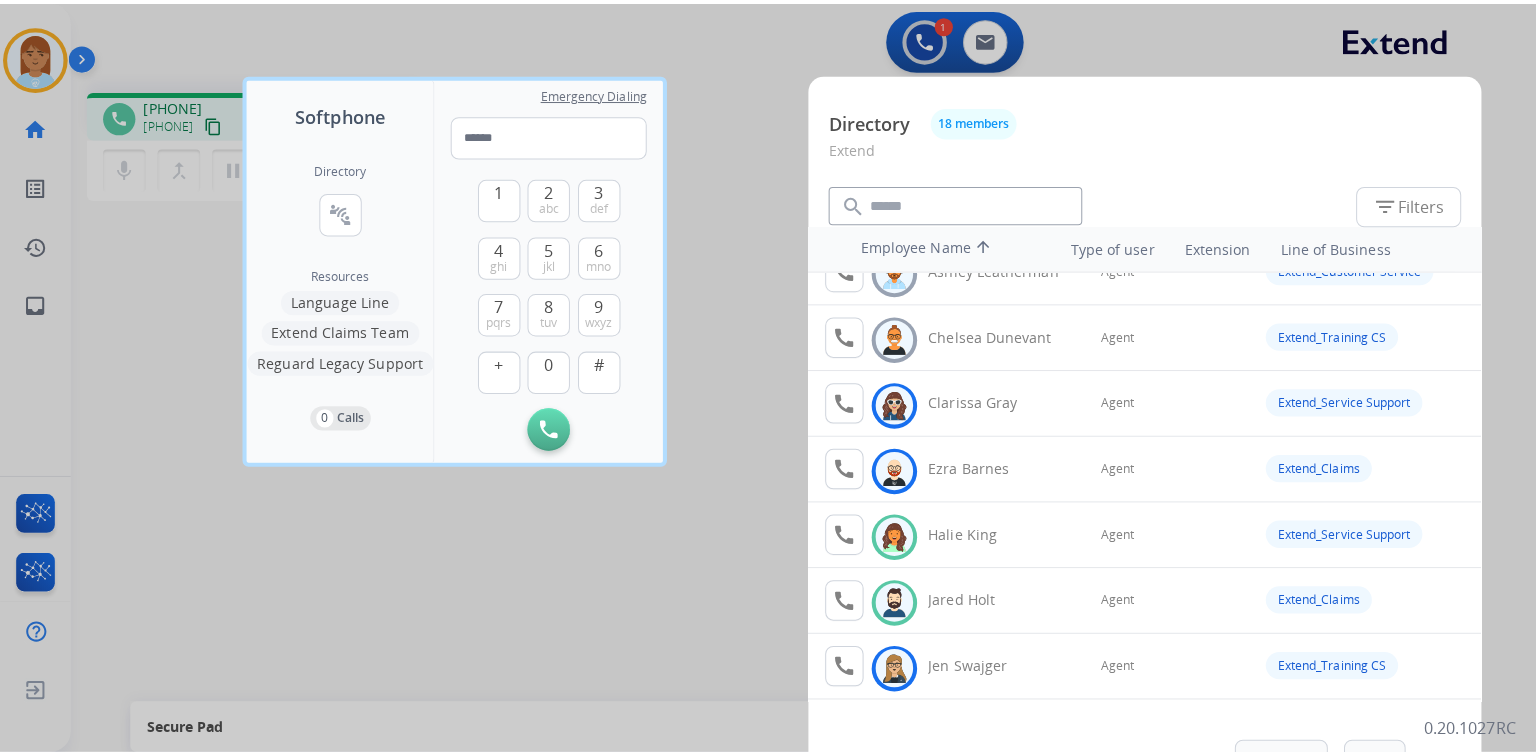 scroll, scrollTop: 240, scrollLeft: 0, axis: vertical 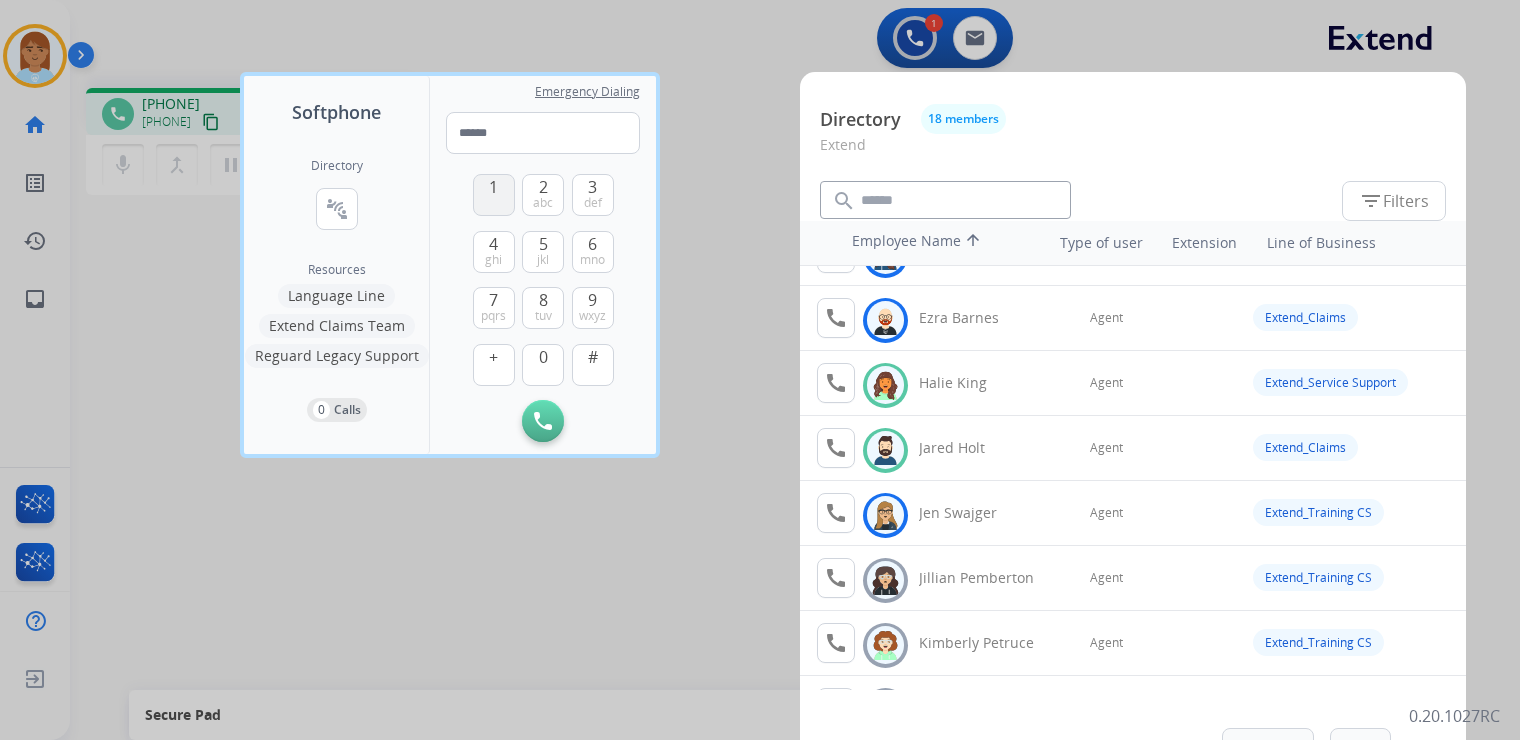 click on "1" at bounding box center [494, 195] 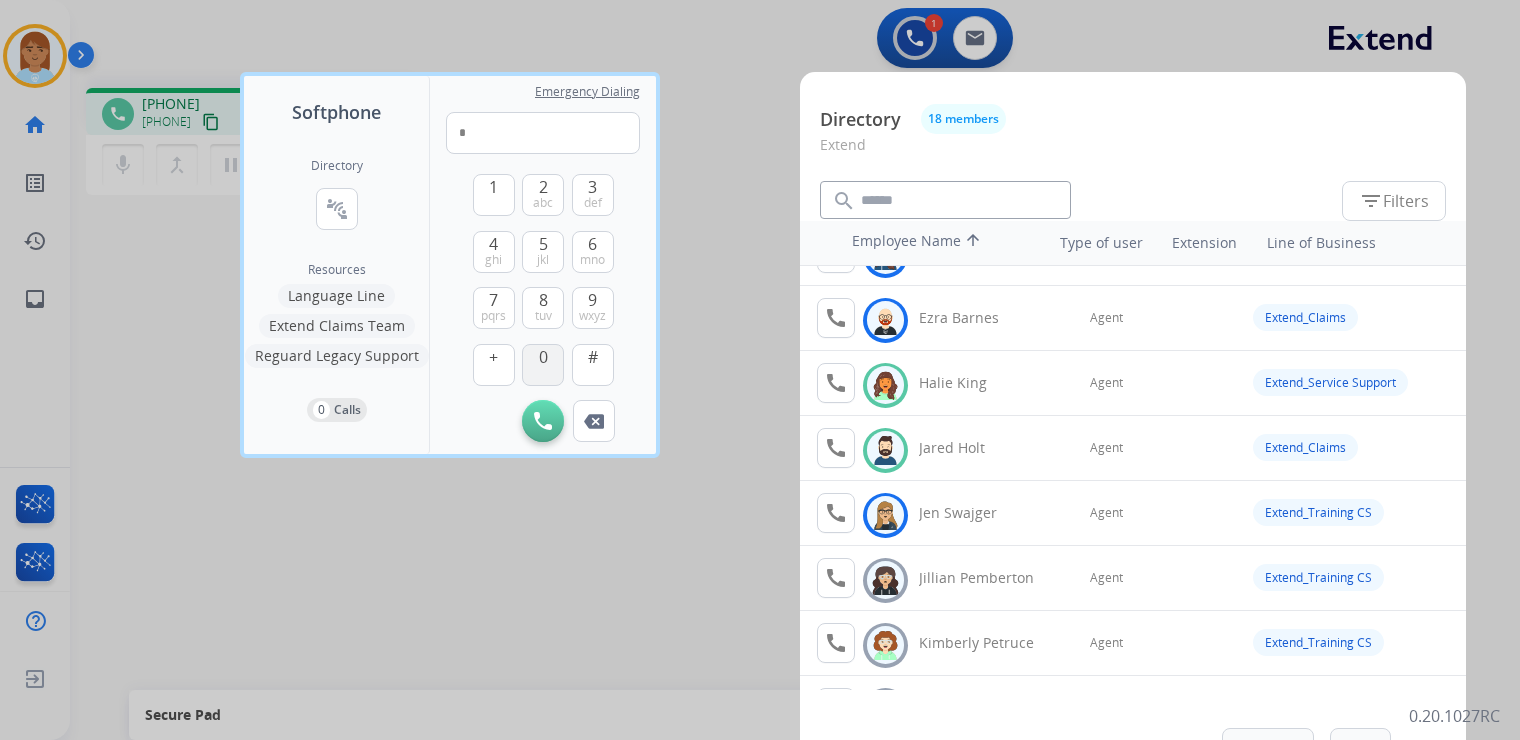 click on "0" at bounding box center (543, 365) 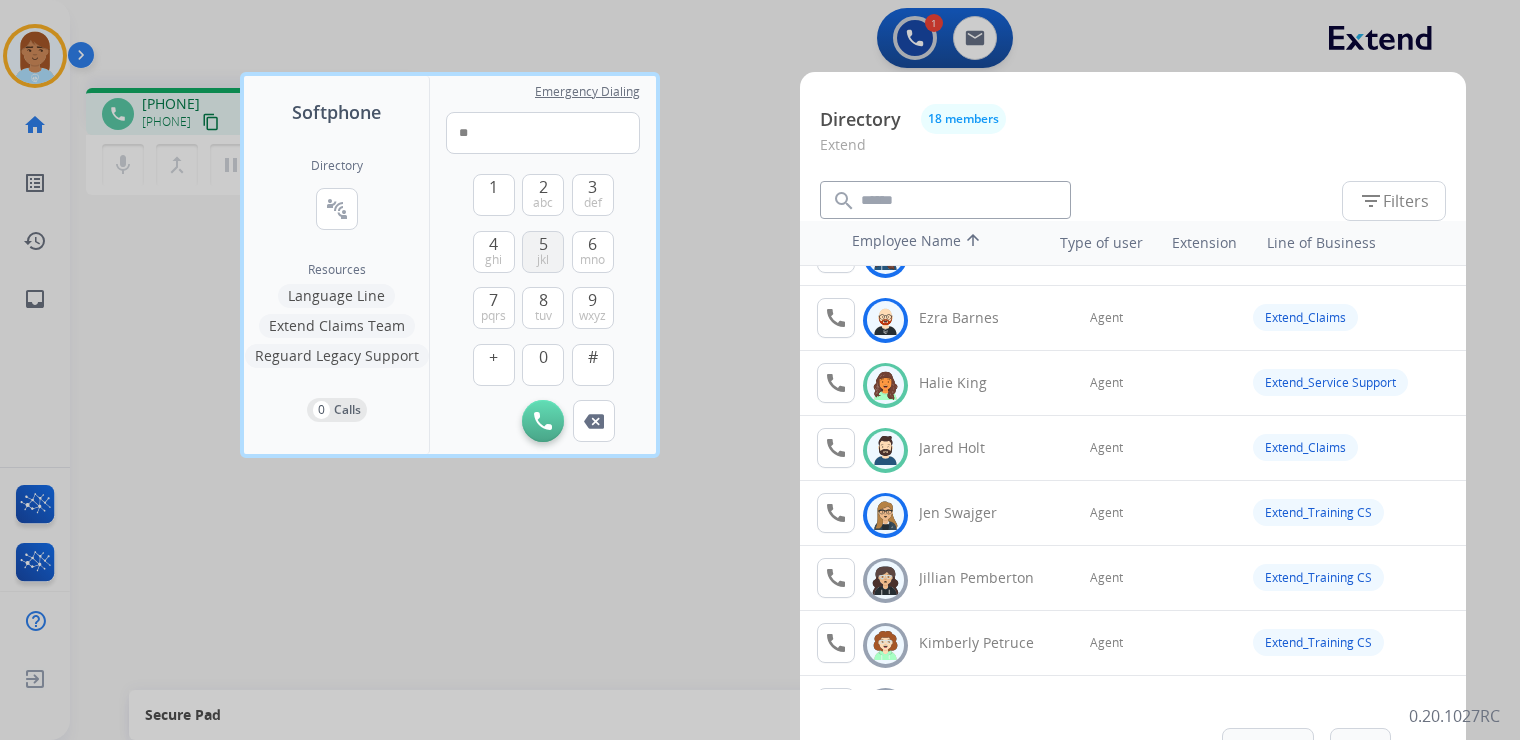 click on "5" at bounding box center (543, 244) 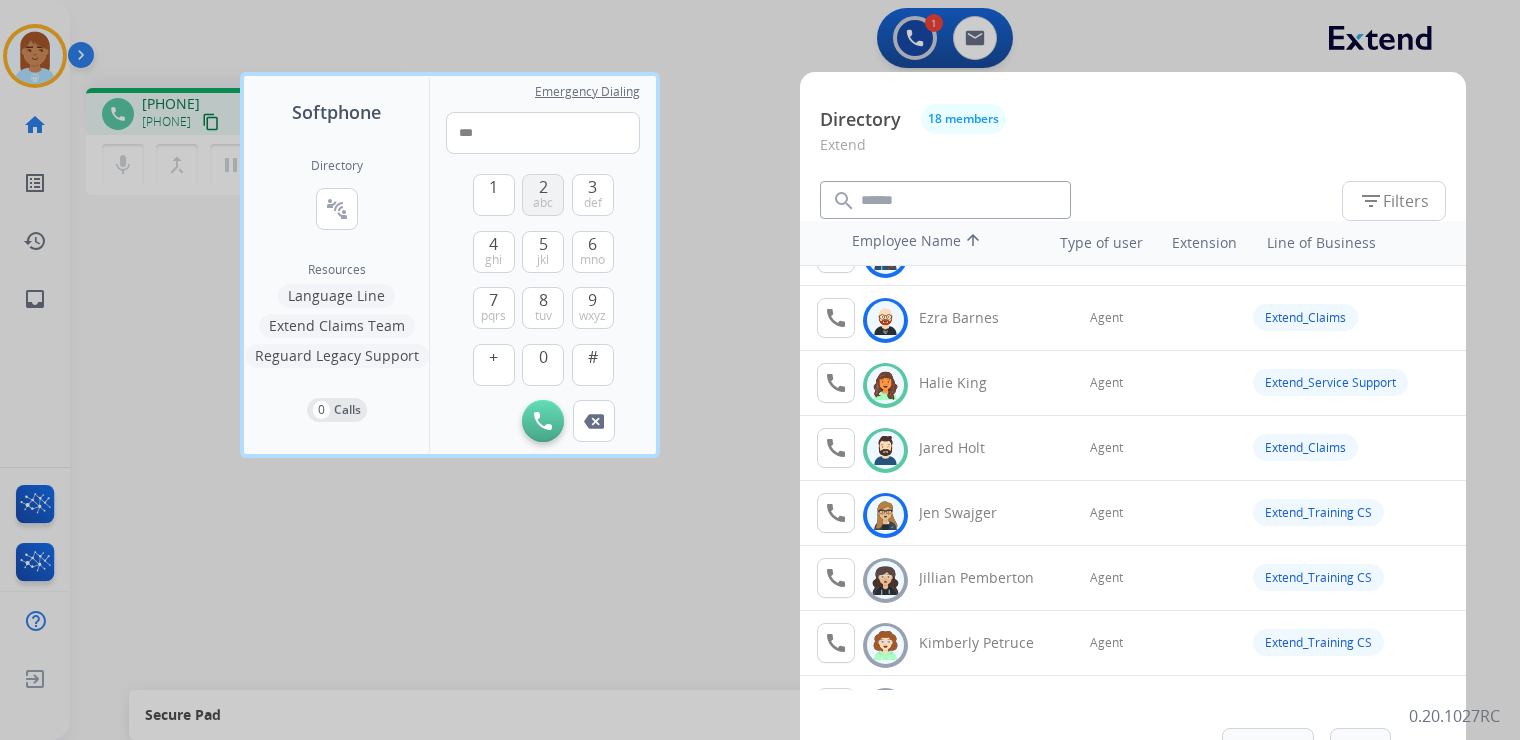 click on "abc" at bounding box center (543, 203) 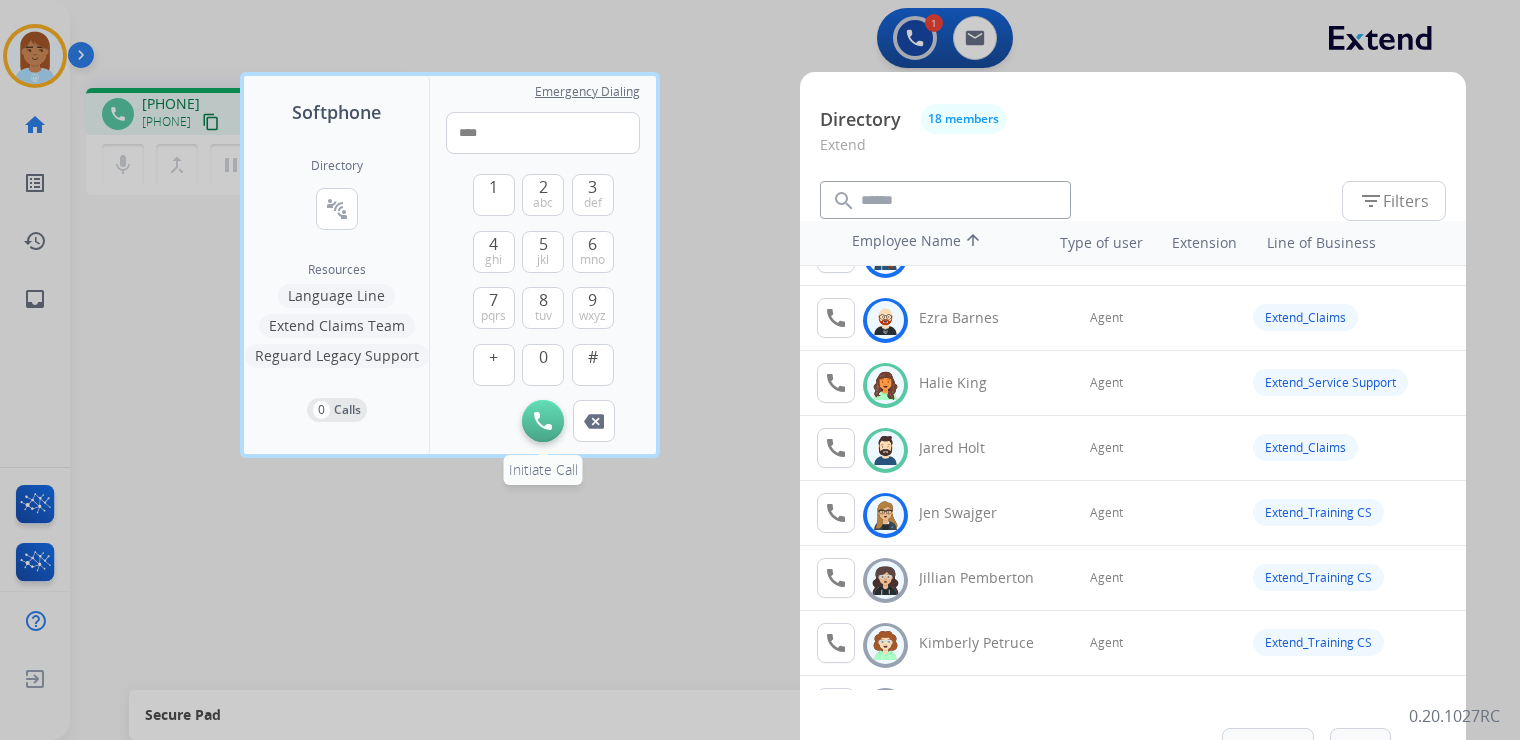 click at bounding box center [543, 421] 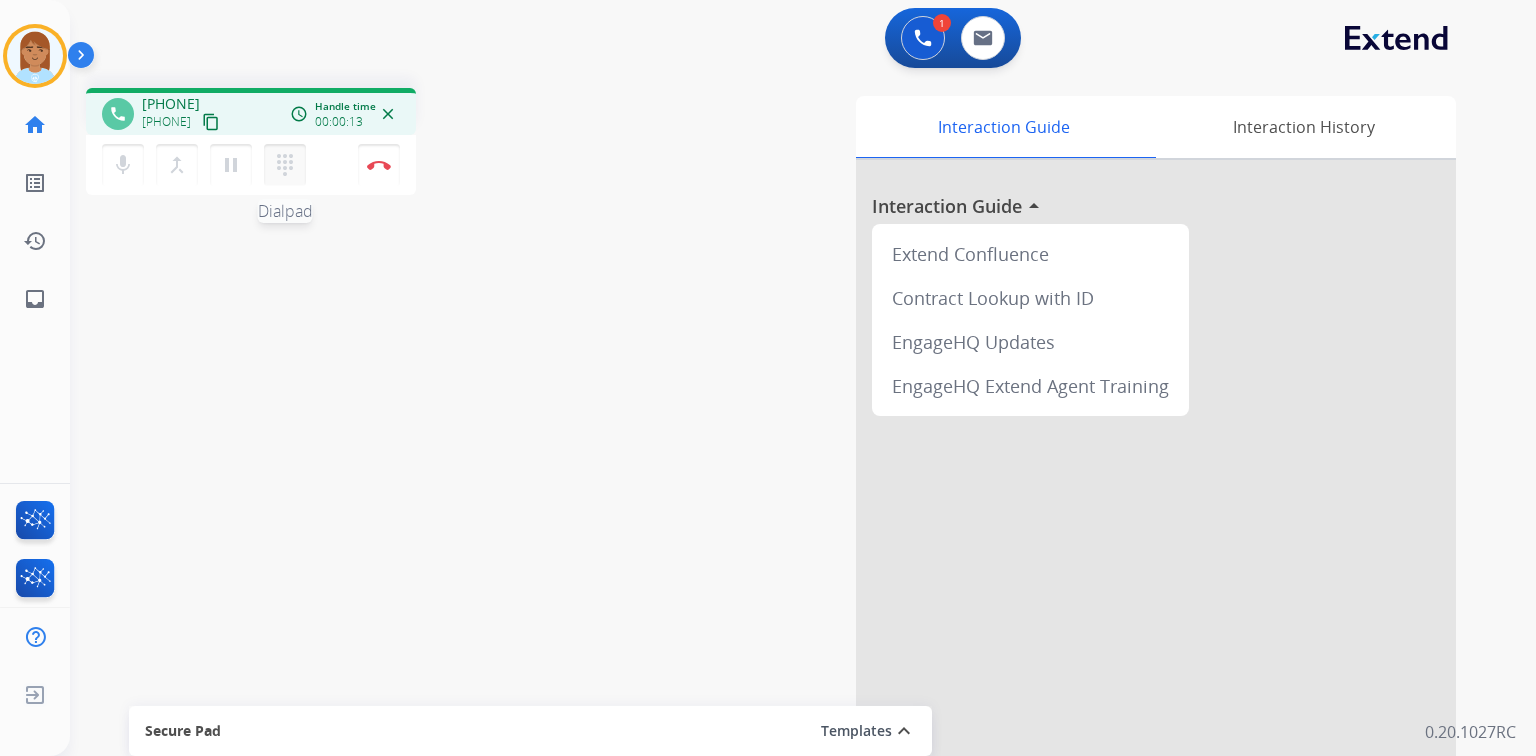 click on "dialpad" at bounding box center [285, 165] 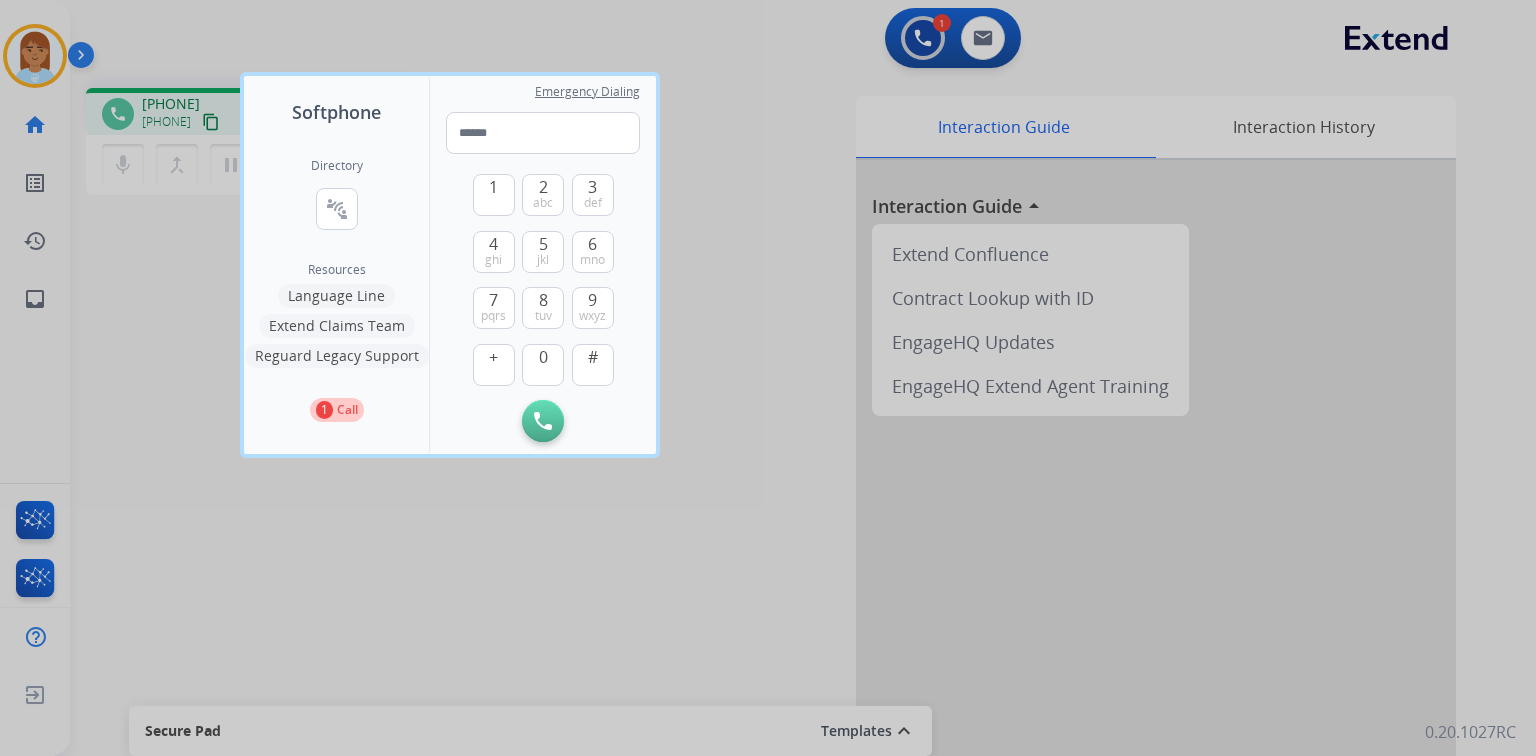 click at bounding box center (768, 378) 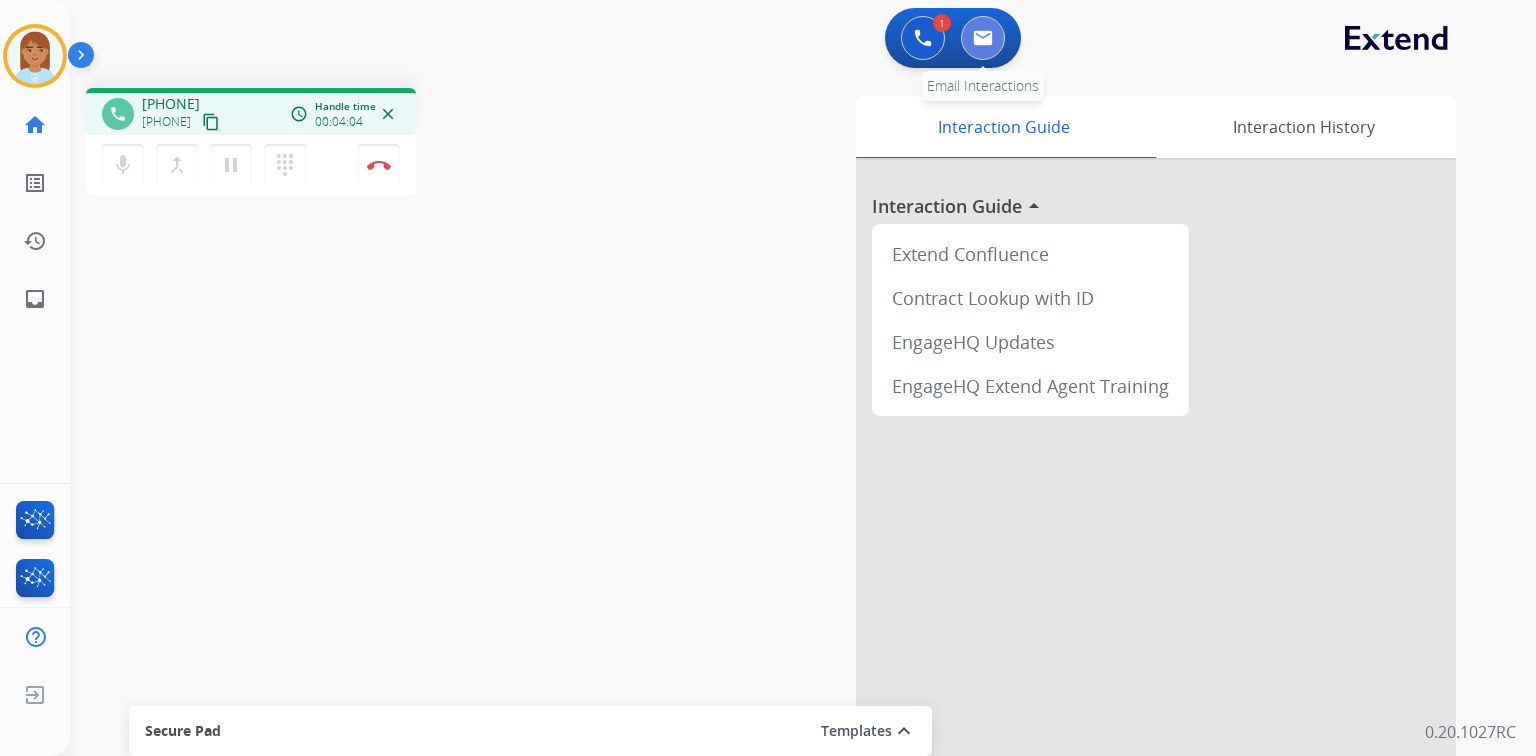click at bounding box center [983, 38] 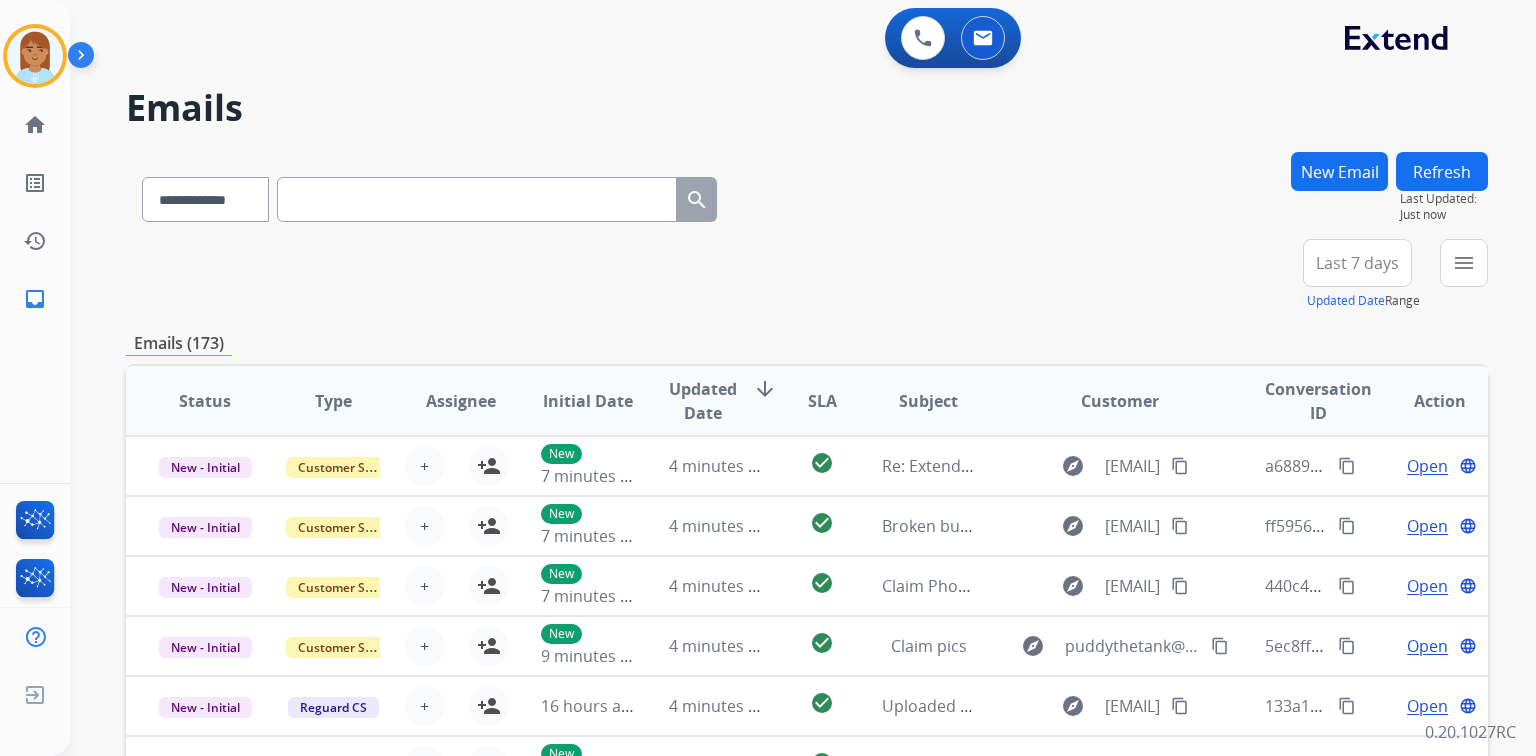 click at bounding box center [477, 199] 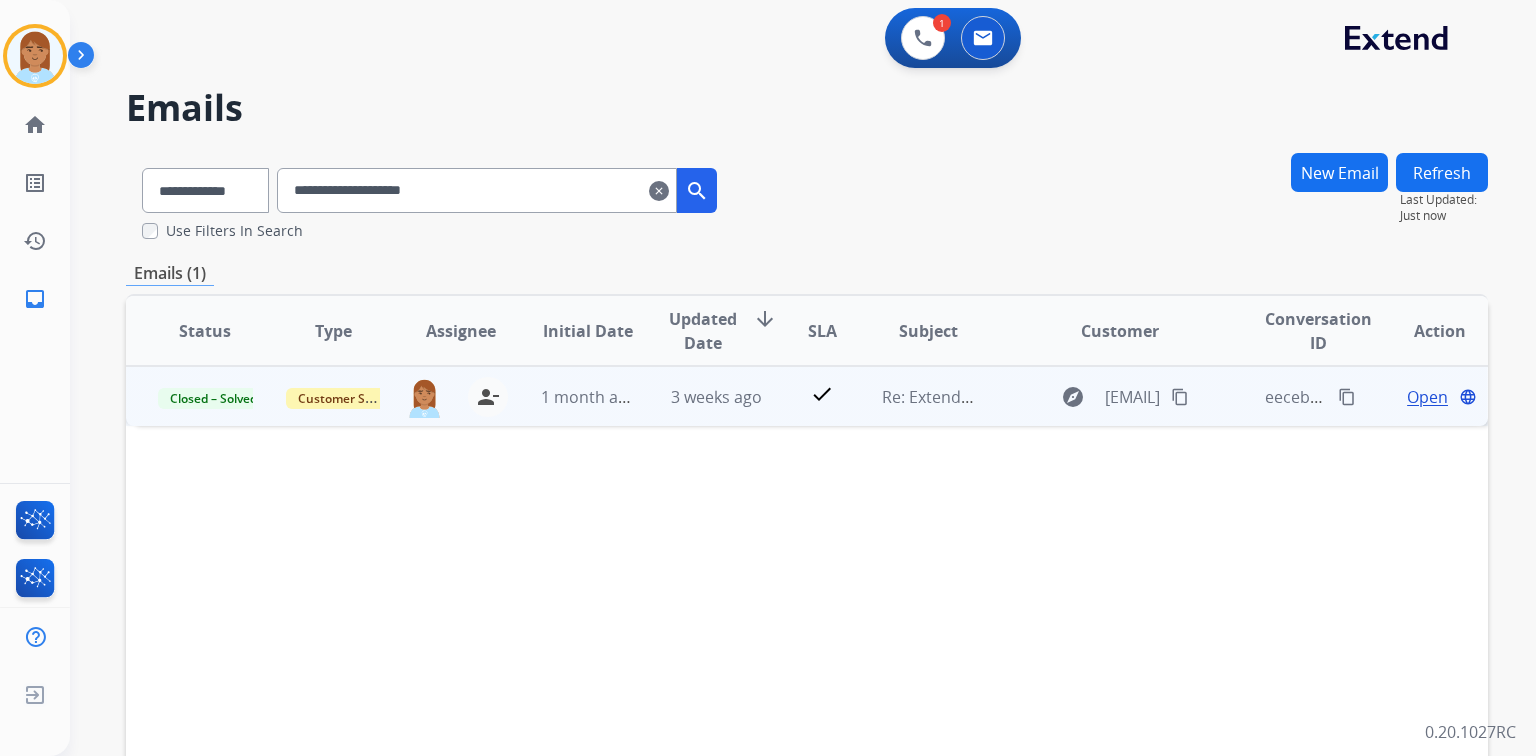 click on "Open" at bounding box center (1427, 397) 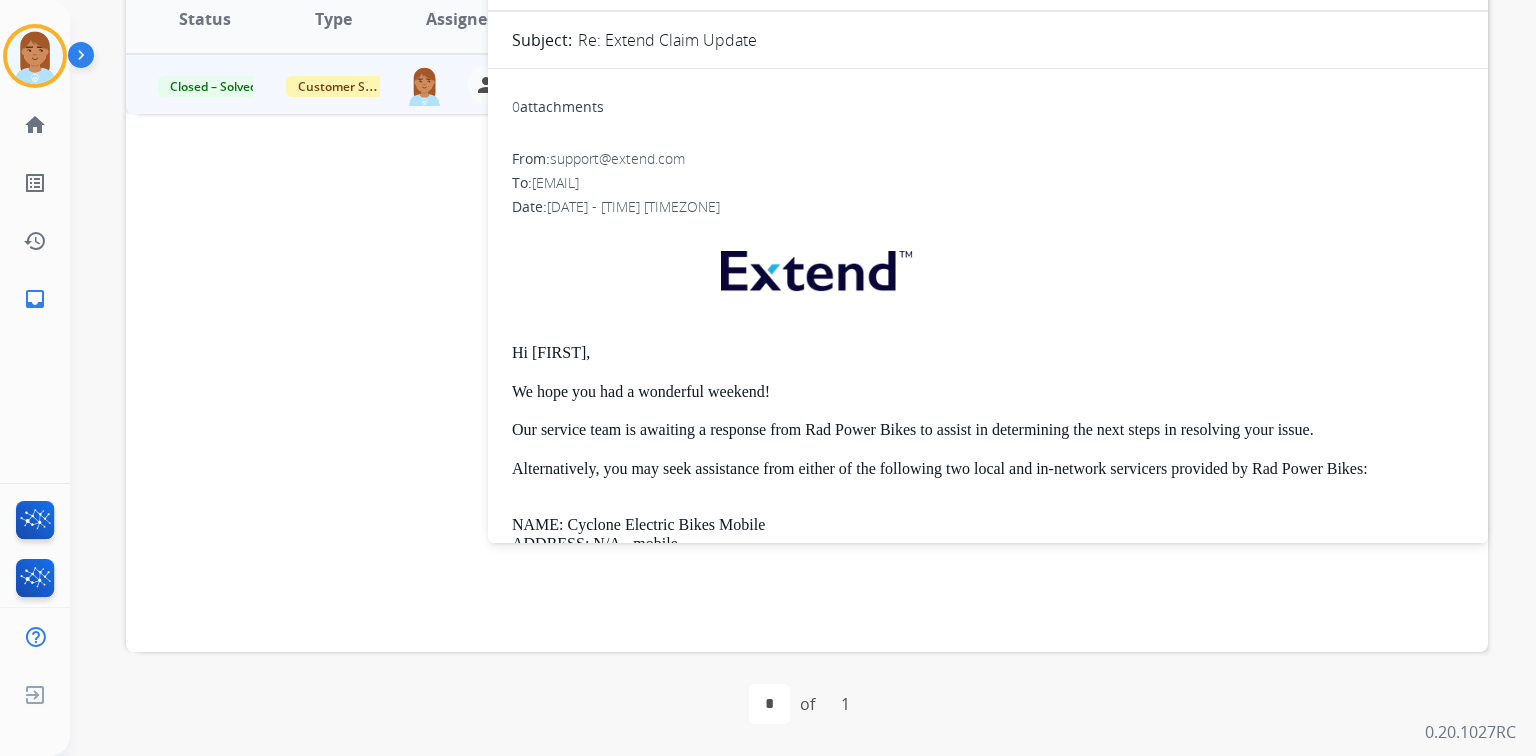 scroll, scrollTop: 0, scrollLeft: 0, axis: both 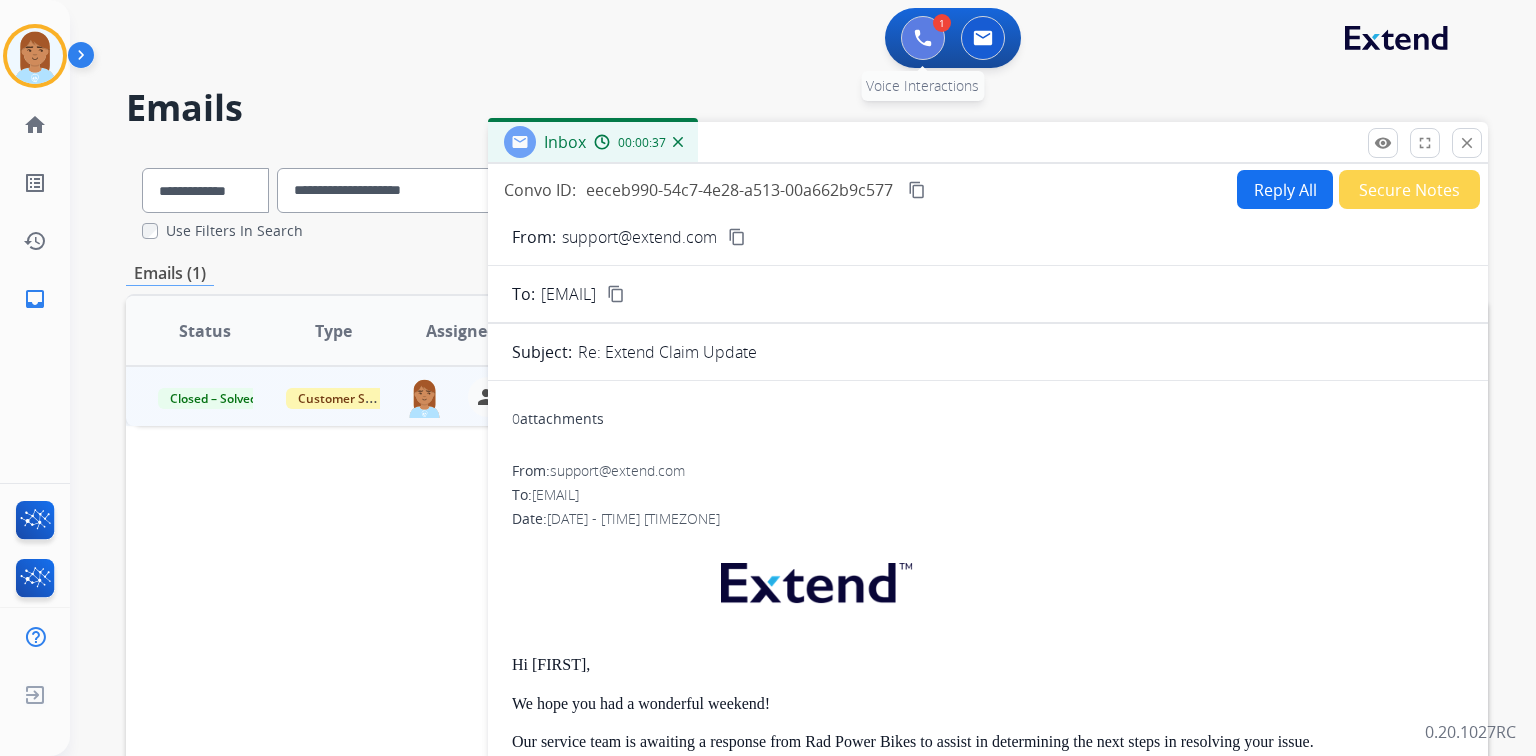 click at bounding box center [923, 38] 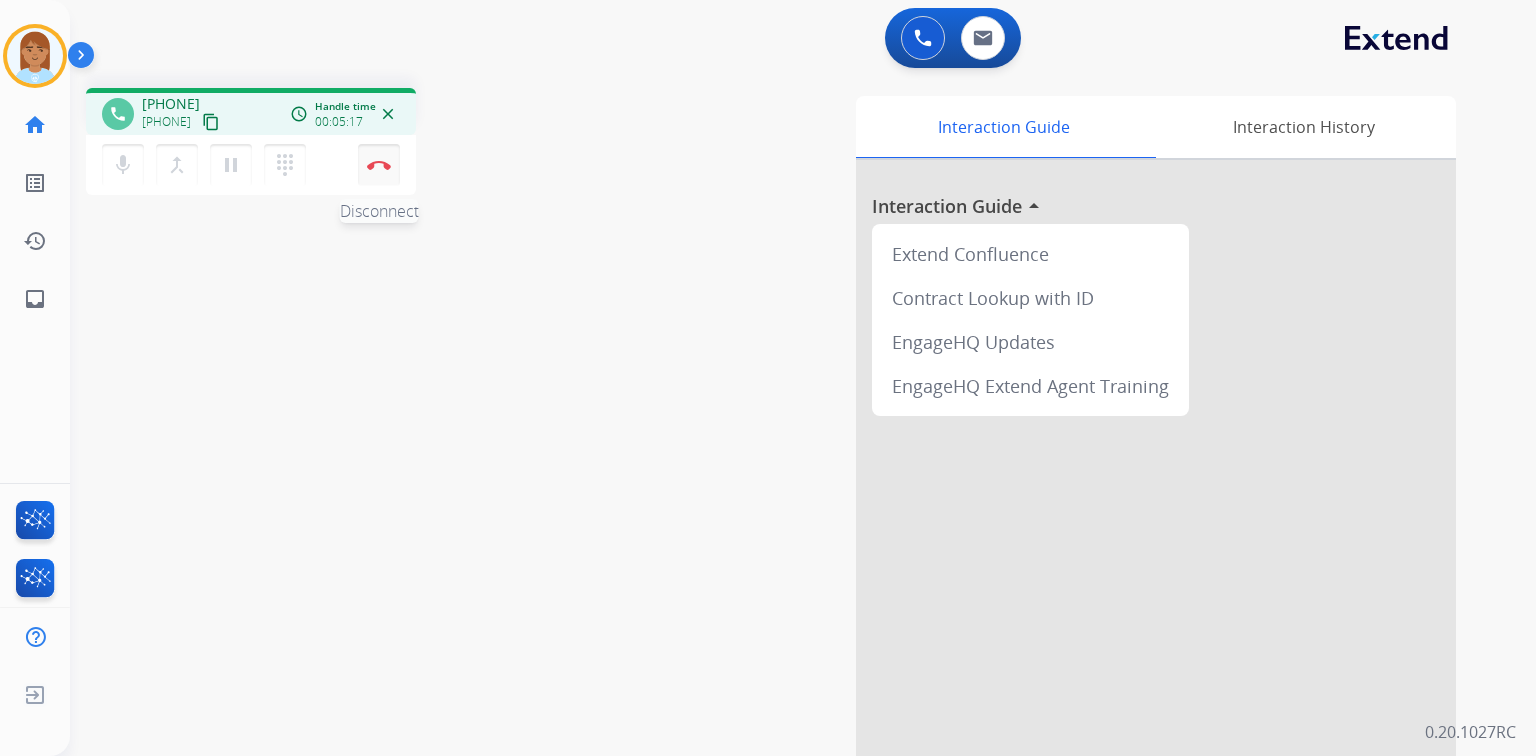 click at bounding box center (379, 165) 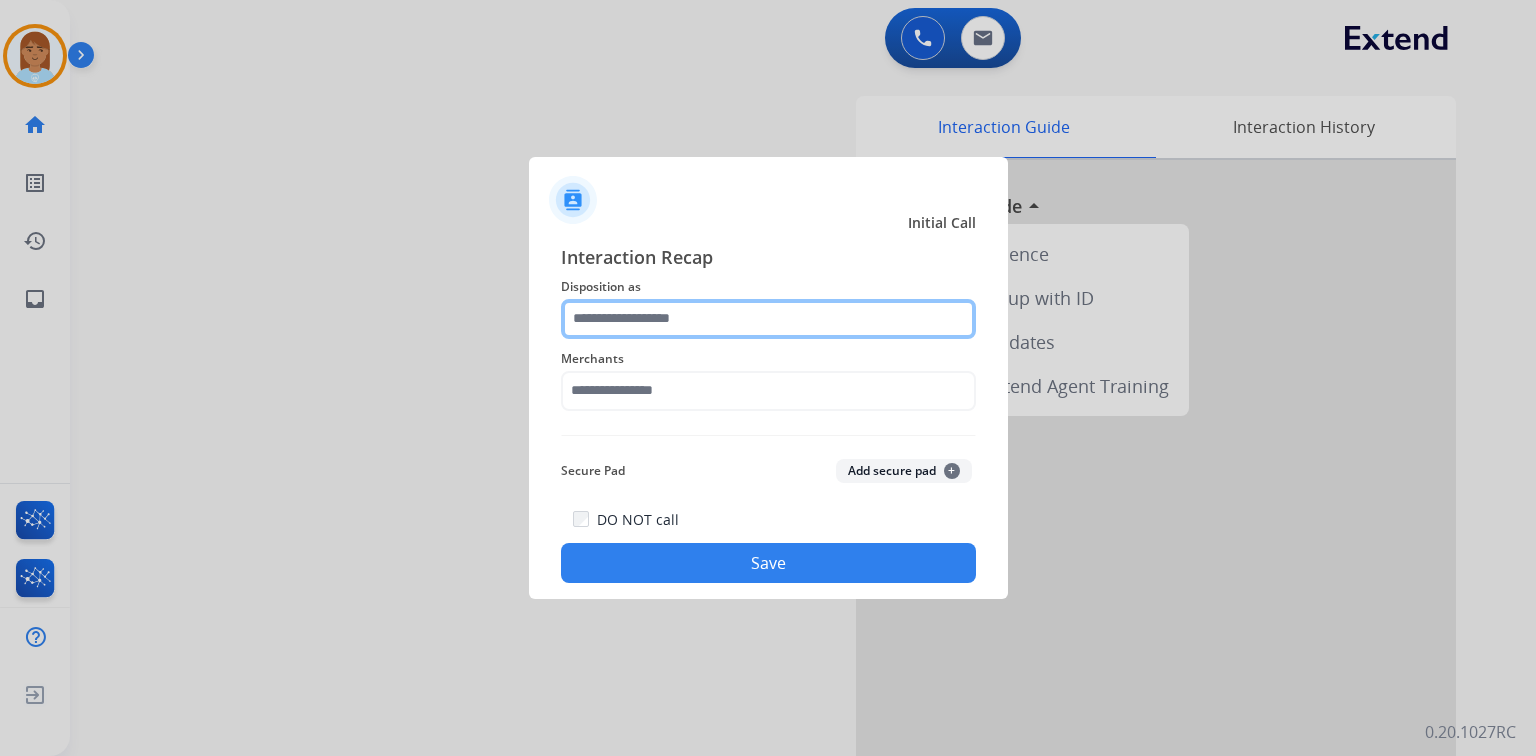 click 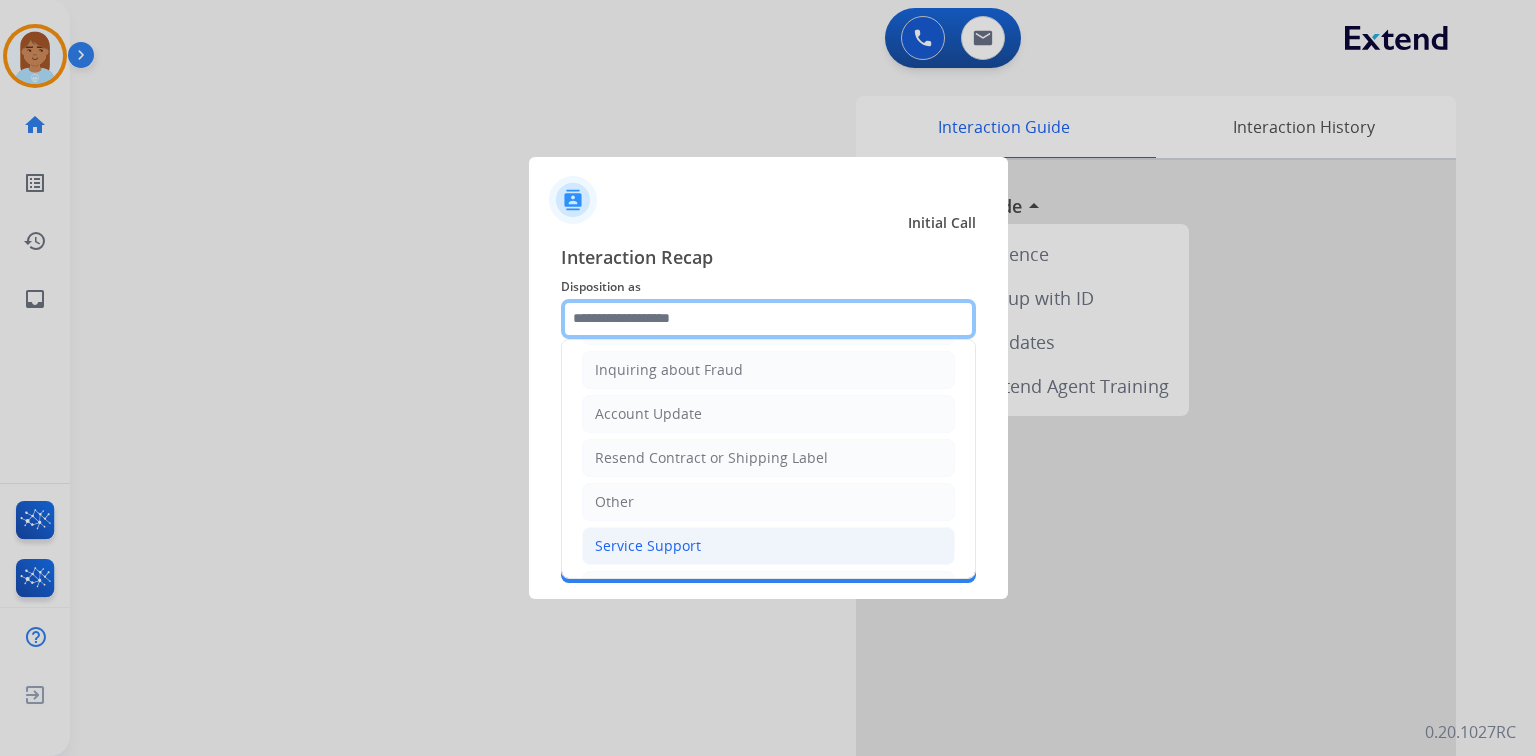 scroll, scrollTop: 394, scrollLeft: 0, axis: vertical 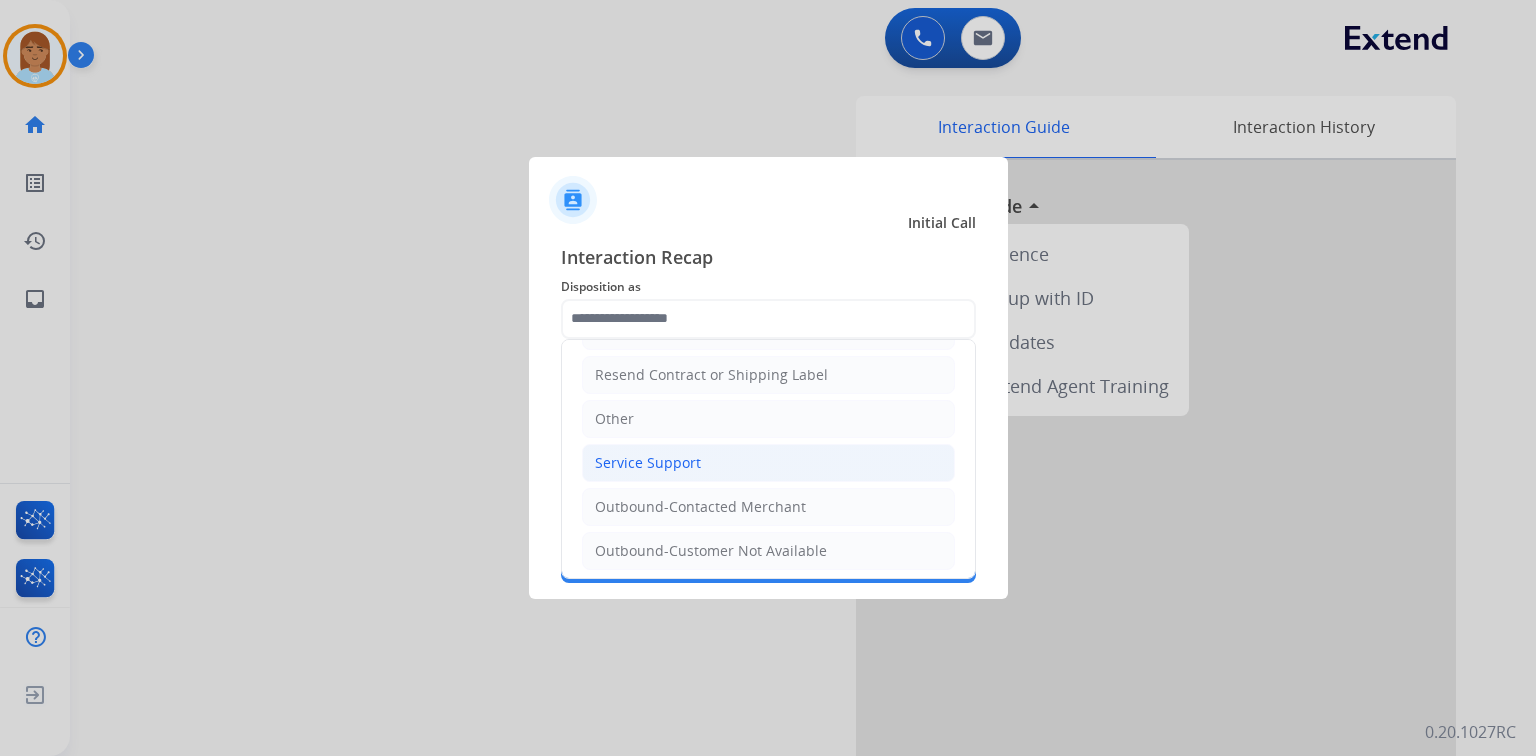 click on "Service Support" 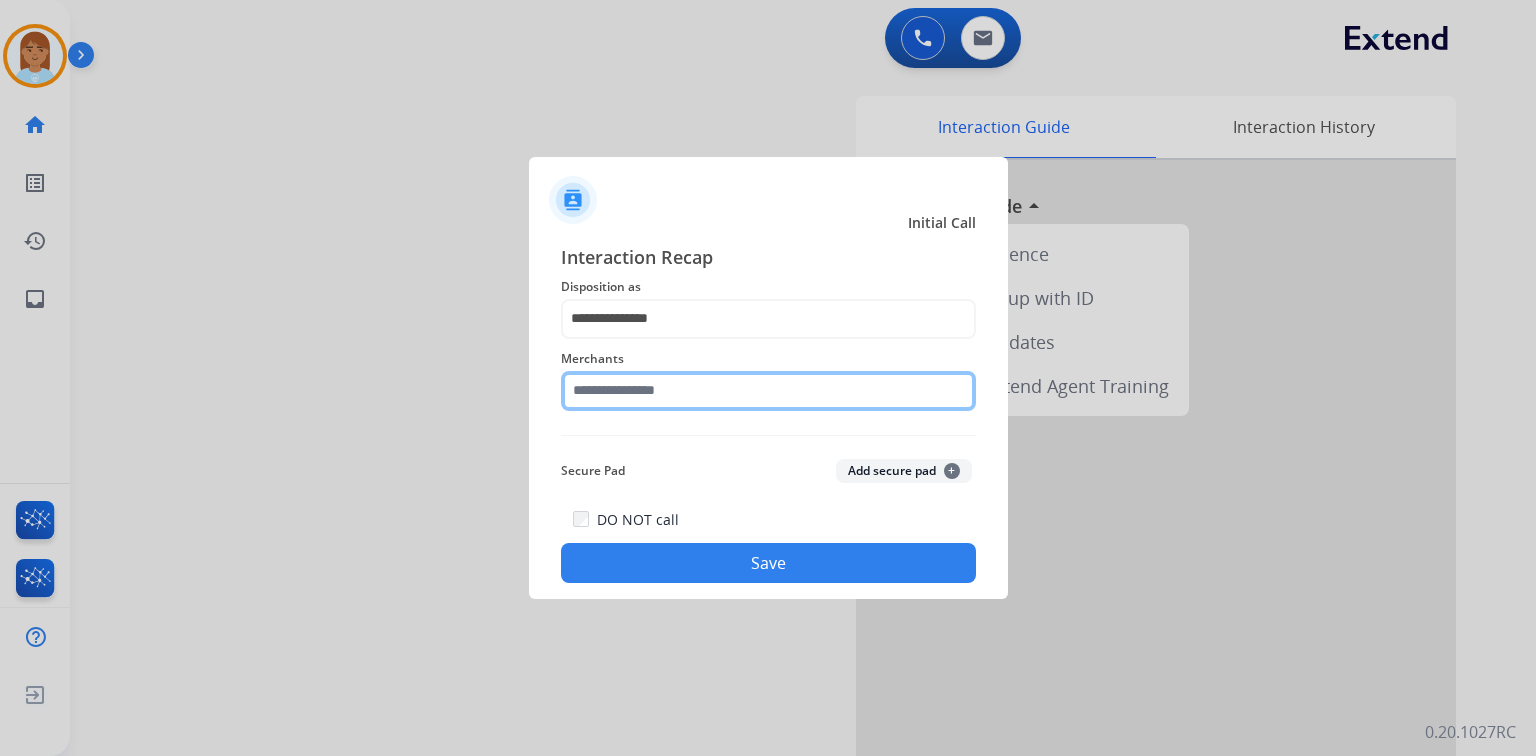 click 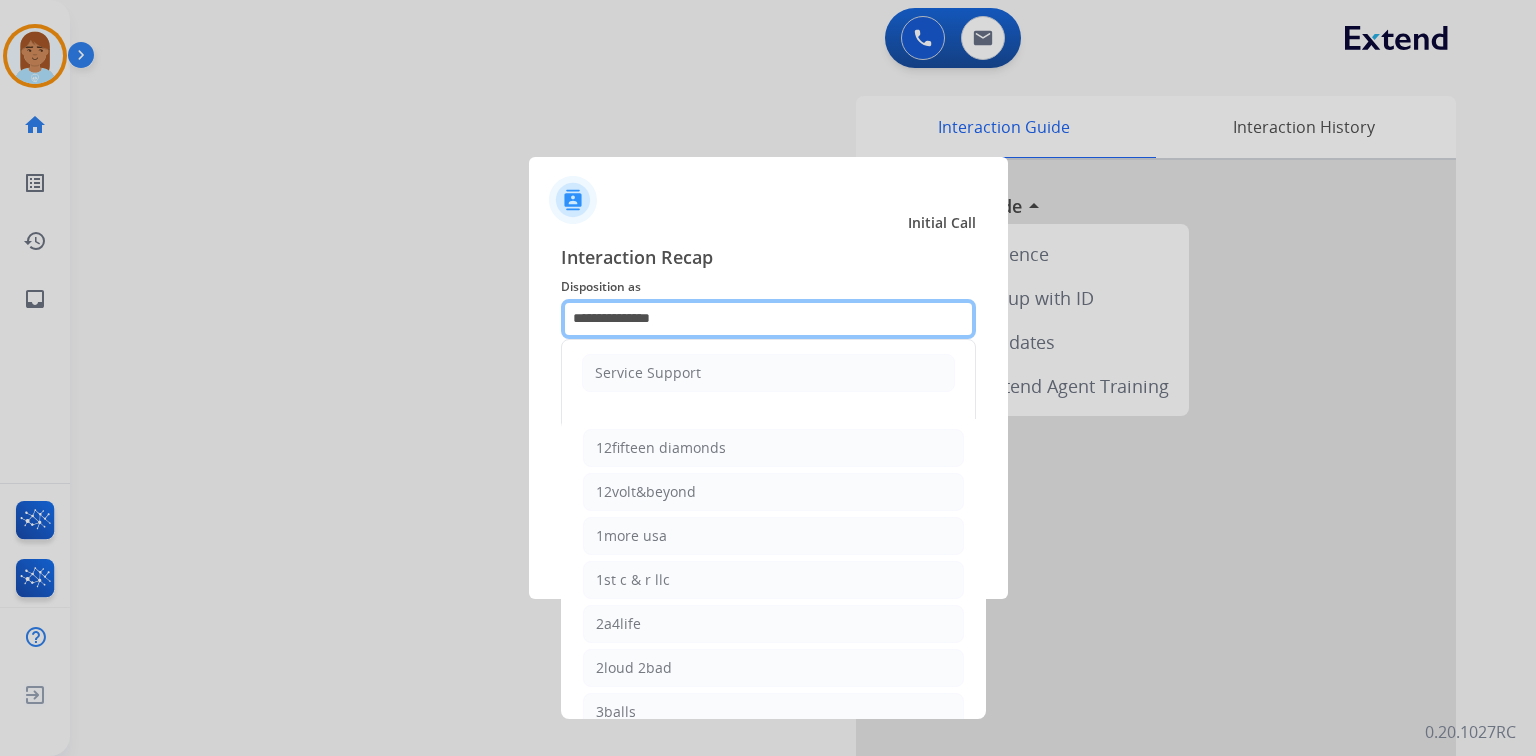 drag, startPoint x: 709, startPoint y: 321, endPoint x: 153, endPoint y: 432, distance: 566.9718 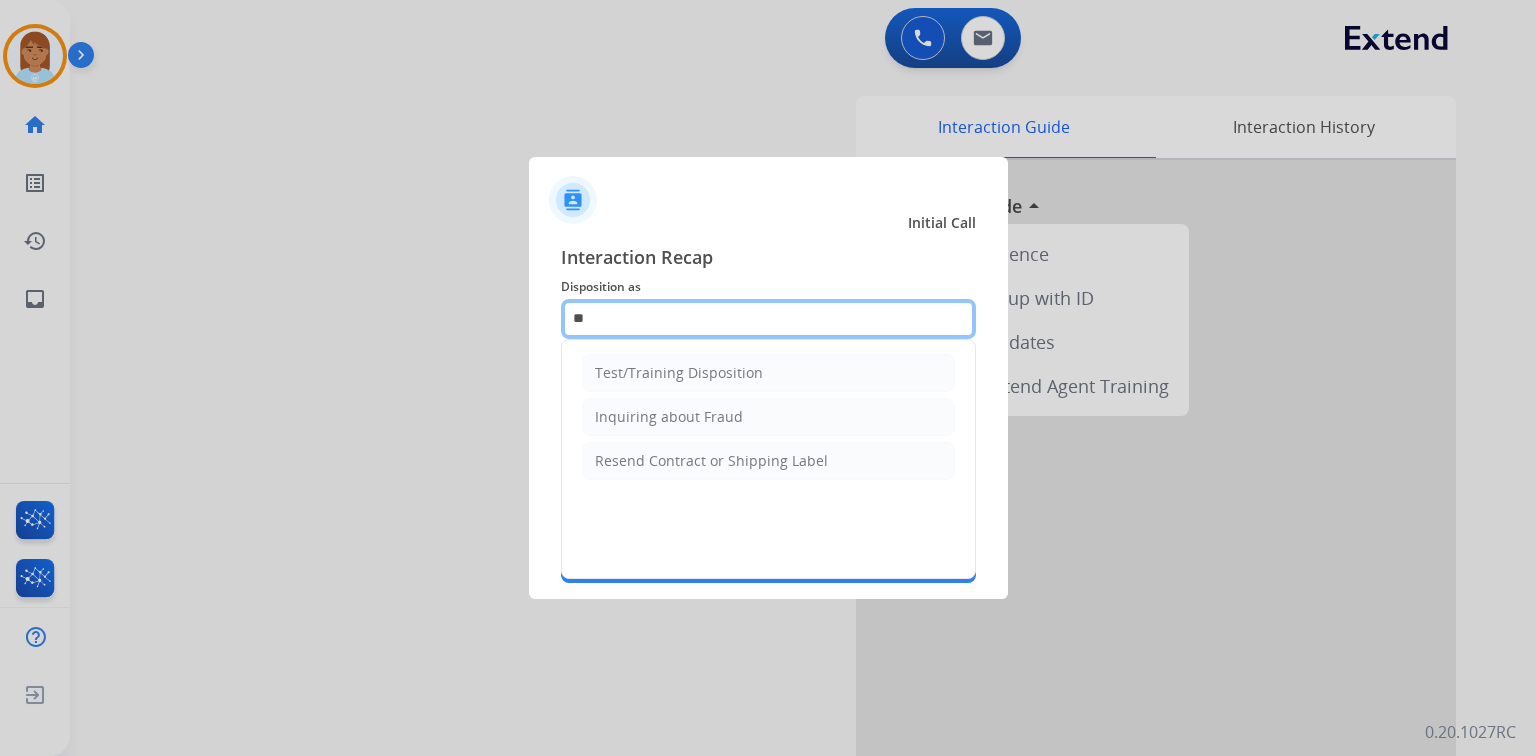 type on "*" 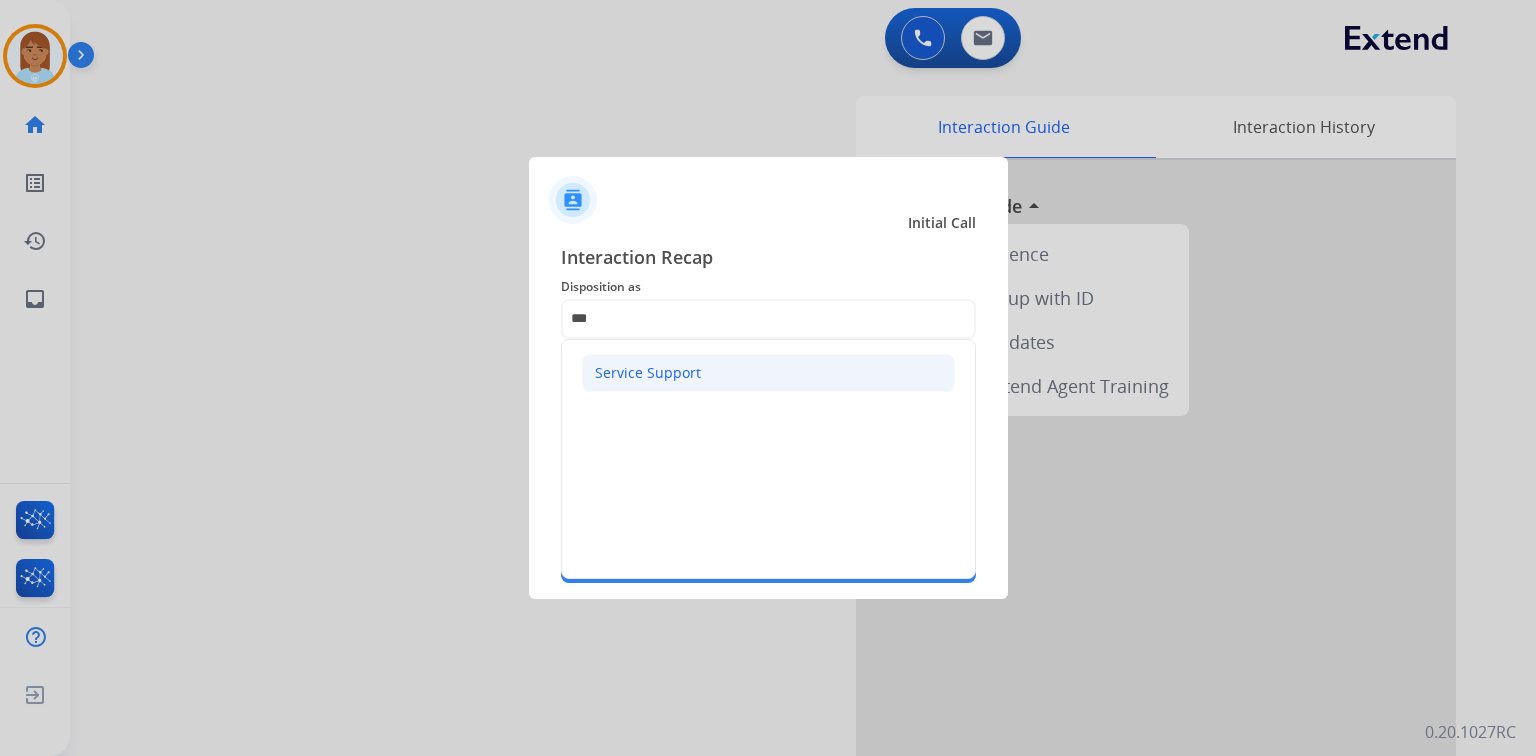 click on "Service Support" 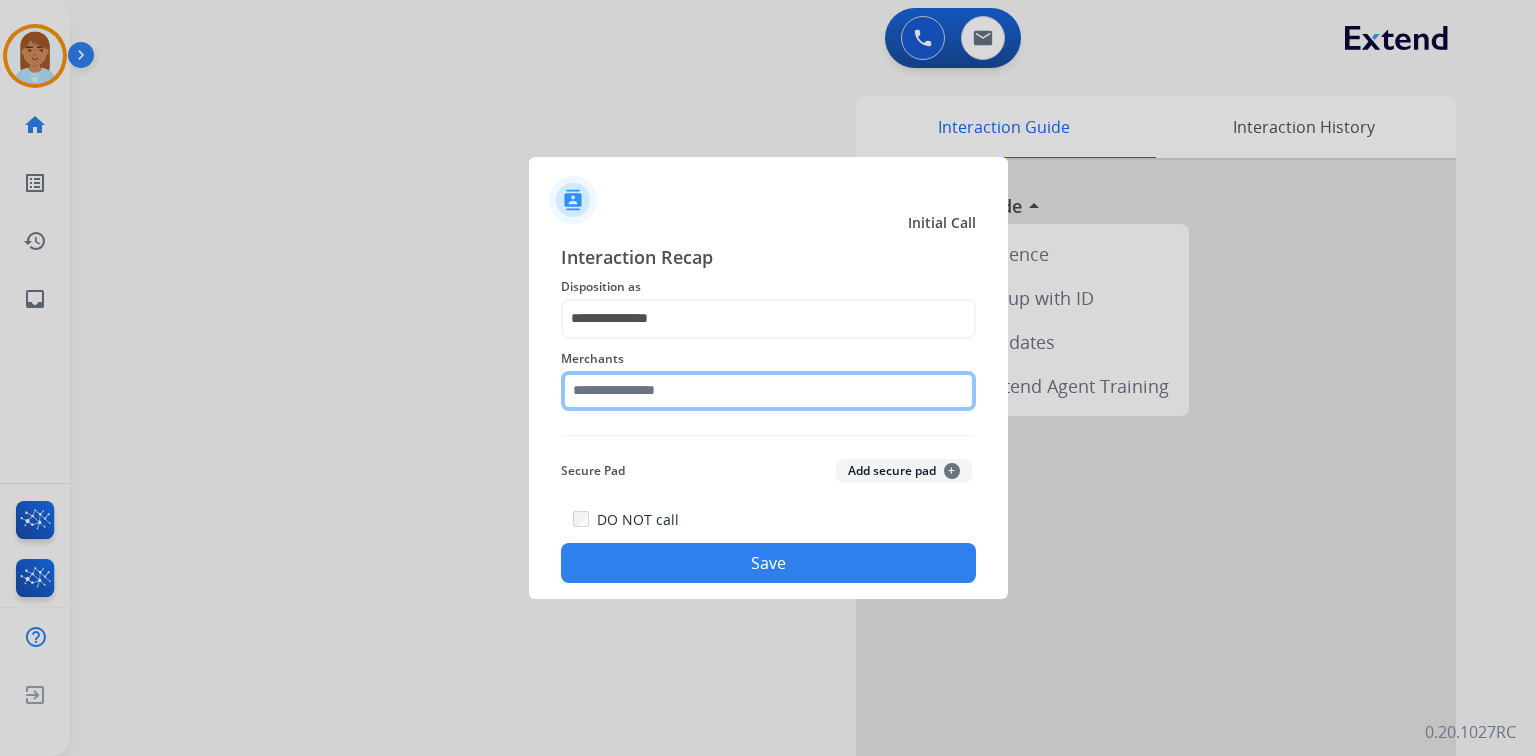 click 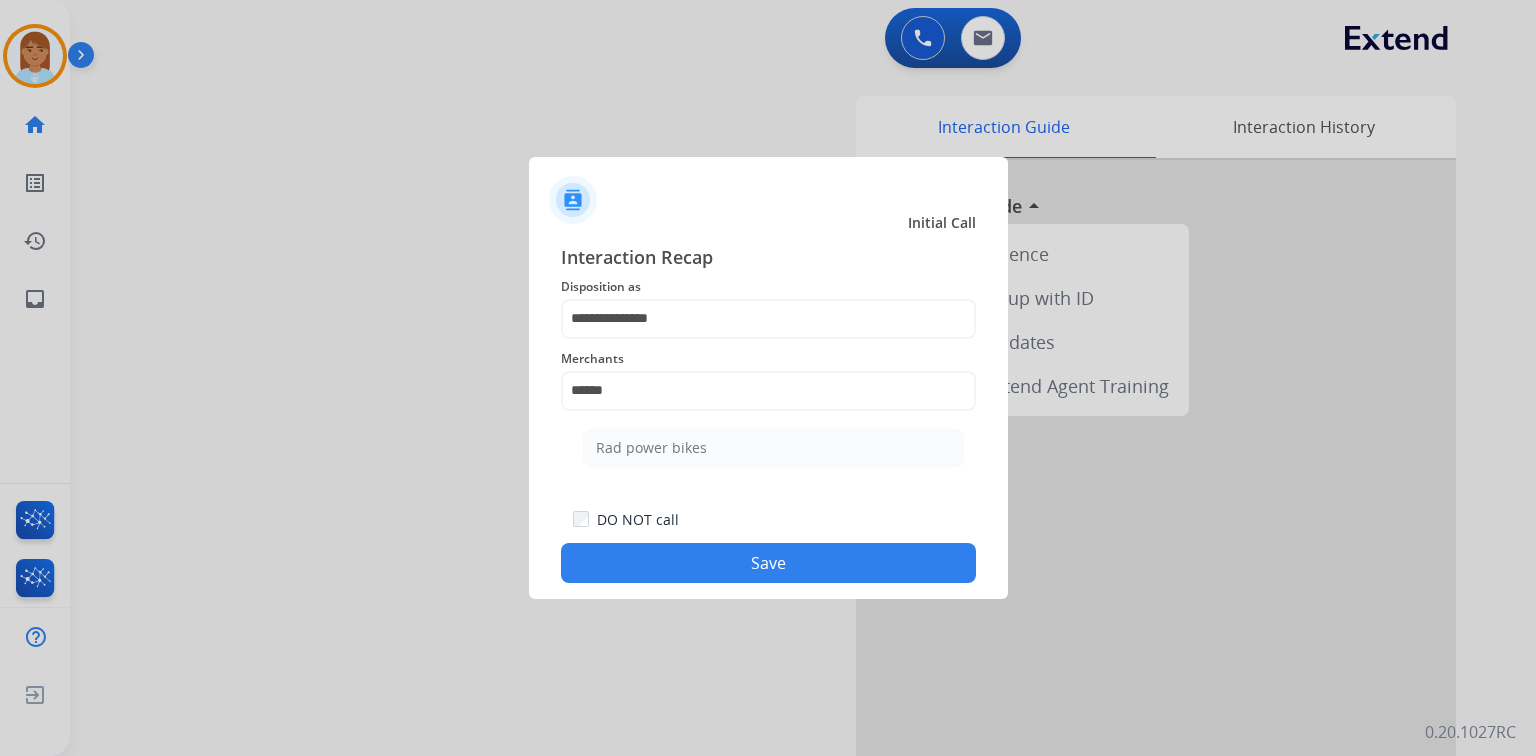 click on "Rad power bikes" 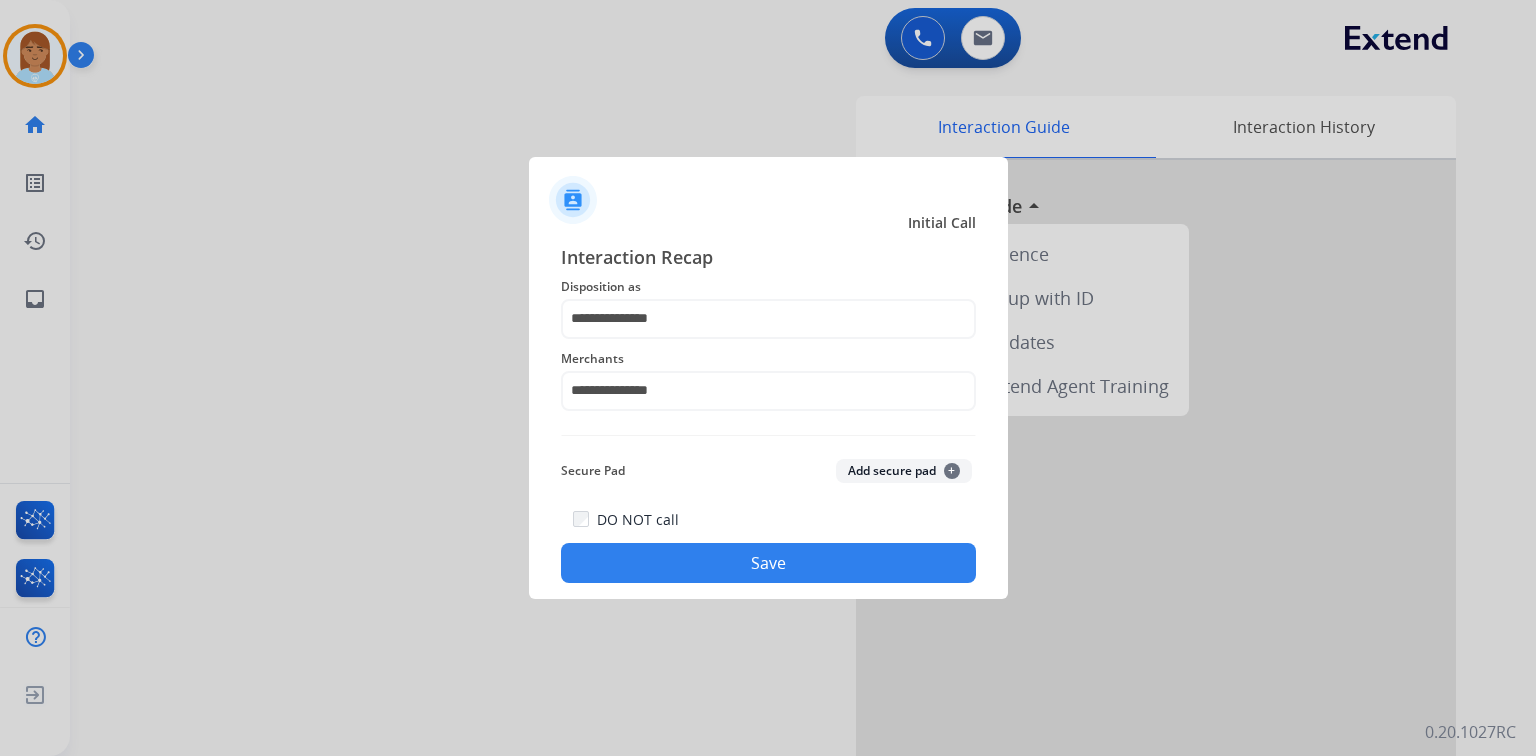 click on "Save" 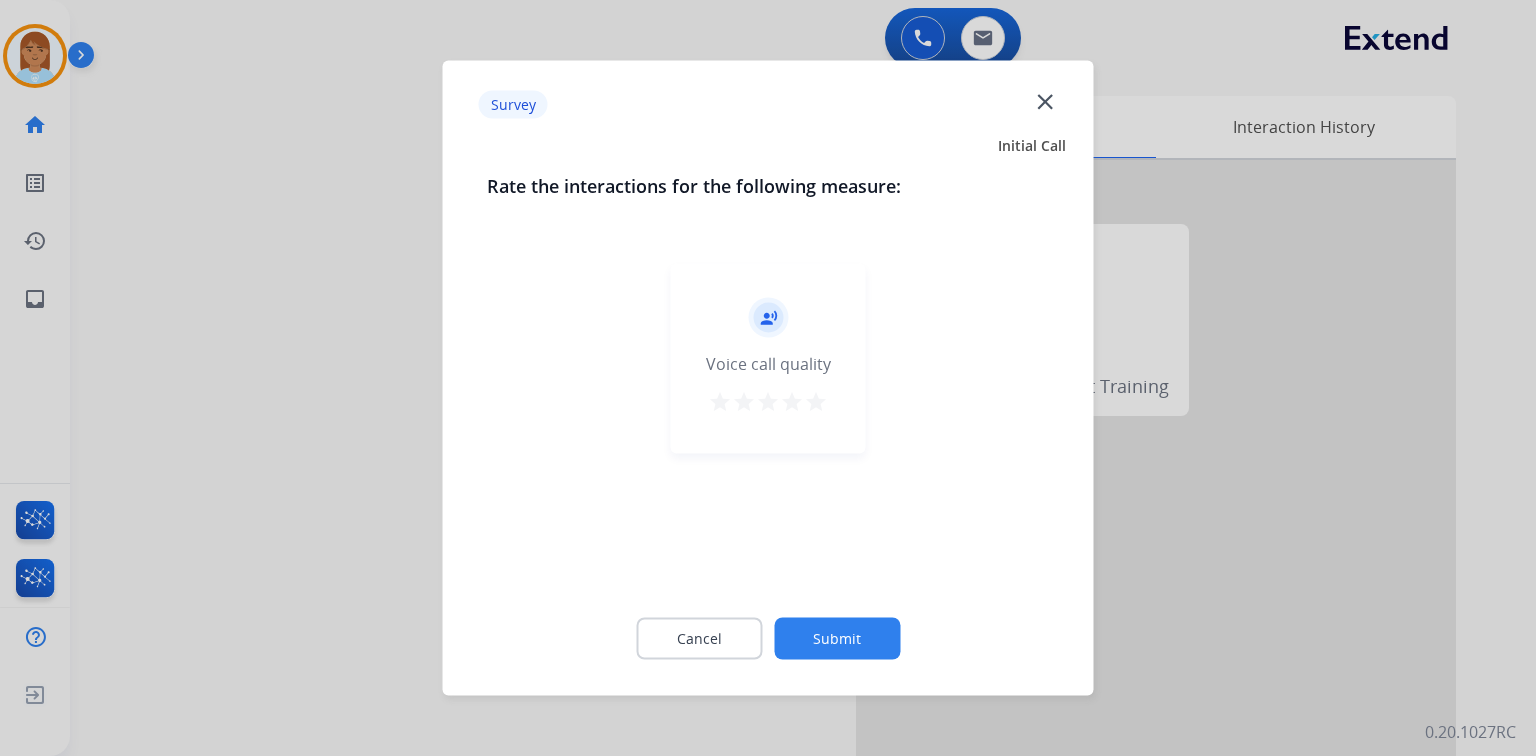 click on "star" at bounding box center (816, 402) 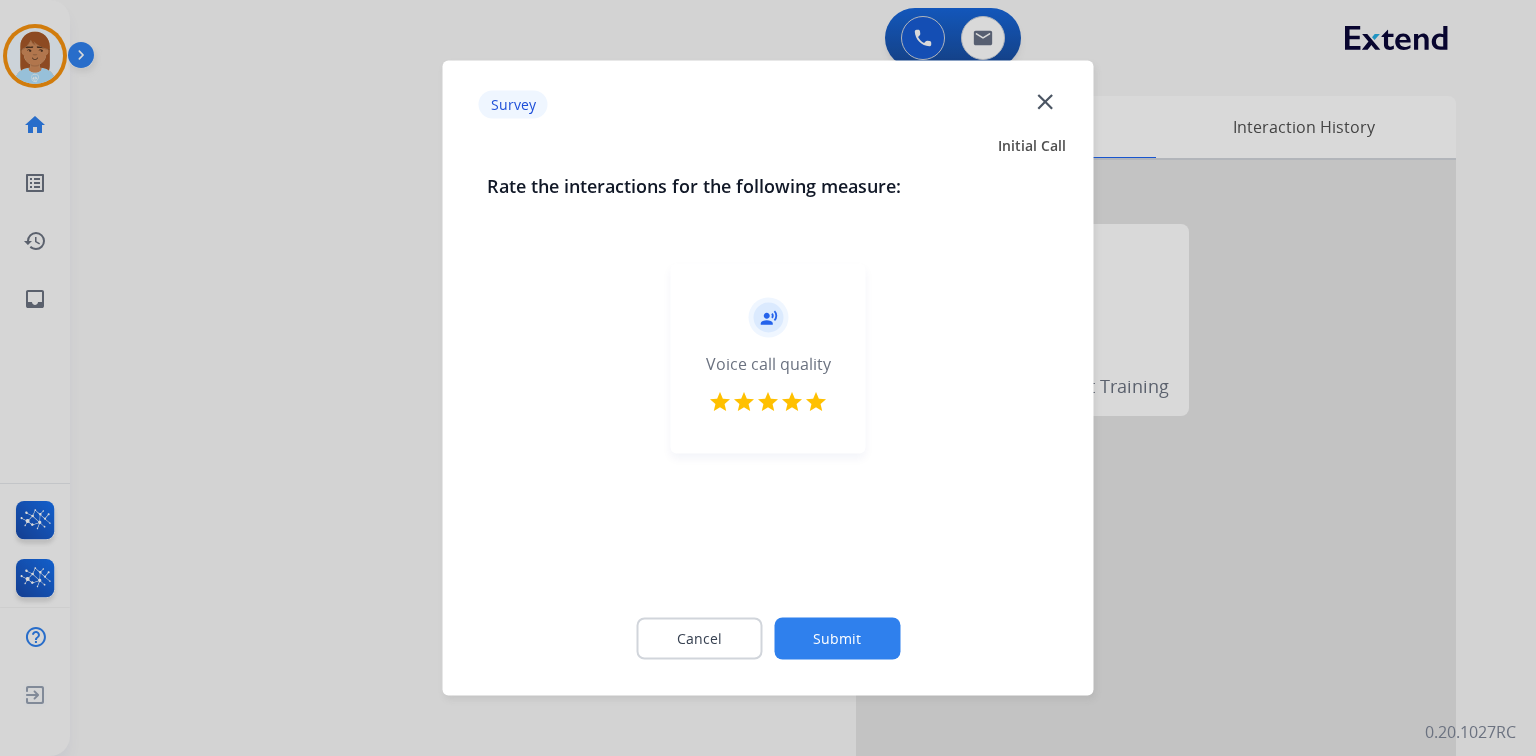 click on "Cancel Submit" 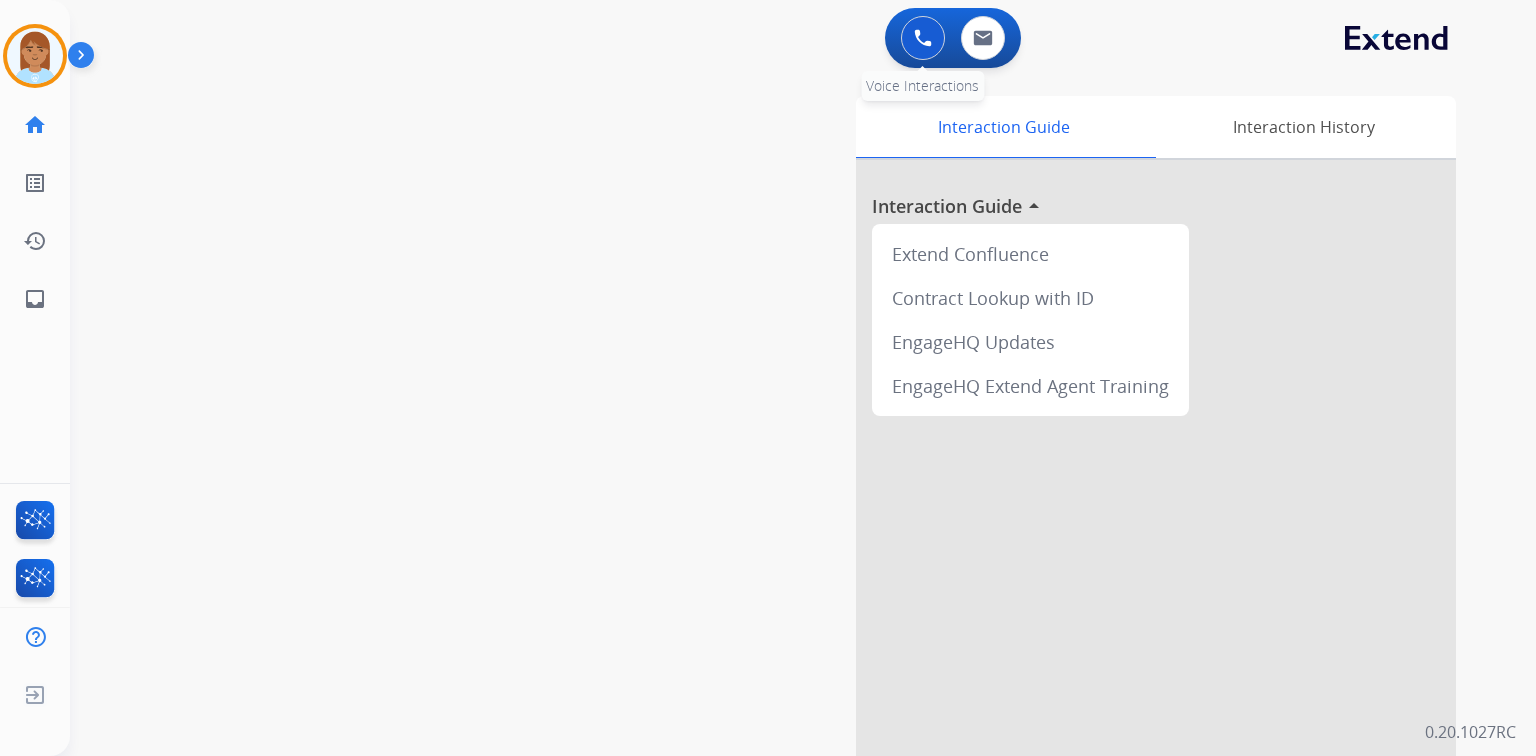 click on "0 Voice Interactions  0  Email Interactions" at bounding box center [953, 38] 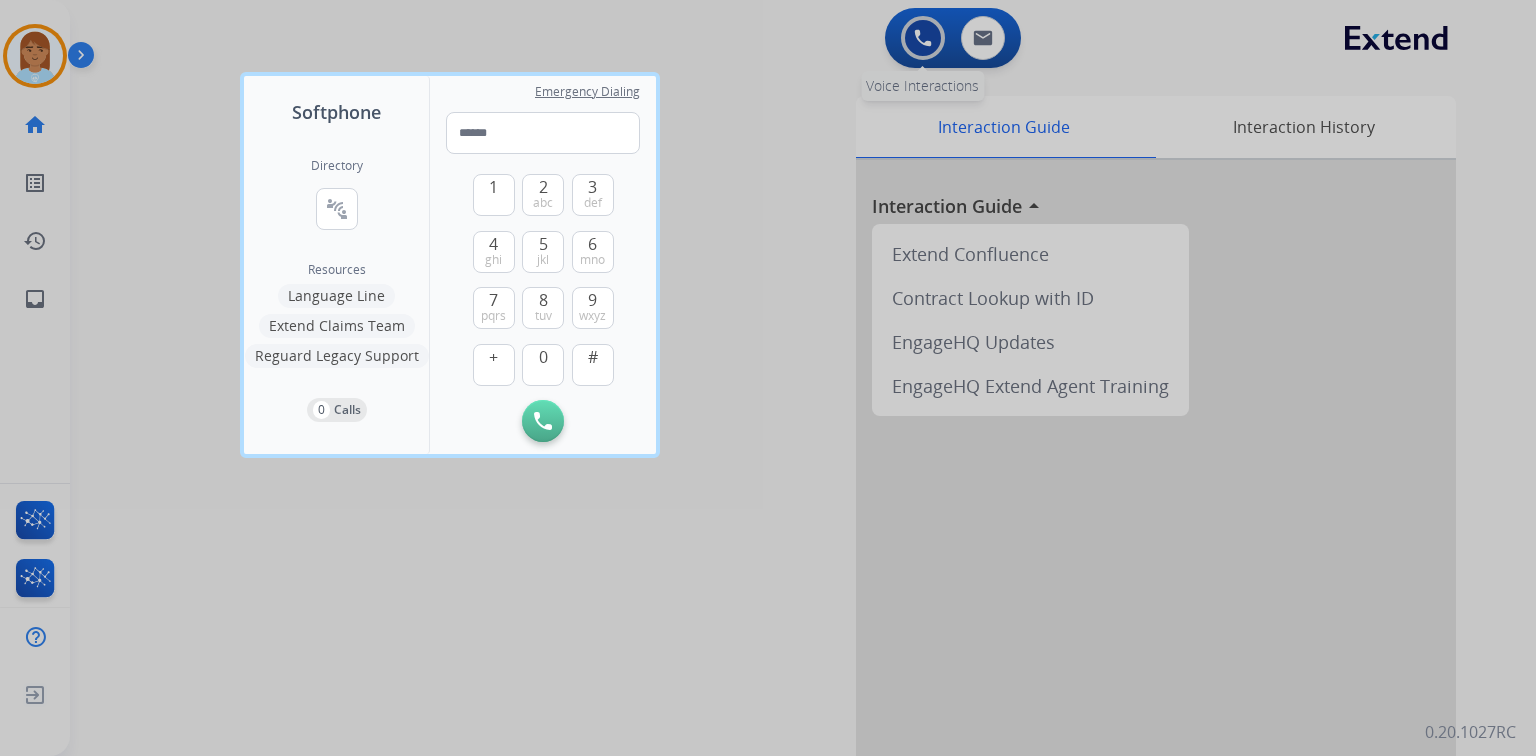 click at bounding box center (768, 378) 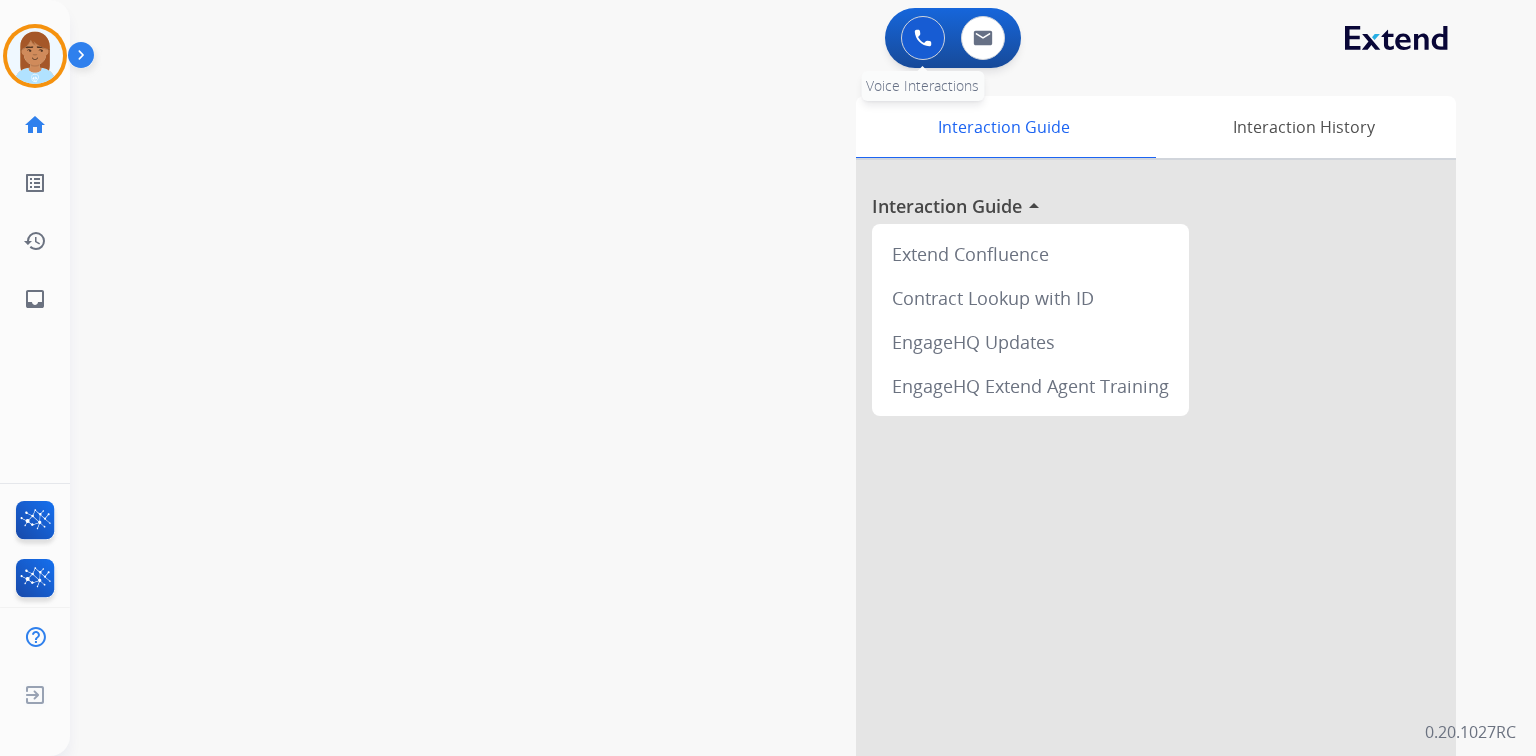 click at bounding box center [923, 38] 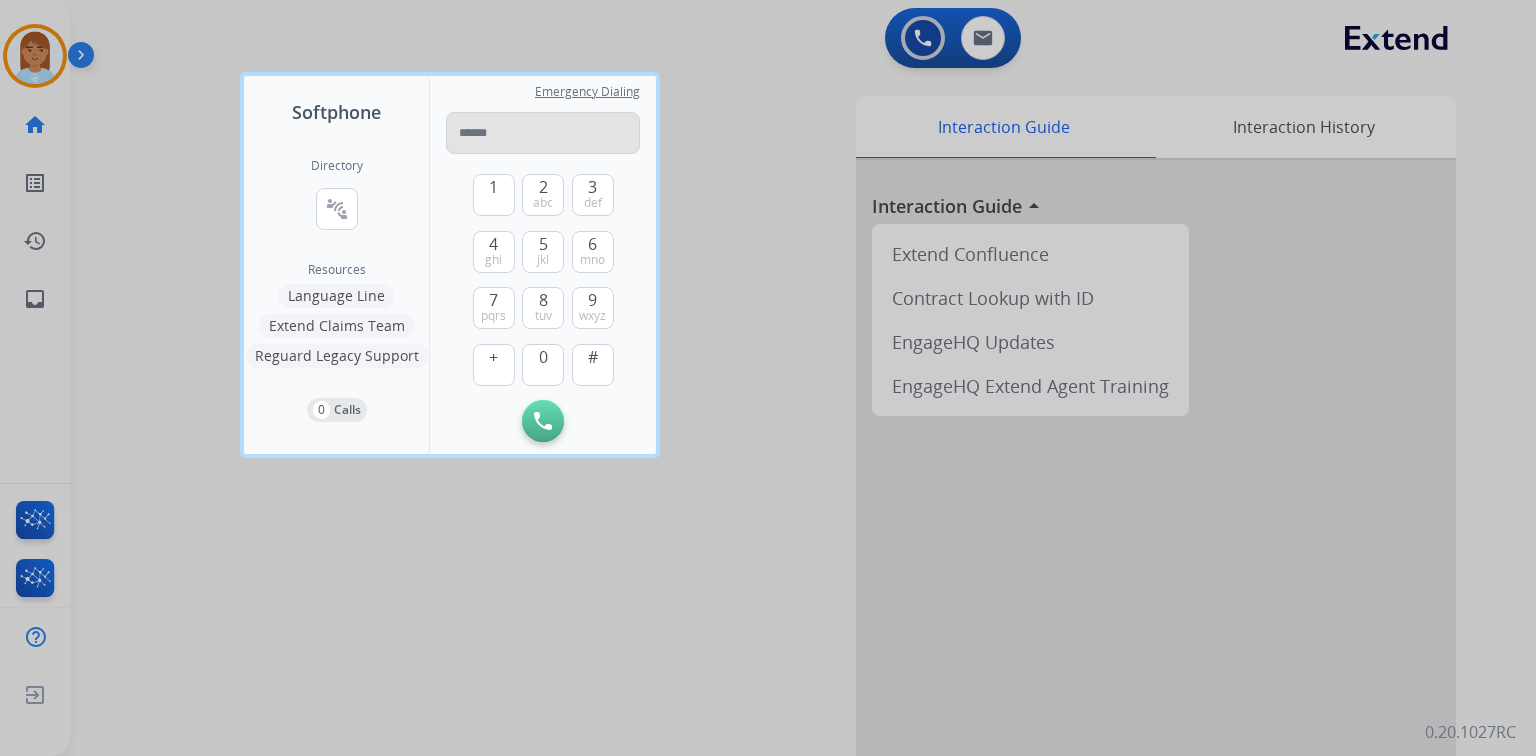 click at bounding box center (543, 133) 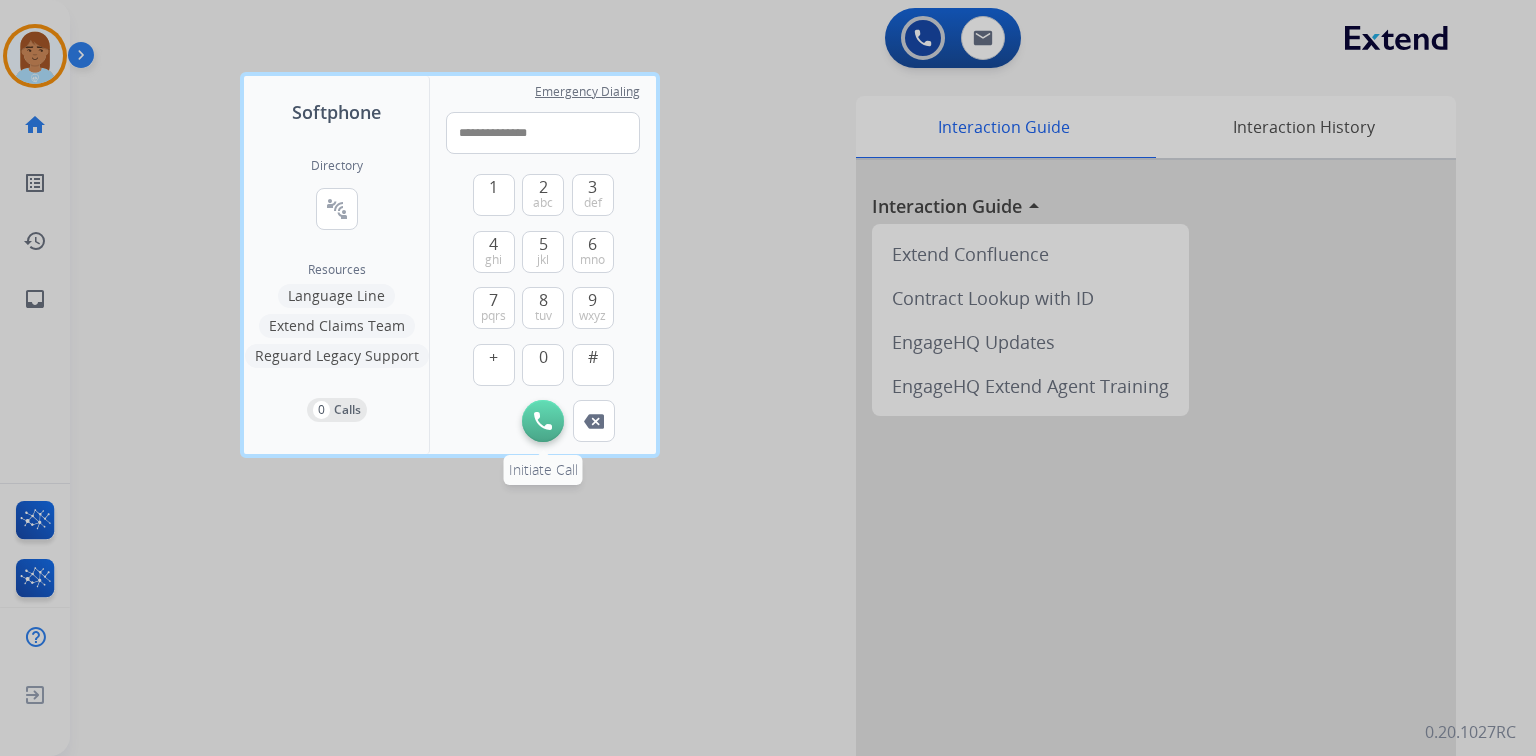 type on "**********" 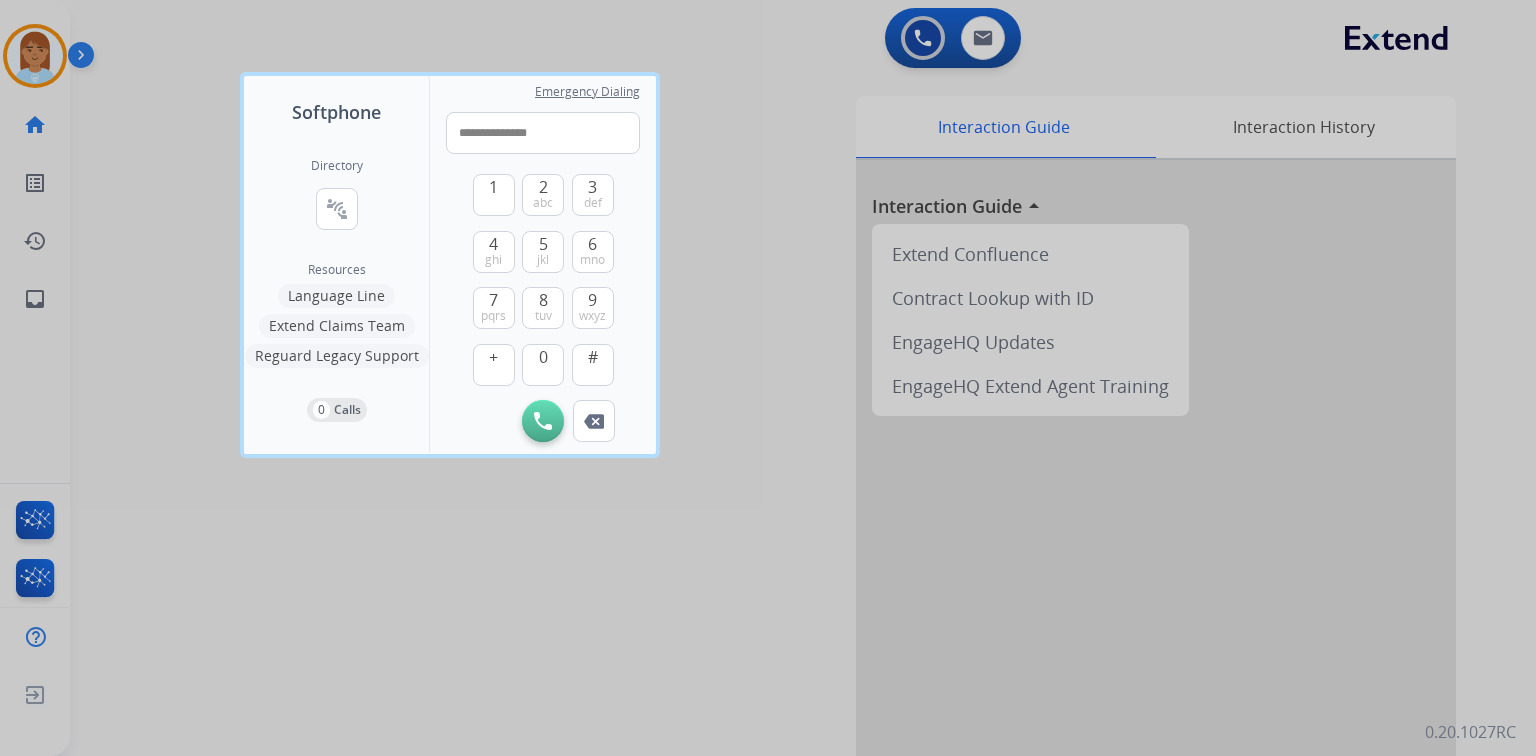 click at bounding box center [543, 421] 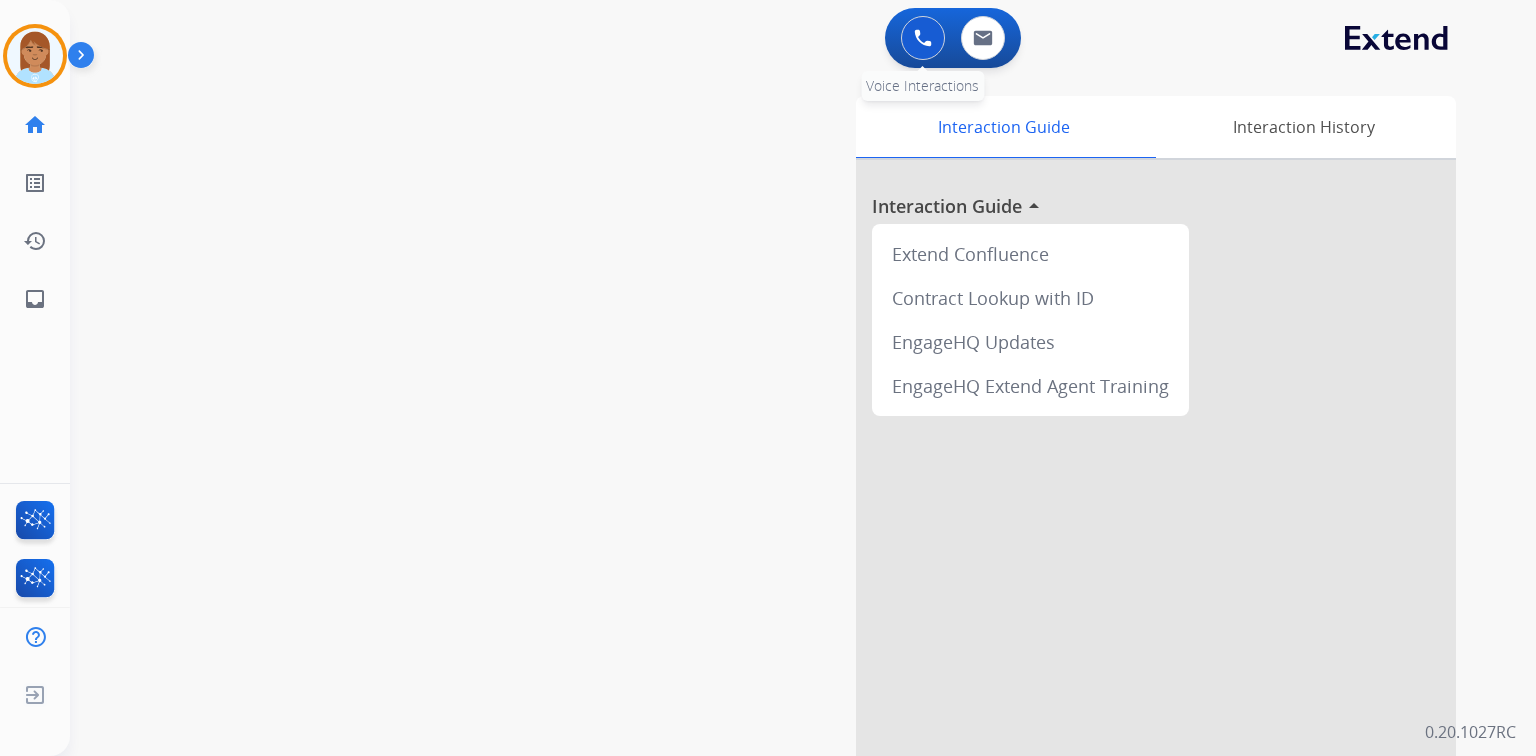 click at bounding box center (923, 38) 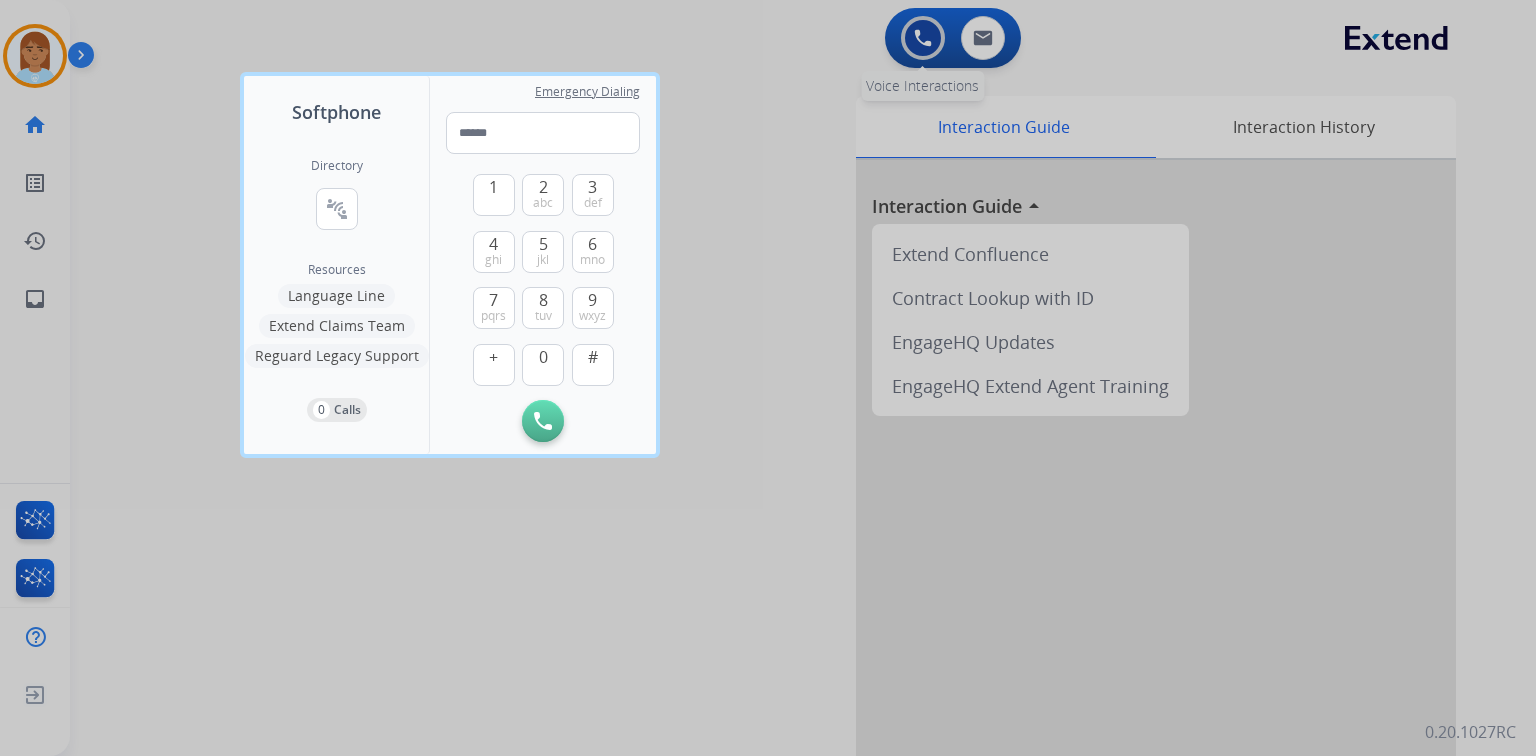 click at bounding box center [768, 378] 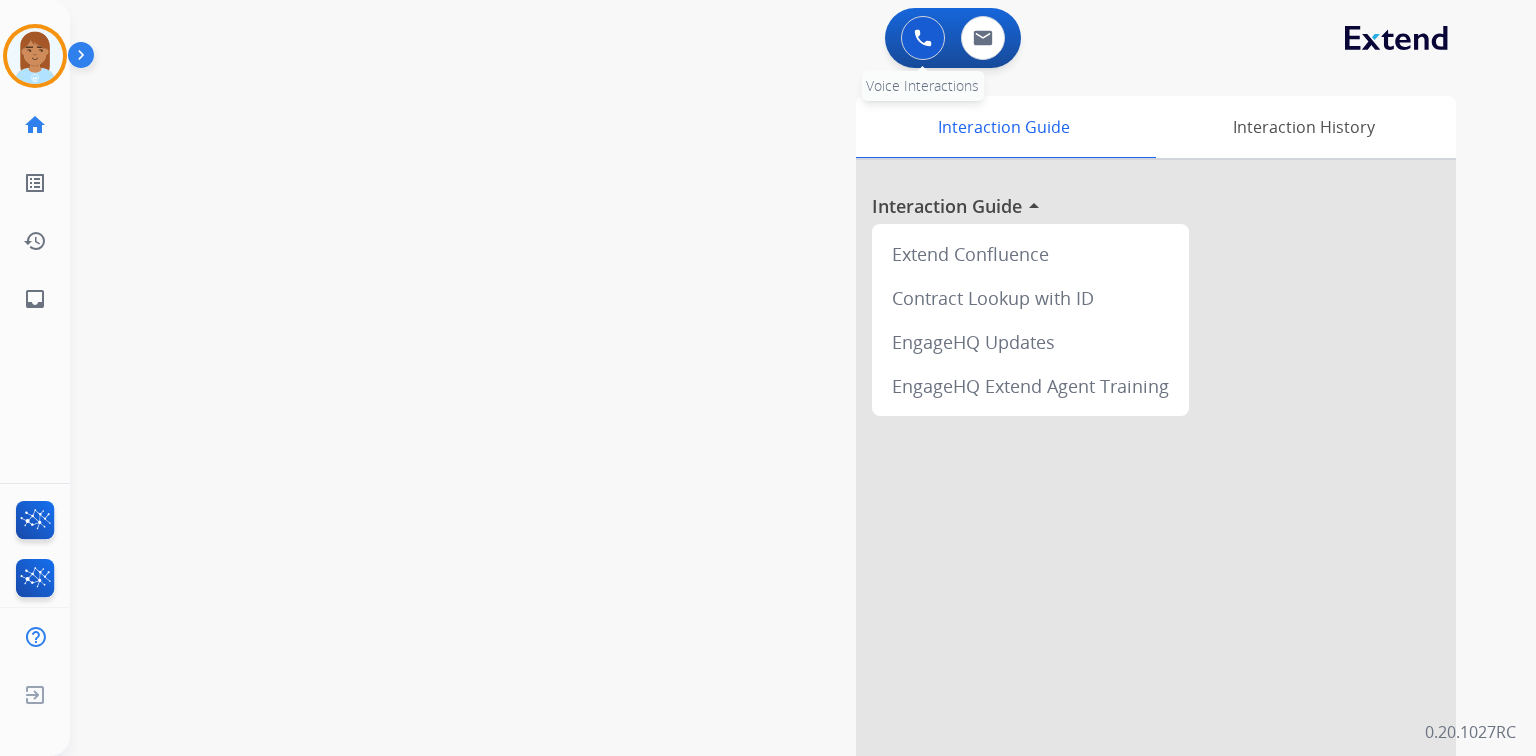 click at bounding box center (923, 38) 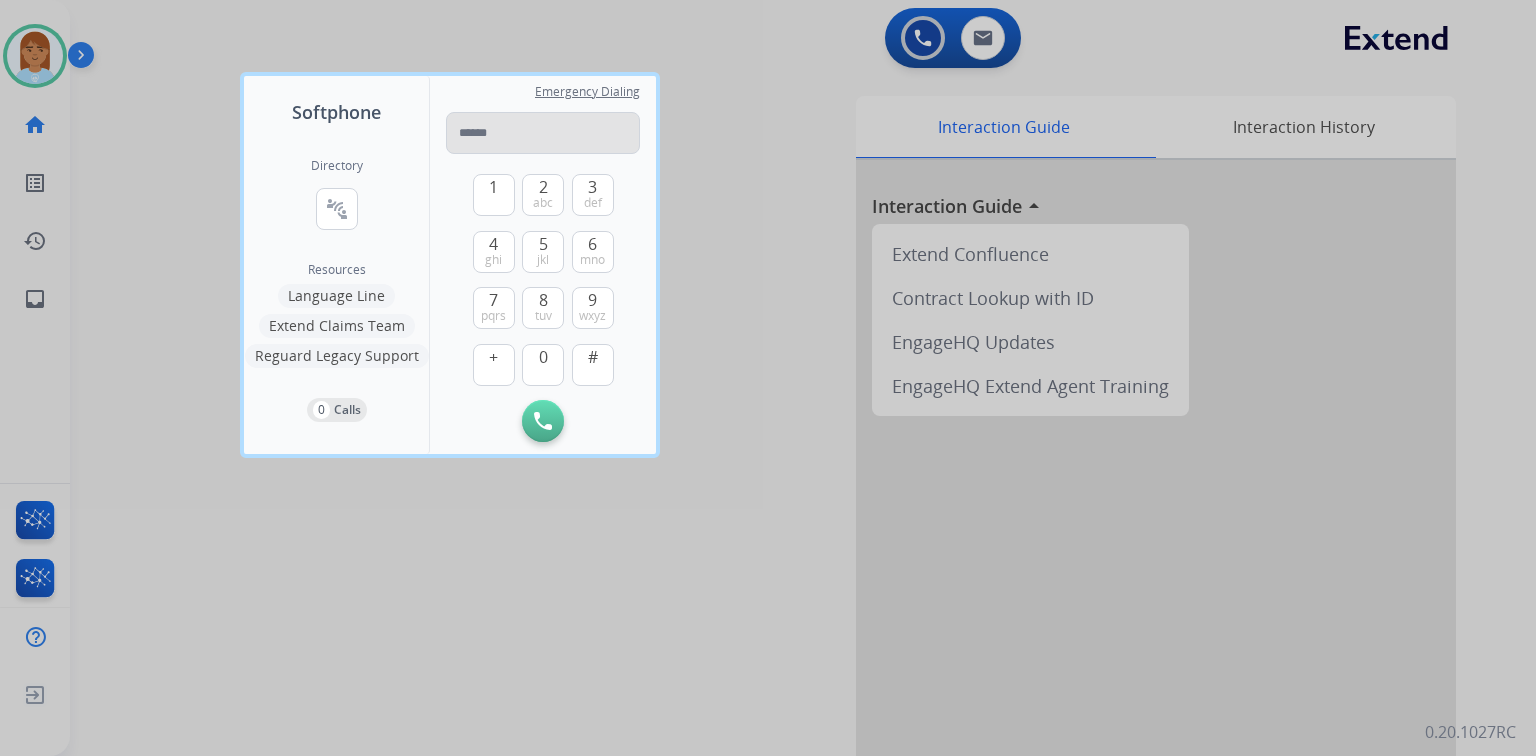 click at bounding box center (543, 133) 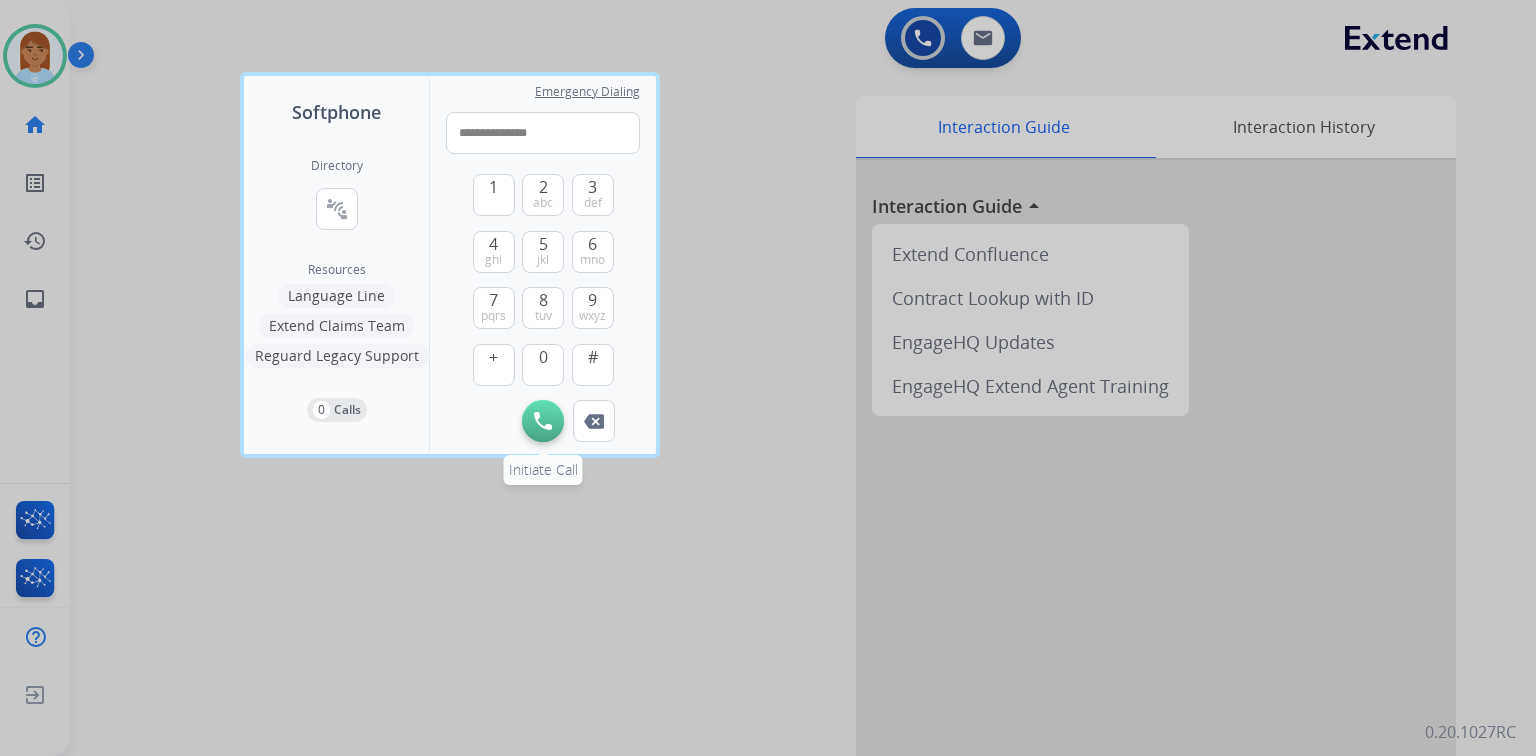 type on "**********" 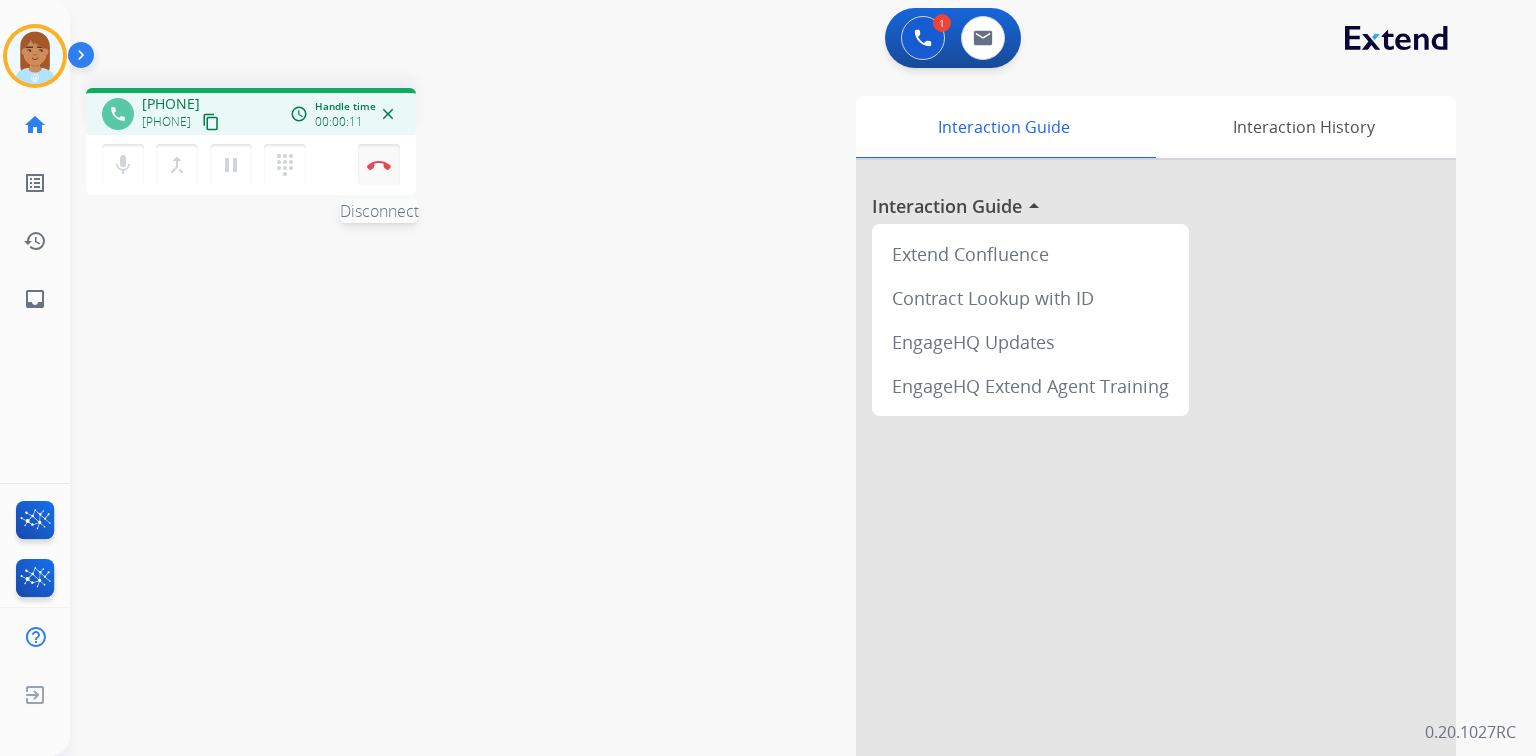click on "Disconnect" at bounding box center (379, 165) 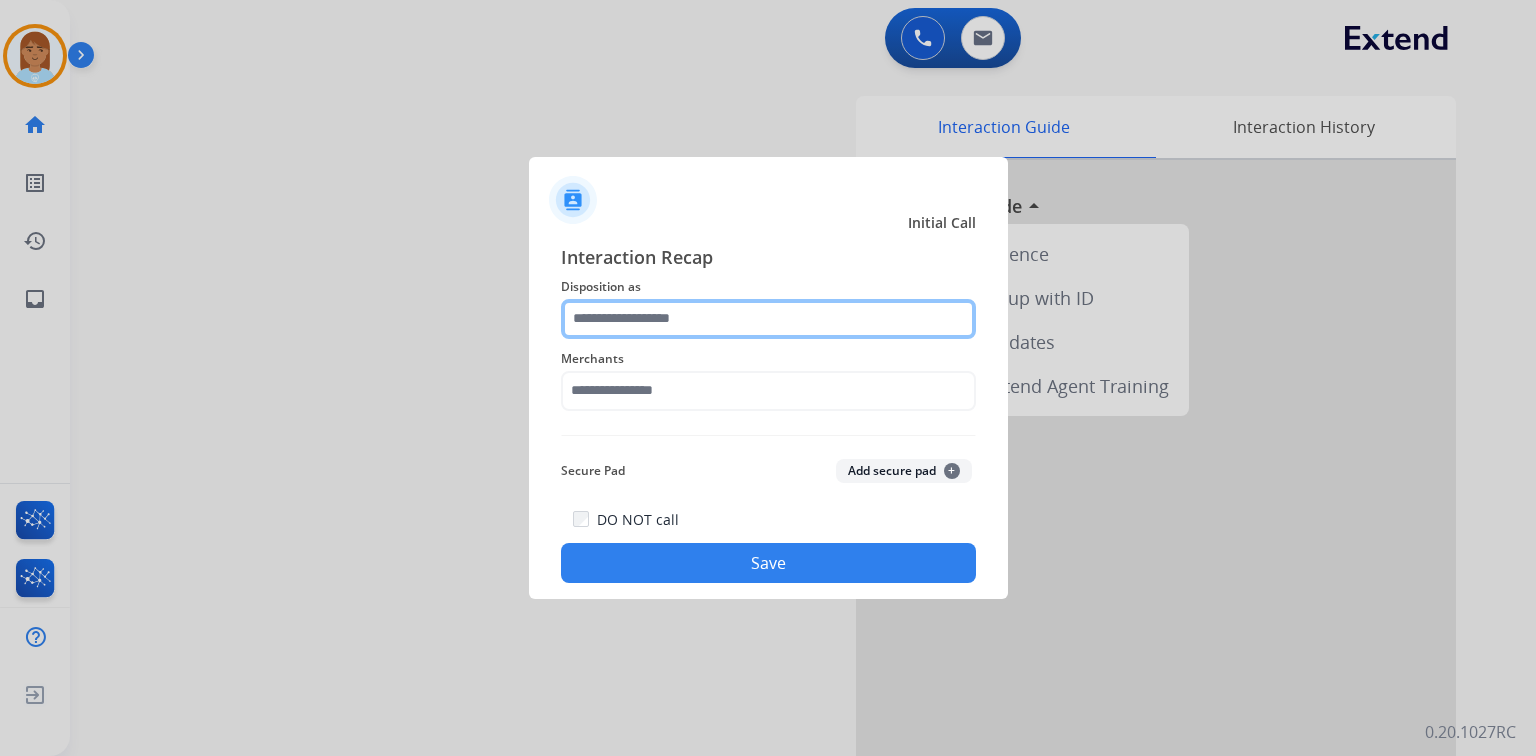 click 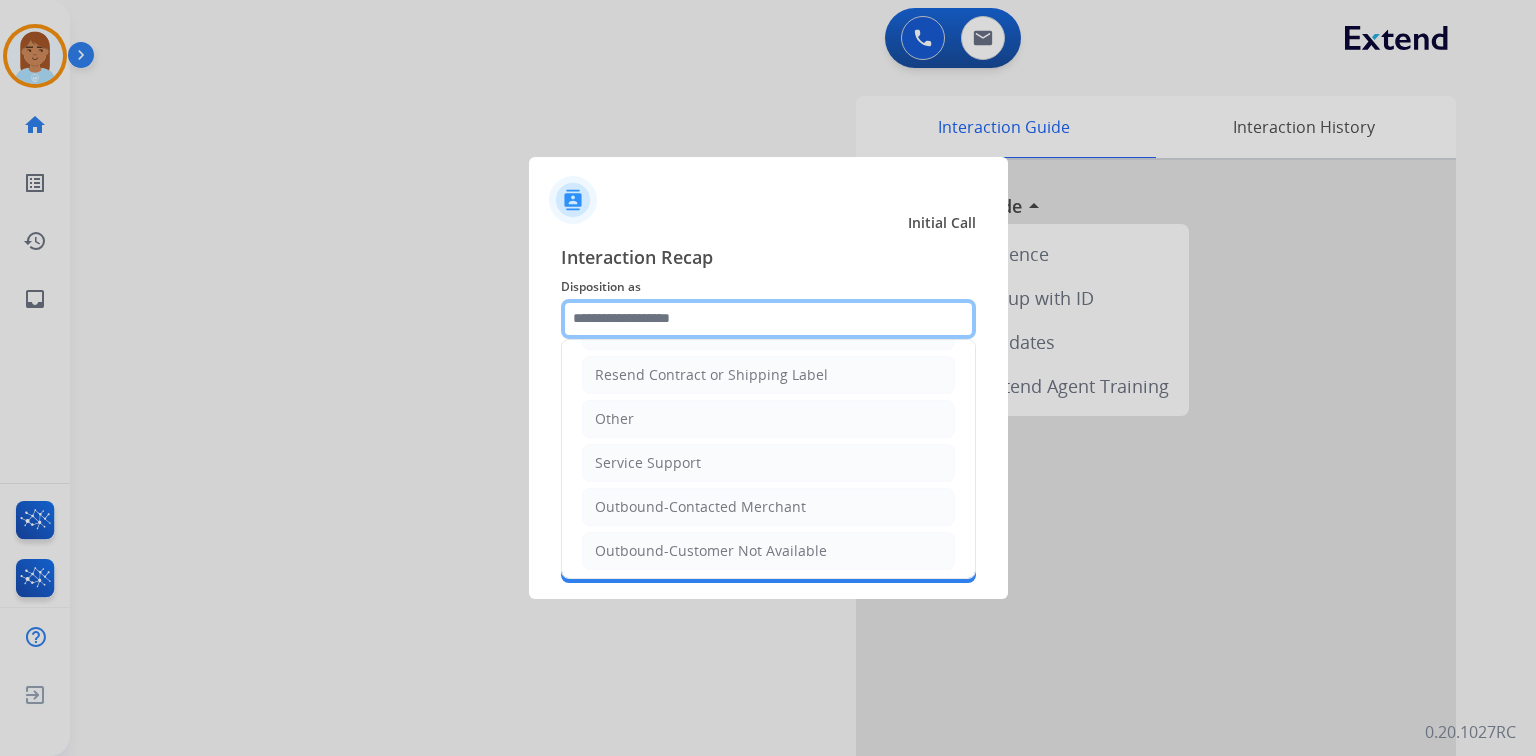 scroll, scrollTop: 0, scrollLeft: 0, axis: both 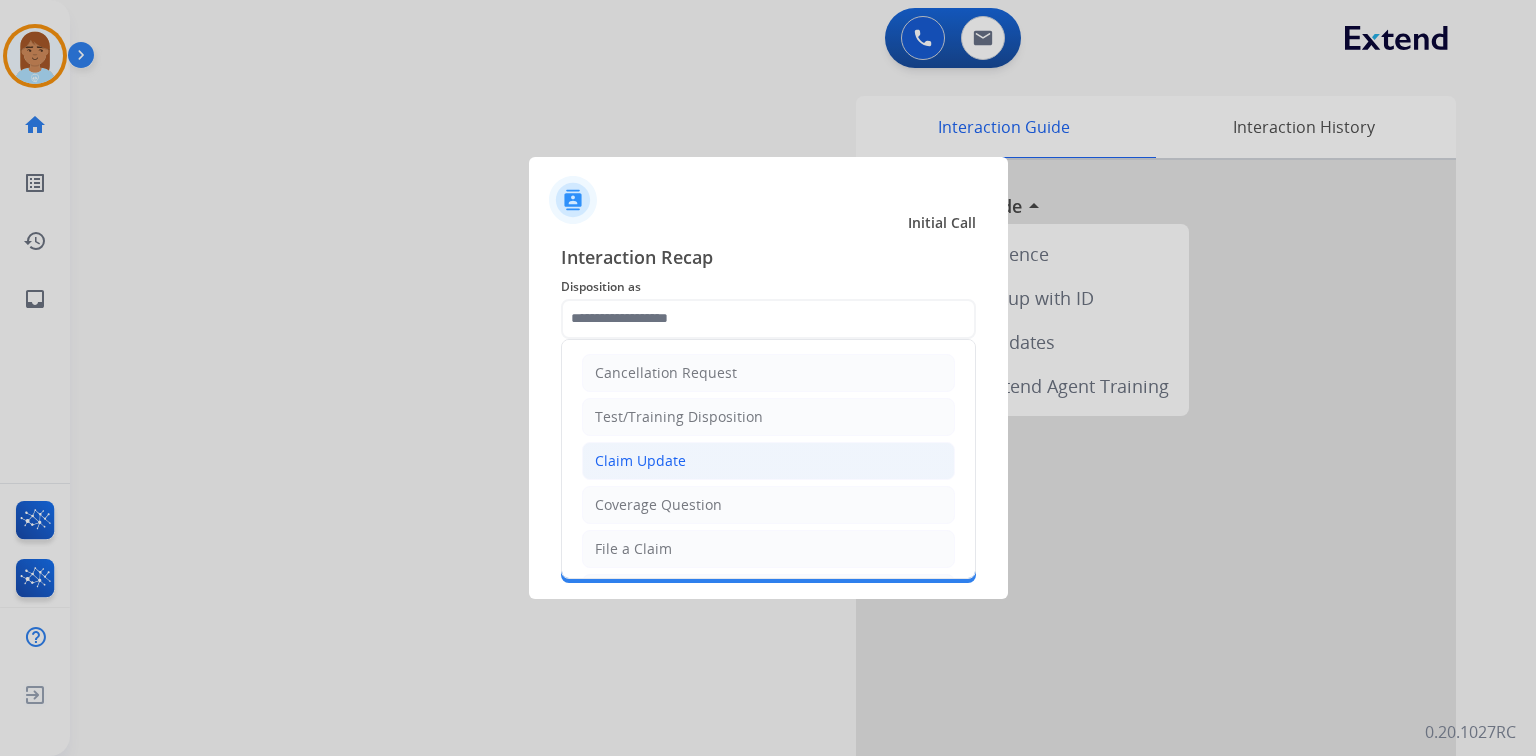 click on "Claim Update" 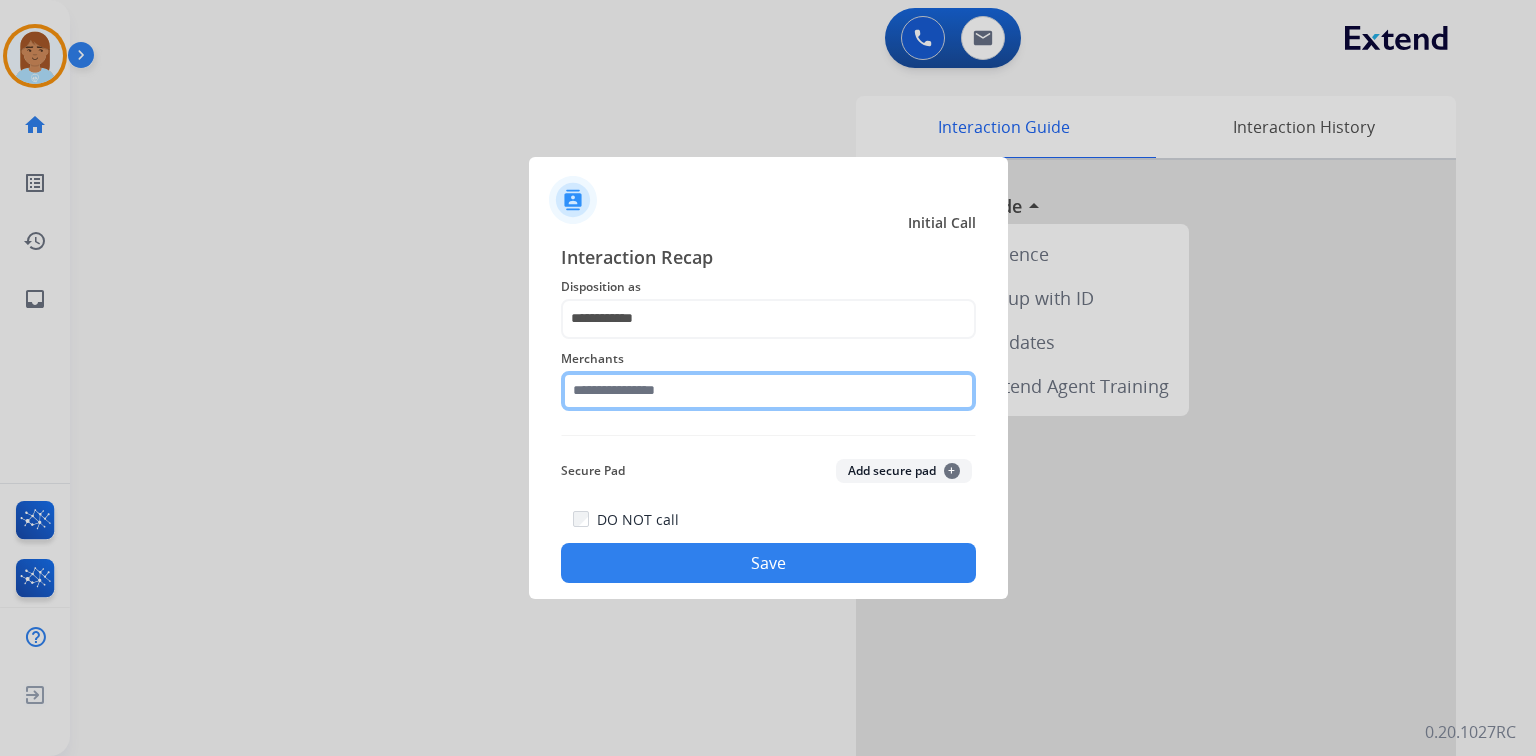 click 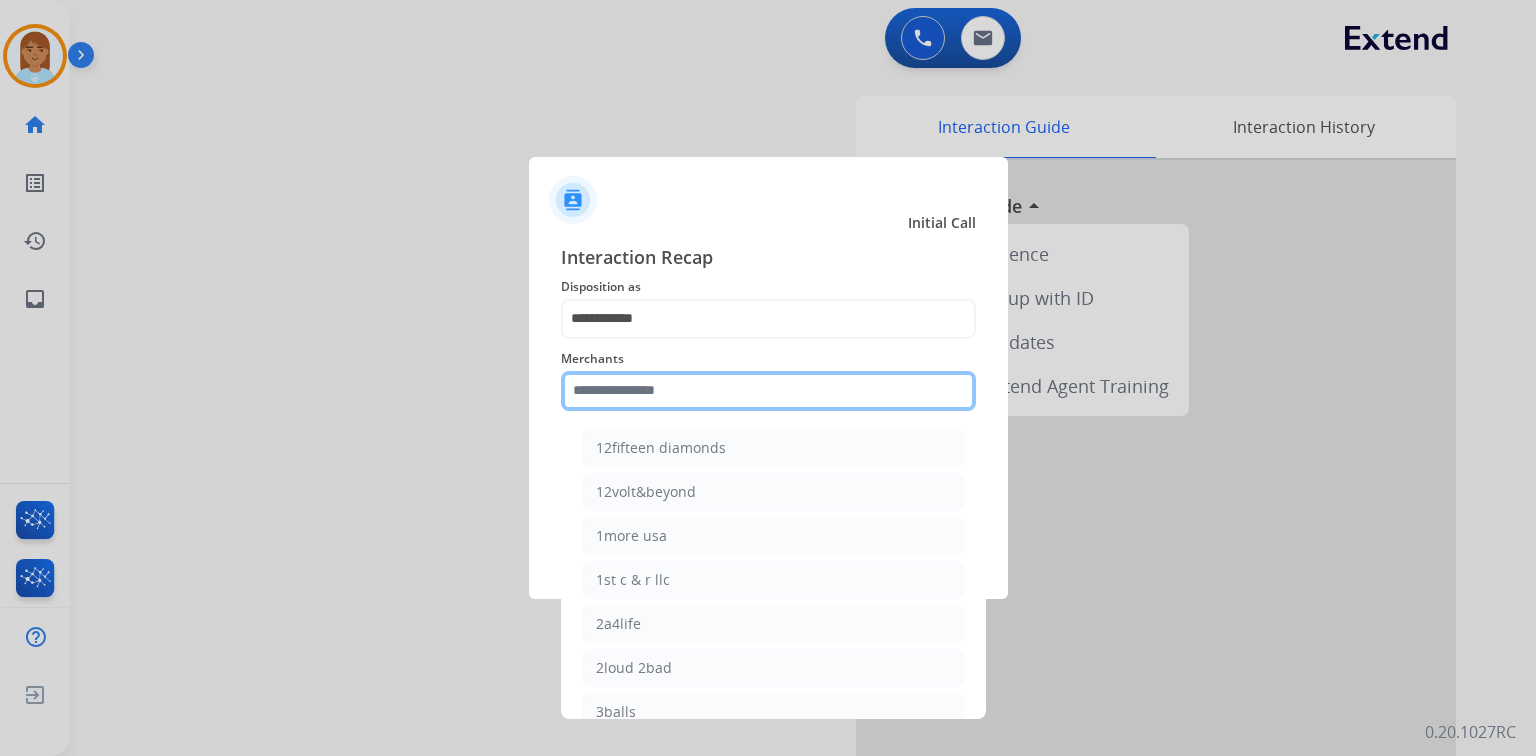 click 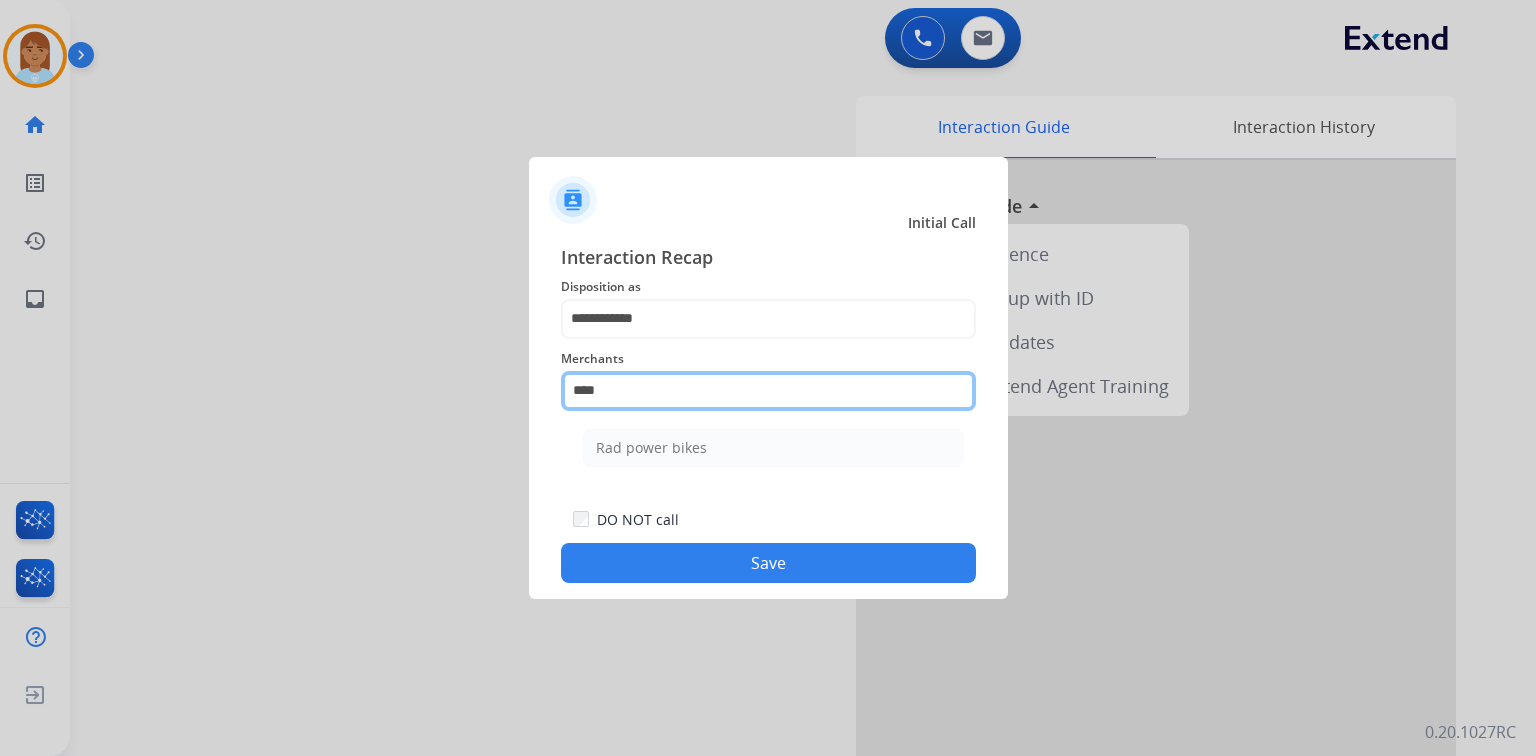 scroll, scrollTop: 0, scrollLeft: 0, axis: both 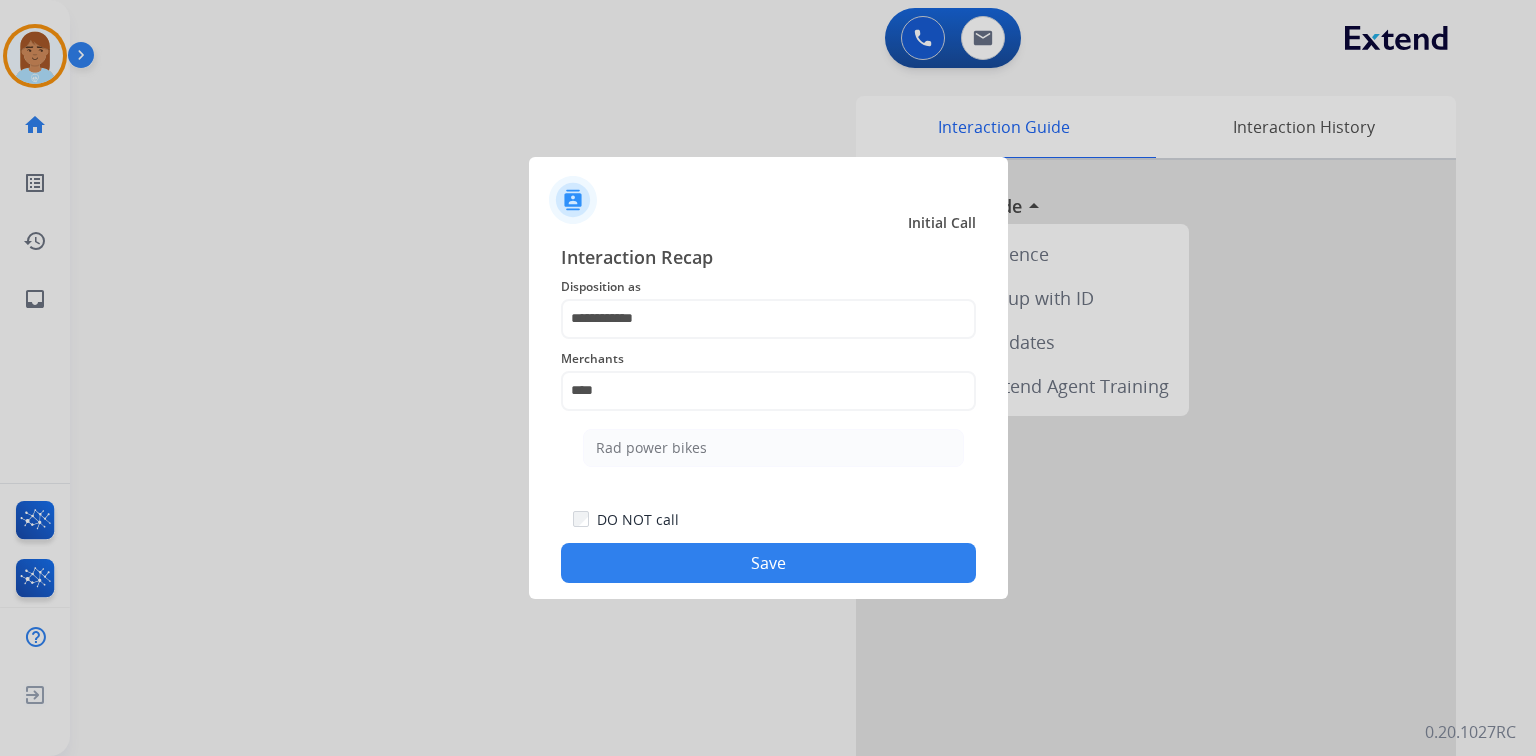 click on "Rad power bikes" 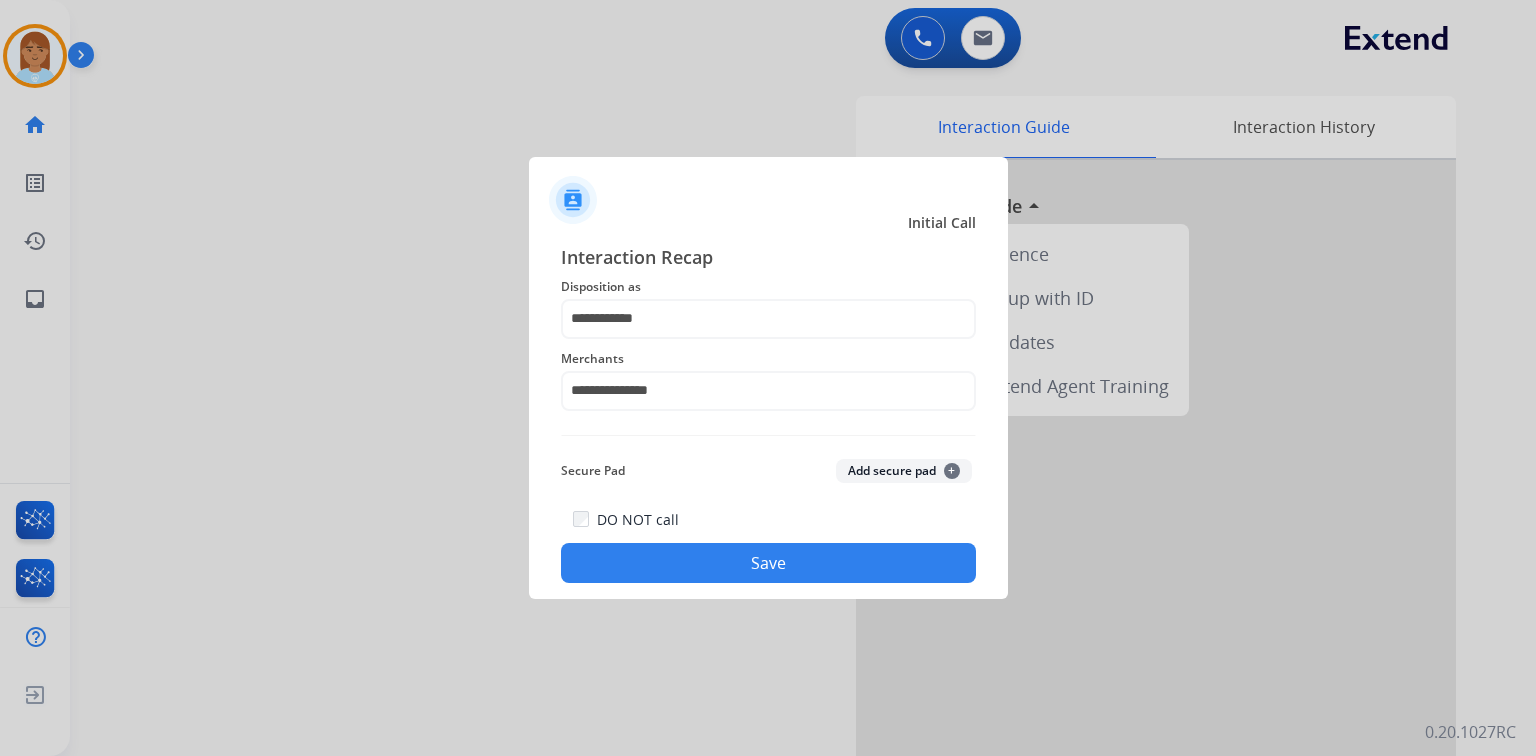 click on "Save" 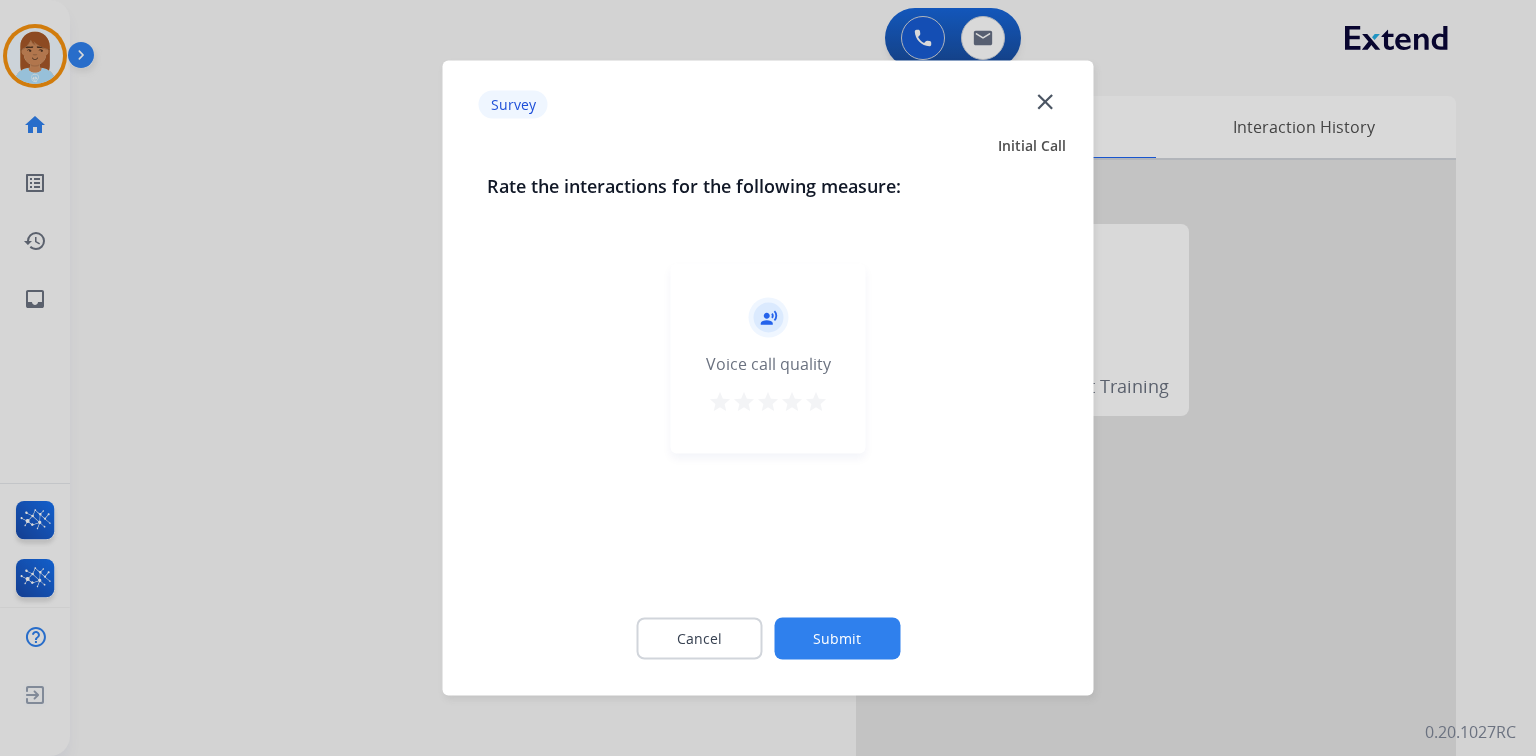 click on "star" at bounding box center [816, 402] 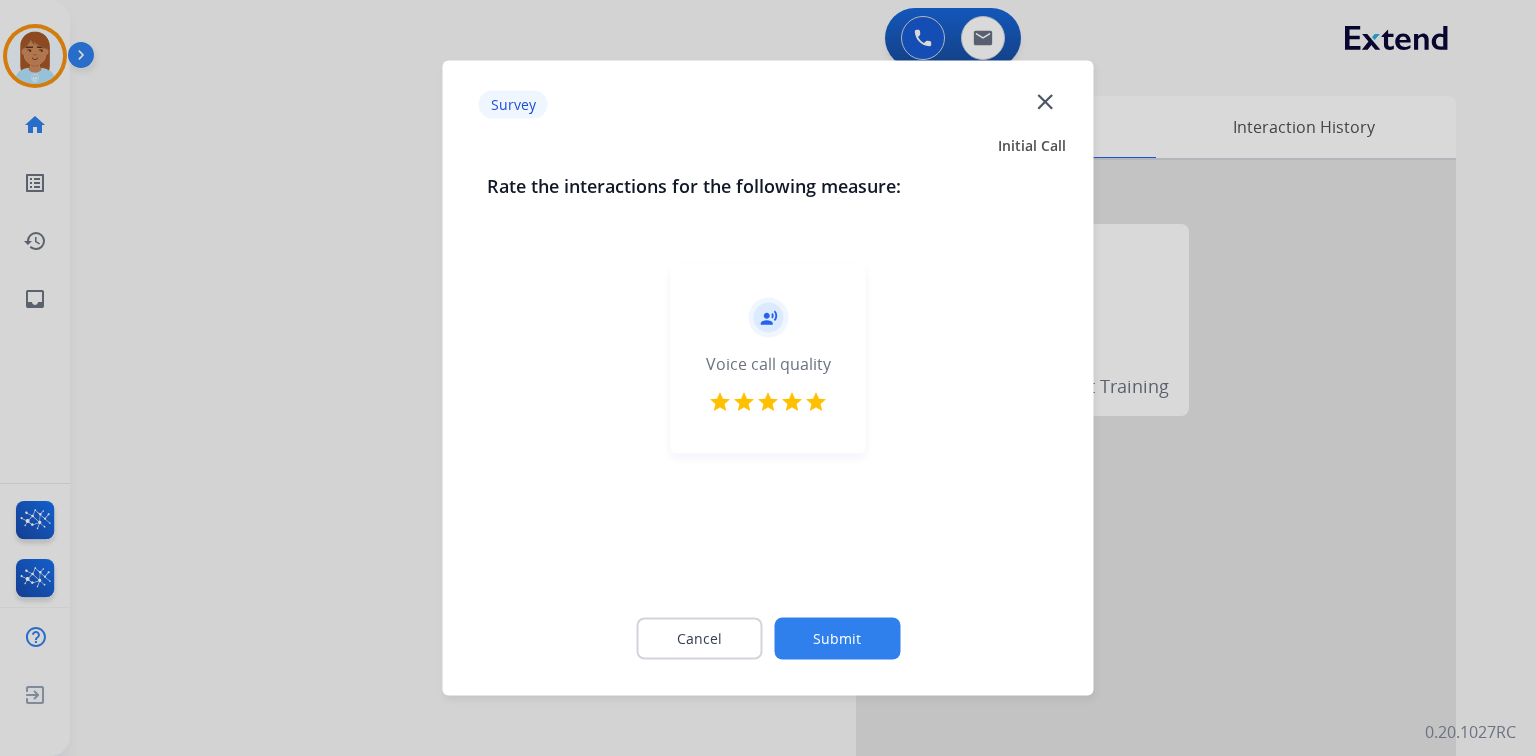 click on "Submit" 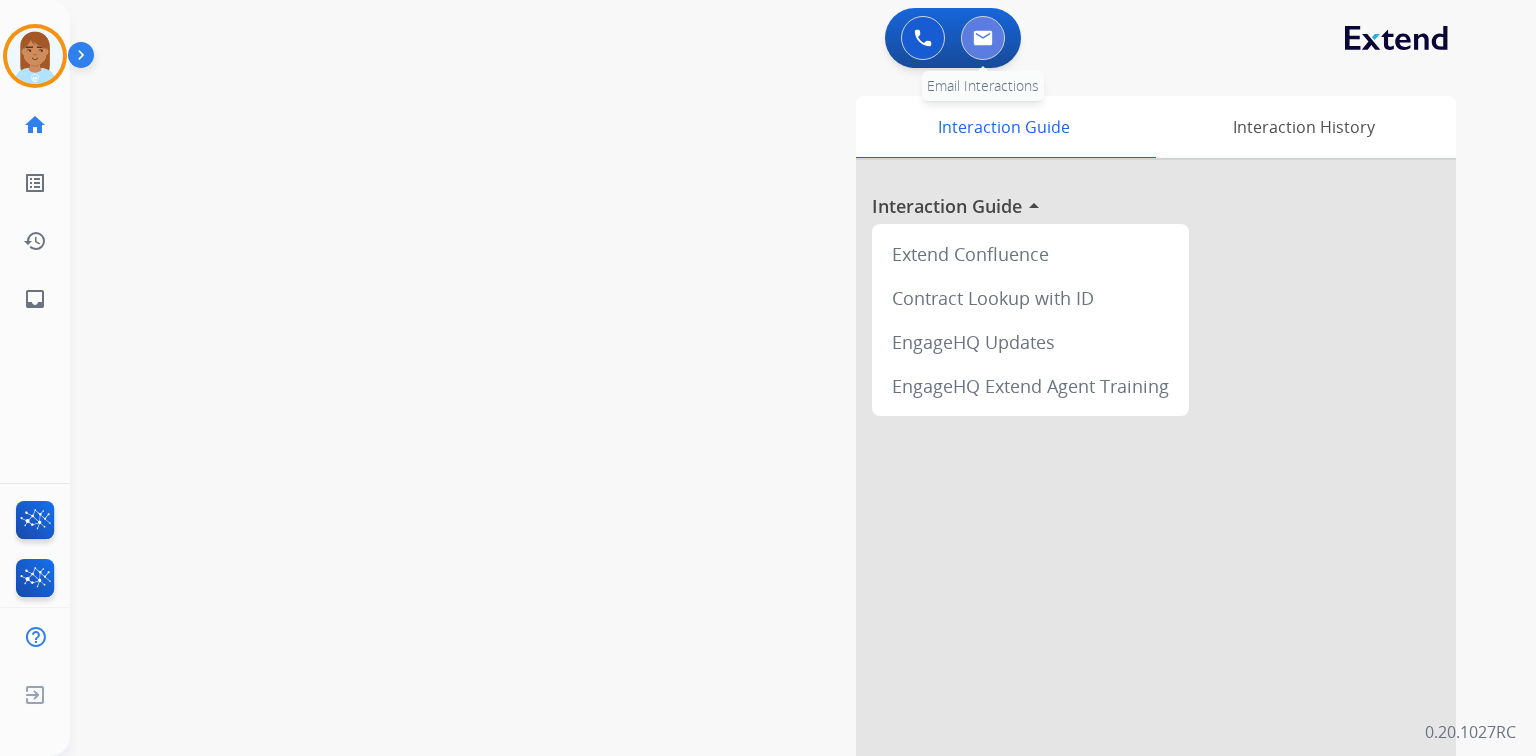 click at bounding box center [983, 38] 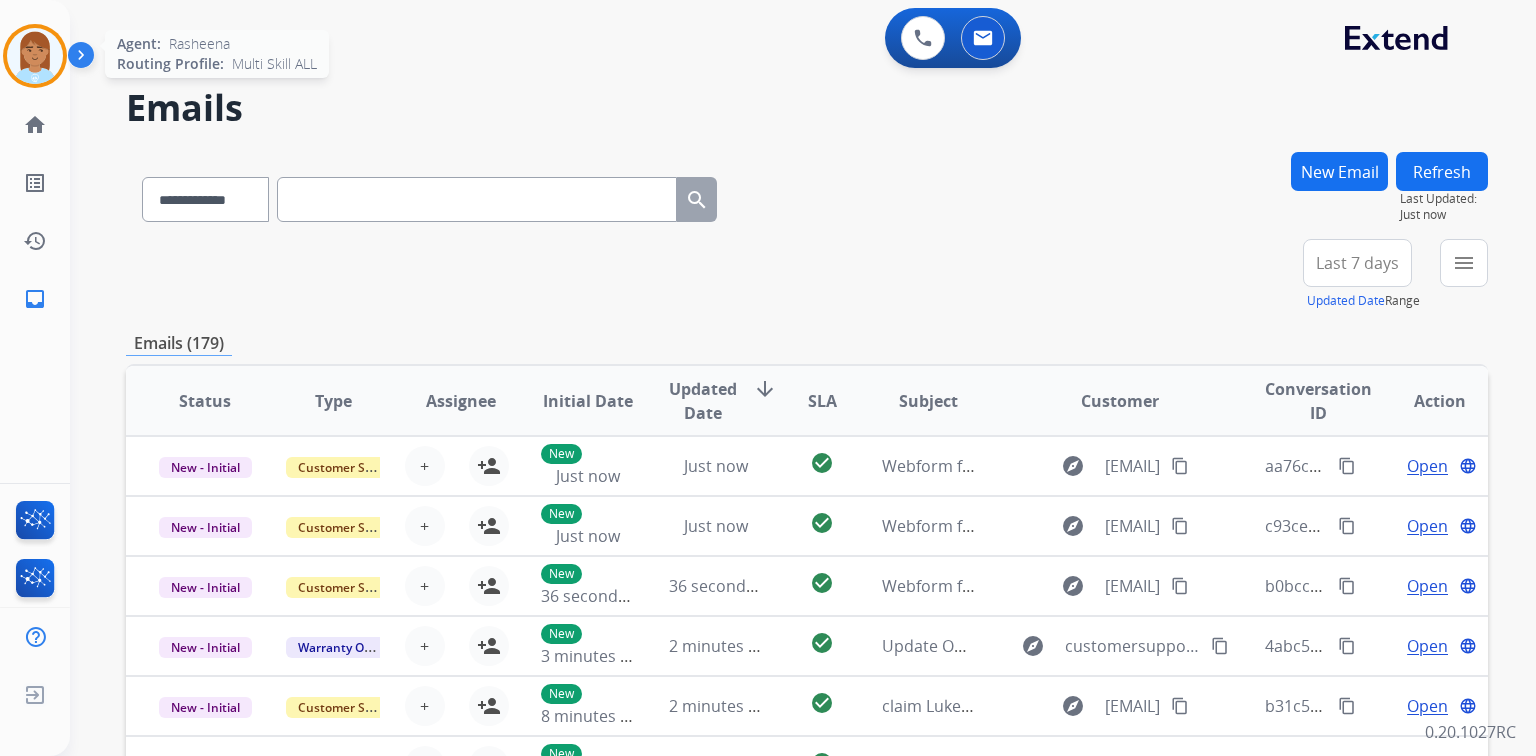 click at bounding box center [35, 56] 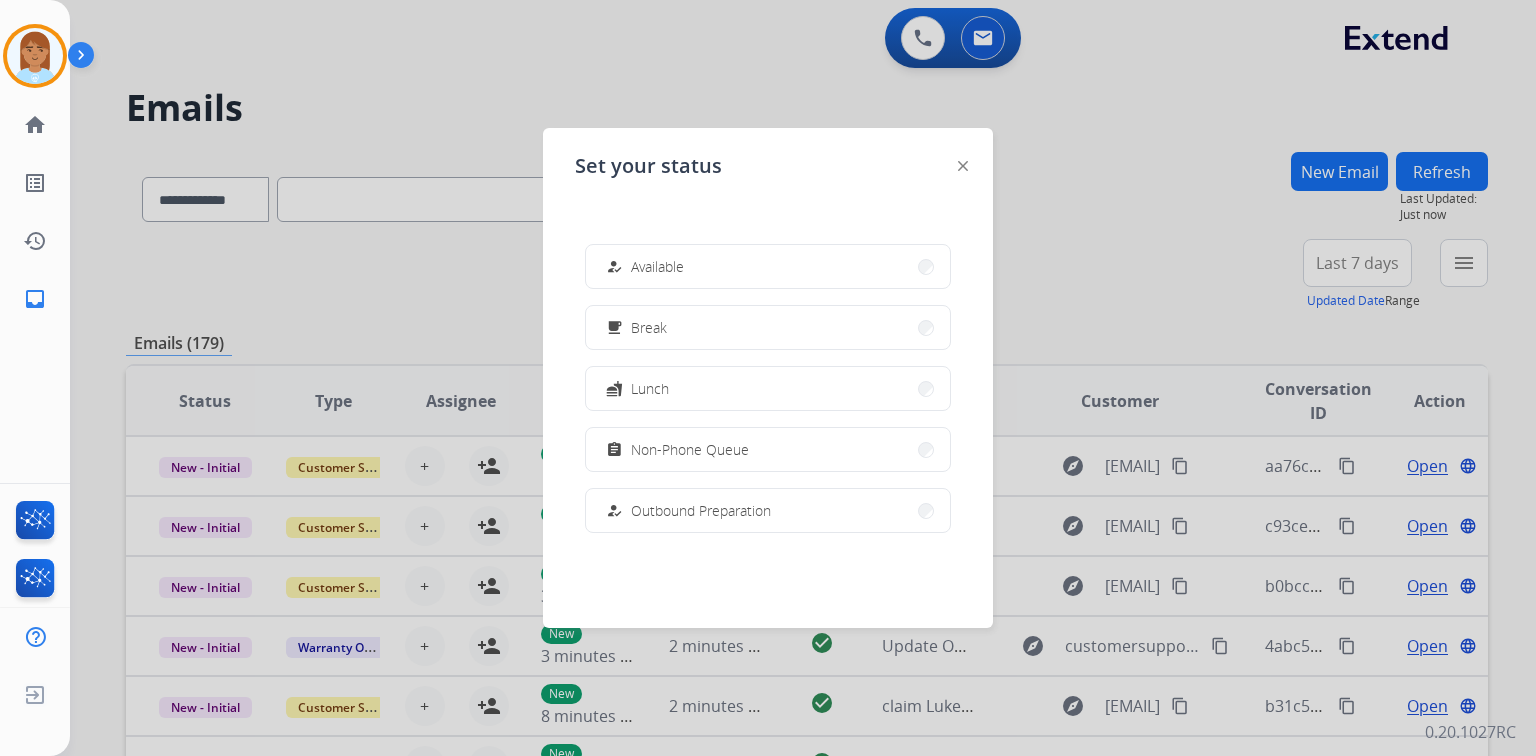click at bounding box center [768, 378] 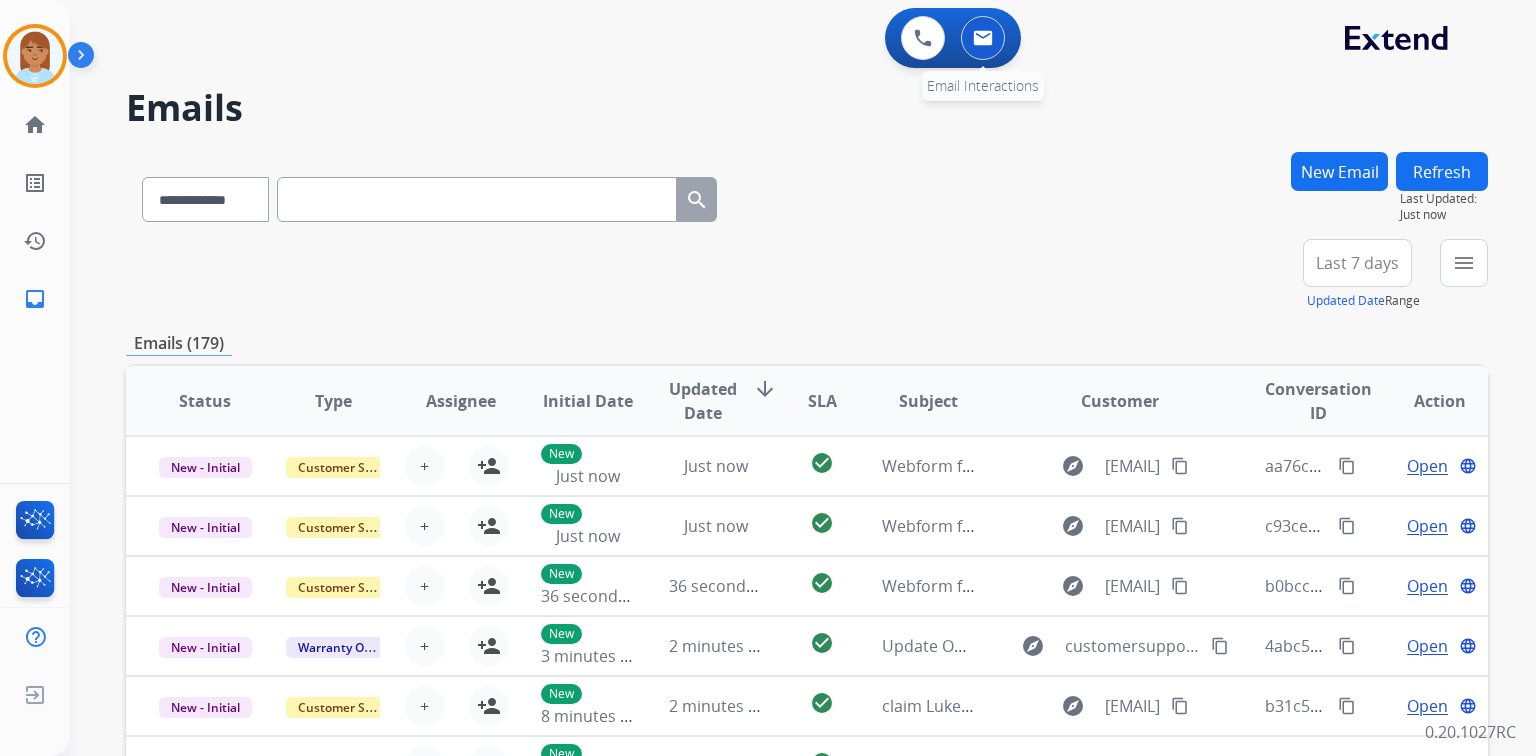 click at bounding box center (983, 38) 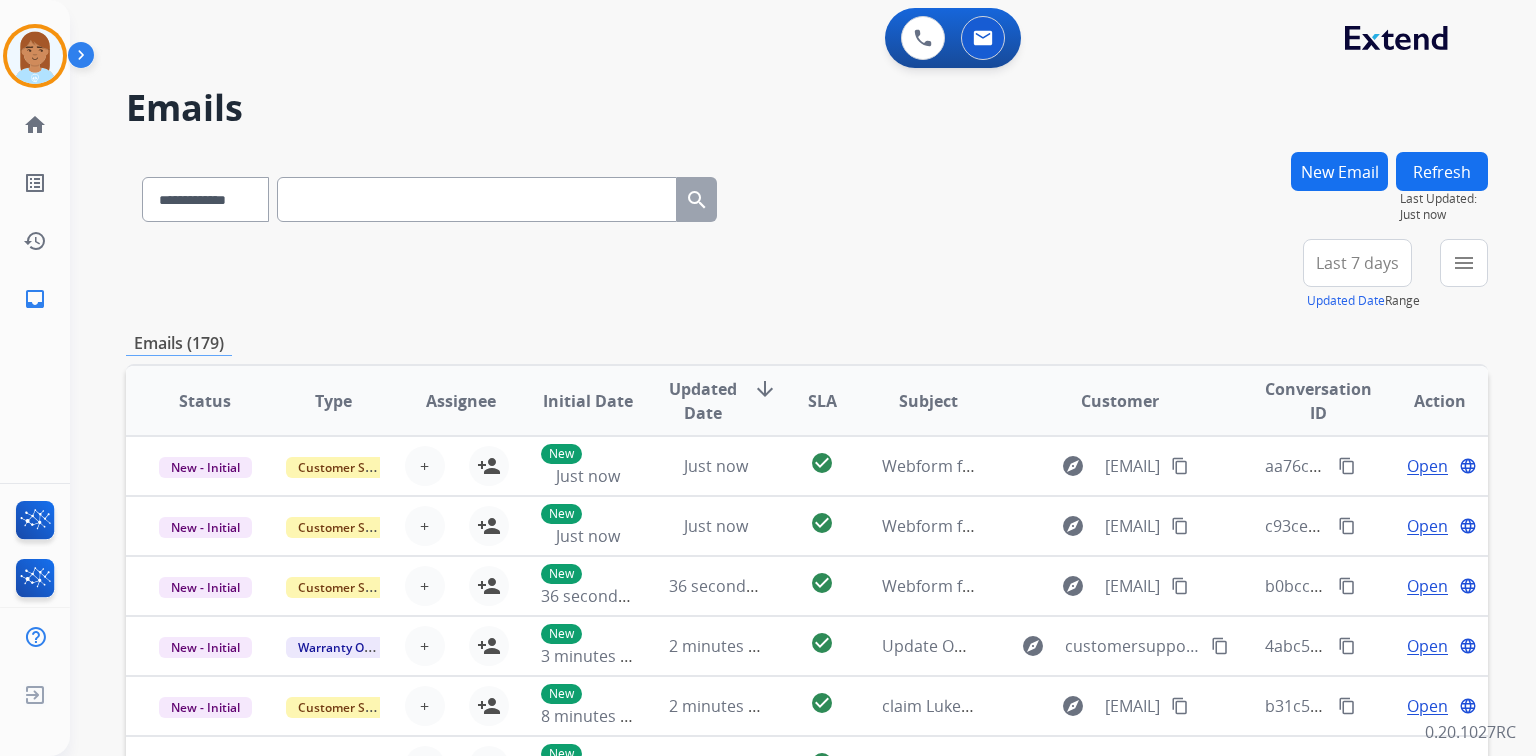 click at bounding box center (477, 199) 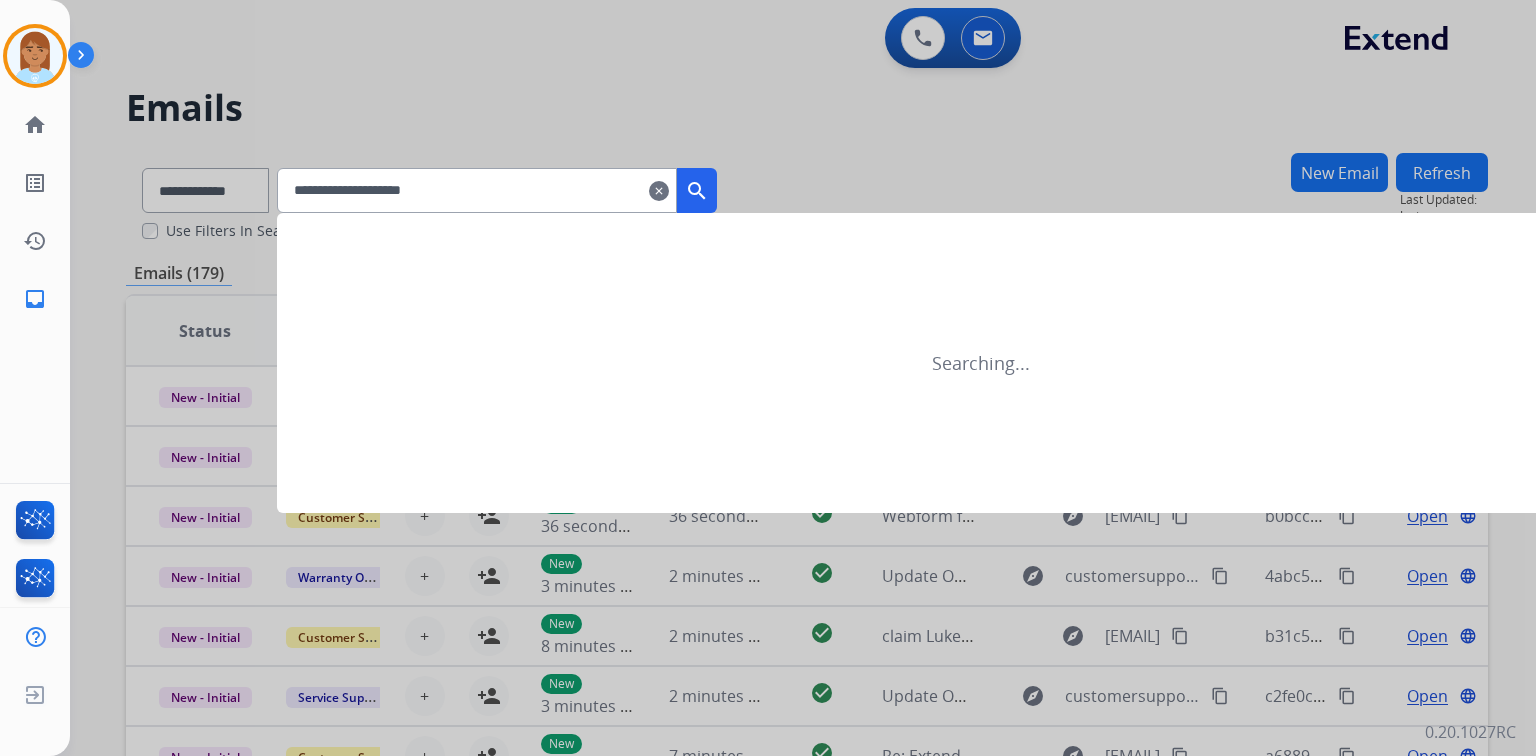 click on "search" at bounding box center (697, 191) 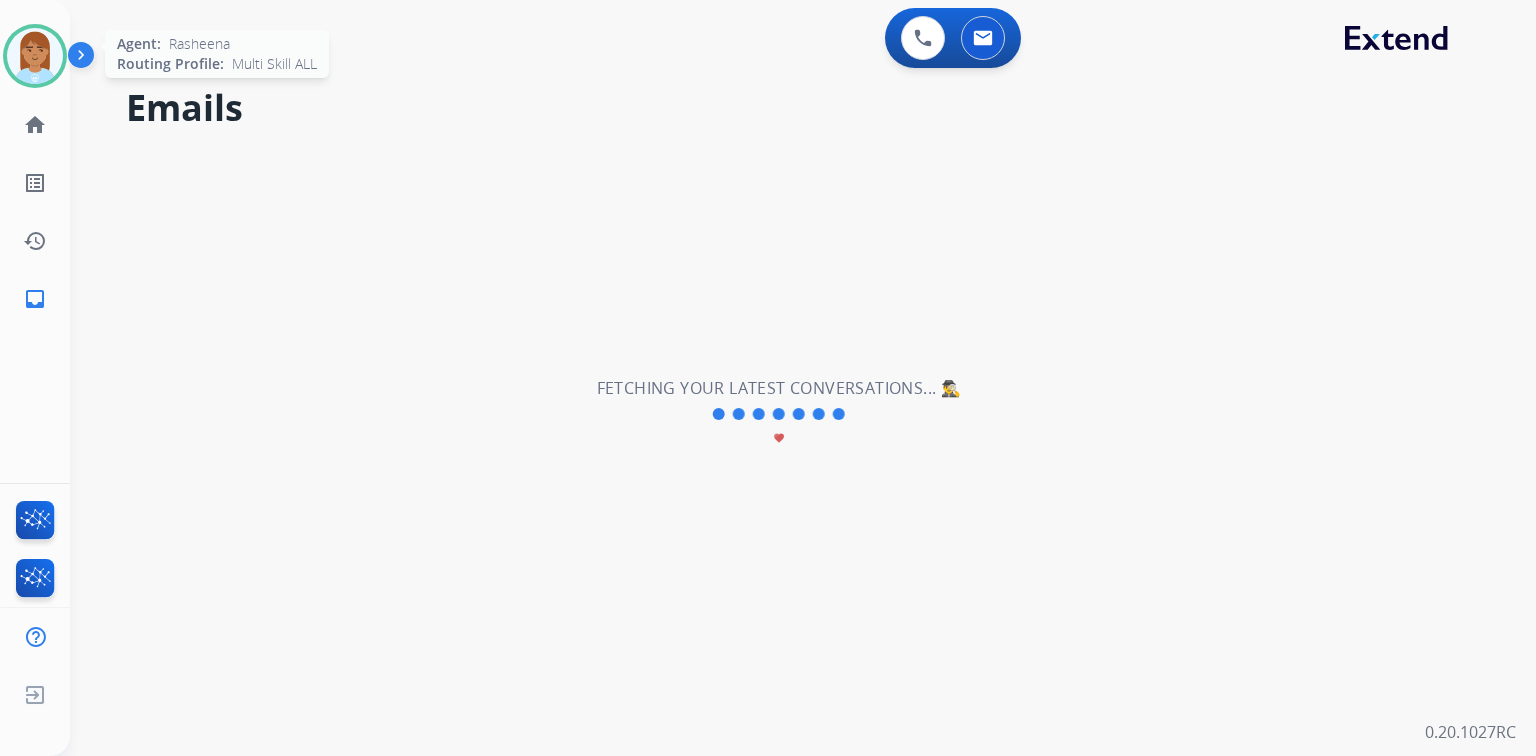 click at bounding box center [35, 56] 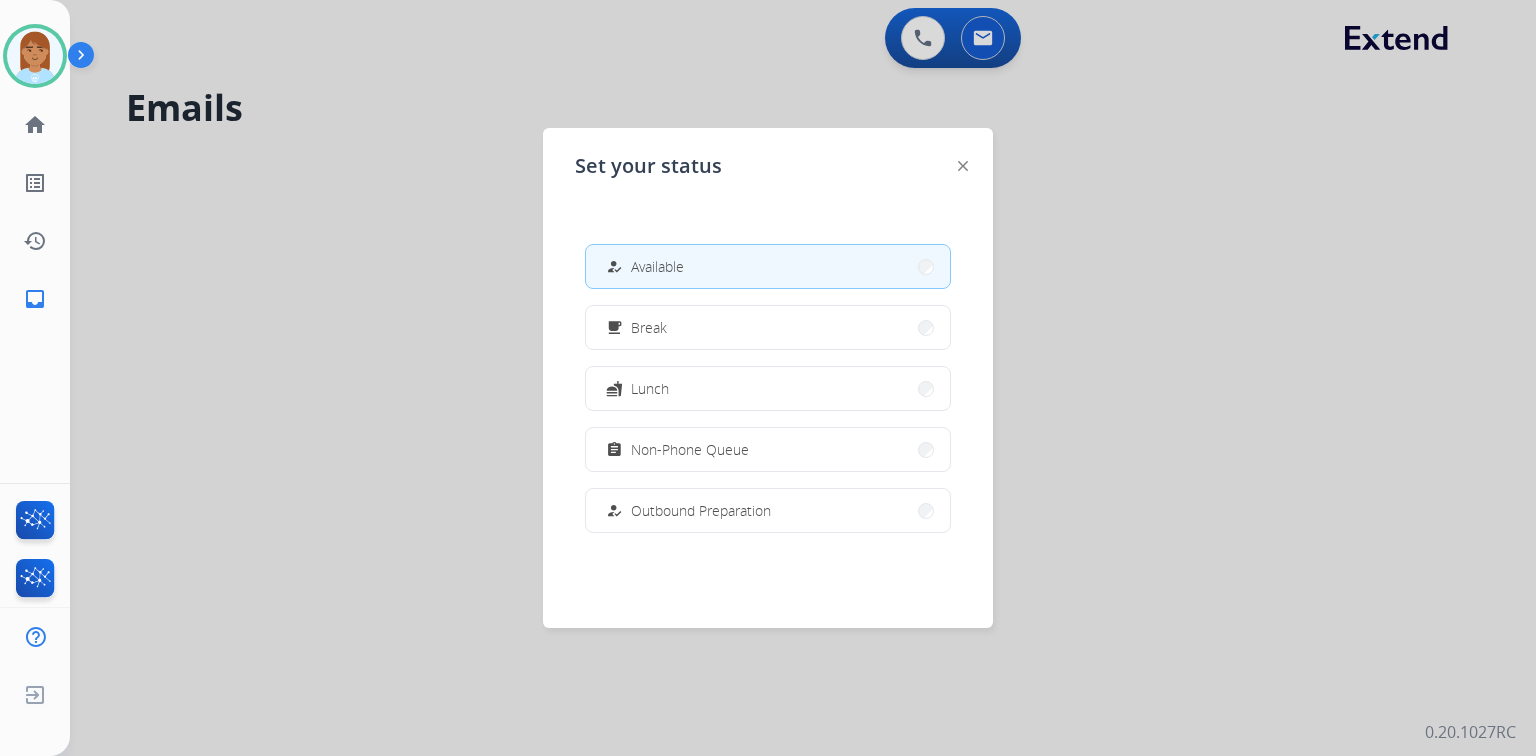 click at bounding box center [768, 378] 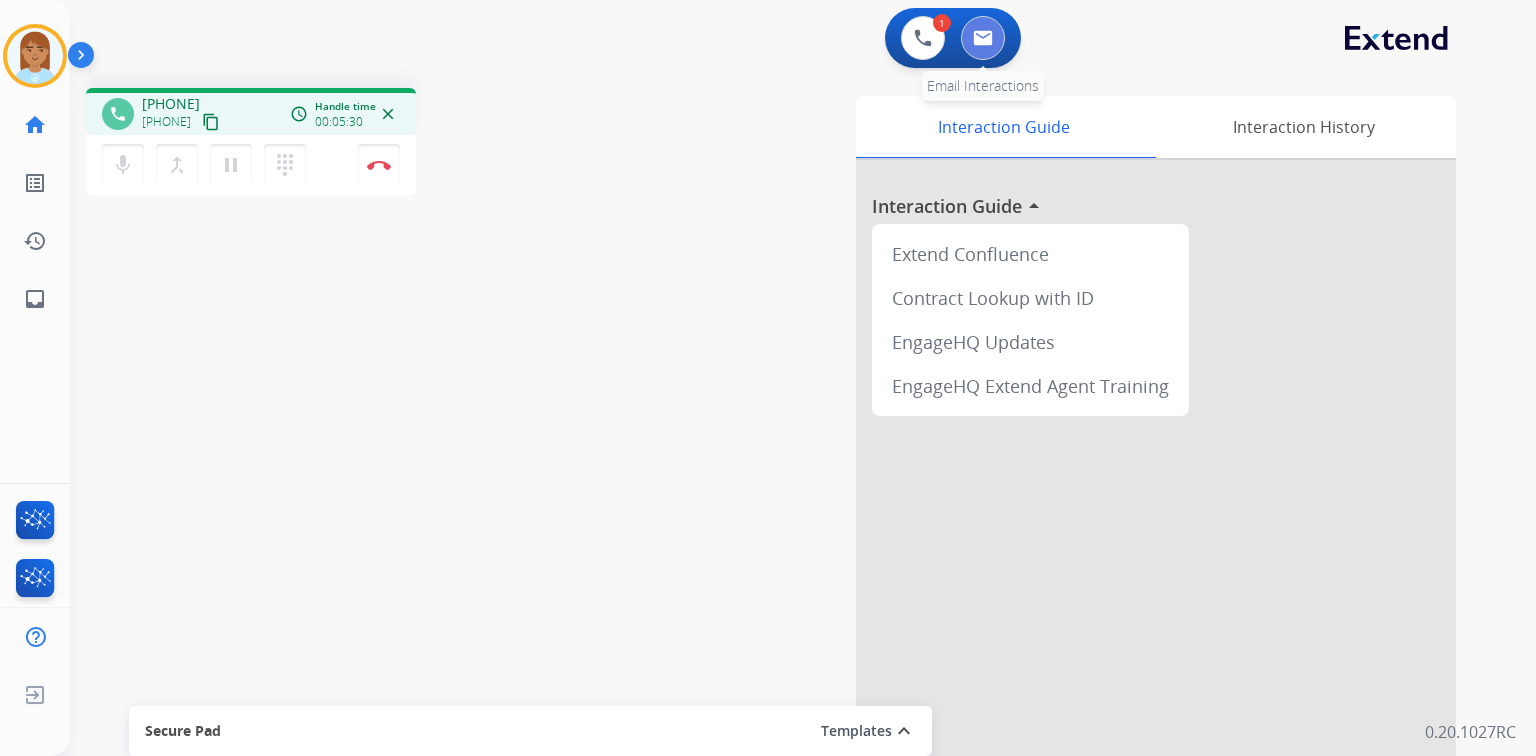 click at bounding box center (983, 38) 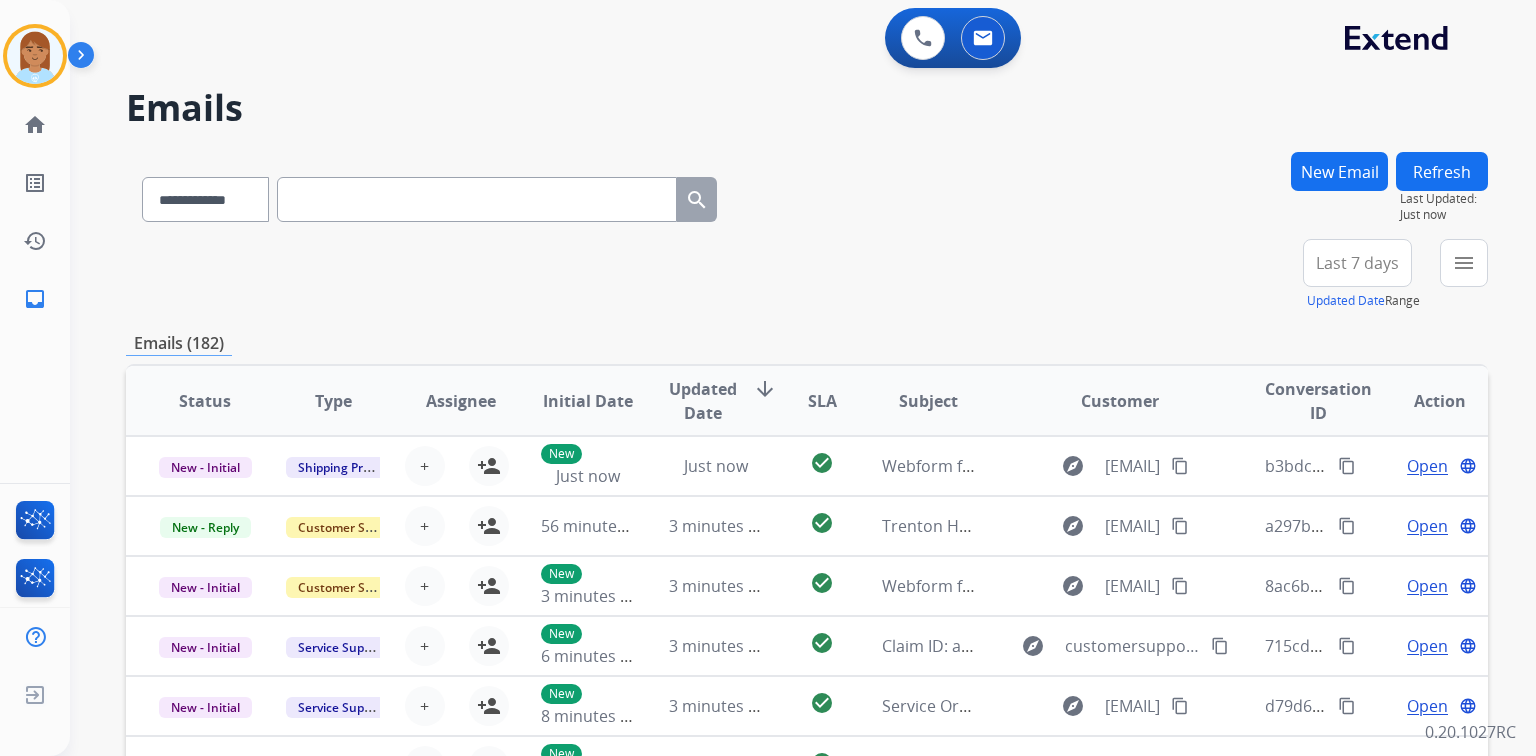 click on "New Email" at bounding box center [1339, 171] 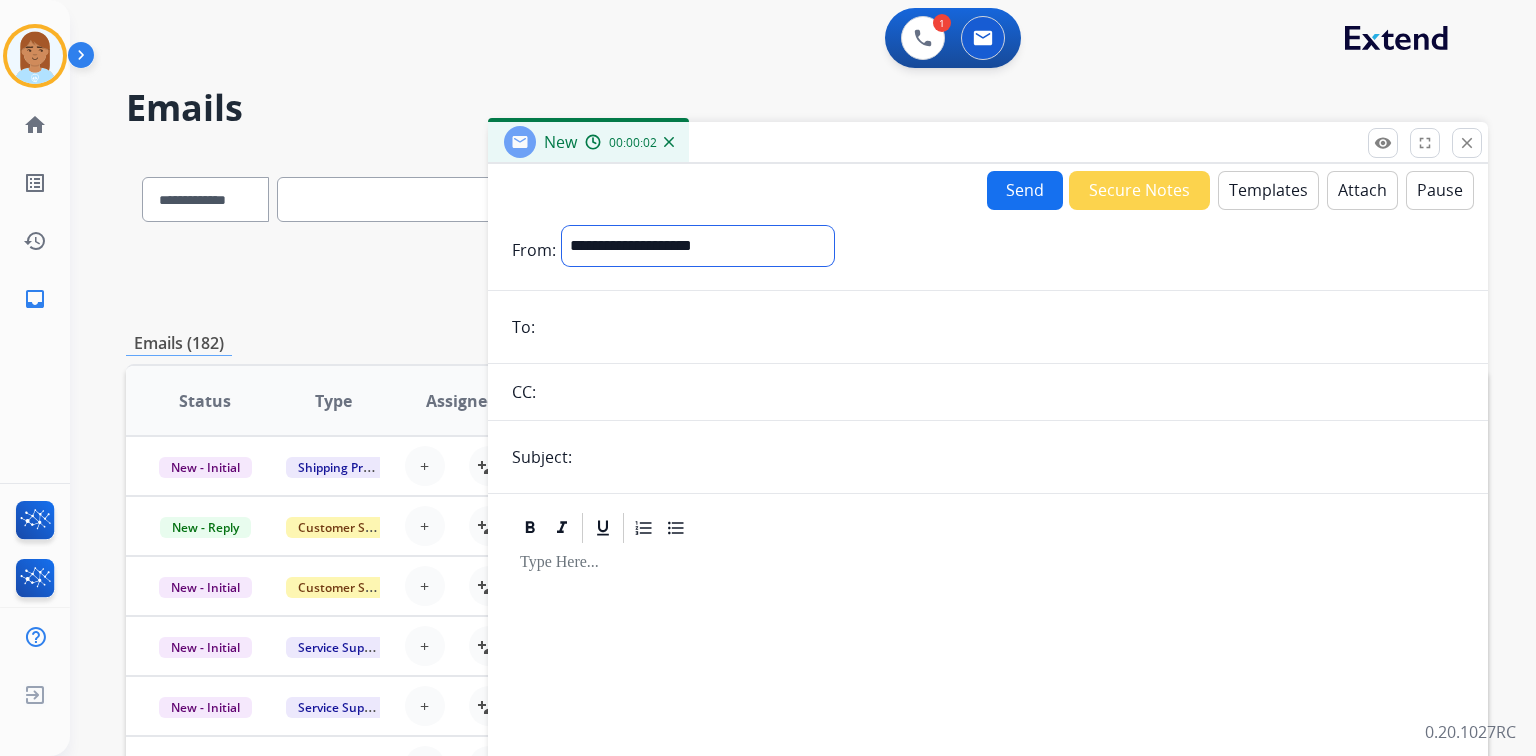 click on "**********" at bounding box center [698, 246] 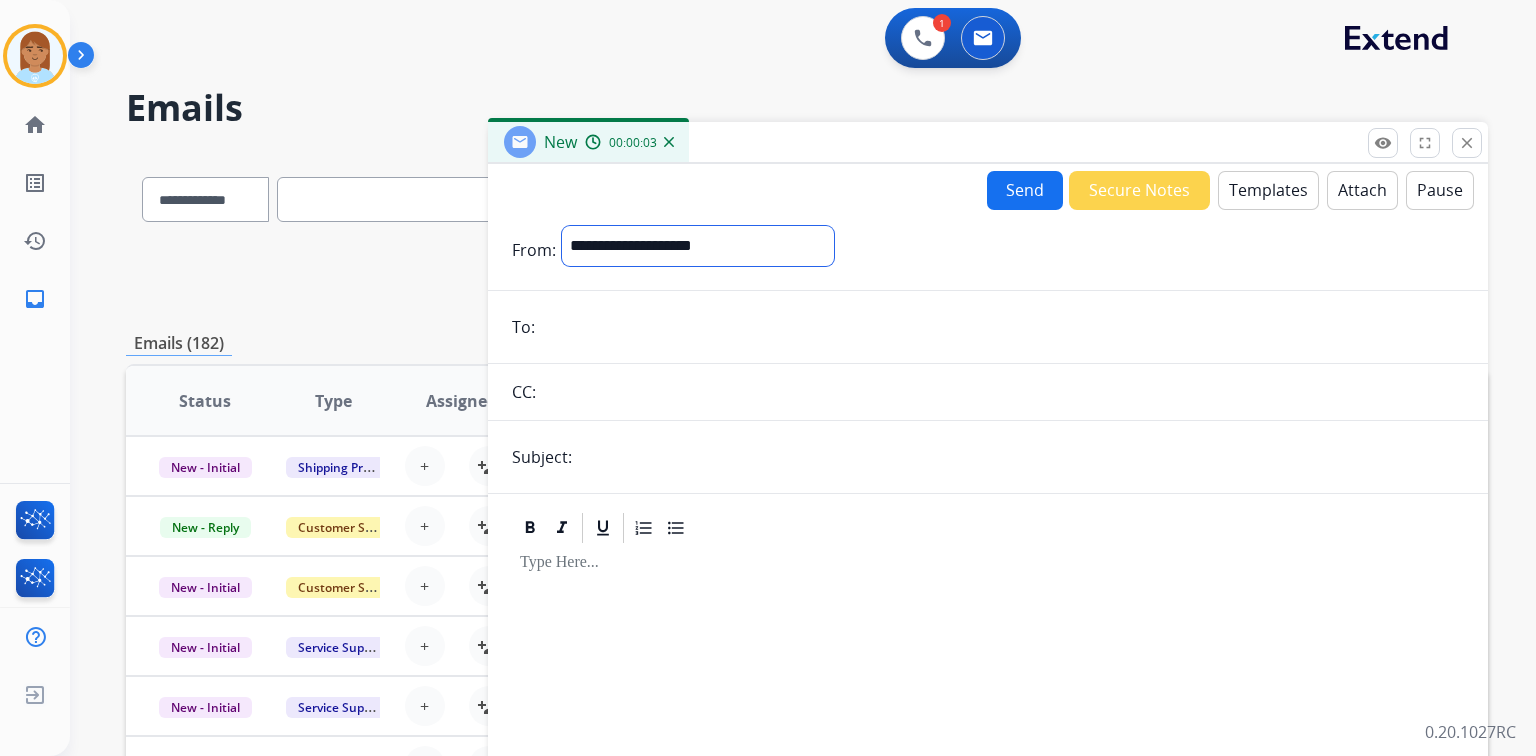 select on "**********" 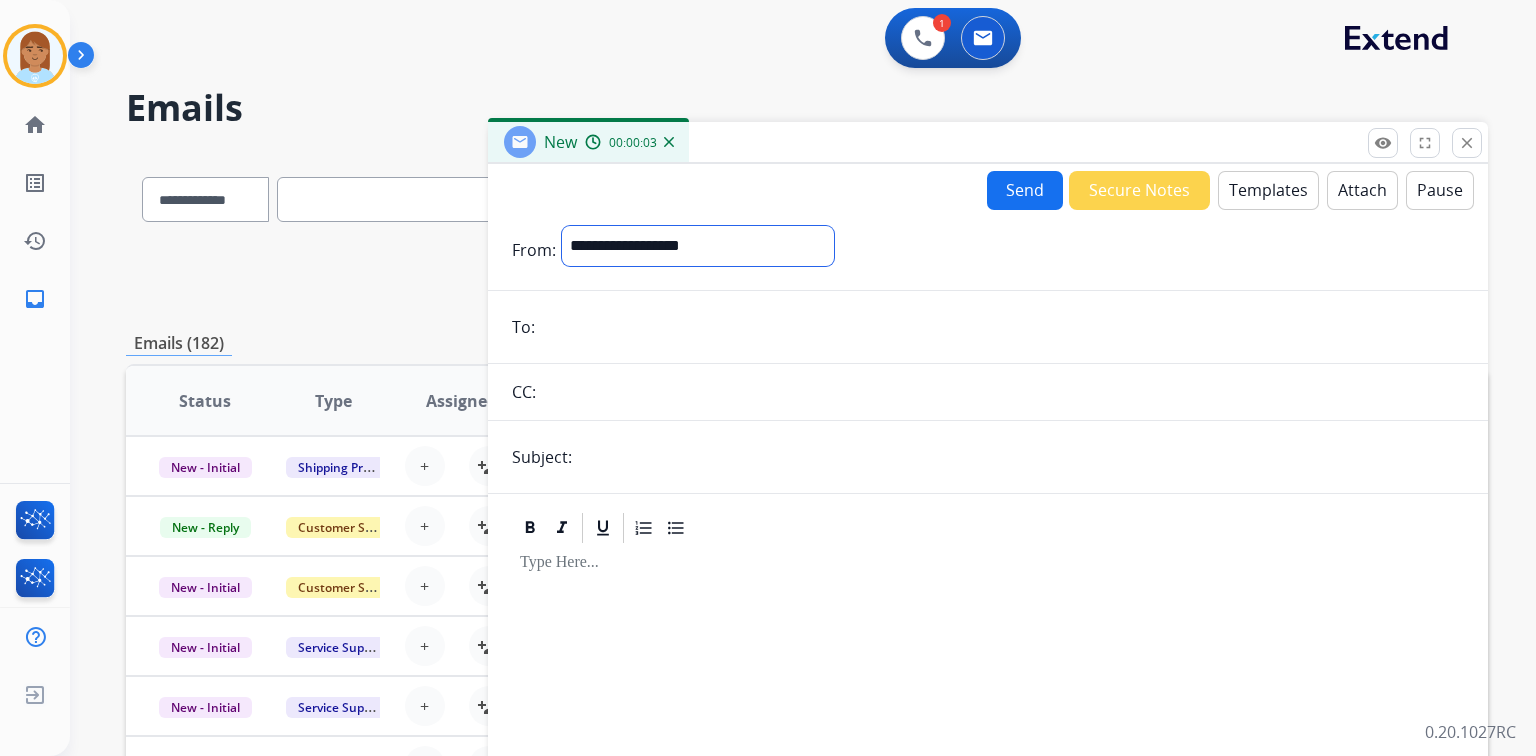 click on "**********" at bounding box center [698, 246] 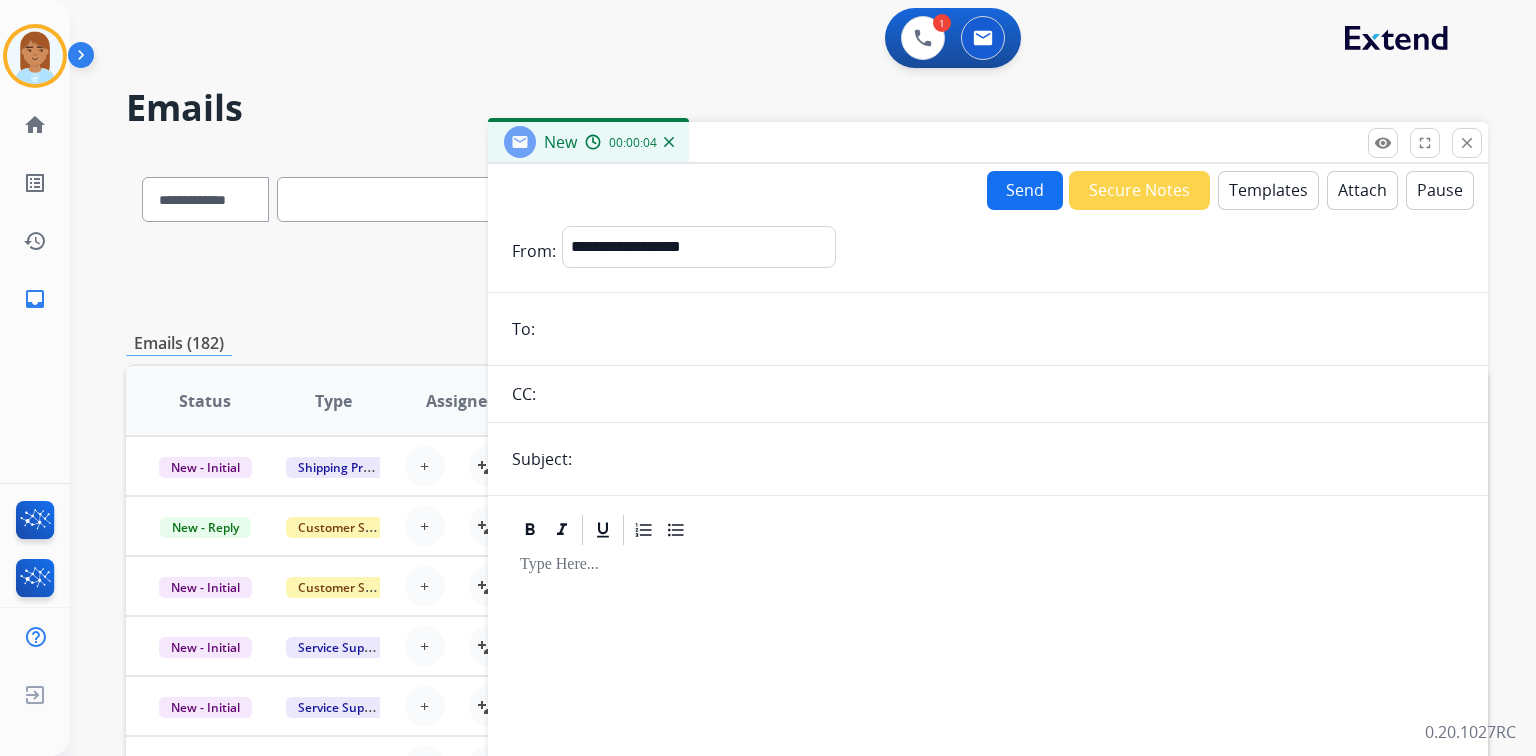 click on "**********" at bounding box center [988, 556] 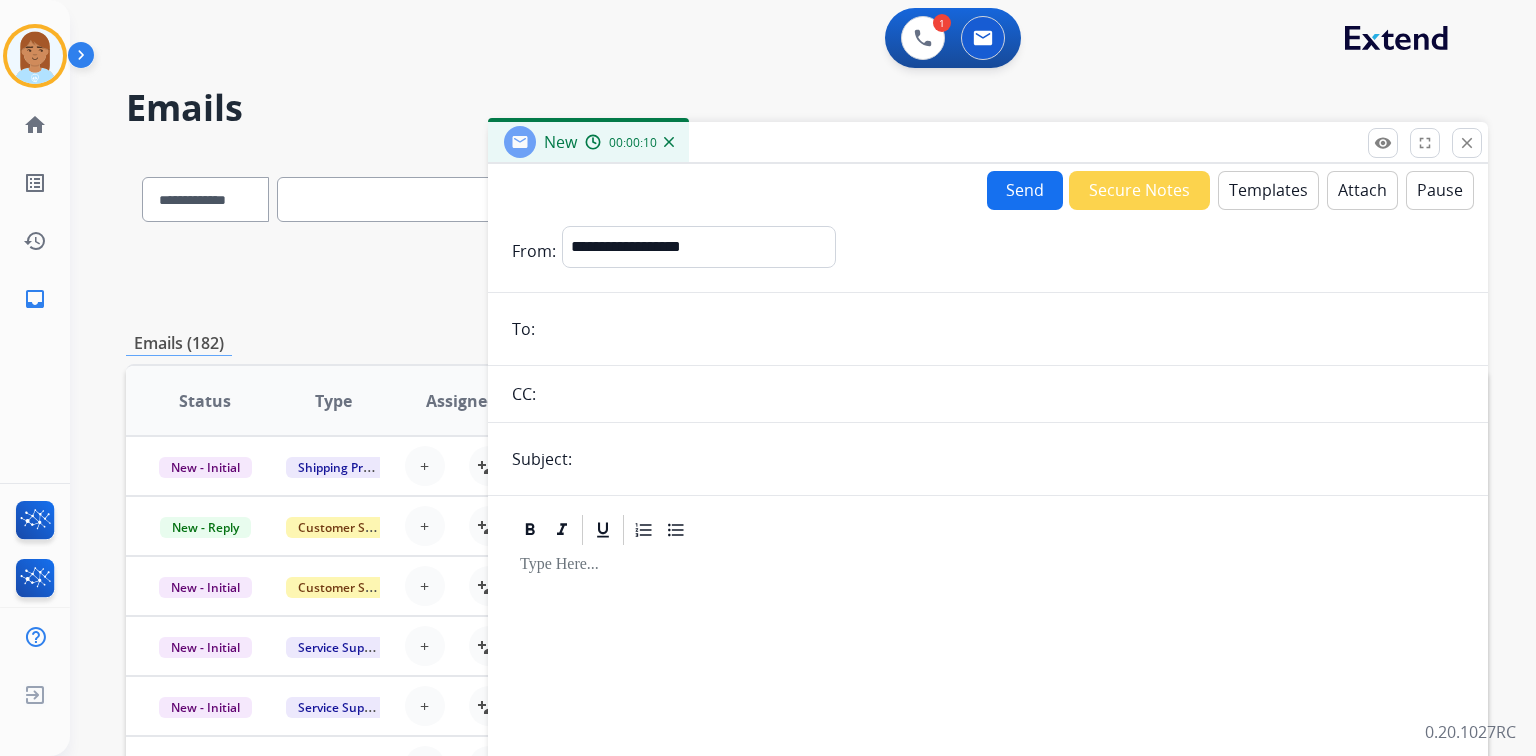 click at bounding box center [1002, 329] 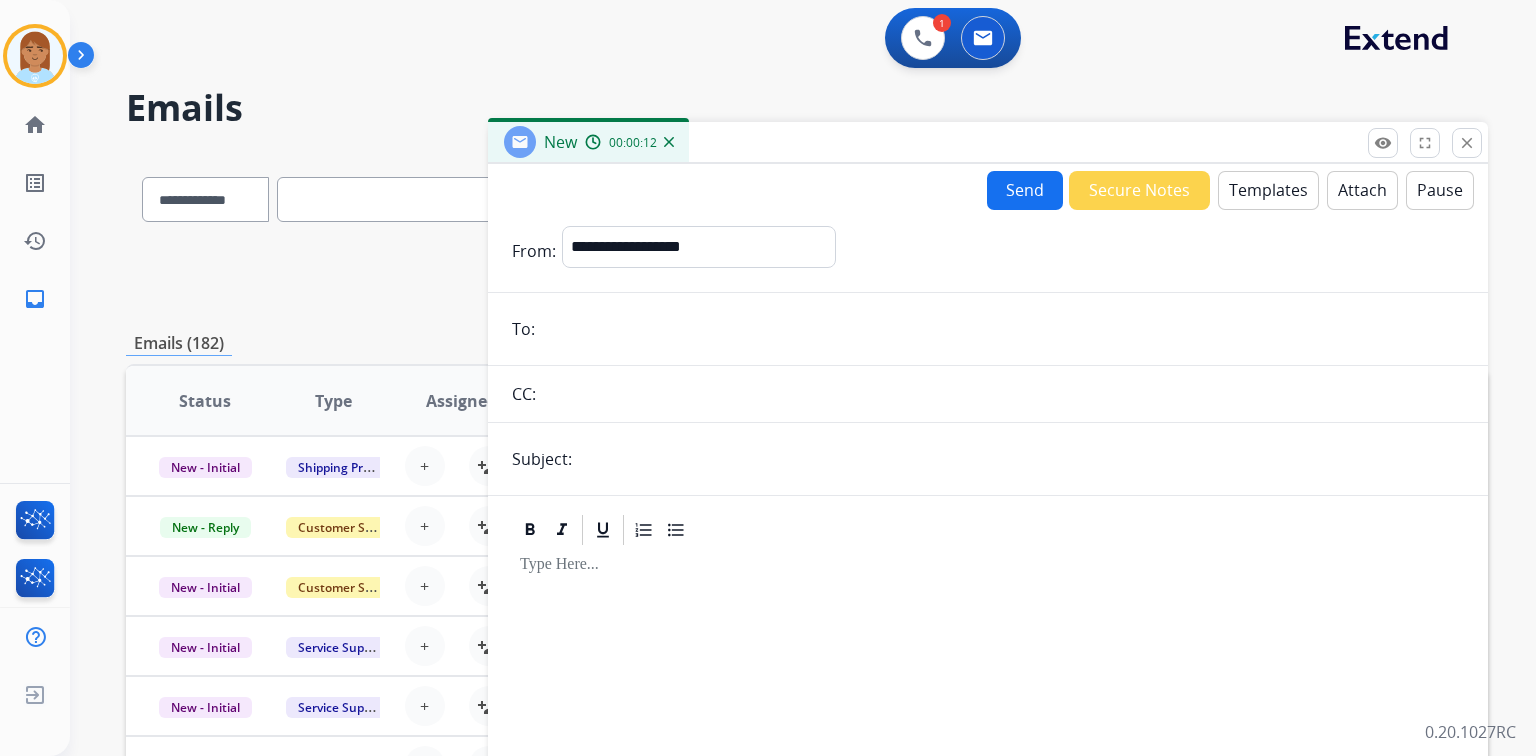 paste on "**********" 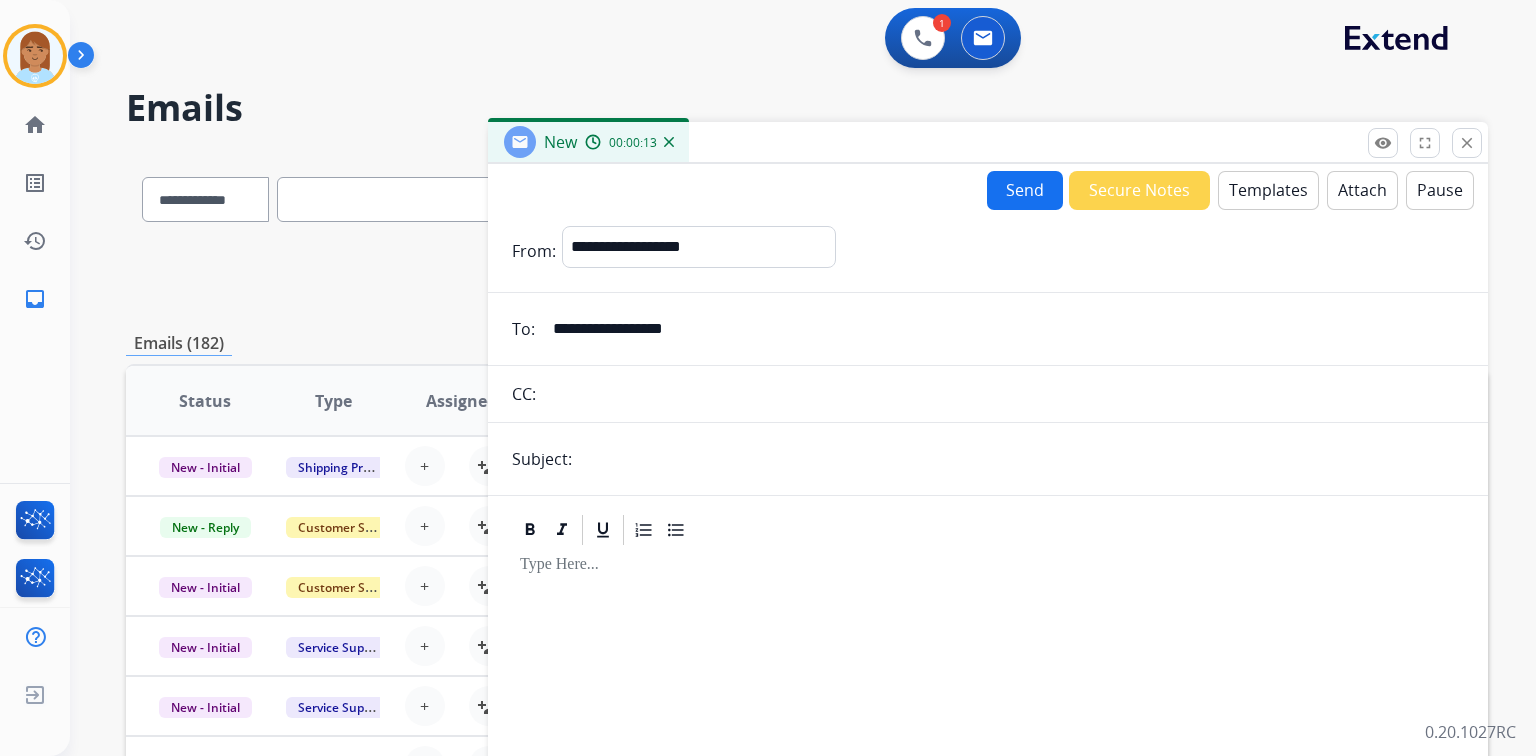 type on "**********" 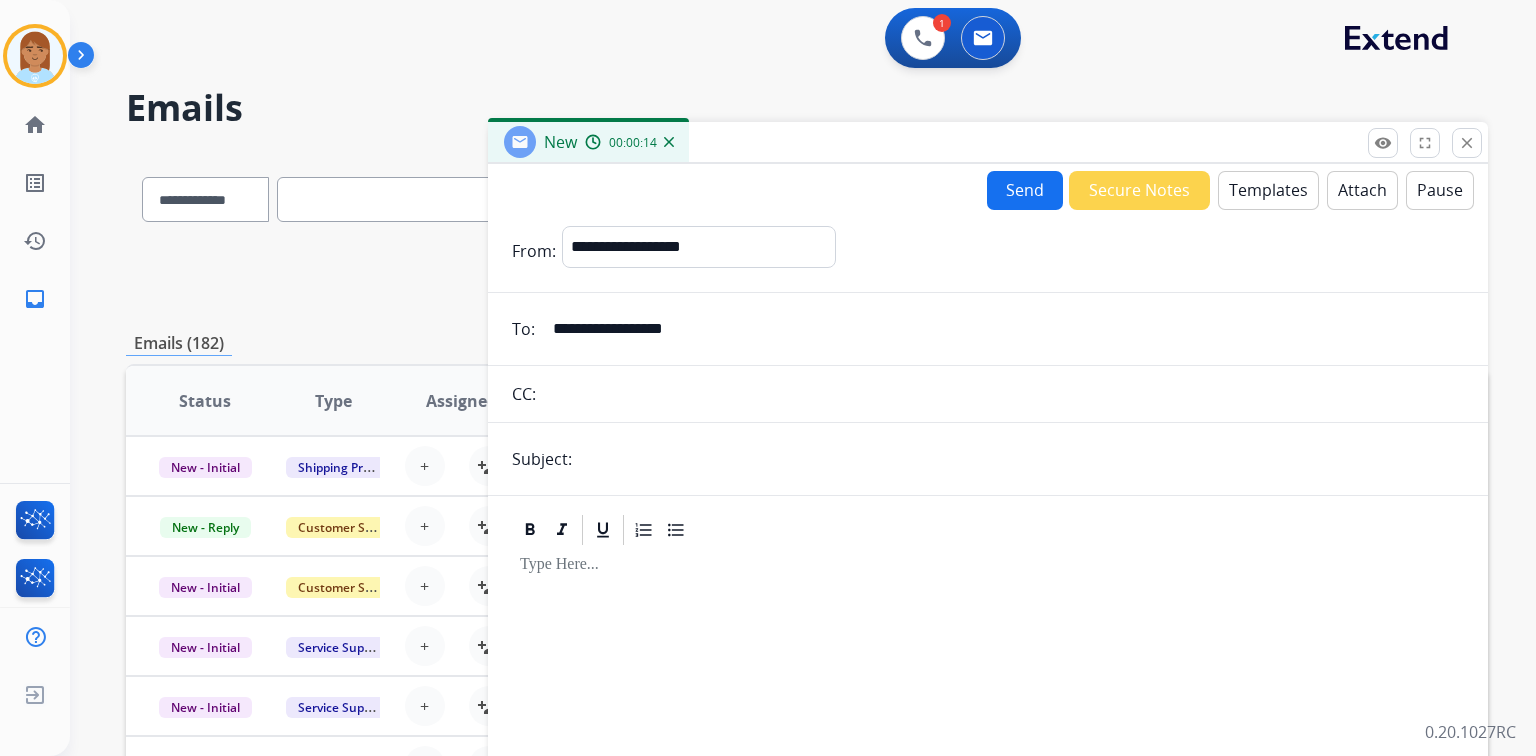 type on "**********" 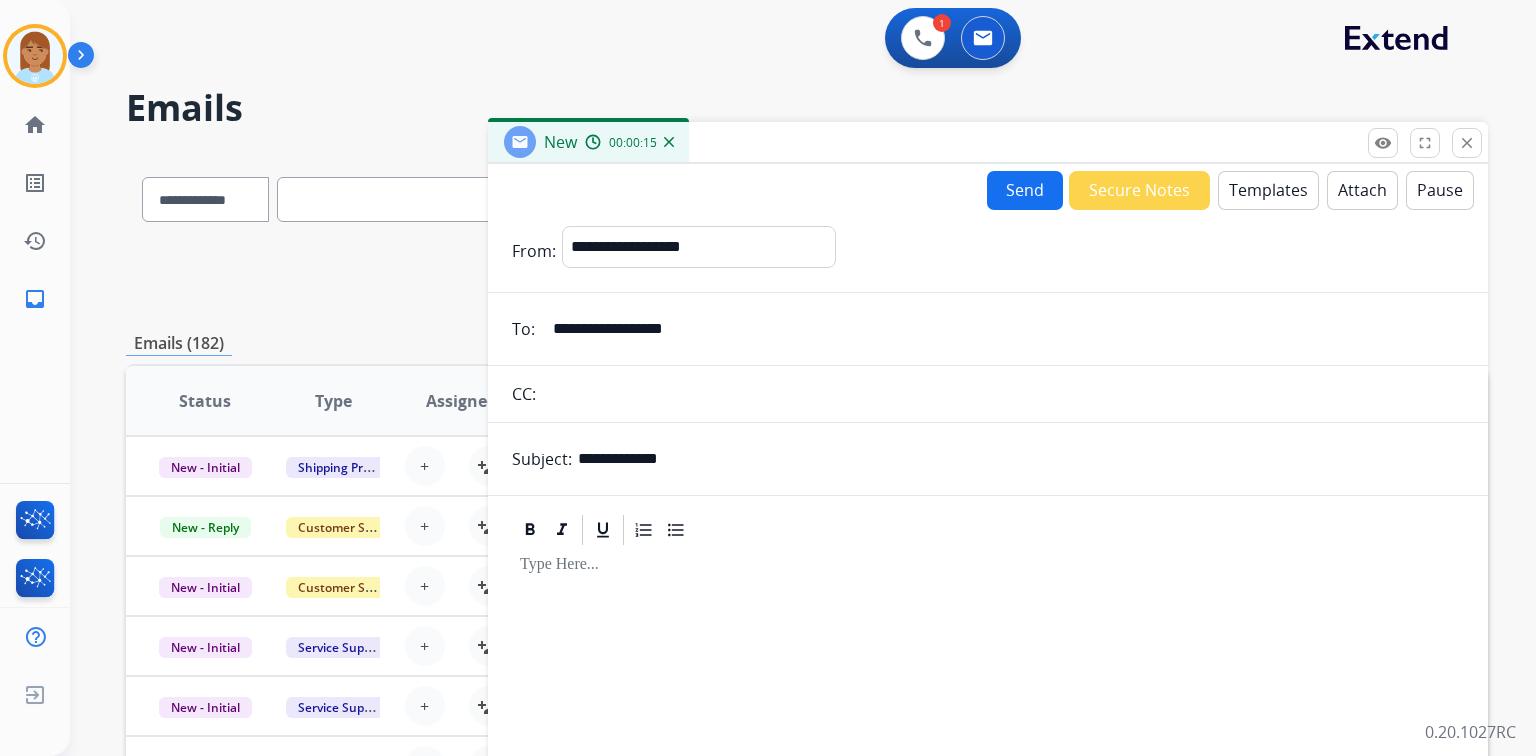click on "Templates" at bounding box center [1268, 190] 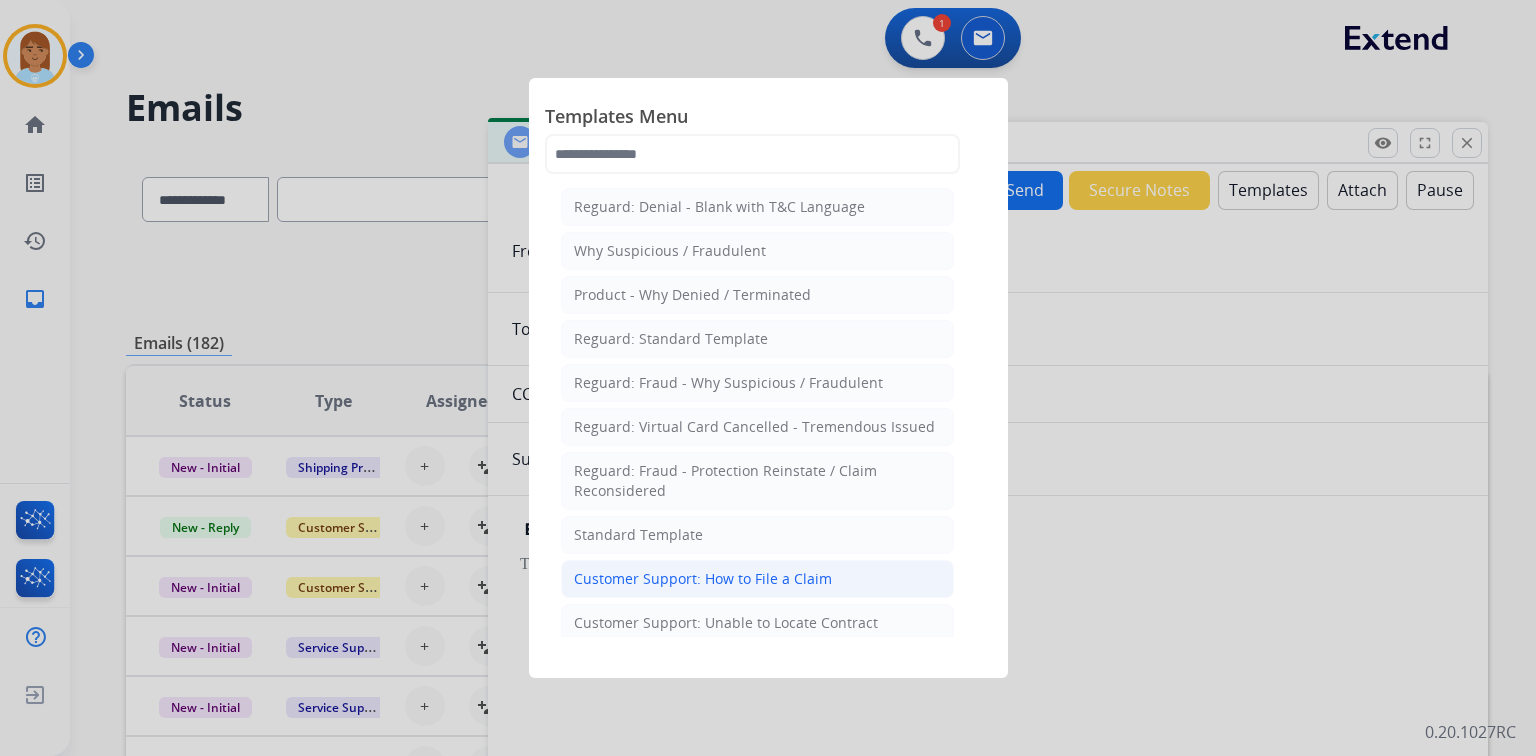 click on "Customer Support: How to File a Claim" 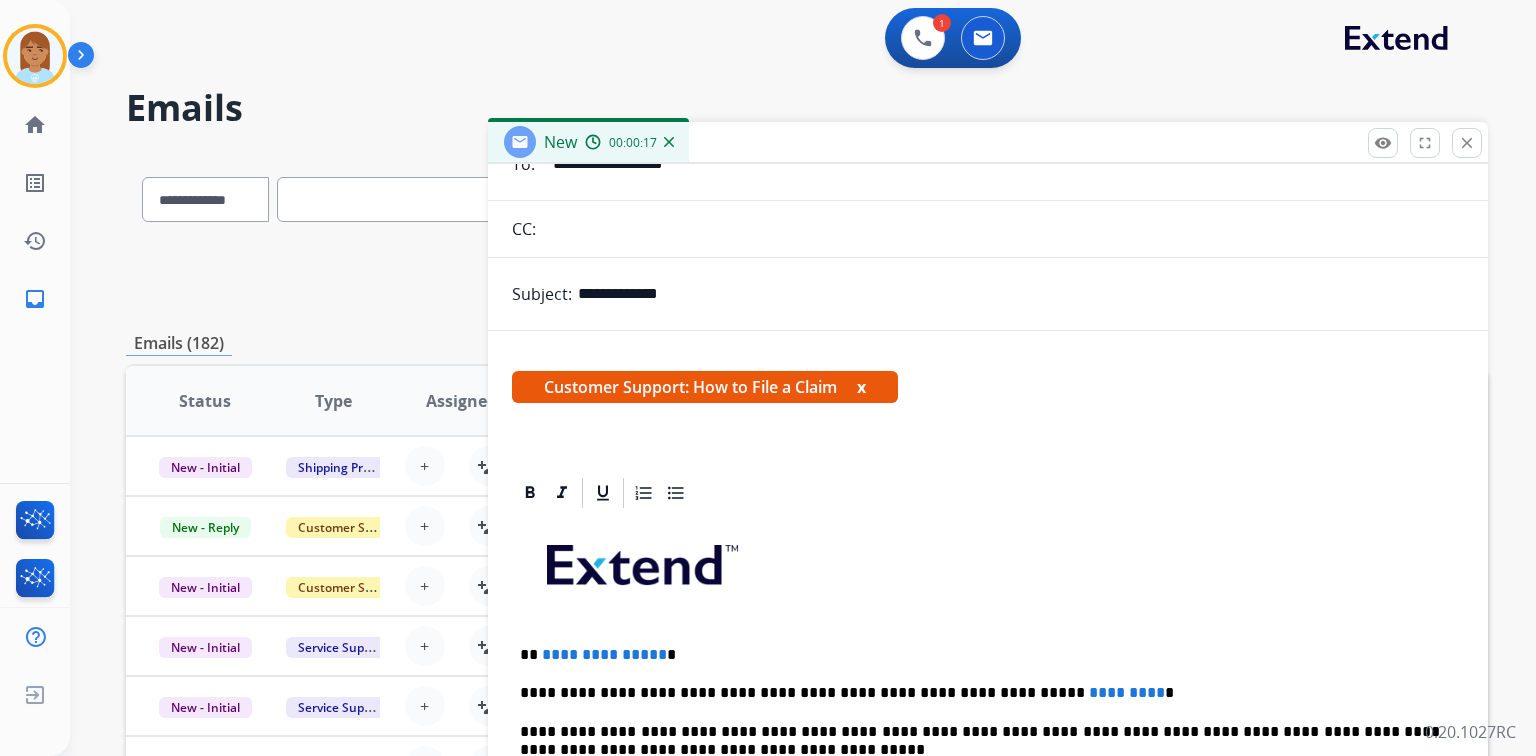 scroll, scrollTop: 383, scrollLeft: 0, axis: vertical 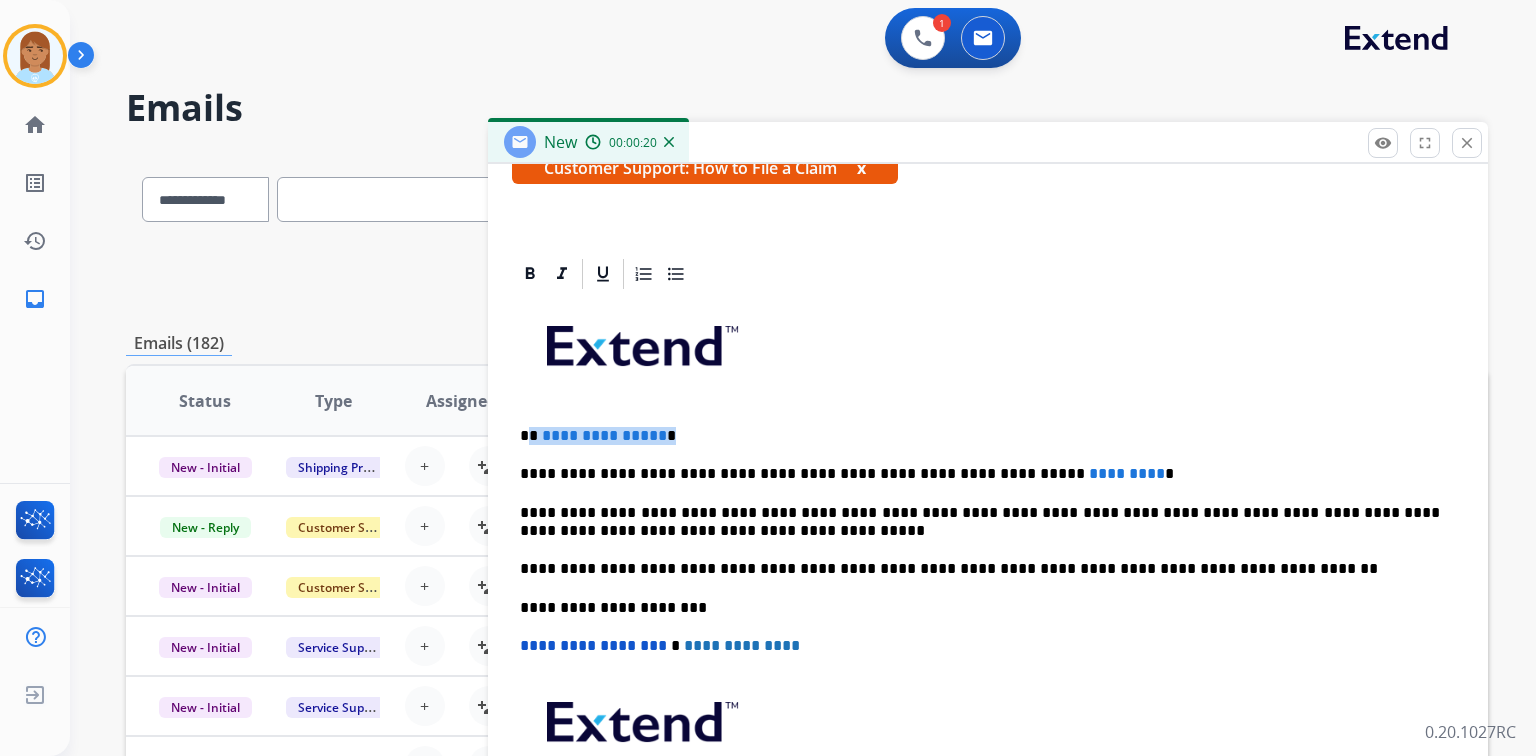 drag, startPoint x: 530, startPoint y: 429, endPoint x: 707, endPoint y: 418, distance: 177.34148 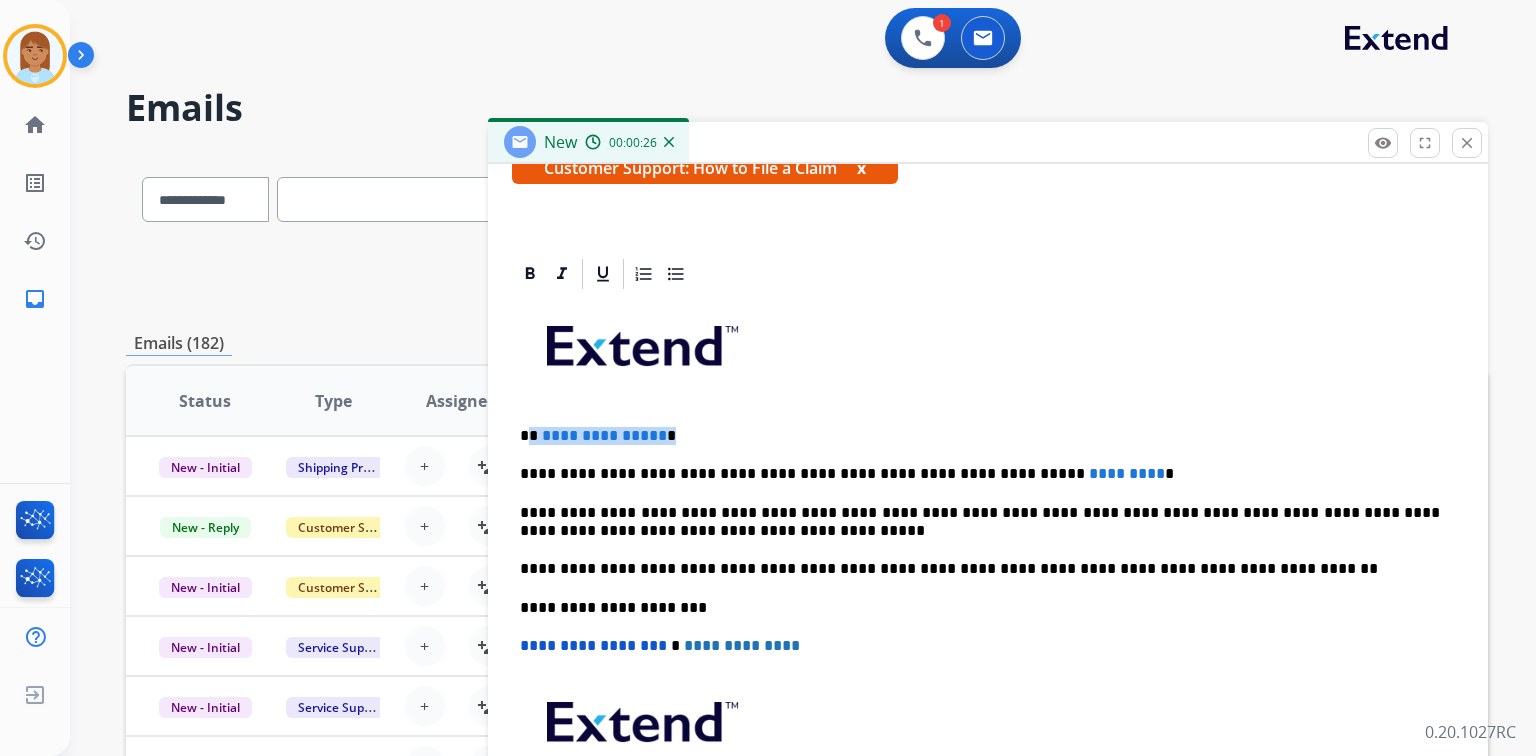 type 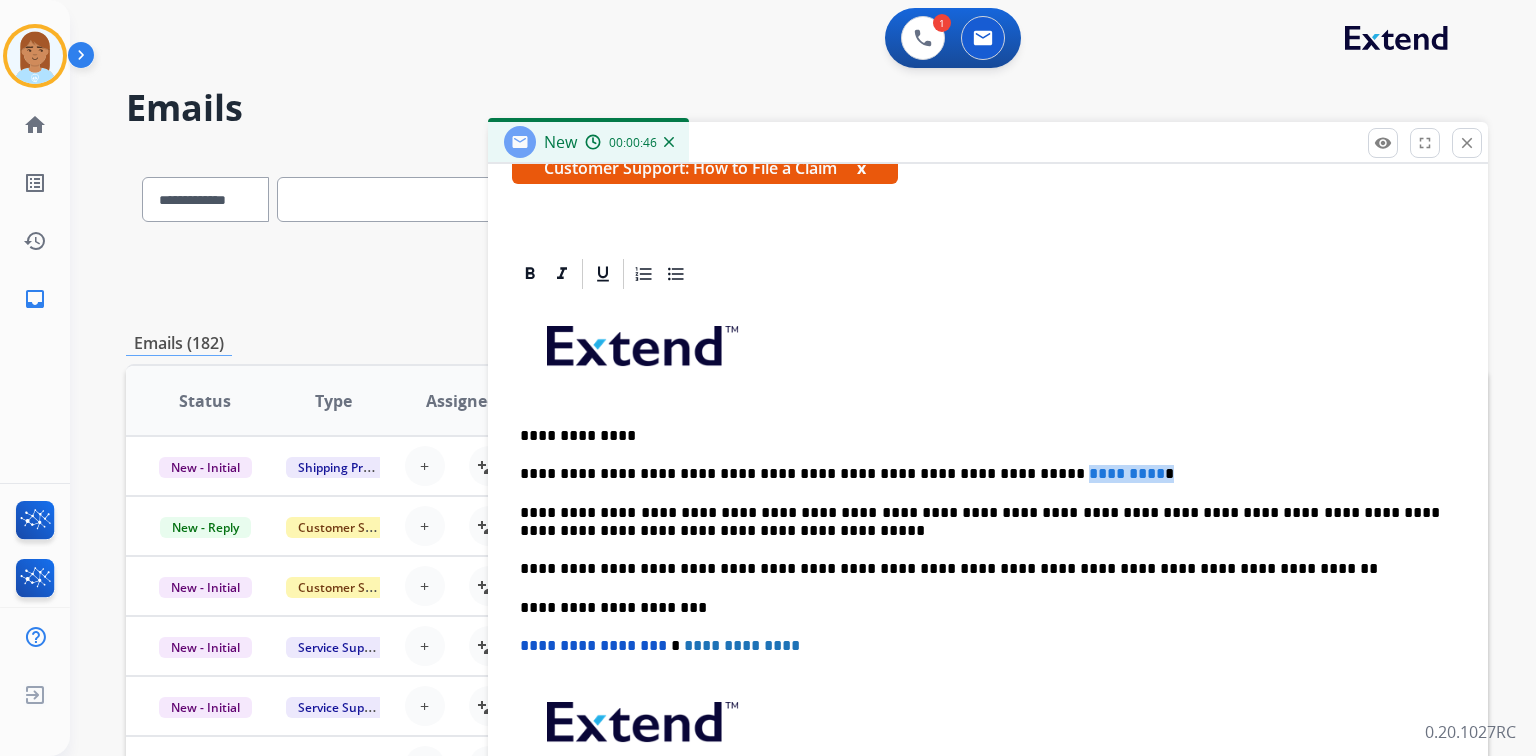 drag, startPoint x: 978, startPoint y: 469, endPoint x: 1175, endPoint y: 465, distance: 197.0406 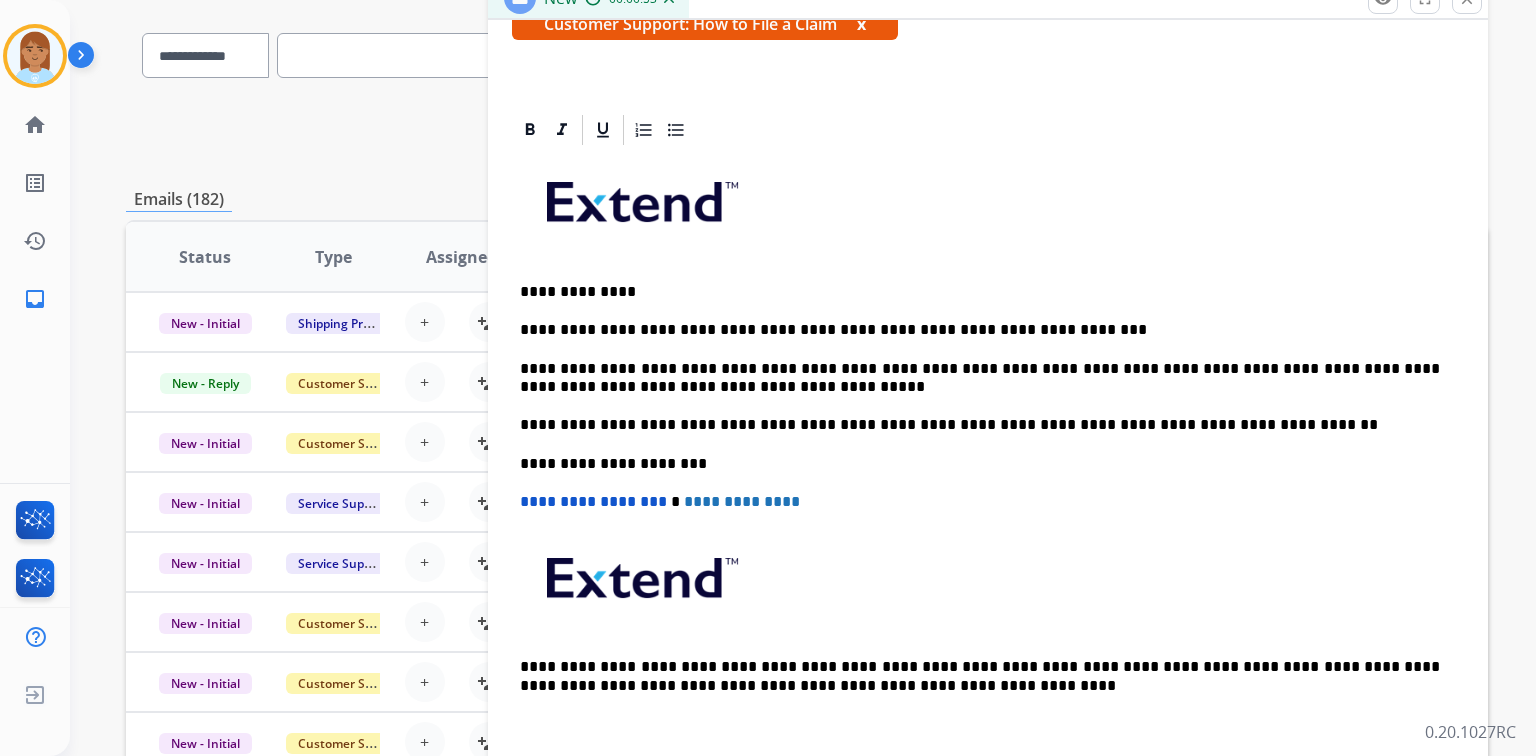 scroll, scrollTop: 320, scrollLeft: 0, axis: vertical 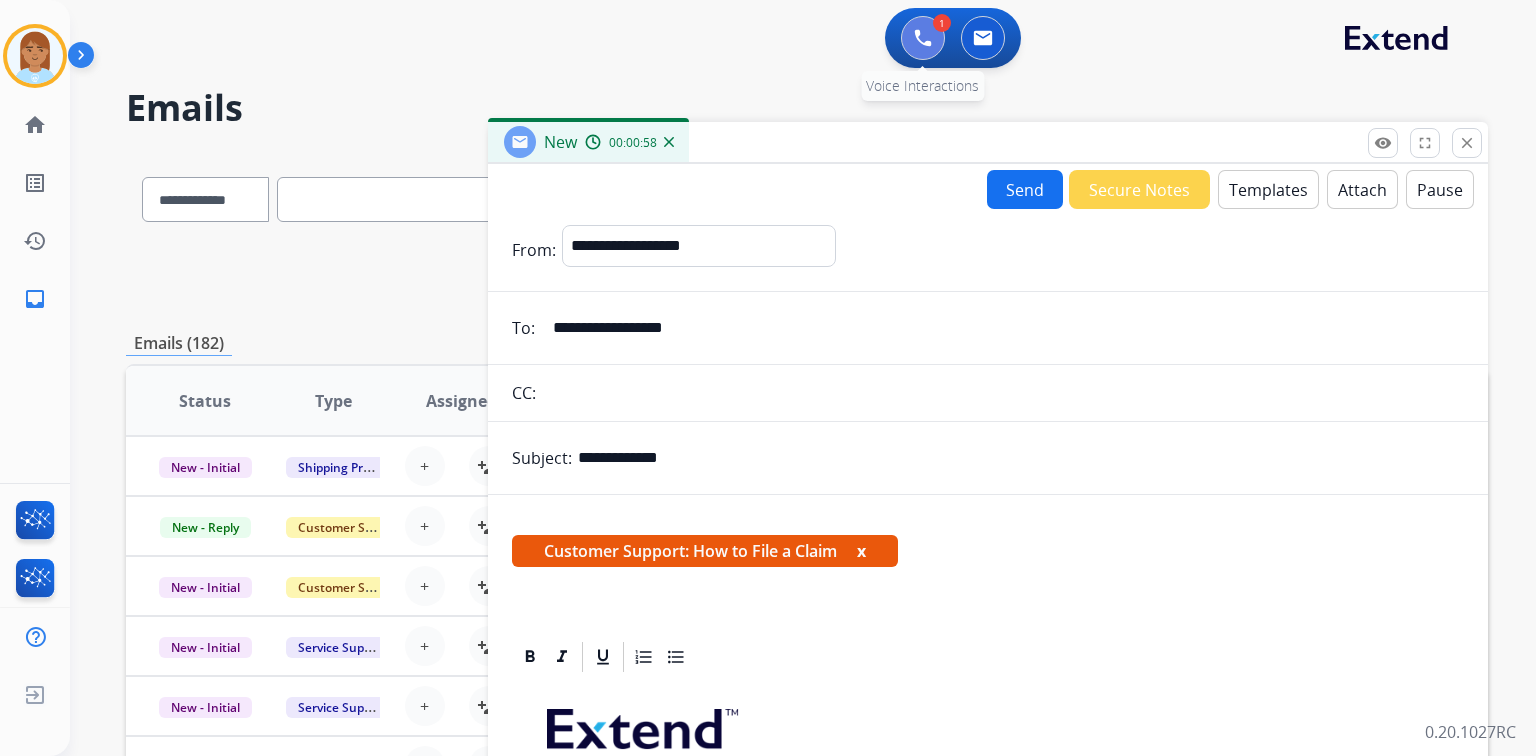 click at bounding box center [923, 38] 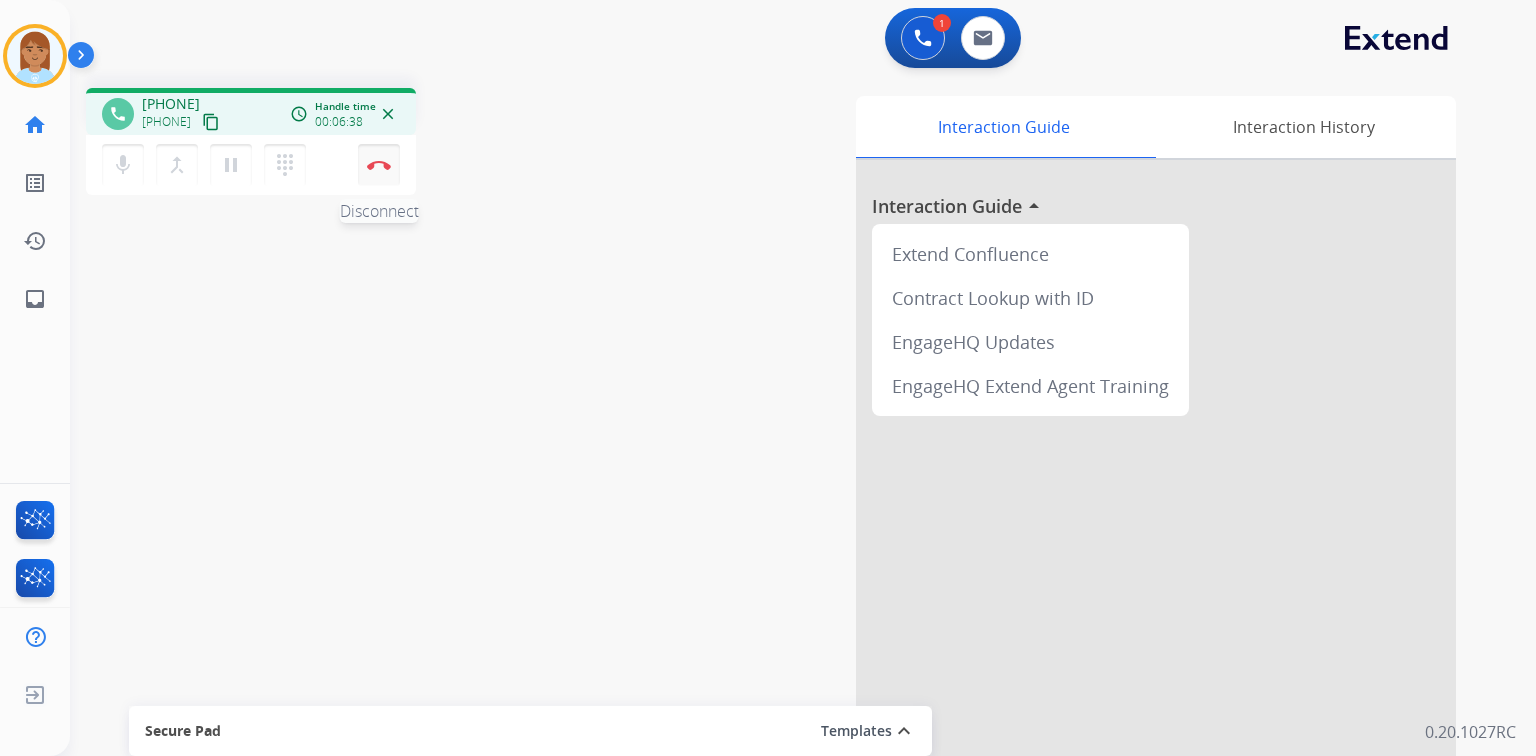 click on "Disconnect" at bounding box center (379, 165) 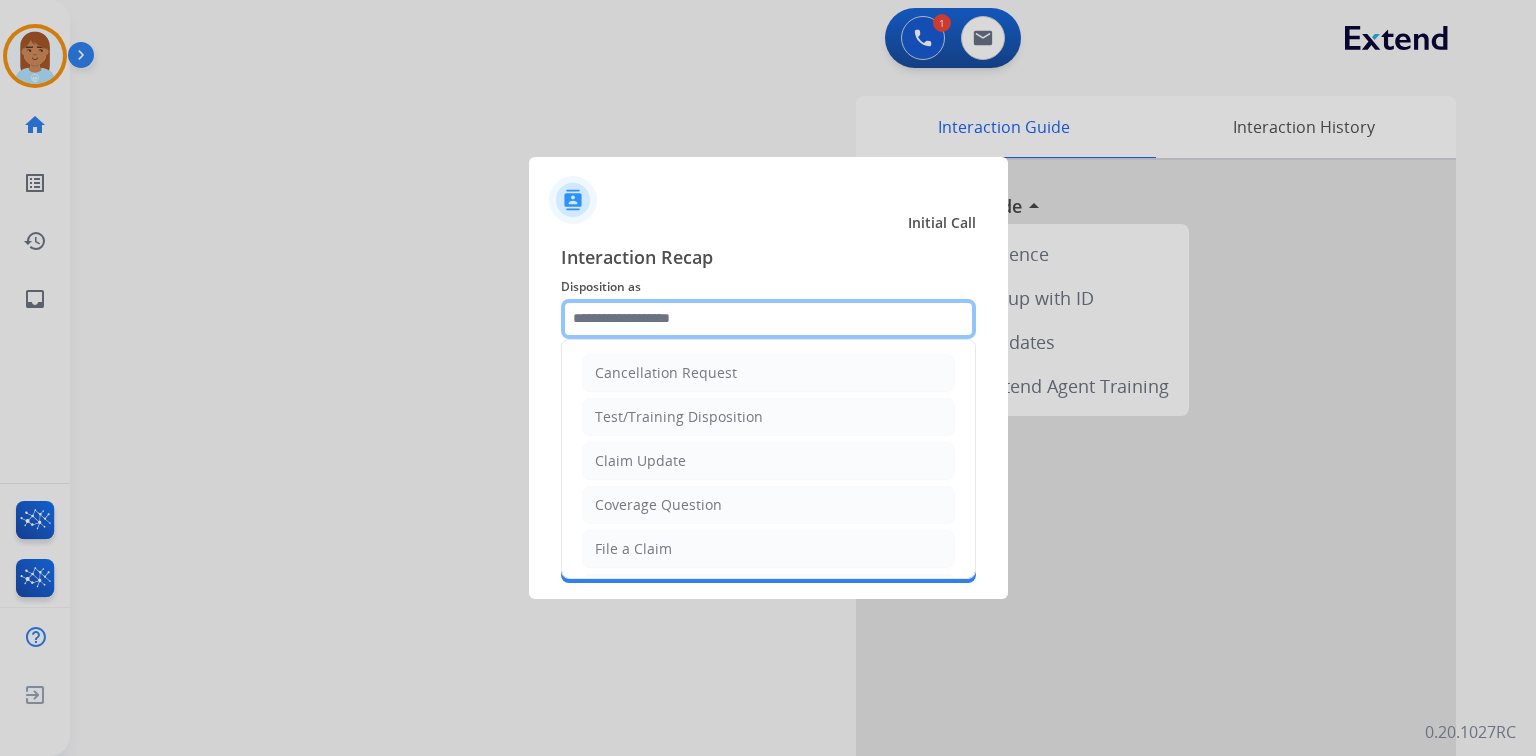 click 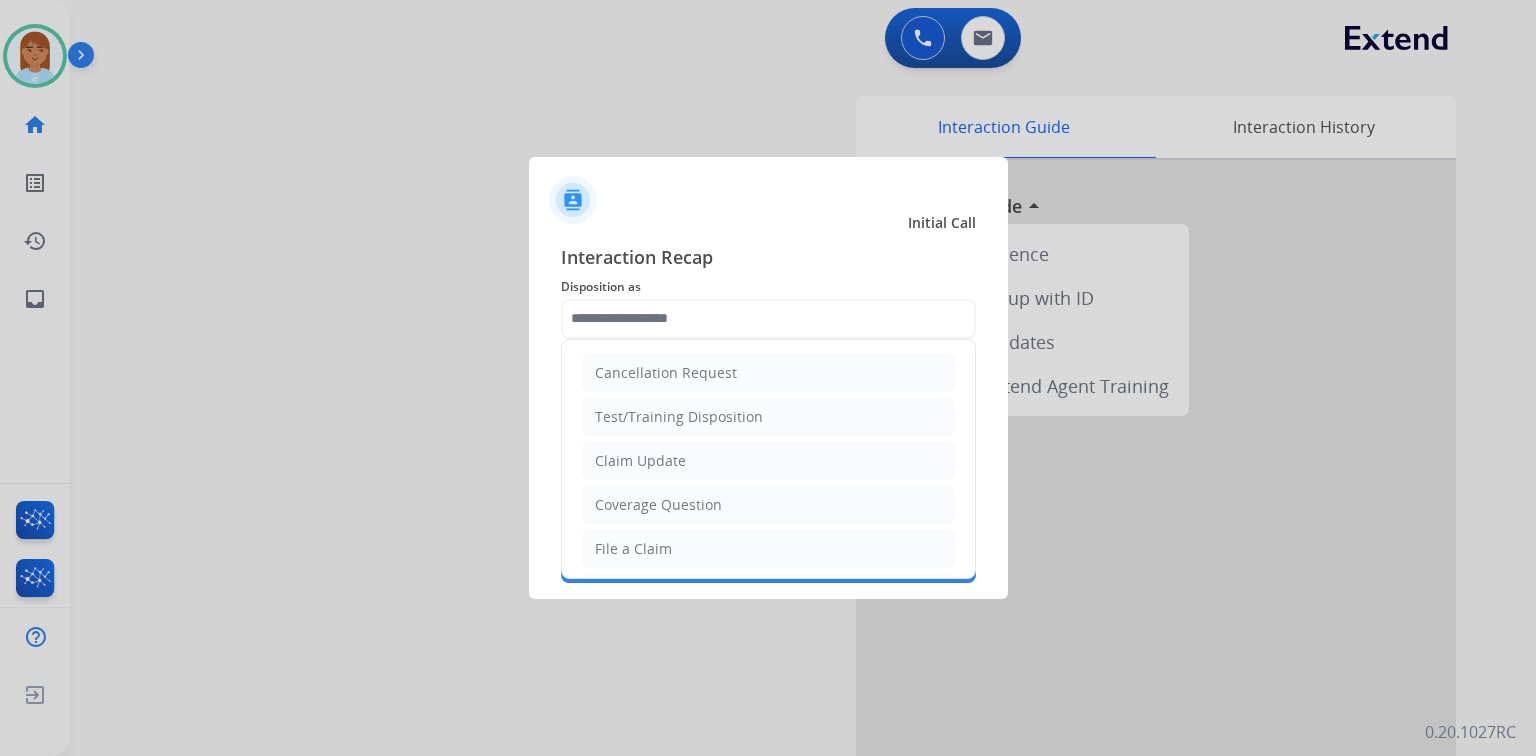click on "Cancellation Request   Test/Training Disposition   Claim Update   Coverage Question   File a Claim   MyExtend Support   Virtual or Tremendous Card Support   Inquiring about Fraud   Account Update   Resend Contract or Shipping Label   Other   Service Support" 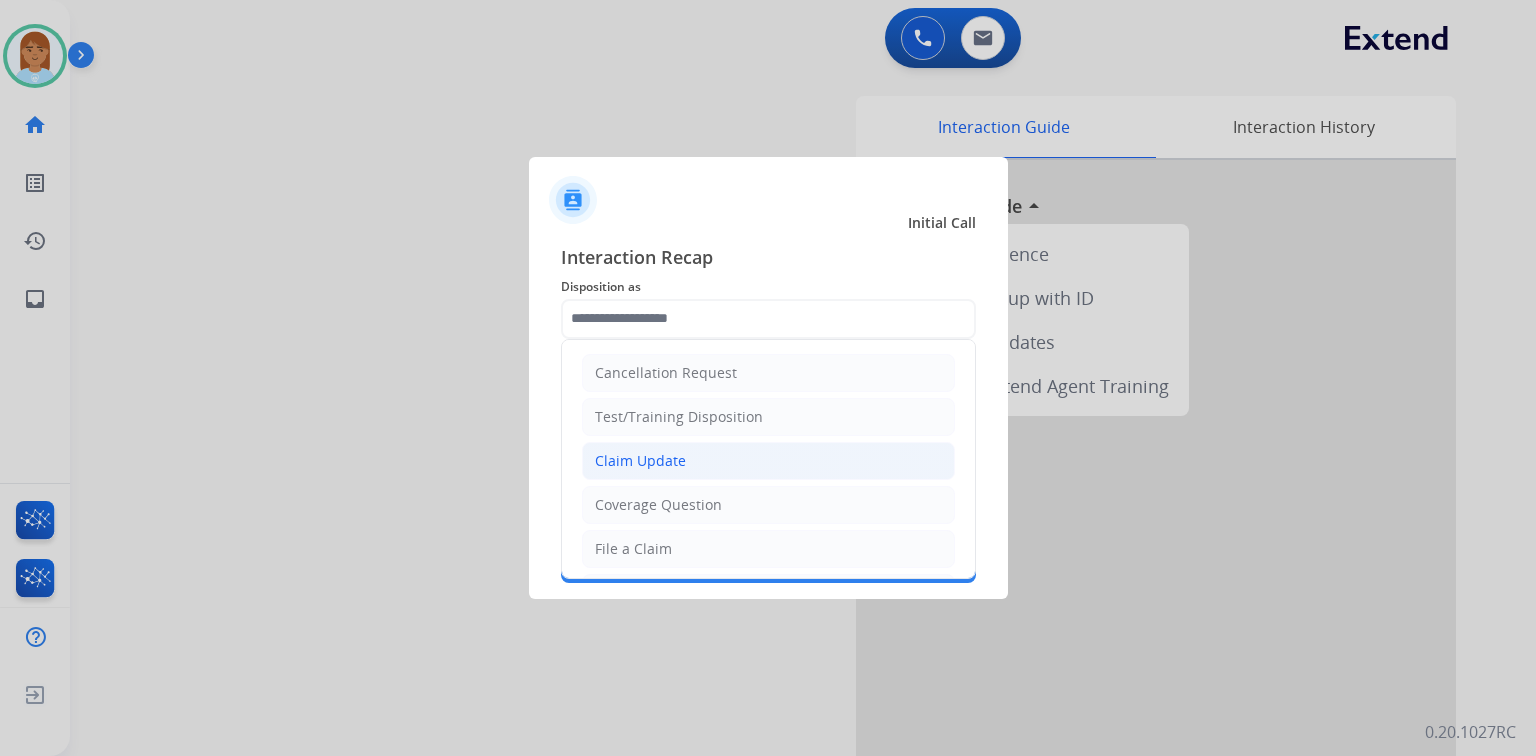 click on "Claim Update" 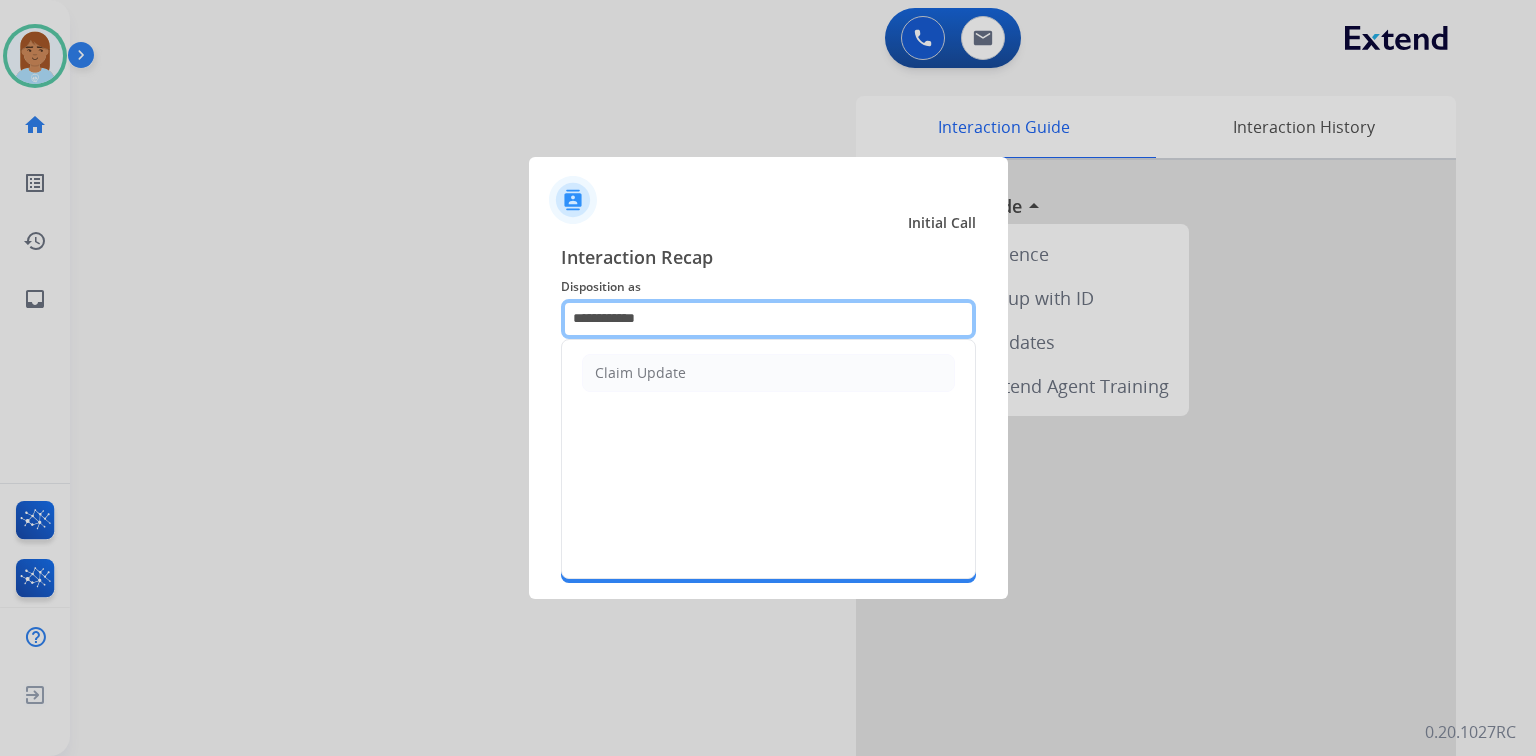click on "**********" 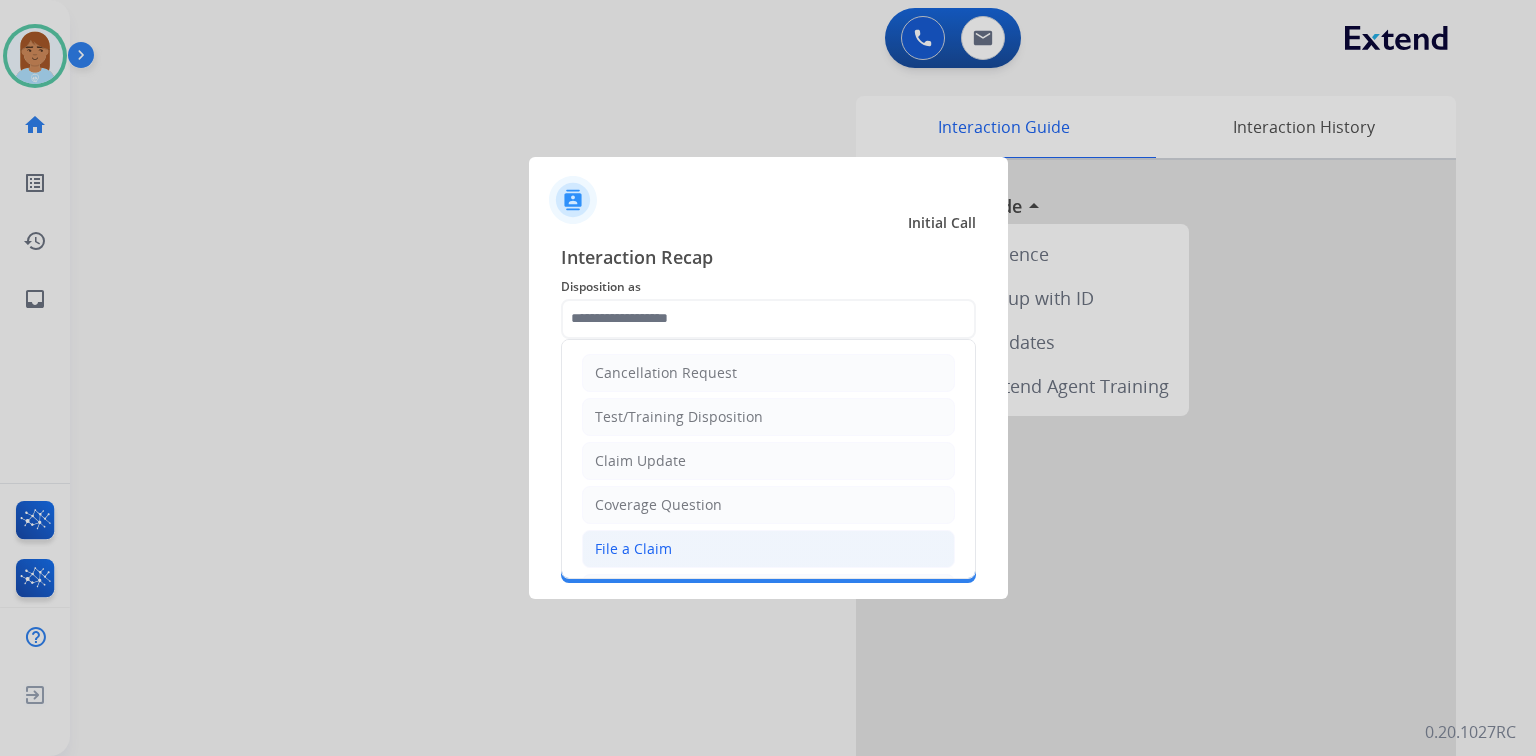 click on "File a Claim" 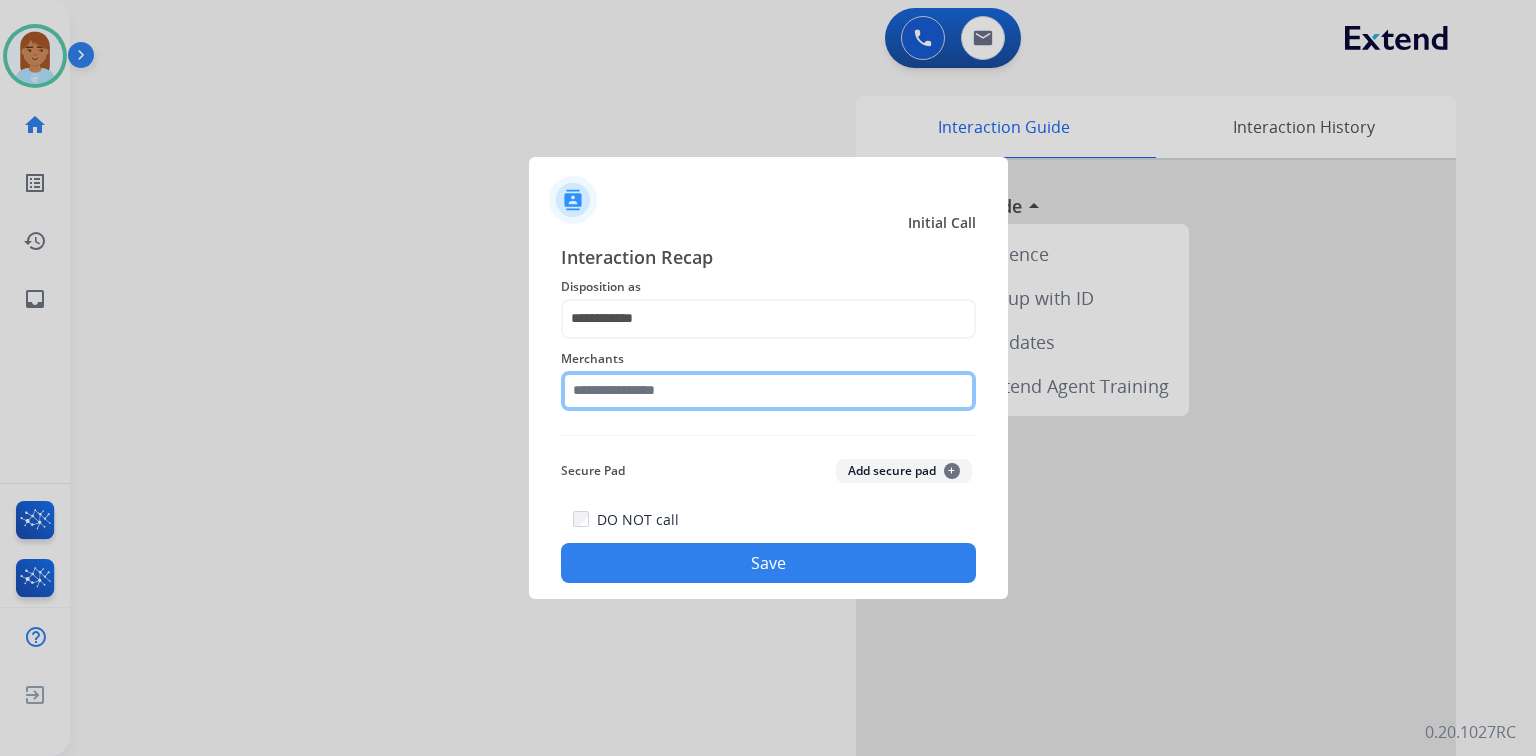 click 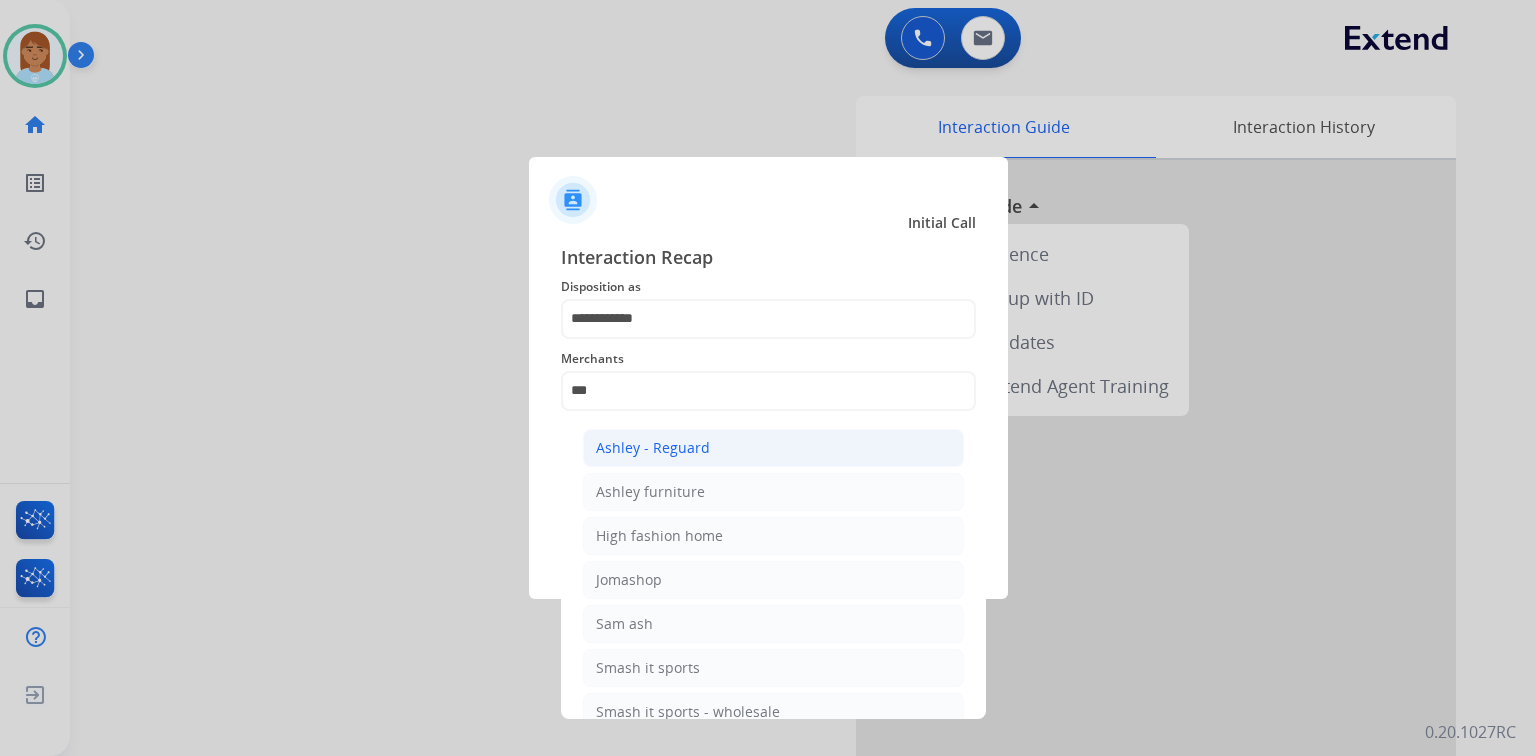 click on "Ashley - Reguard" 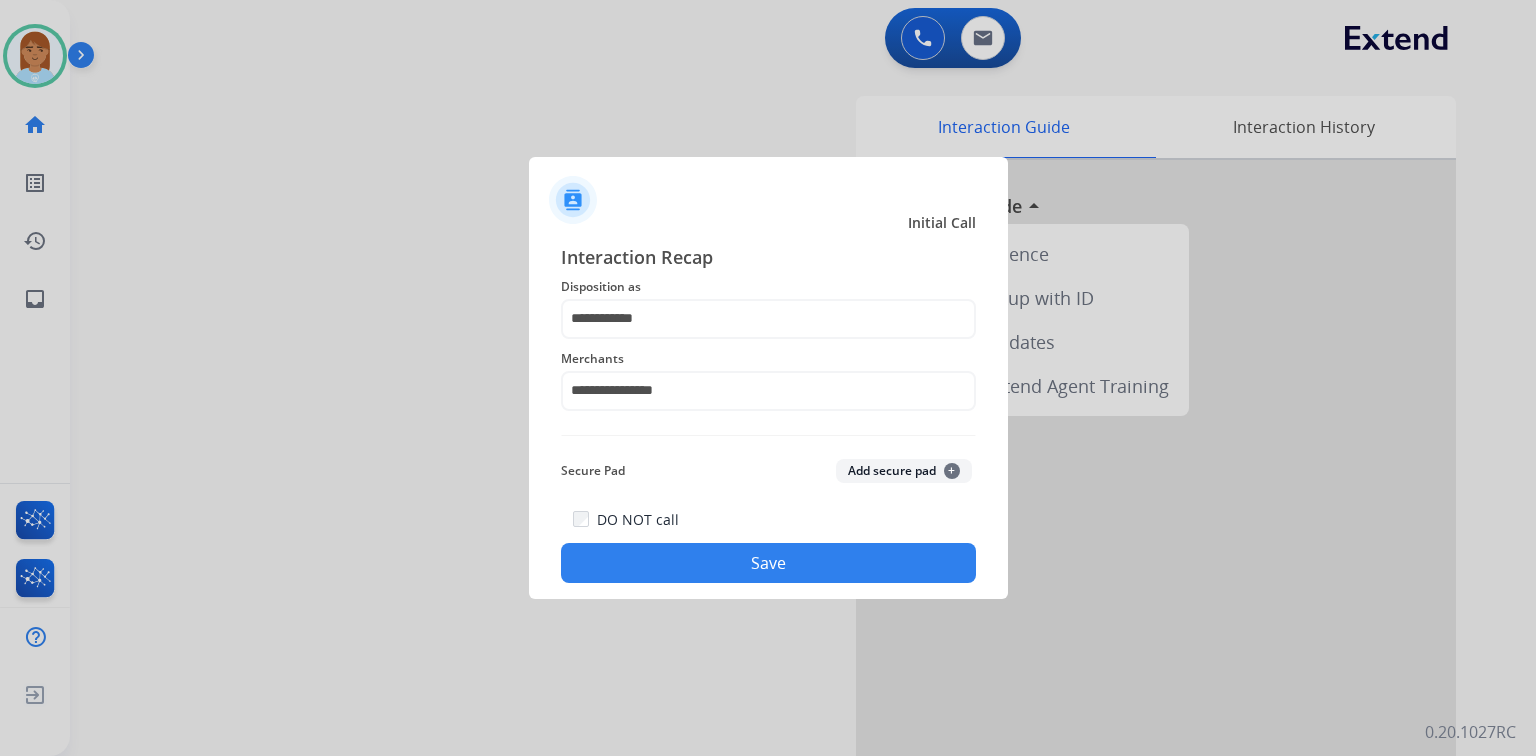 click on "Save" 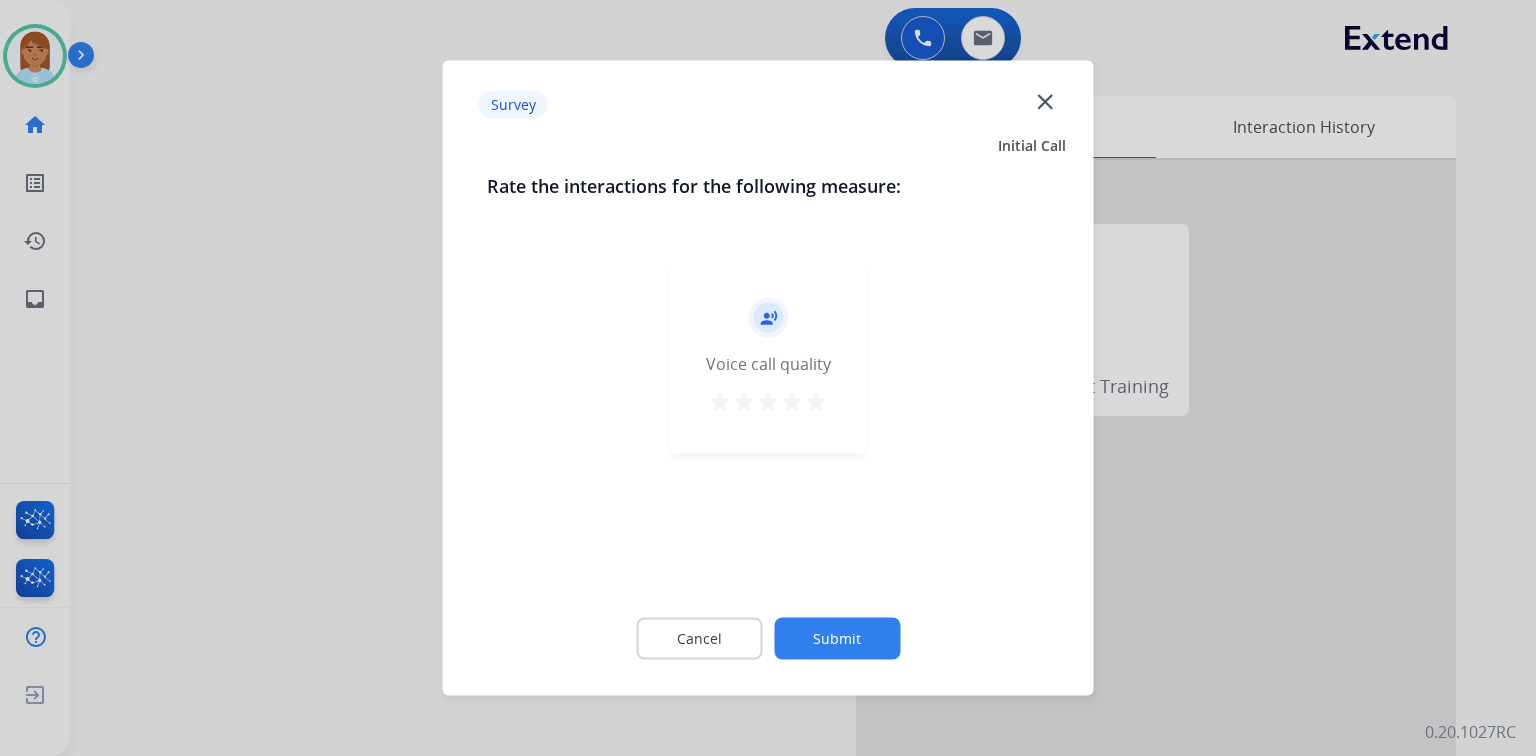 click on "star" at bounding box center (816, 402) 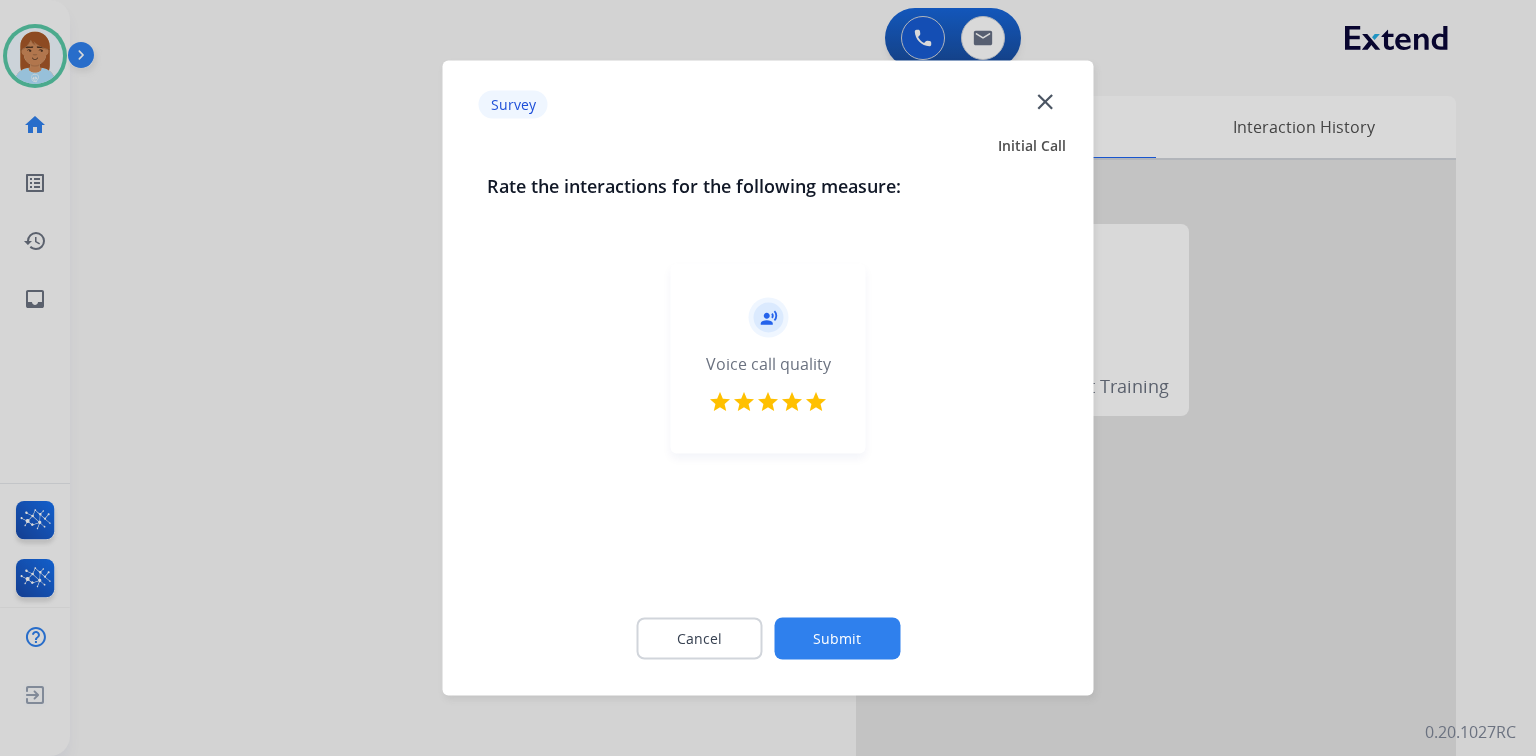 click on "Submit" 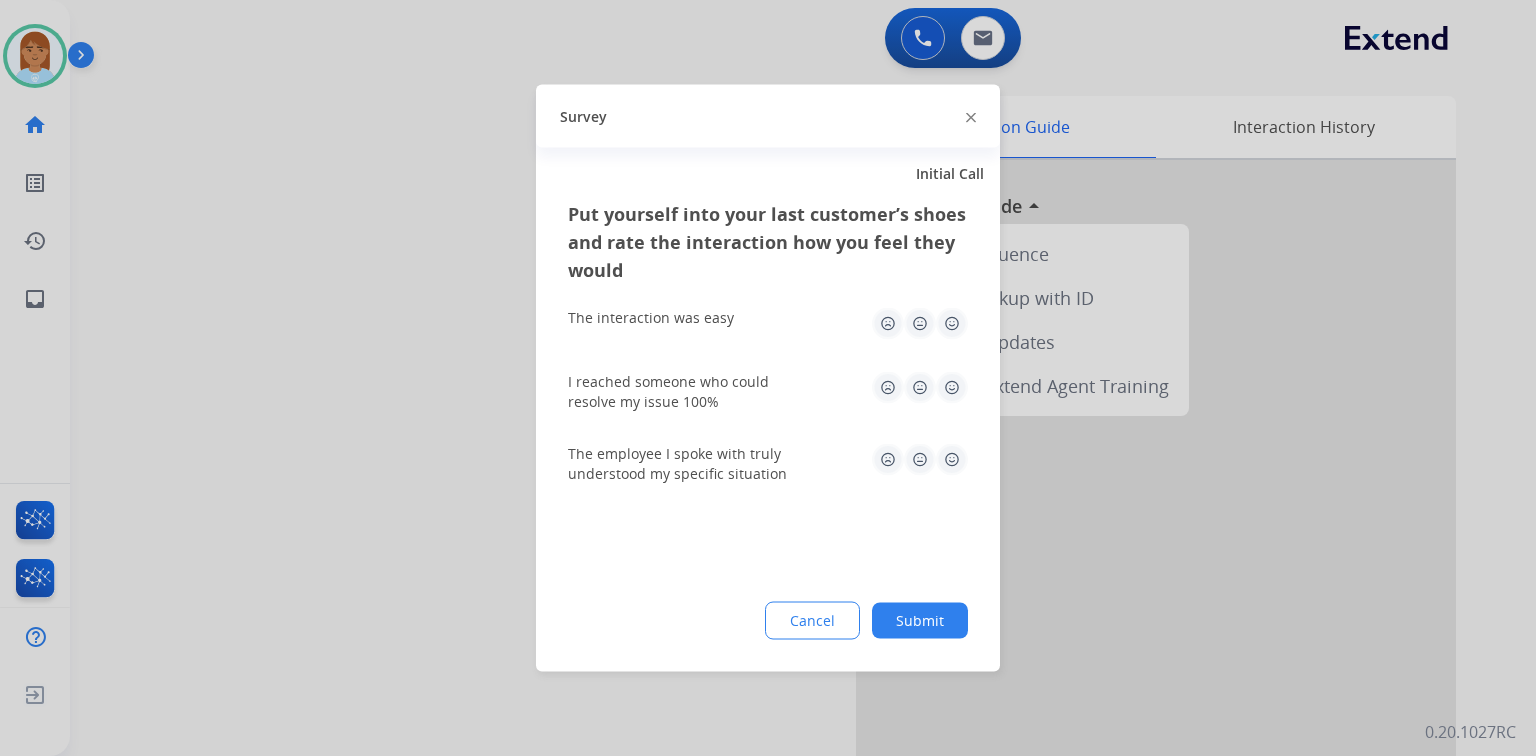 click 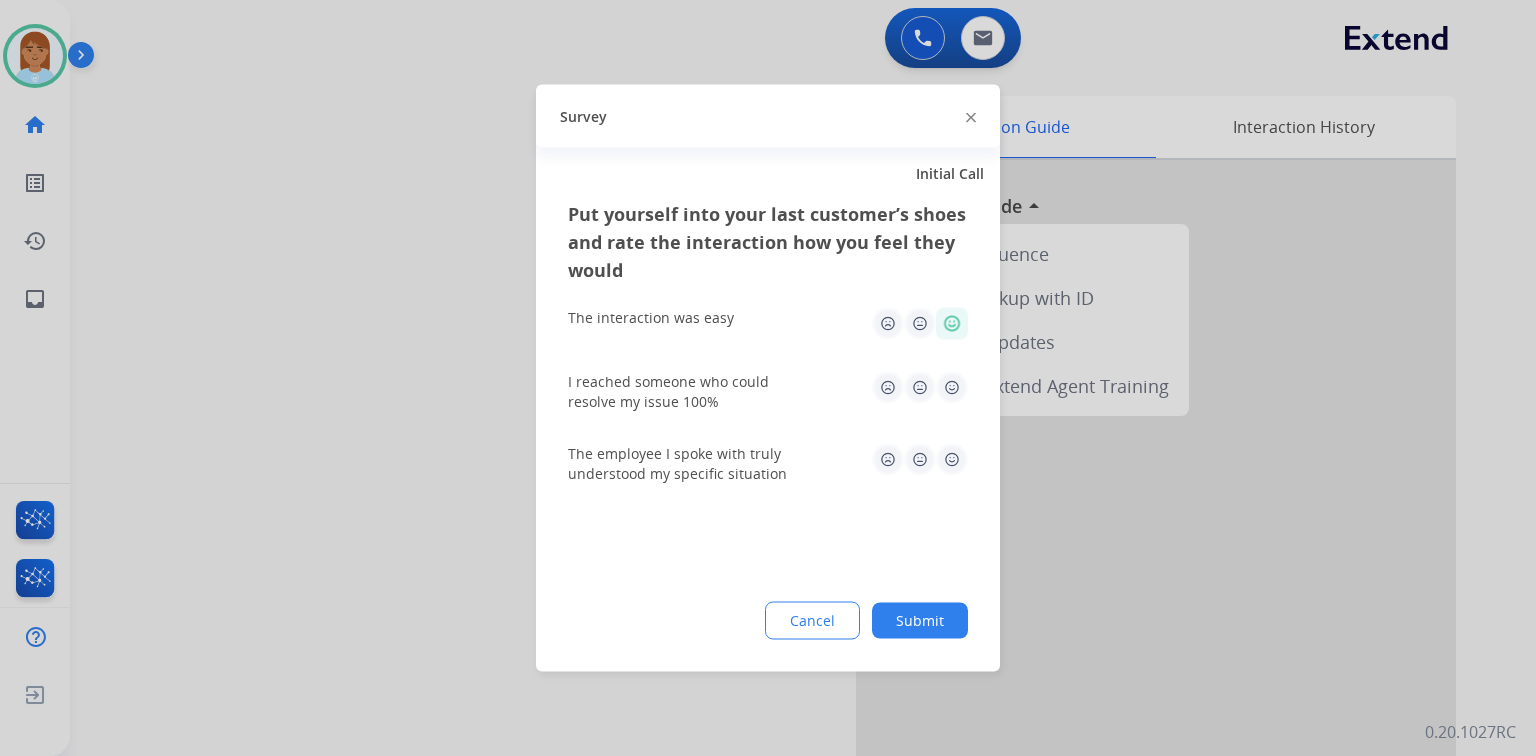 click 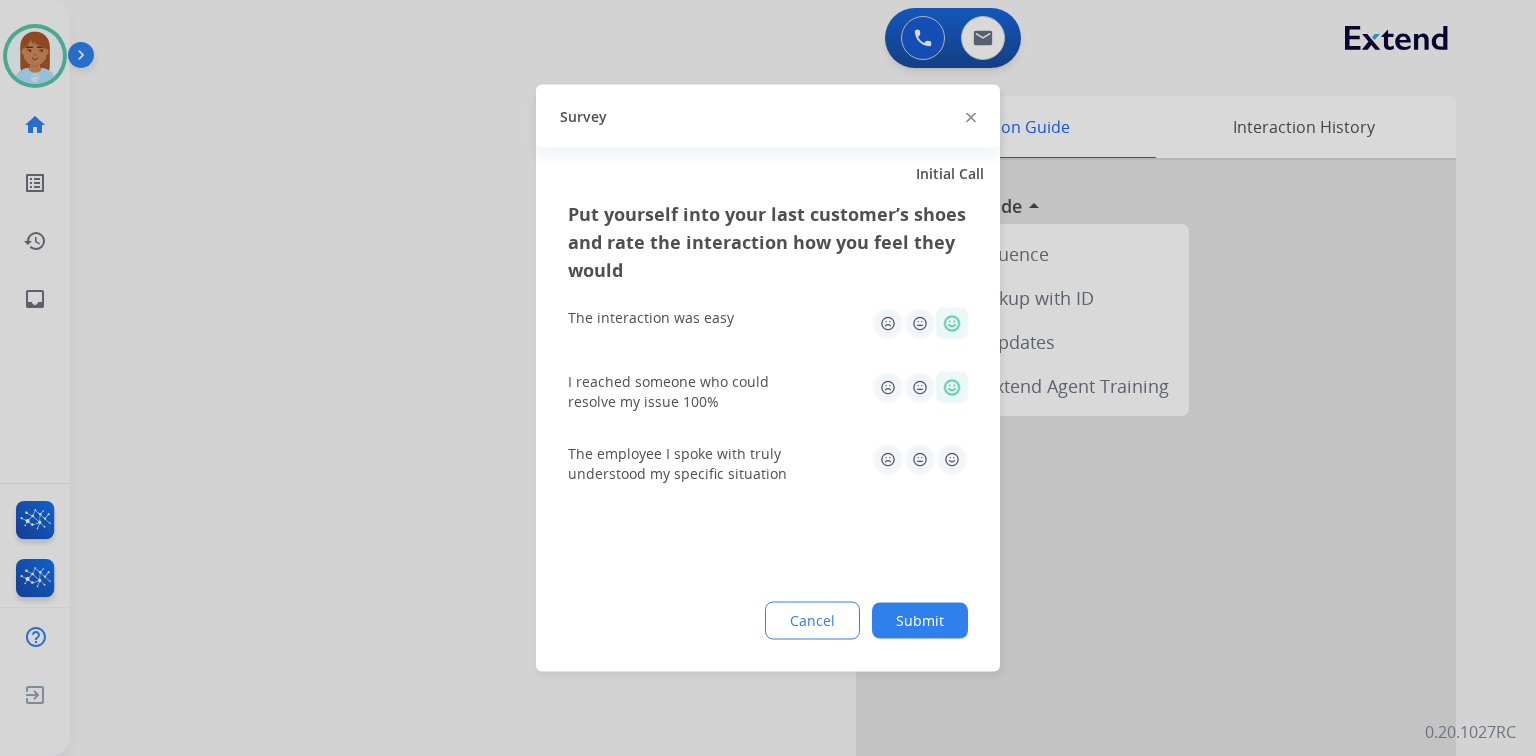 click 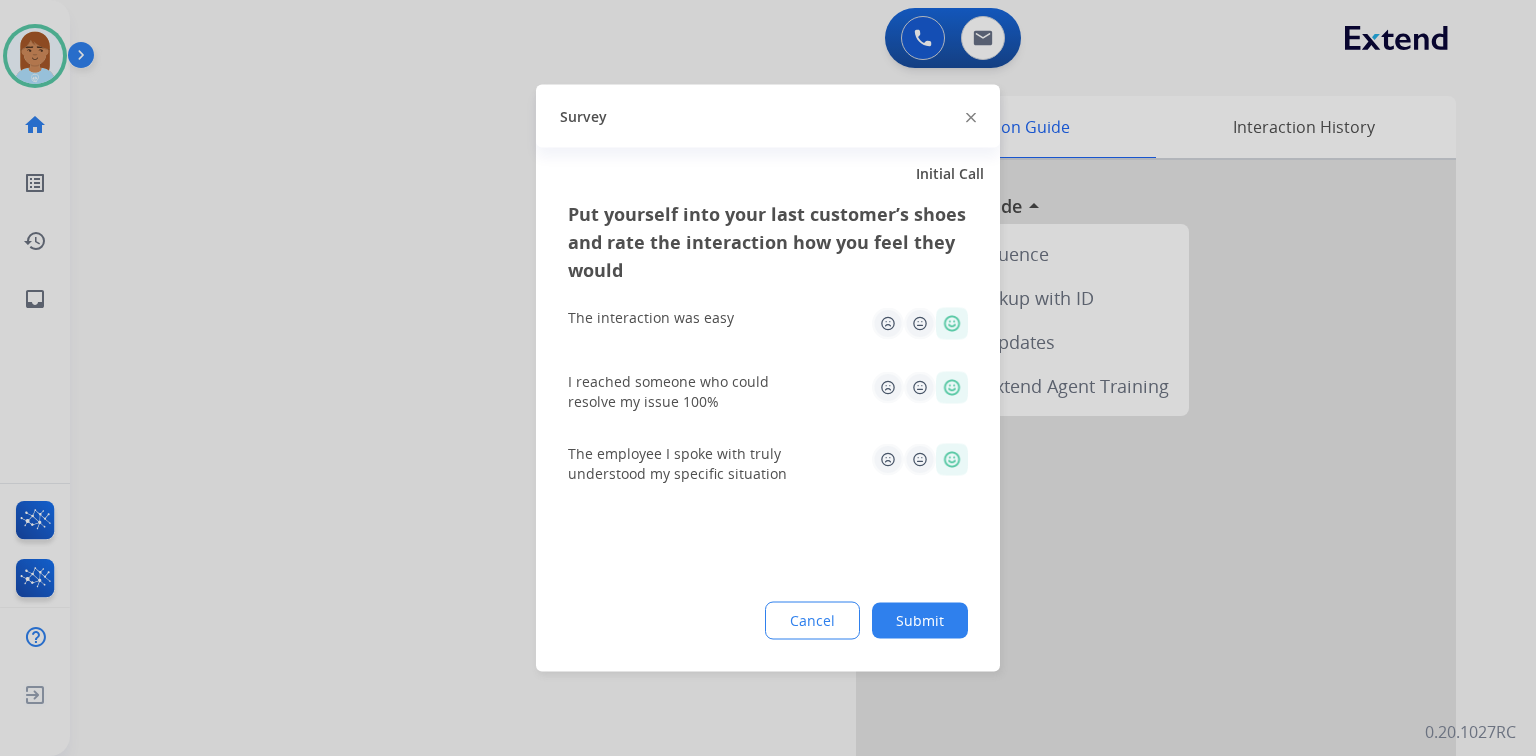 click on "Submit" 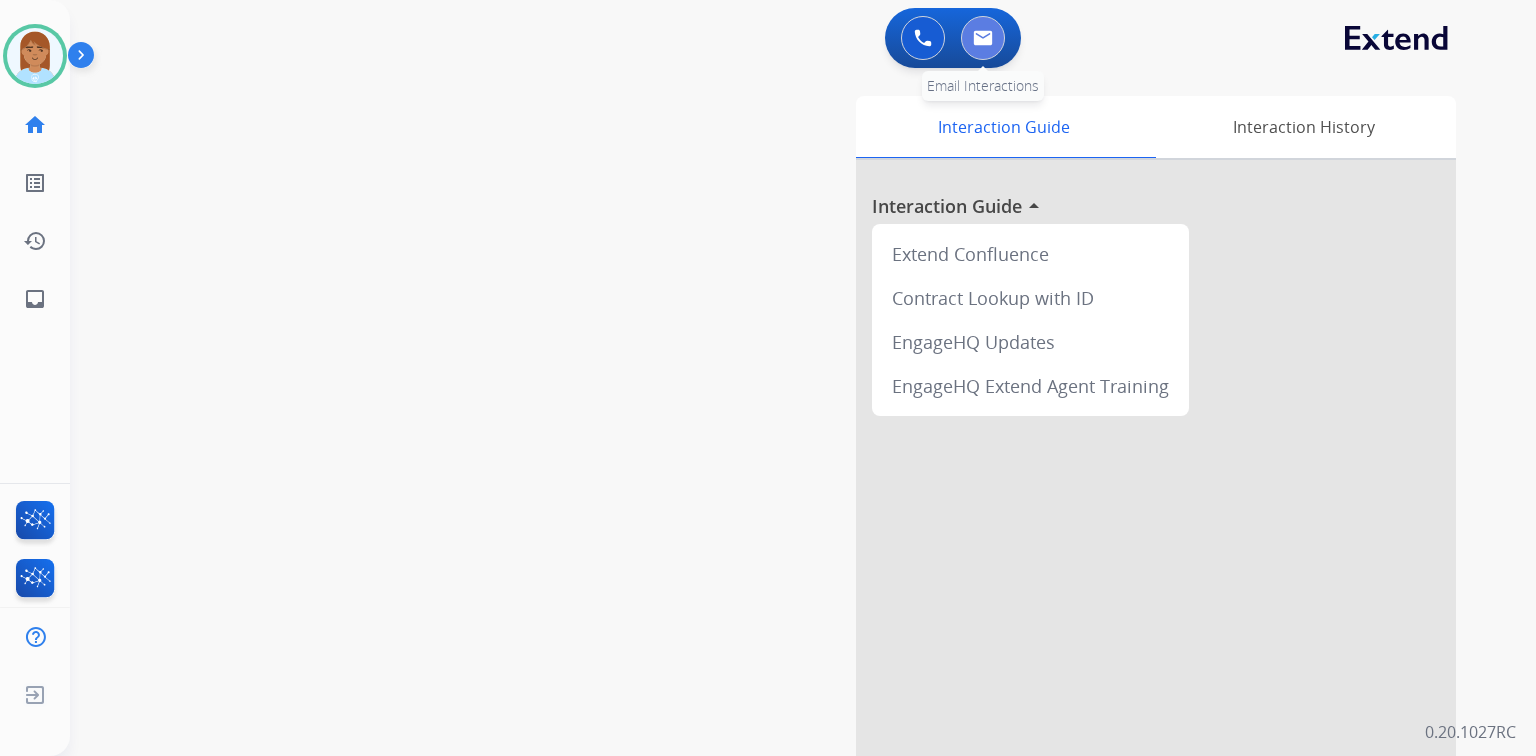 click at bounding box center [983, 38] 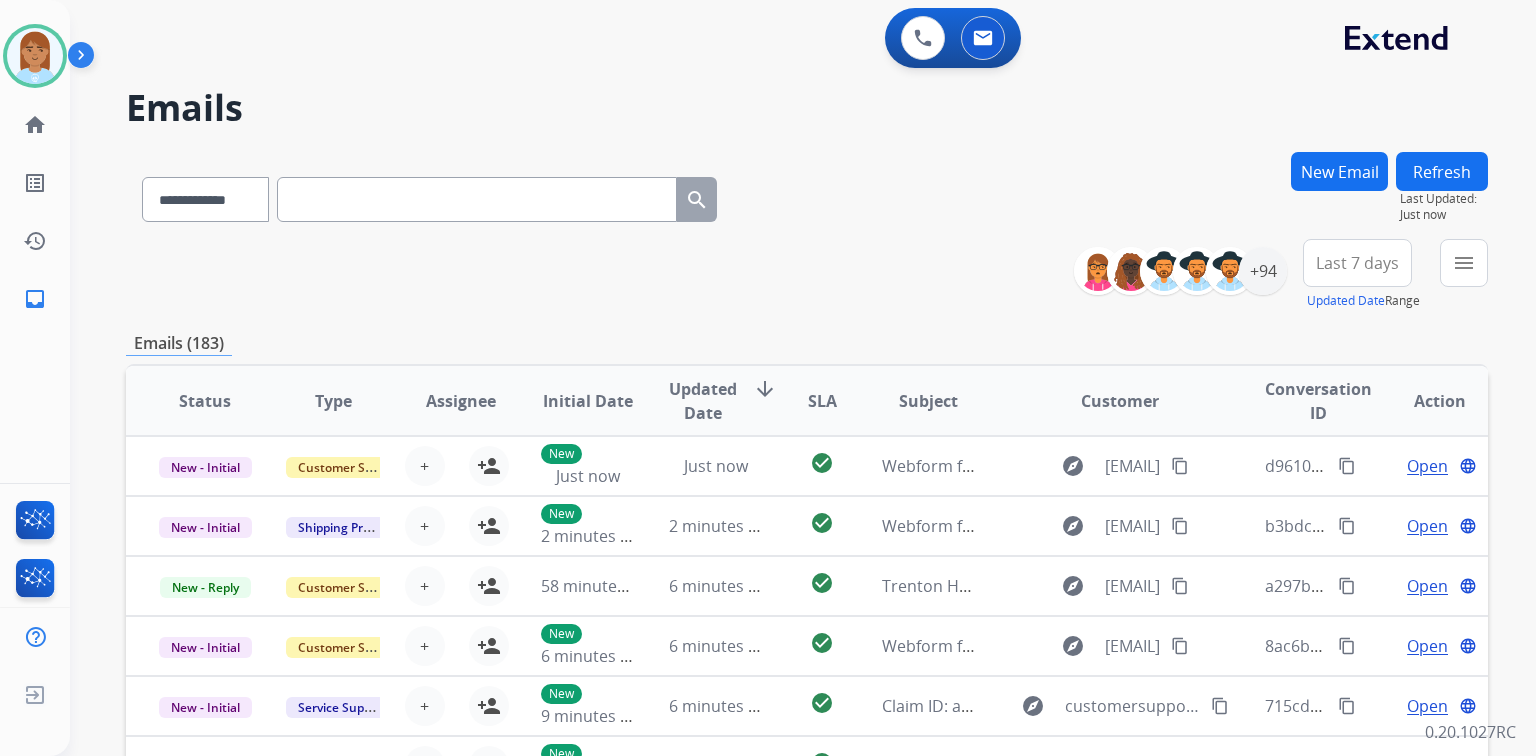 click on "New Email" at bounding box center [1339, 171] 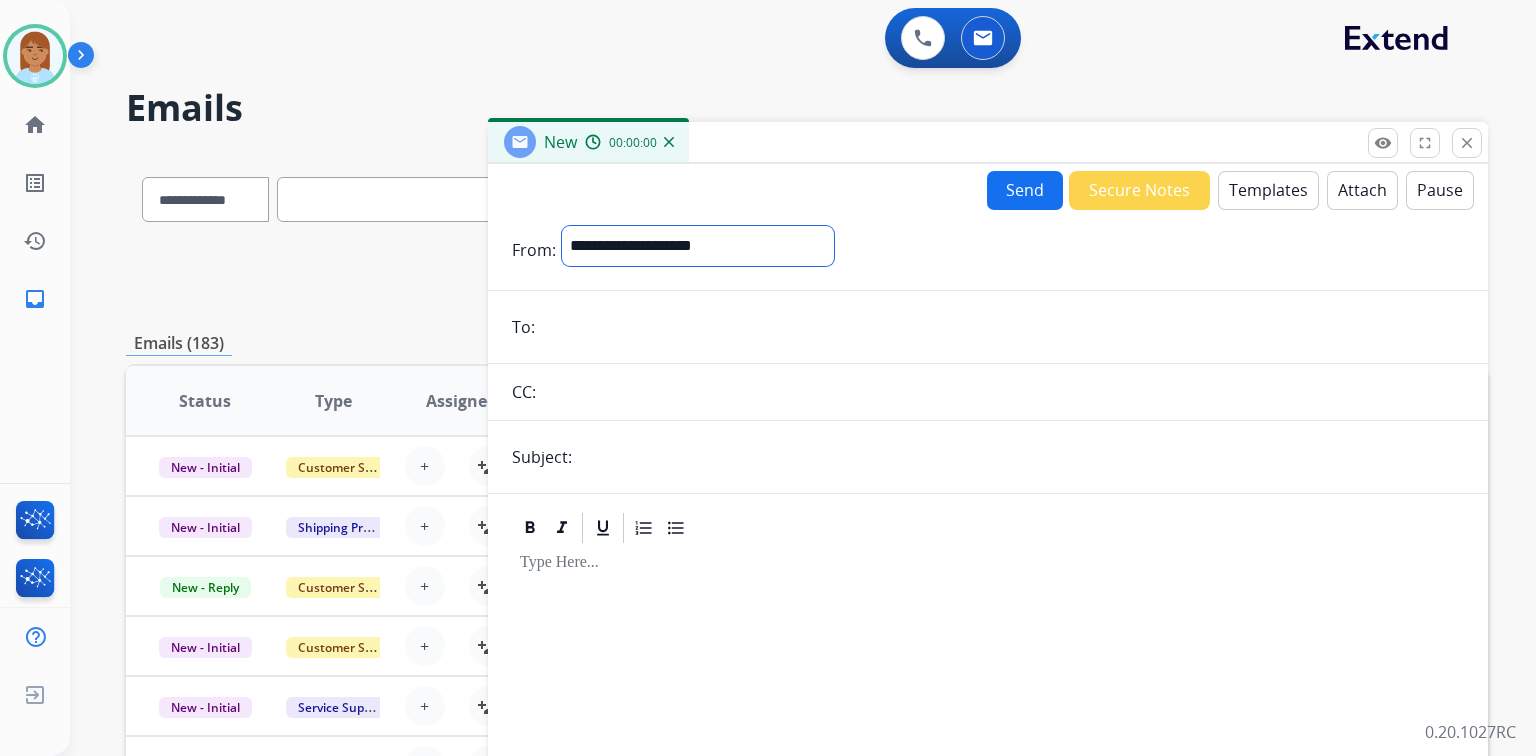 click on "**********" at bounding box center (698, 246) 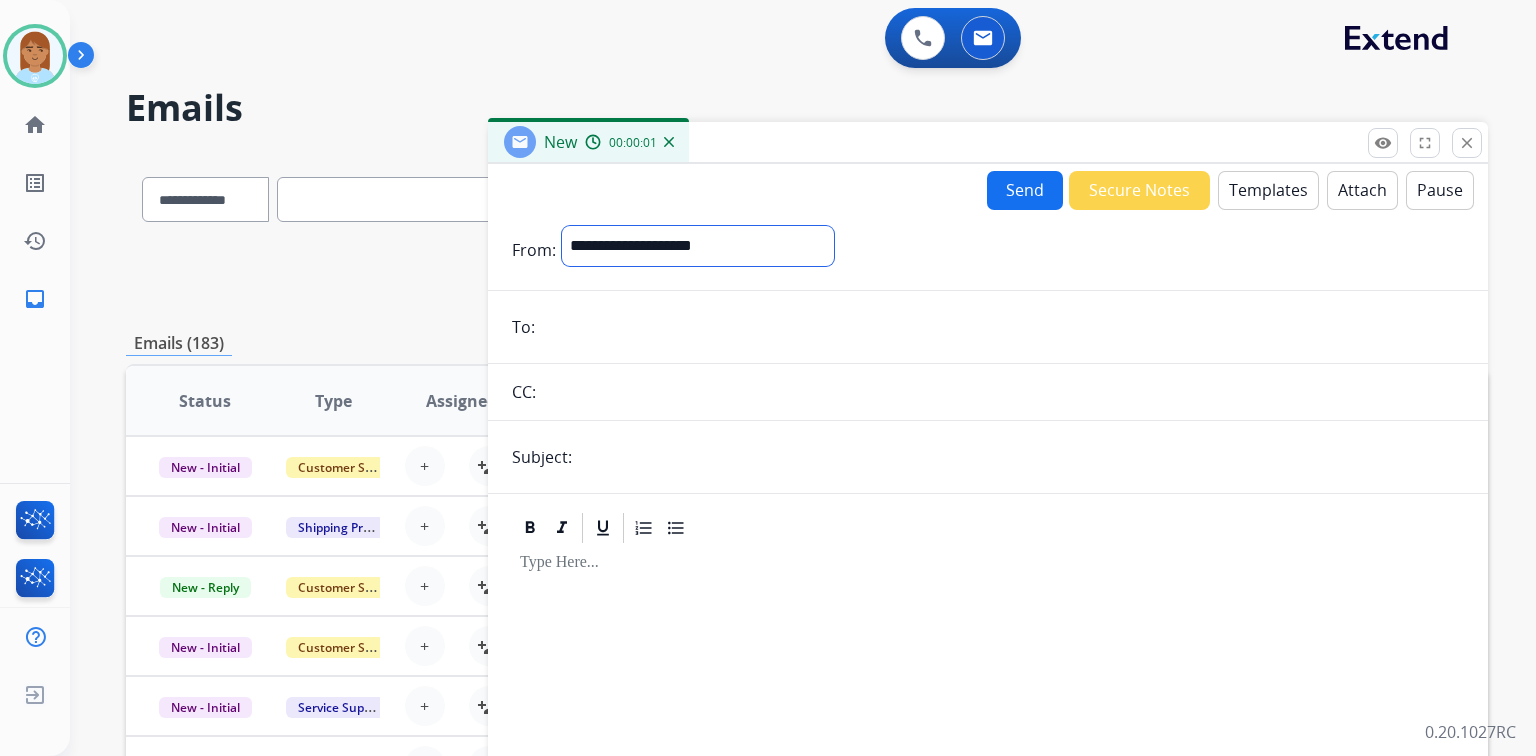 select on "**********" 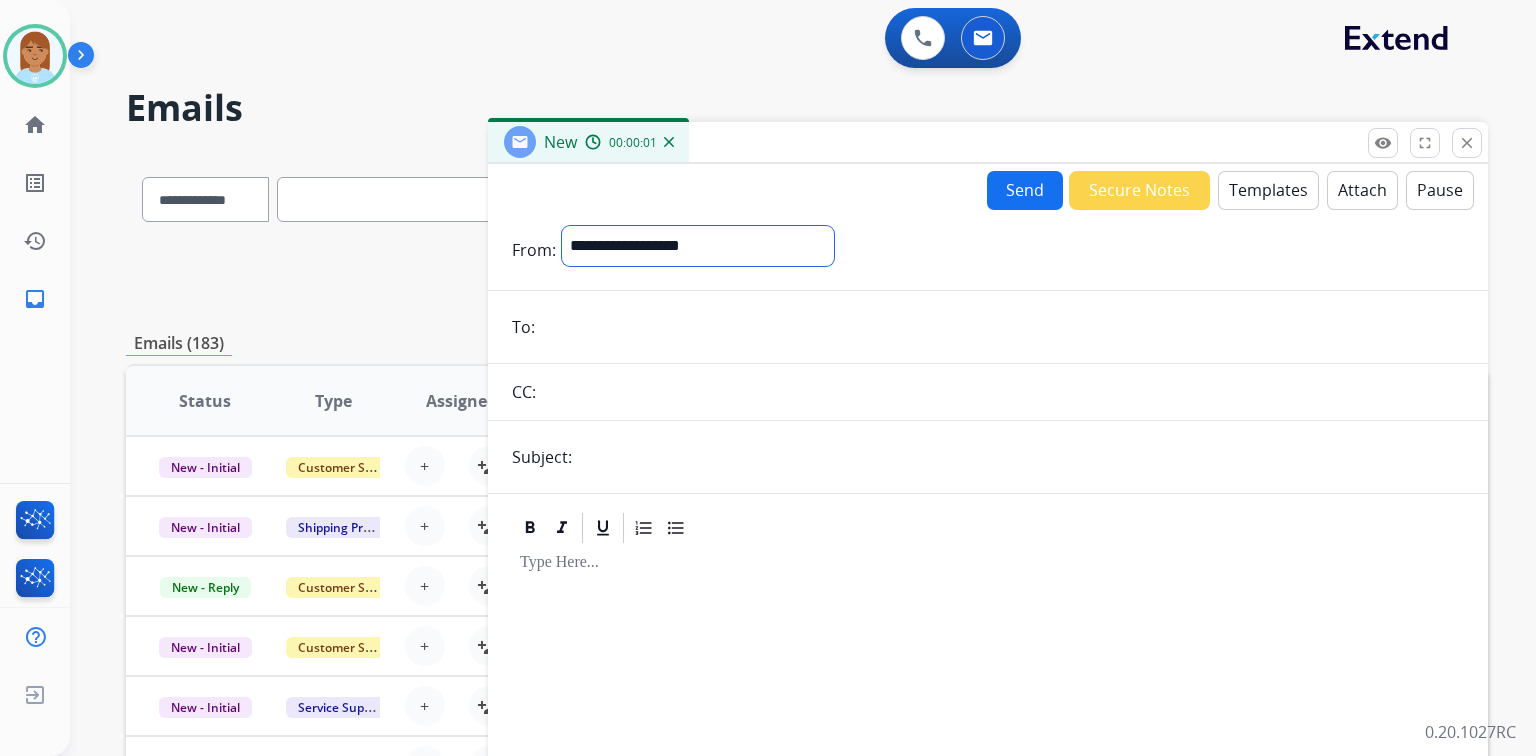 click on "**********" at bounding box center [698, 246] 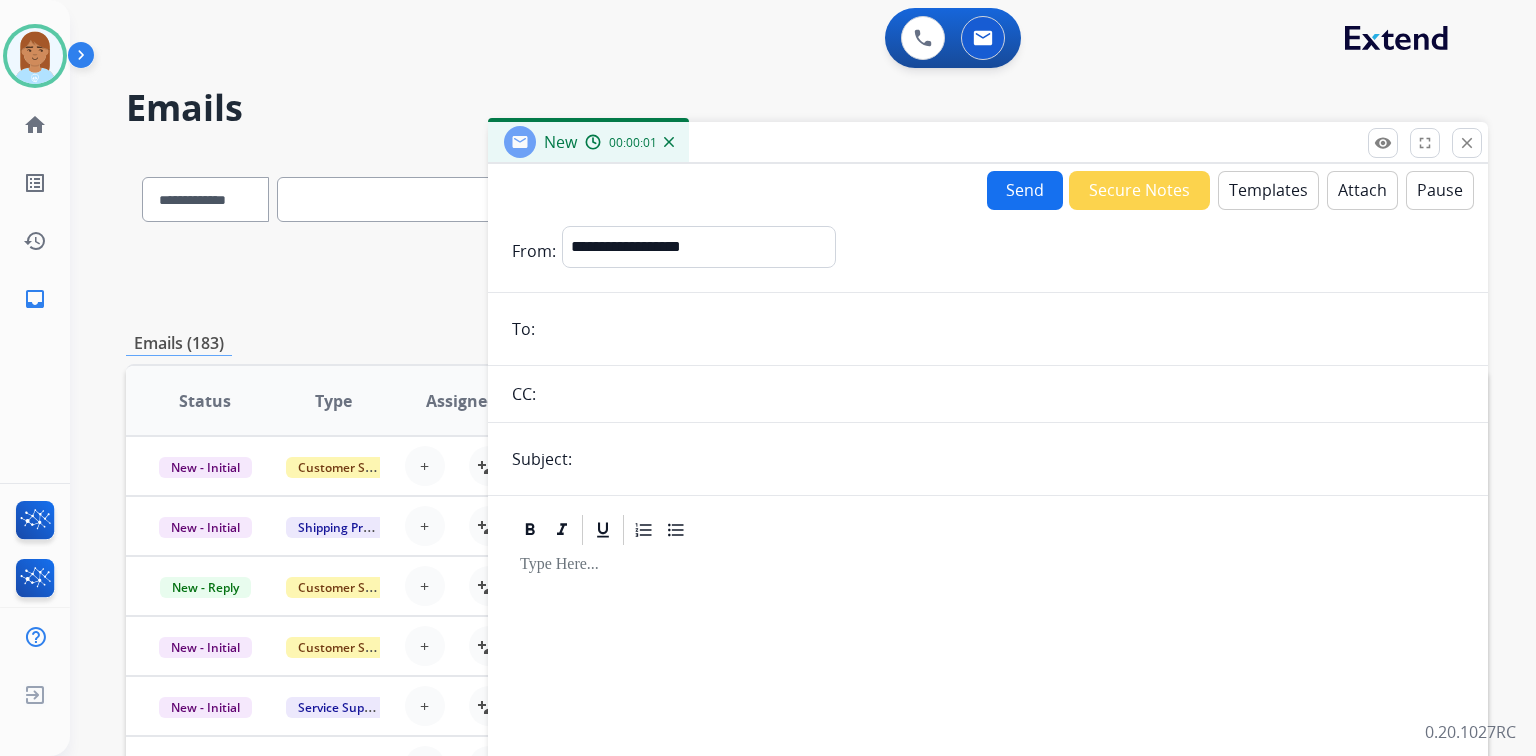 click at bounding box center [1002, 329] 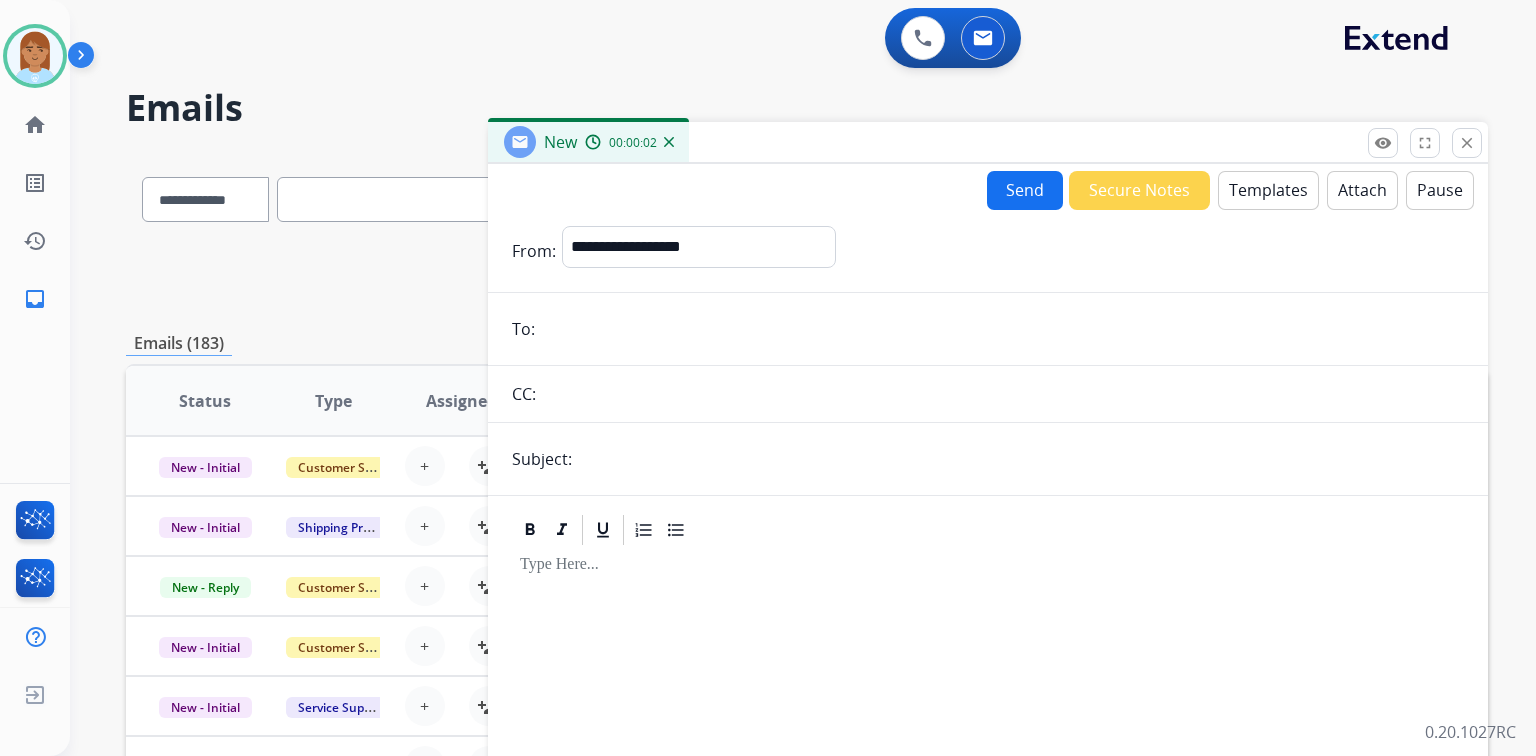 paste on "**********" 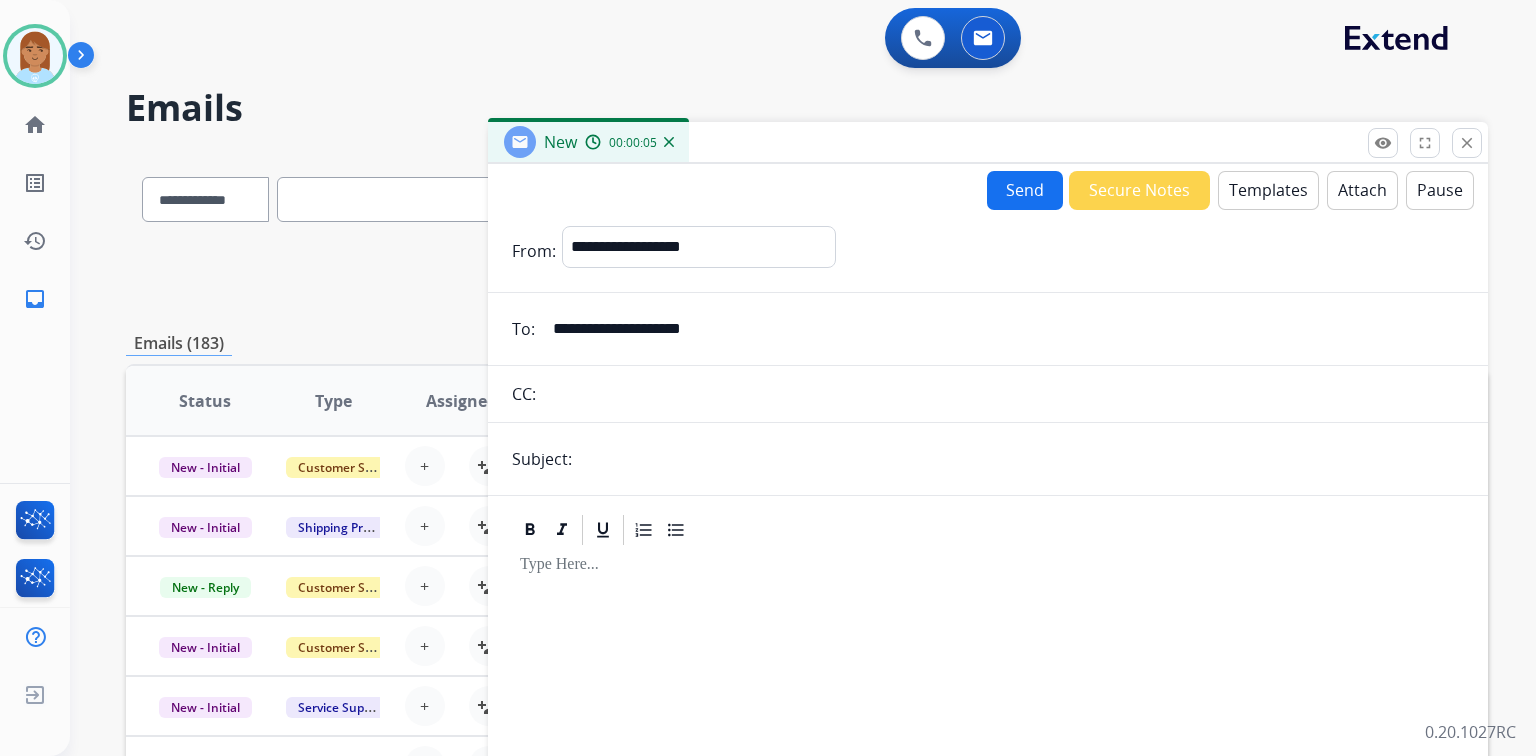 type on "**********" 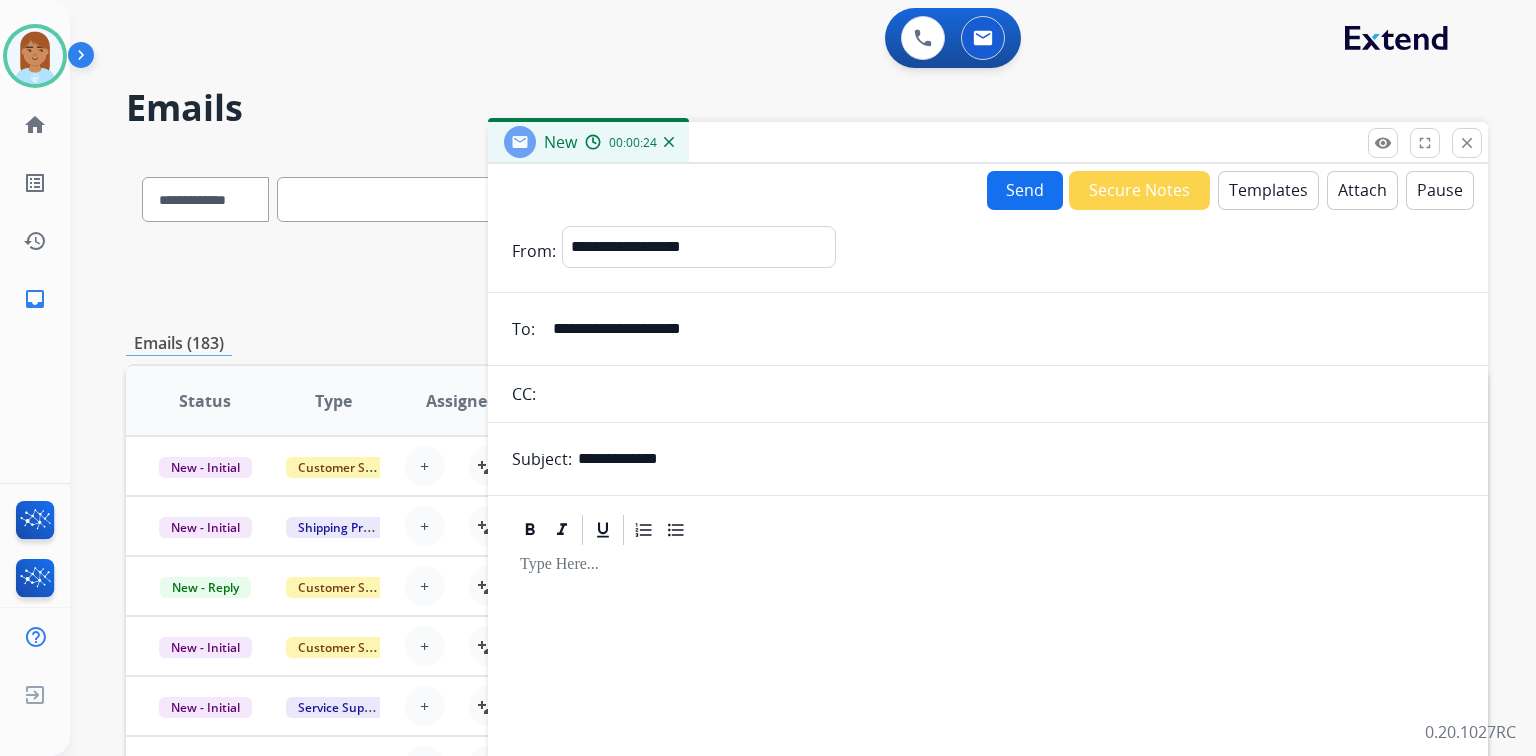 type on "**********" 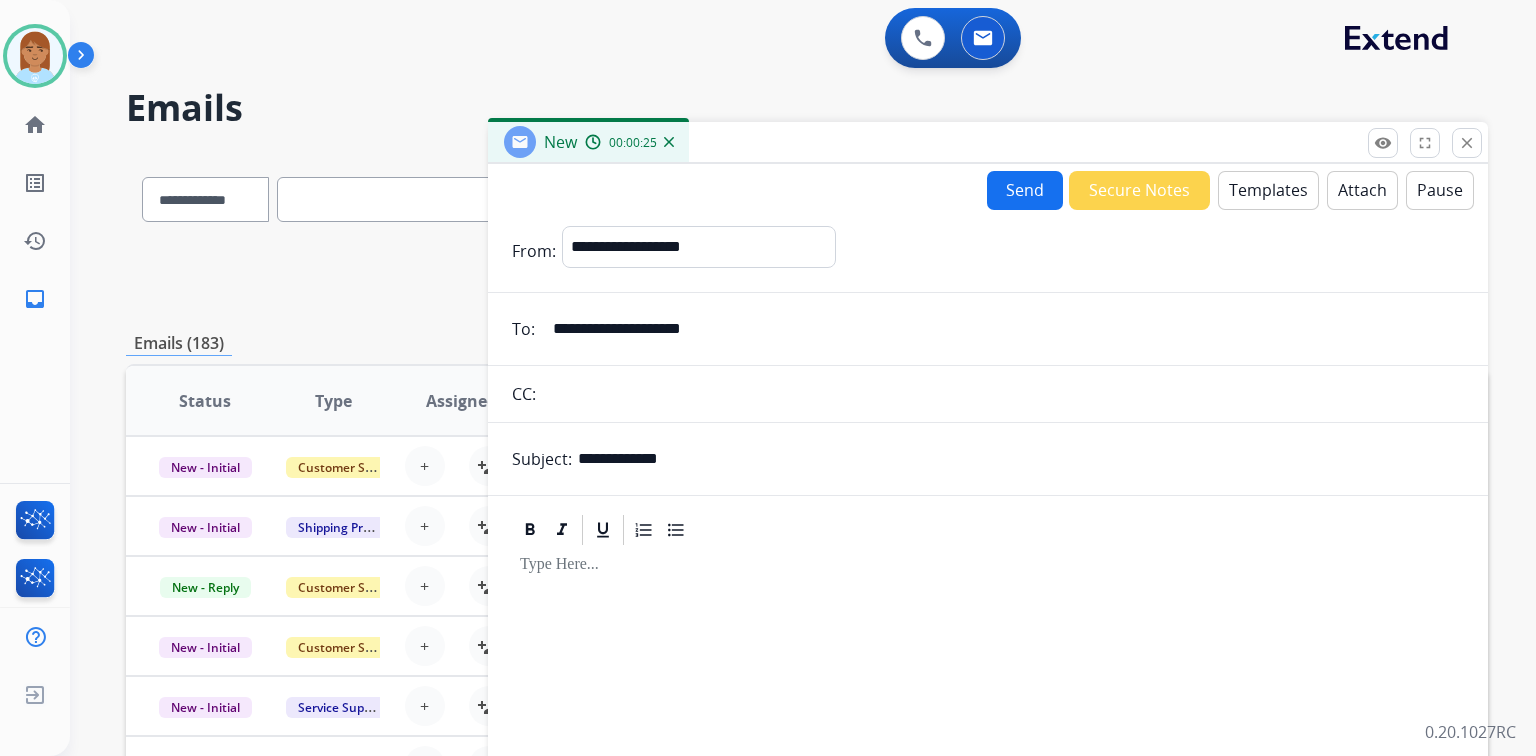click on "Templates" at bounding box center [1268, 190] 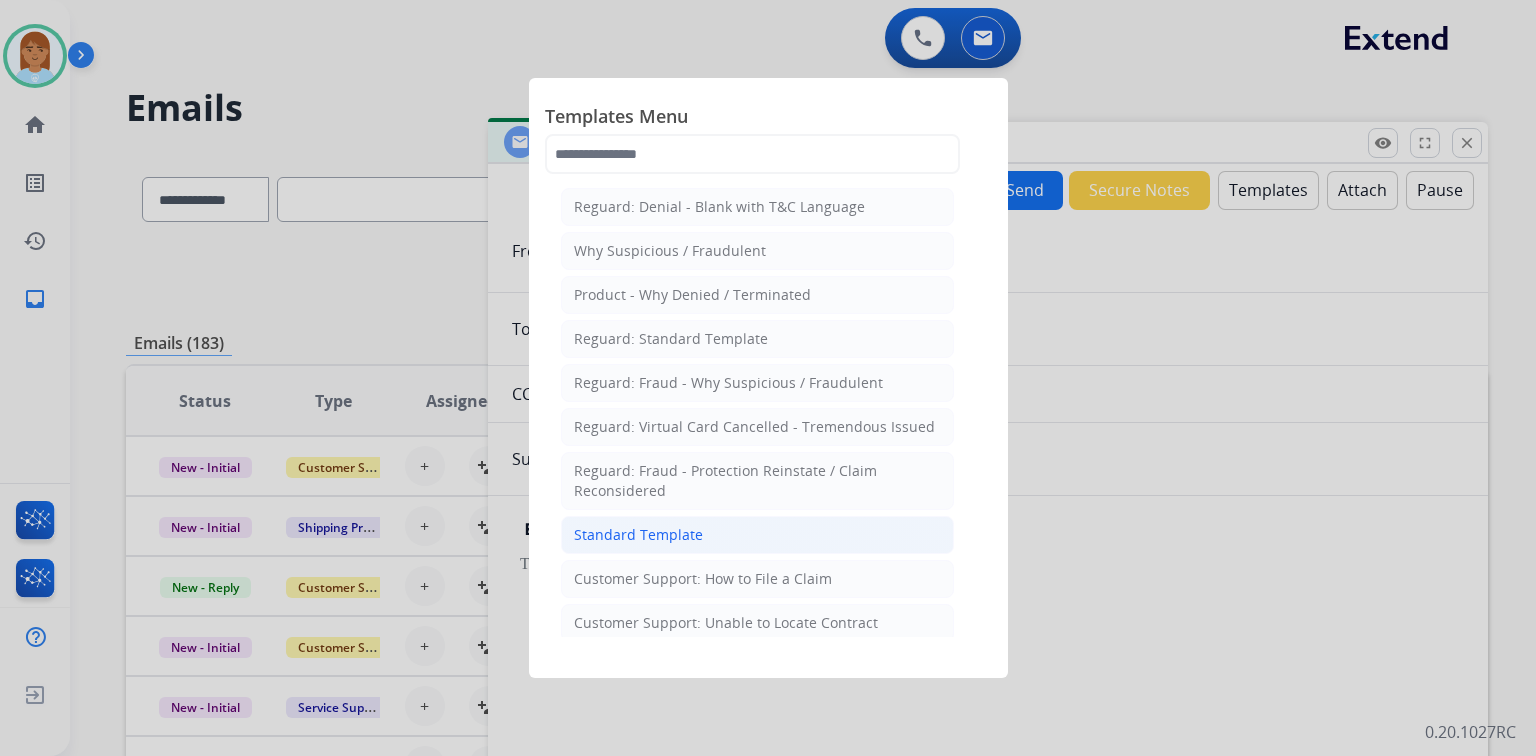 click on "Standard Template" 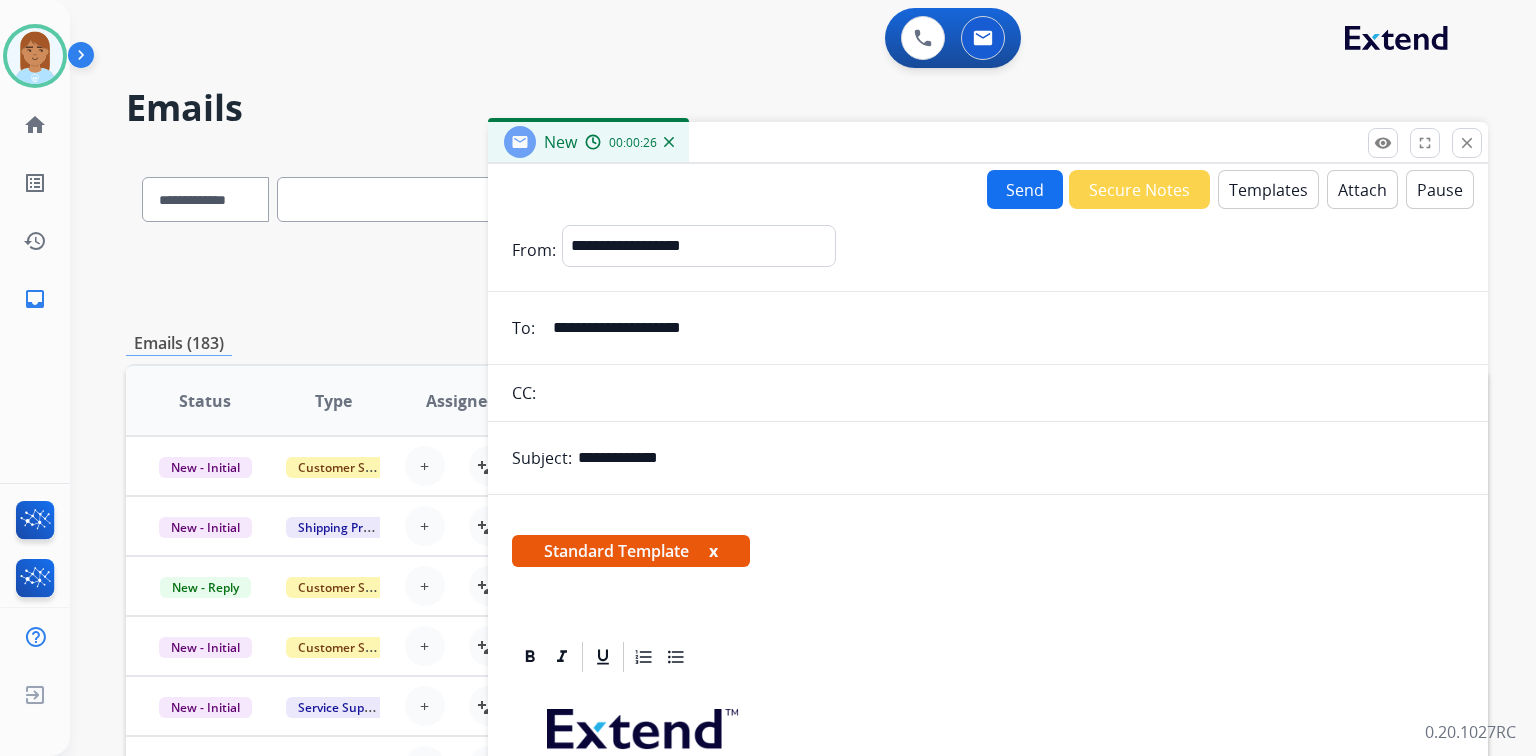 scroll, scrollTop: 460, scrollLeft: 0, axis: vertical 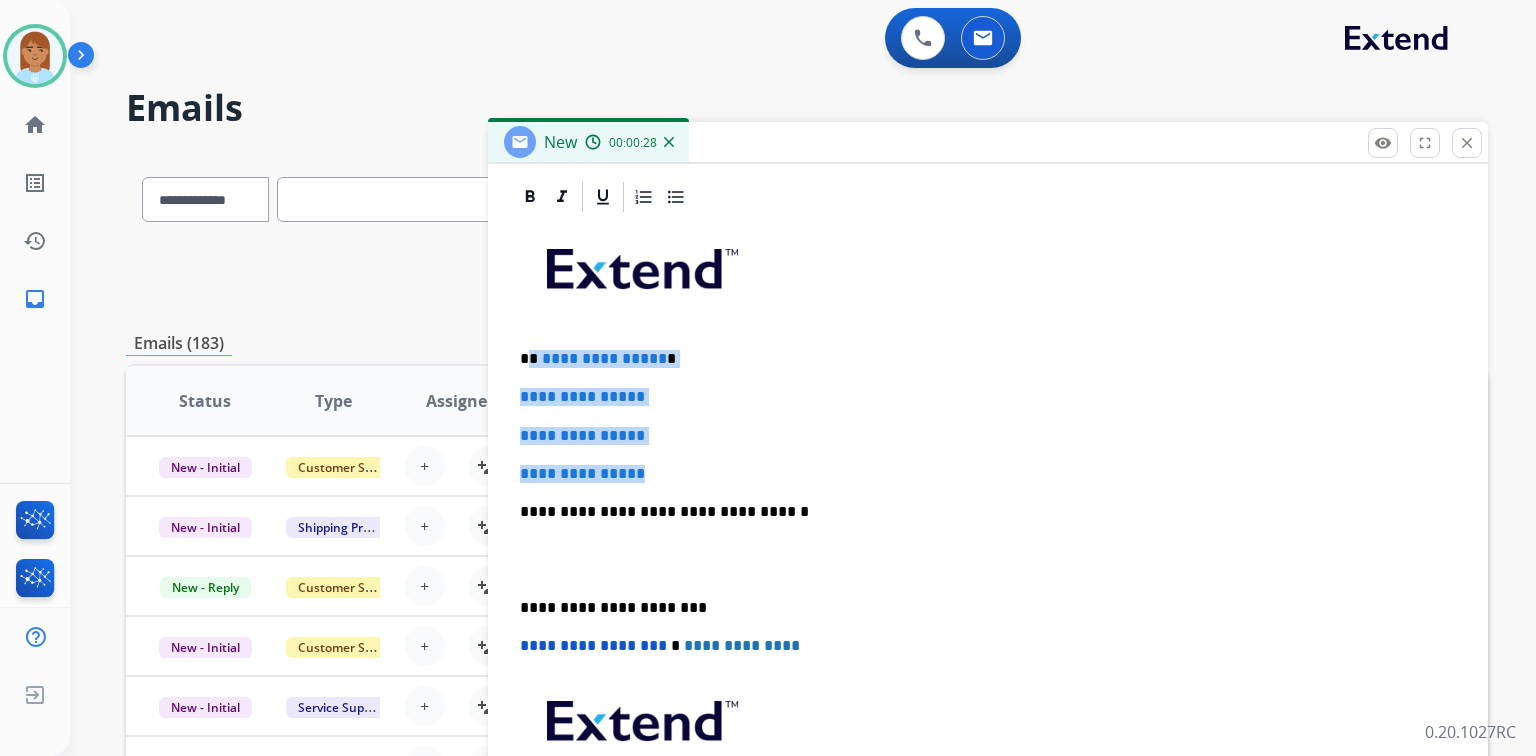 drag, startPoint x: 529, startPoint y: 356, endPoint x: 705, endPoint y: 460, distance: 204.43092 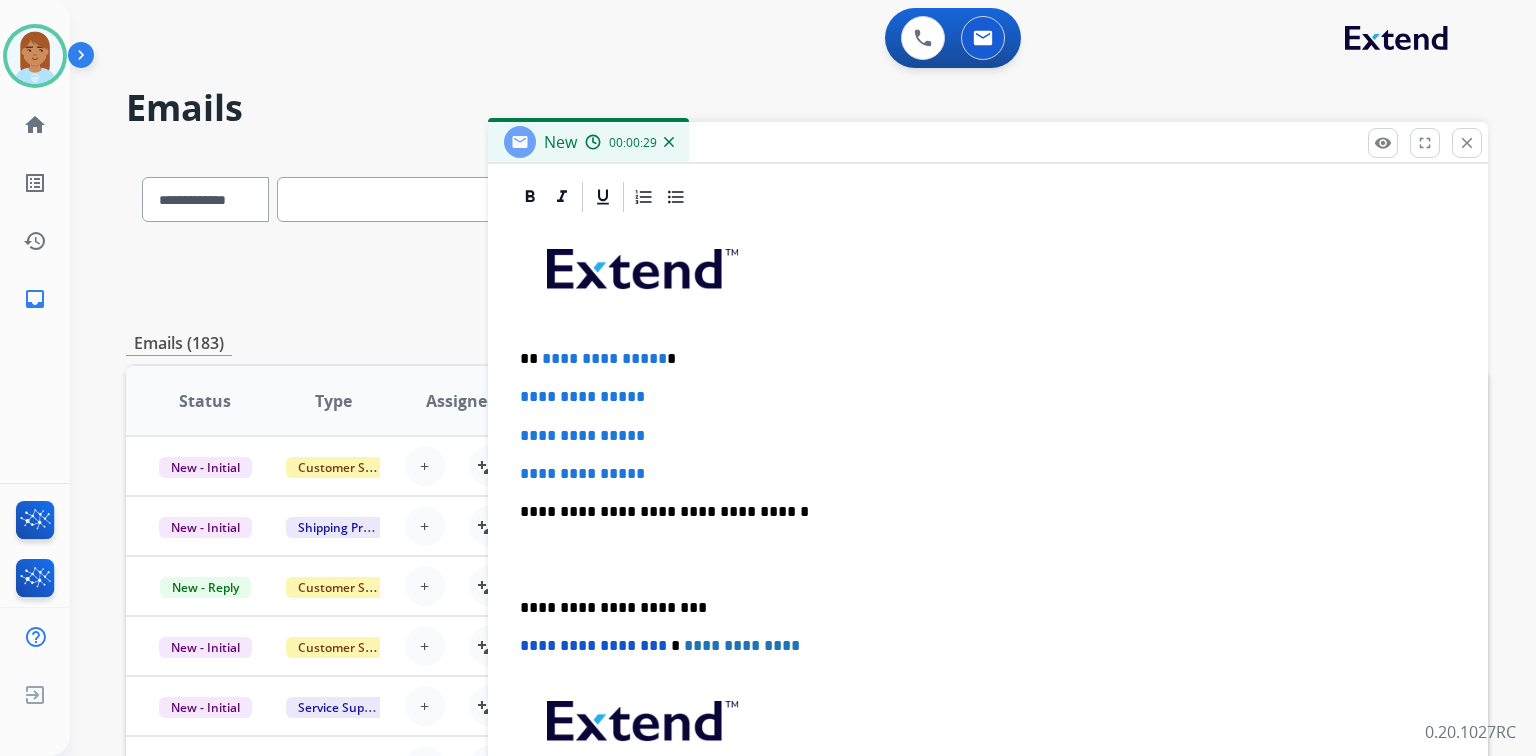 scroll, scrollTop: 344, scrollLeft: 0, axis: vertical 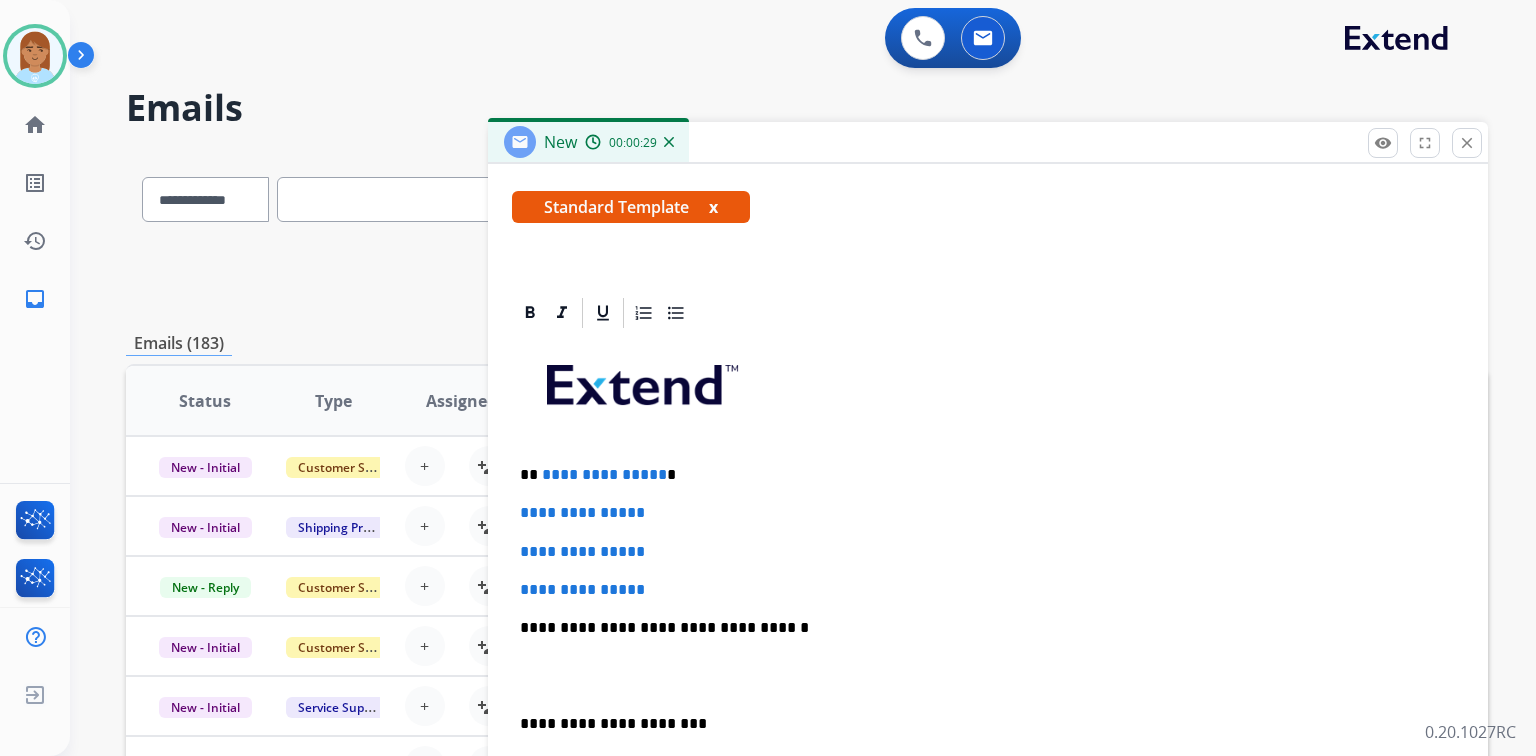 type 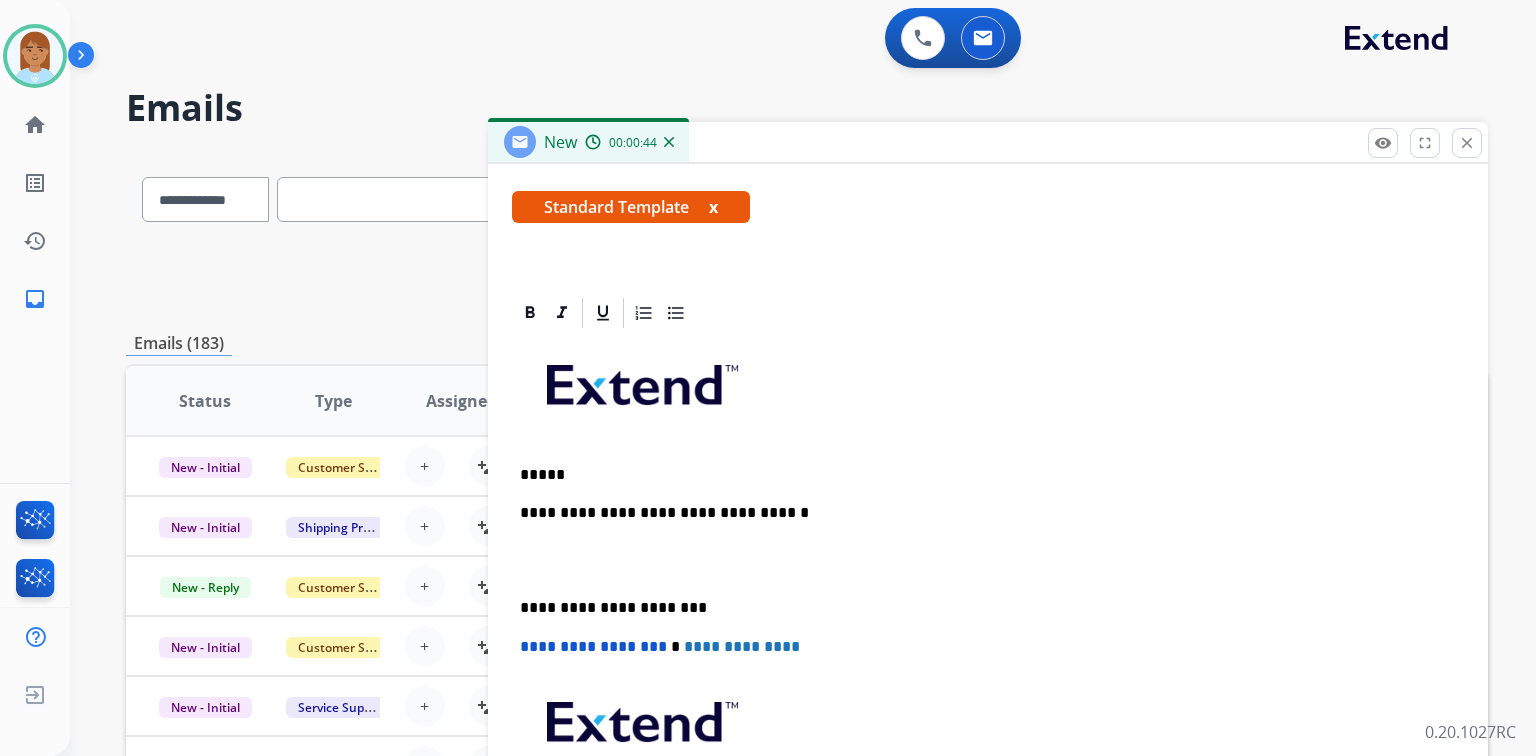click on "**********" at bounding box center [988, 617] 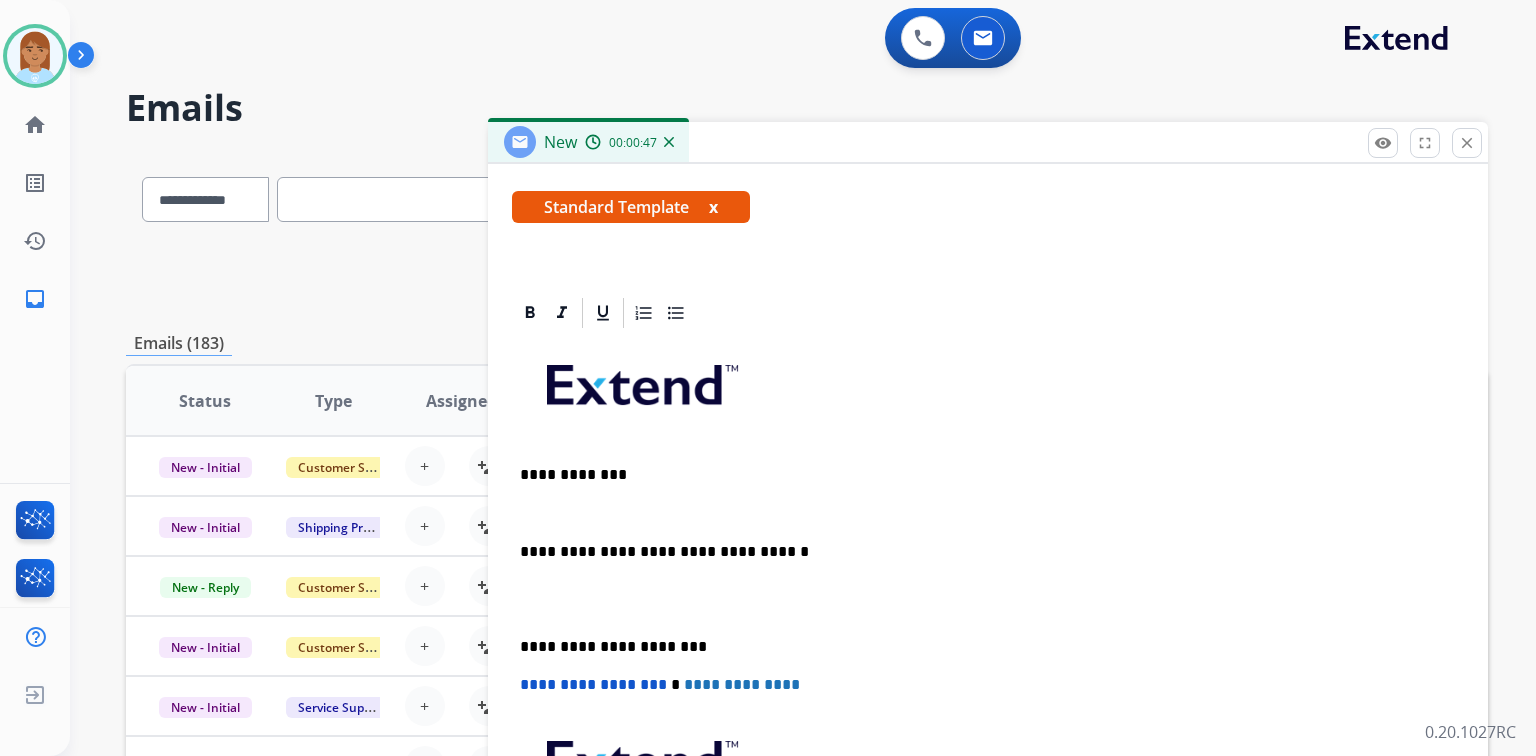 scroll, scrollTop: 383, scrollLeft: 0, axis: vertical 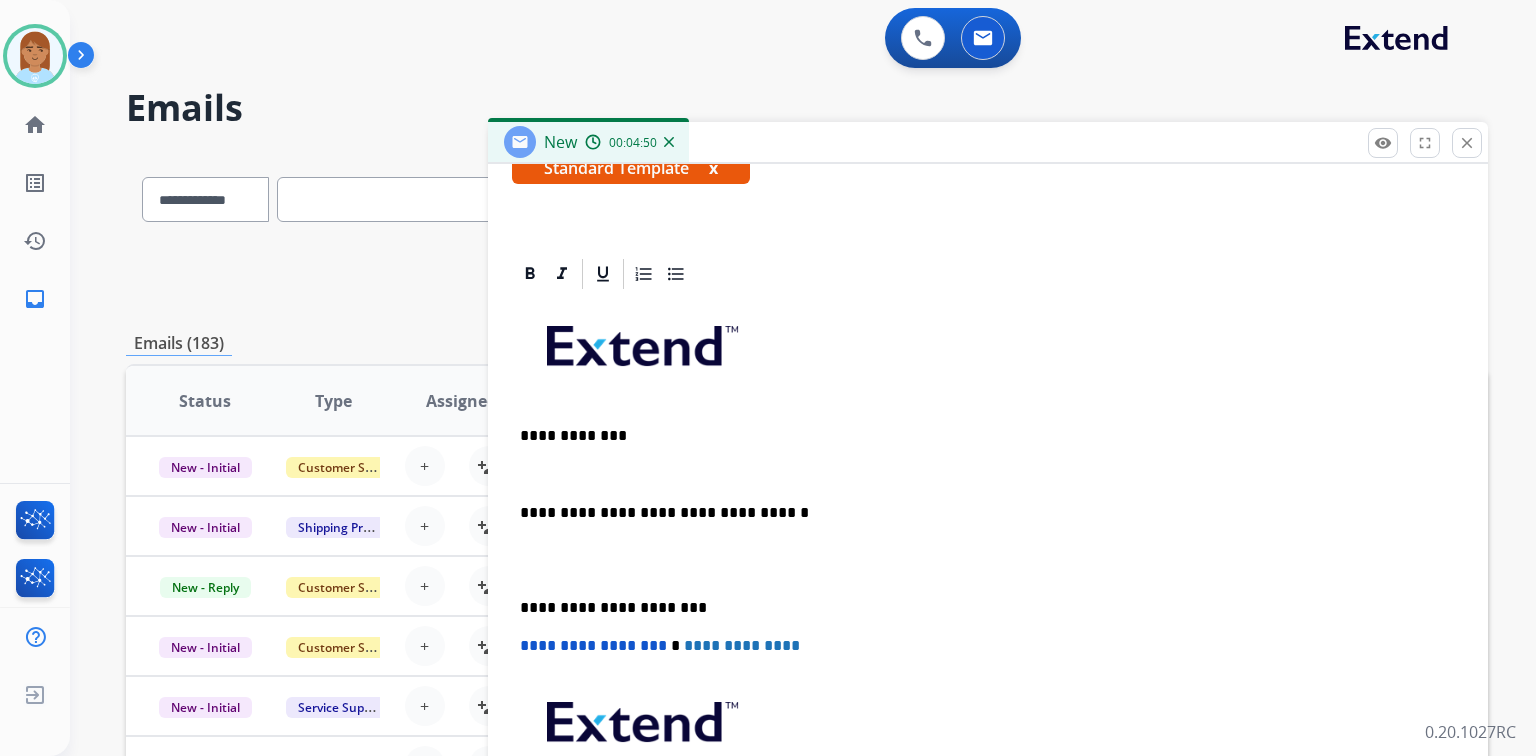 click on "**********" at bounding box center (980, 436) 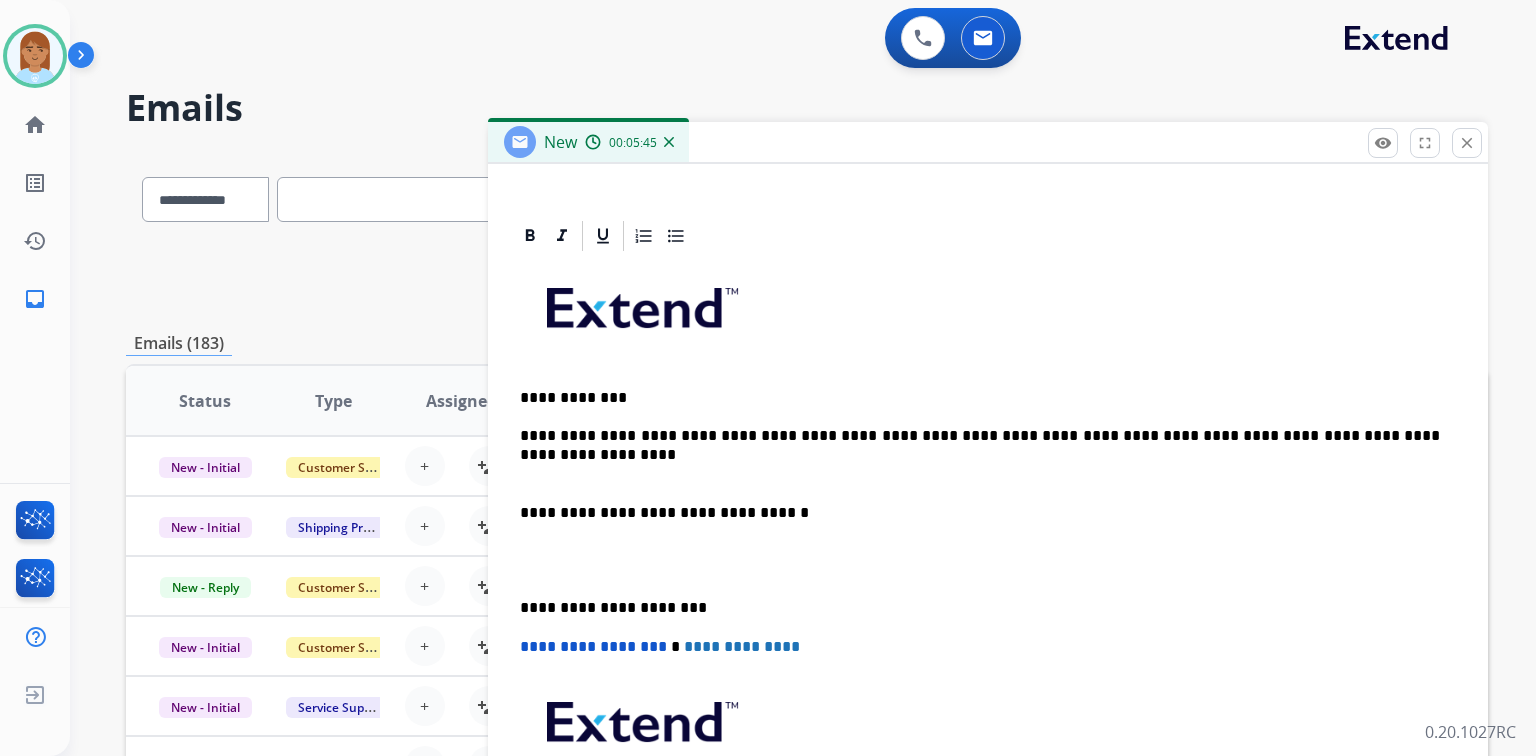 scroll, scrollTop: 440, scrollLeft: 0, axis: vertical 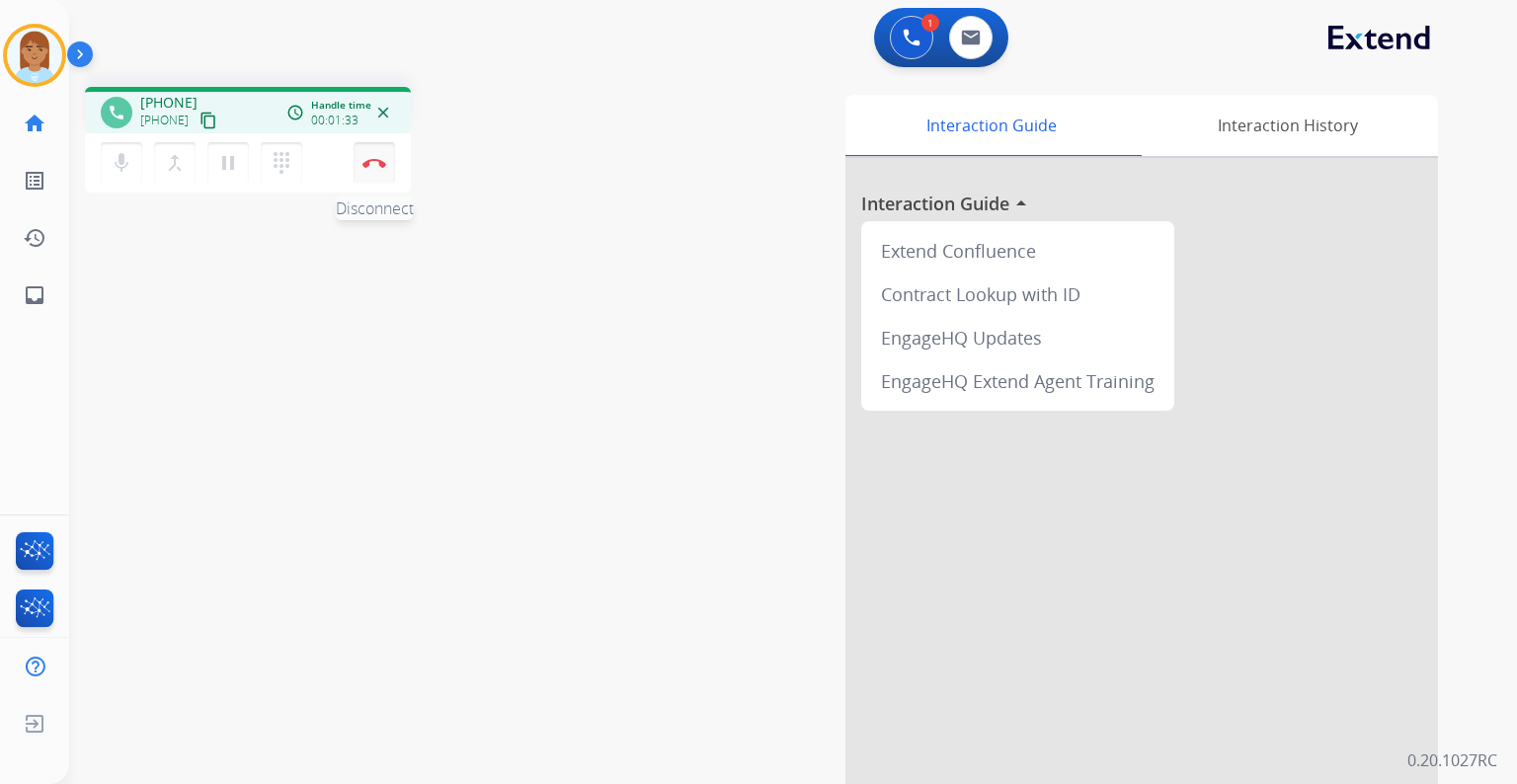 click at bounding box center [374, 163] 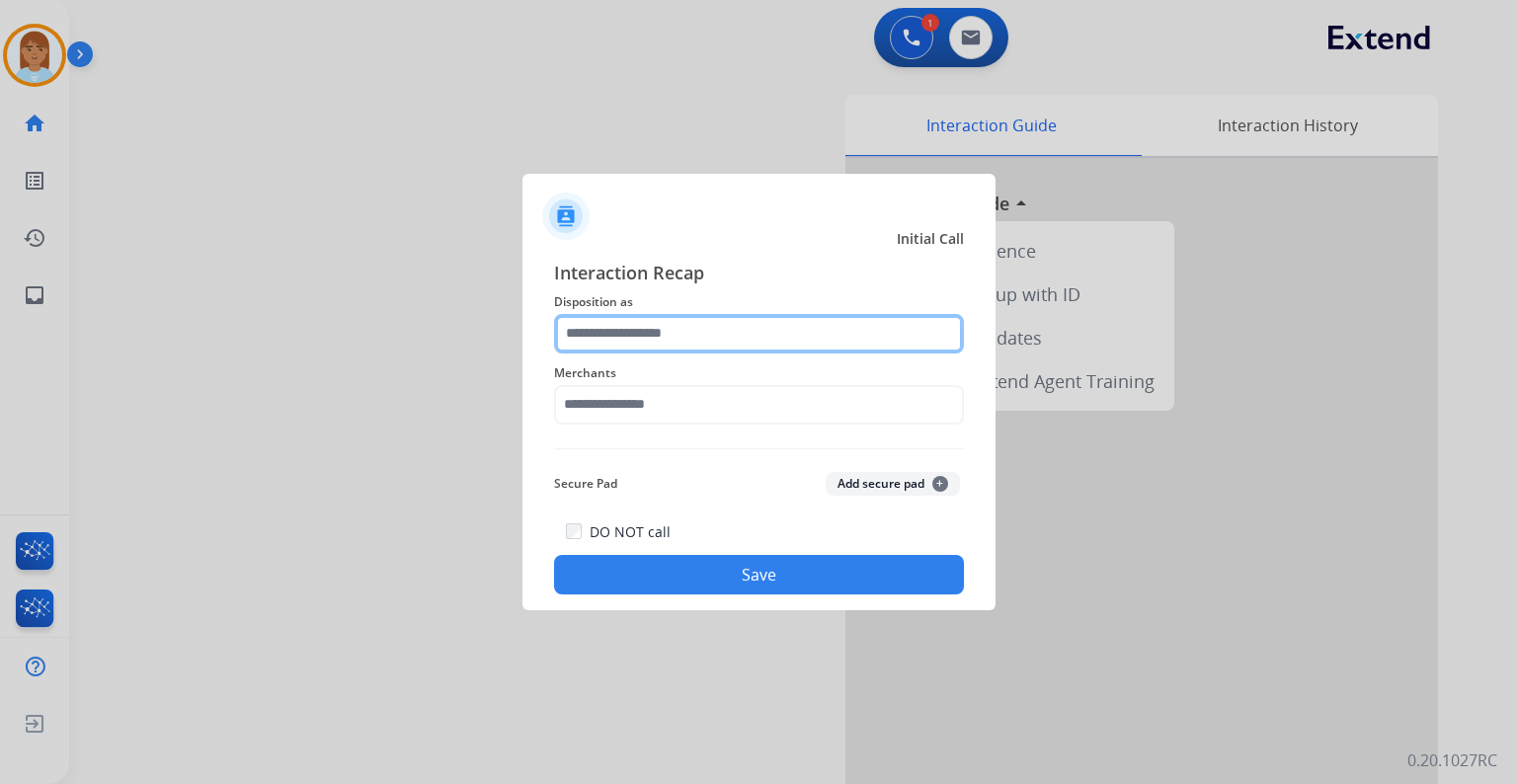 click 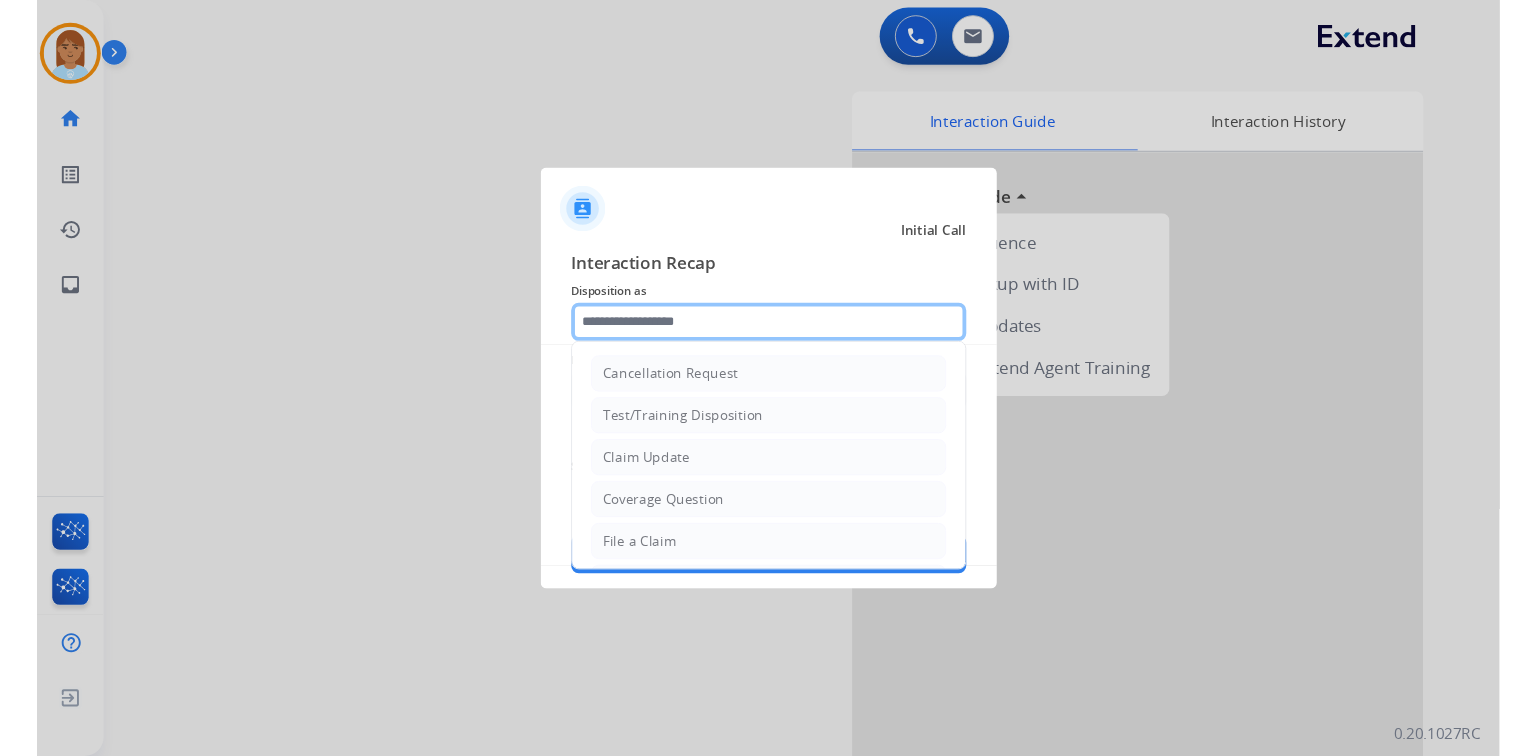 scroll, scrollTop: 307, scrollLeft: 0, axis: vertical 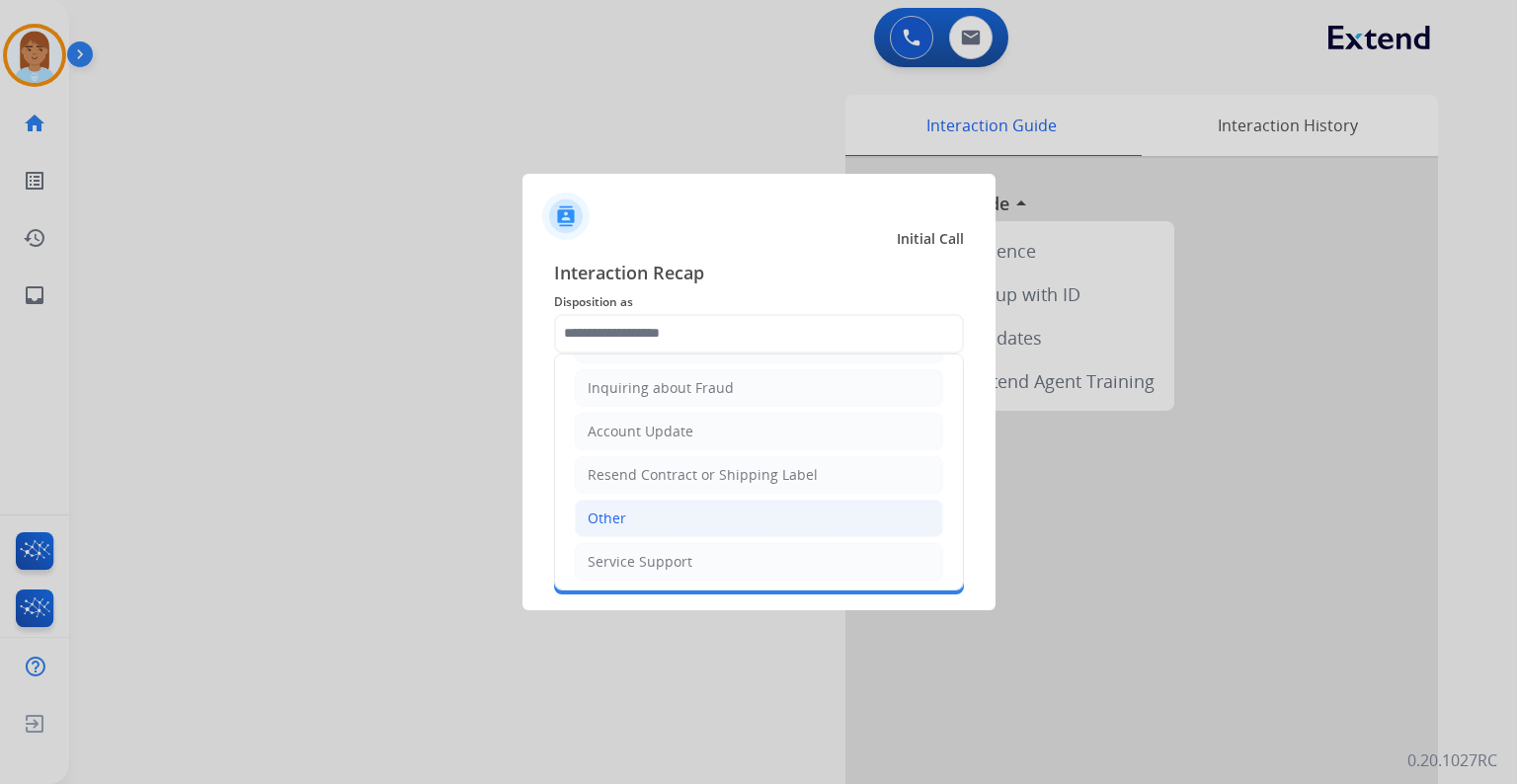 click on "Other" 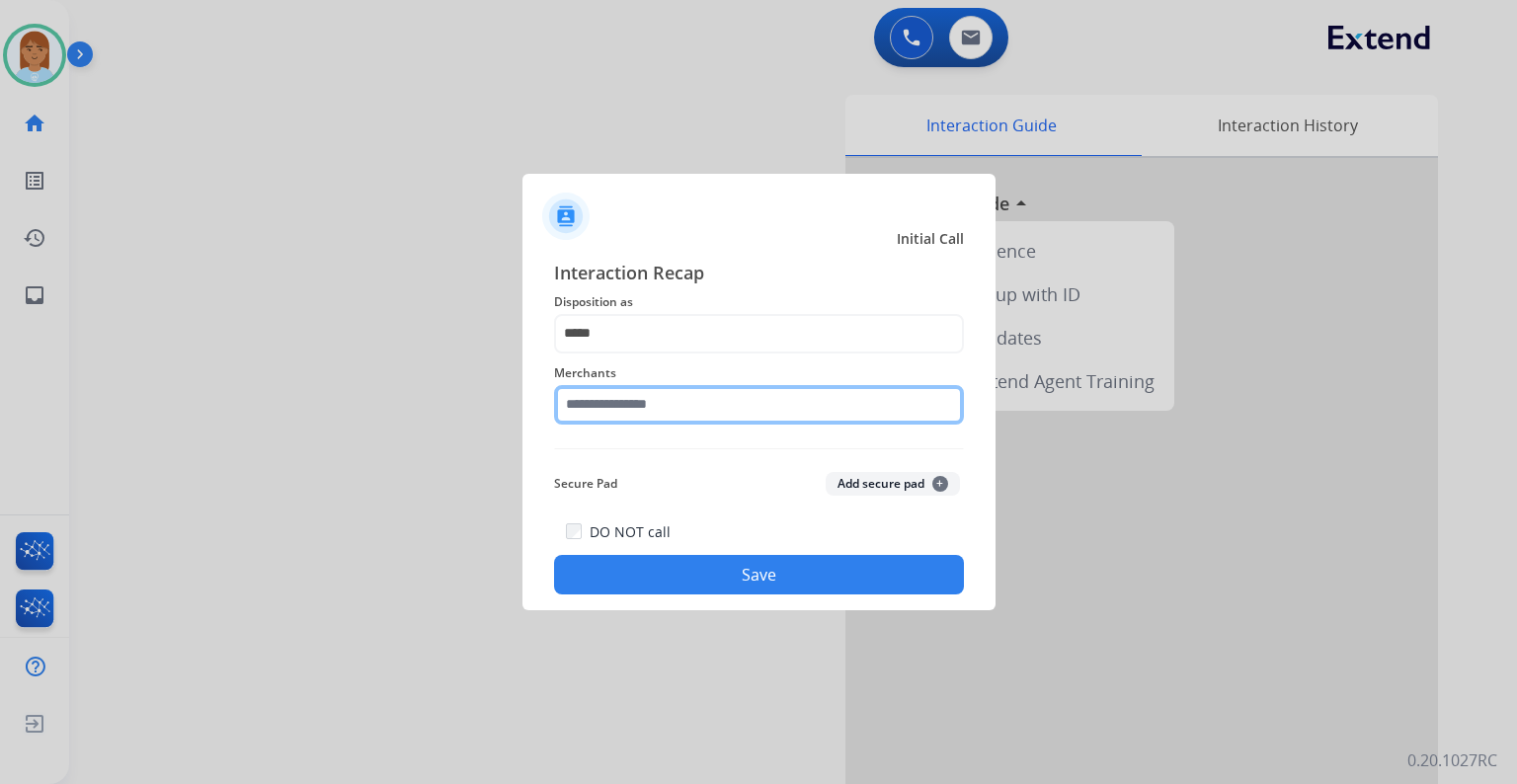 click 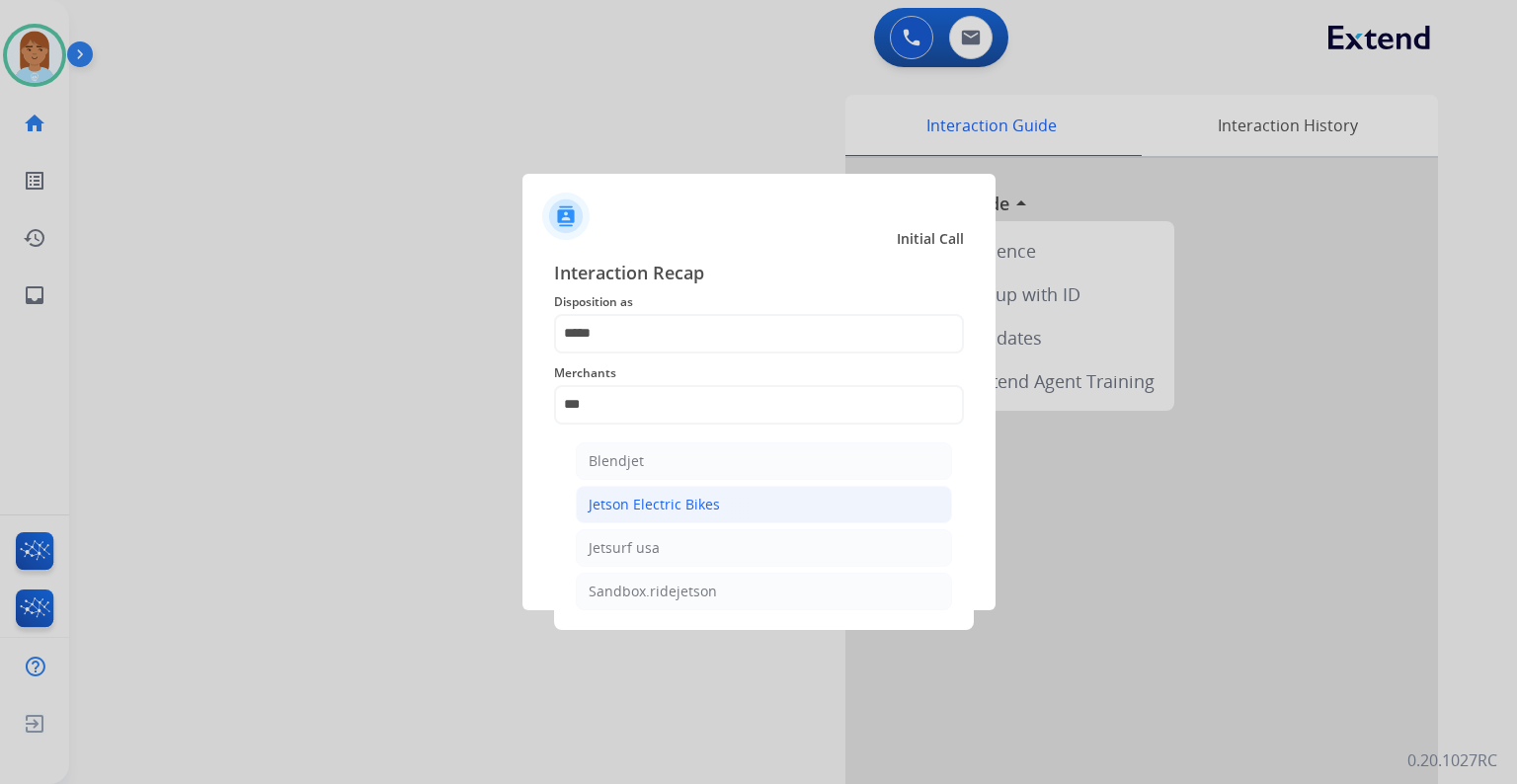 click on "Jetson Electric Bikes" 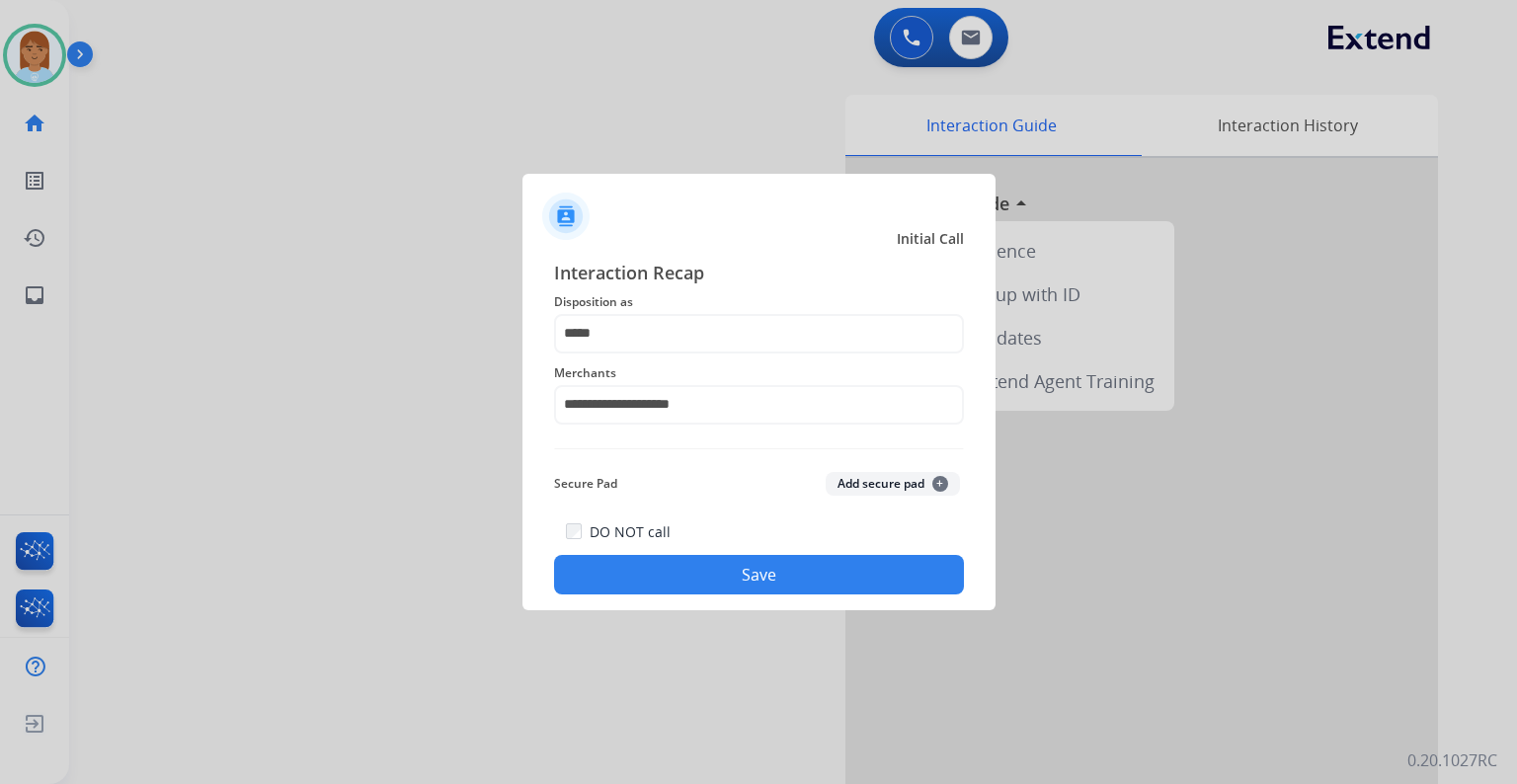 click on "Save" 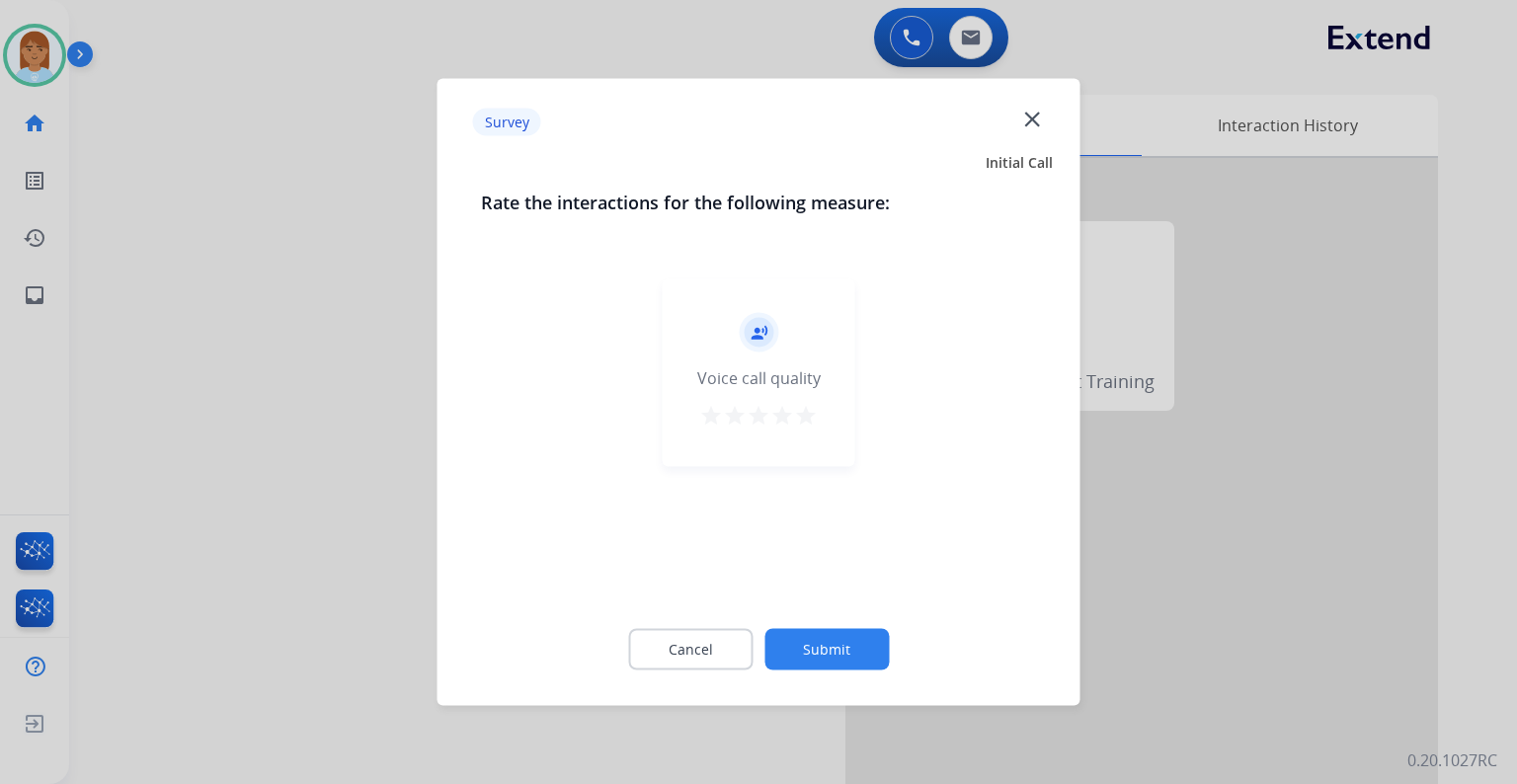 click on "star" at bounding box center (782, 416) 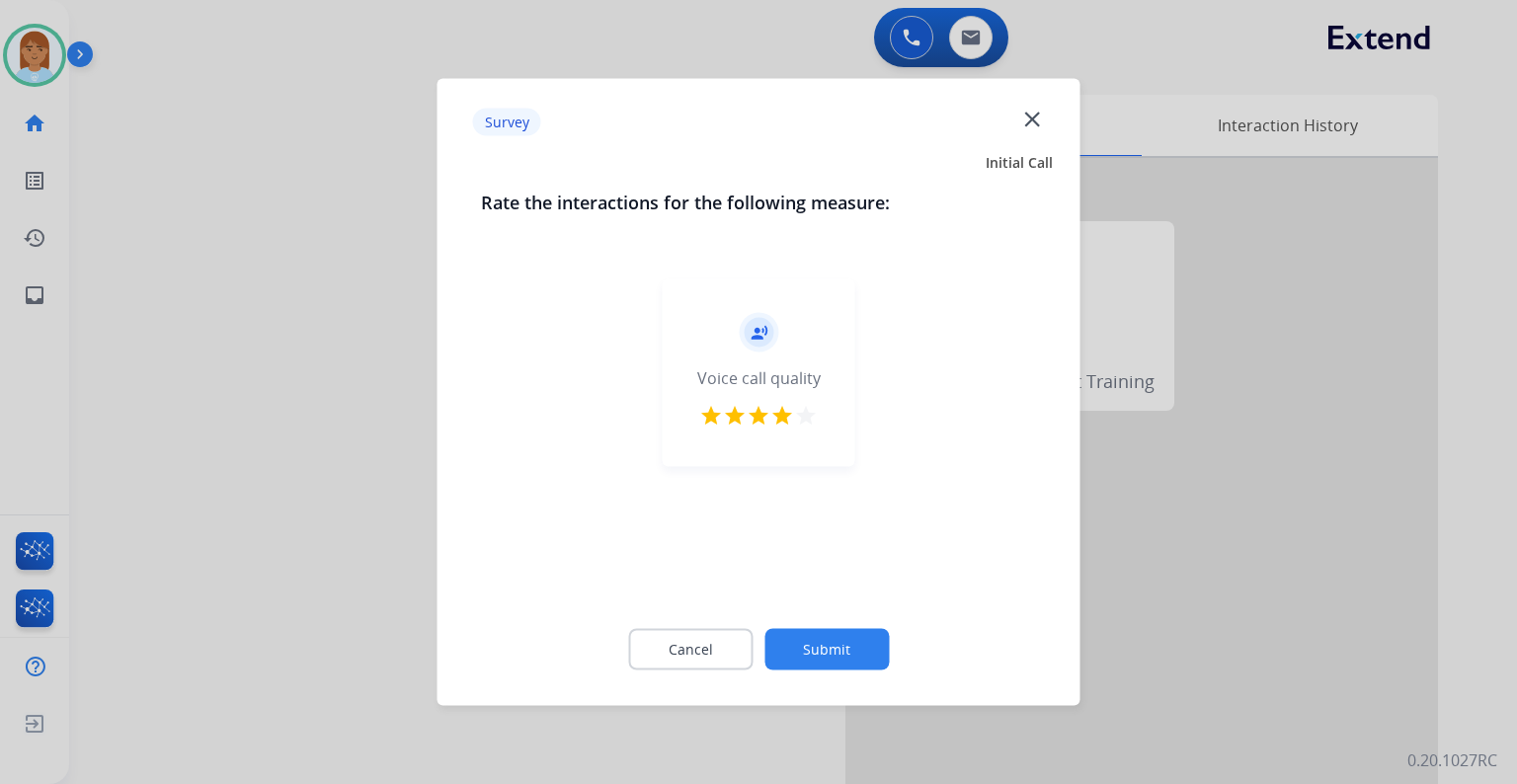 click on "Submit" 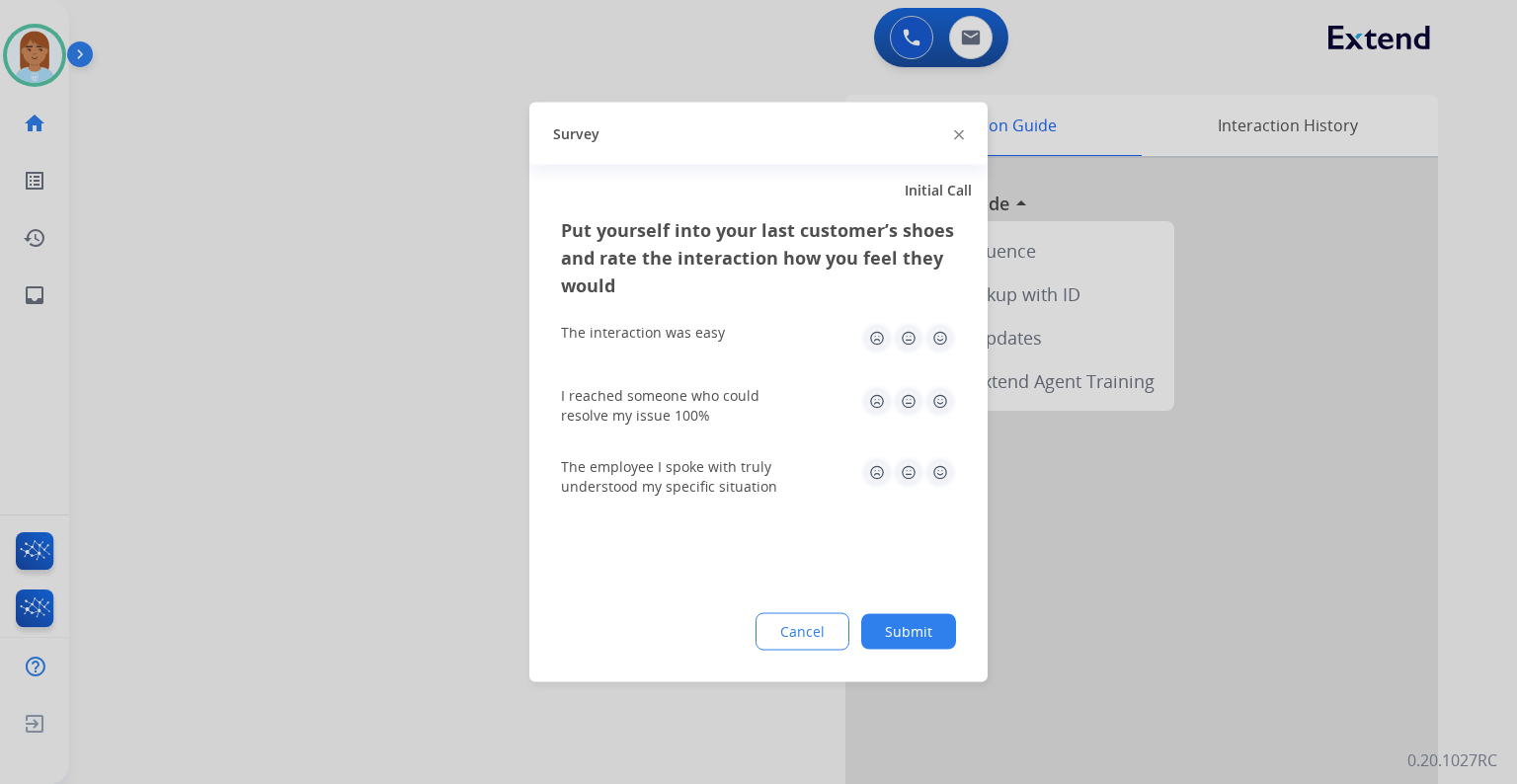 click 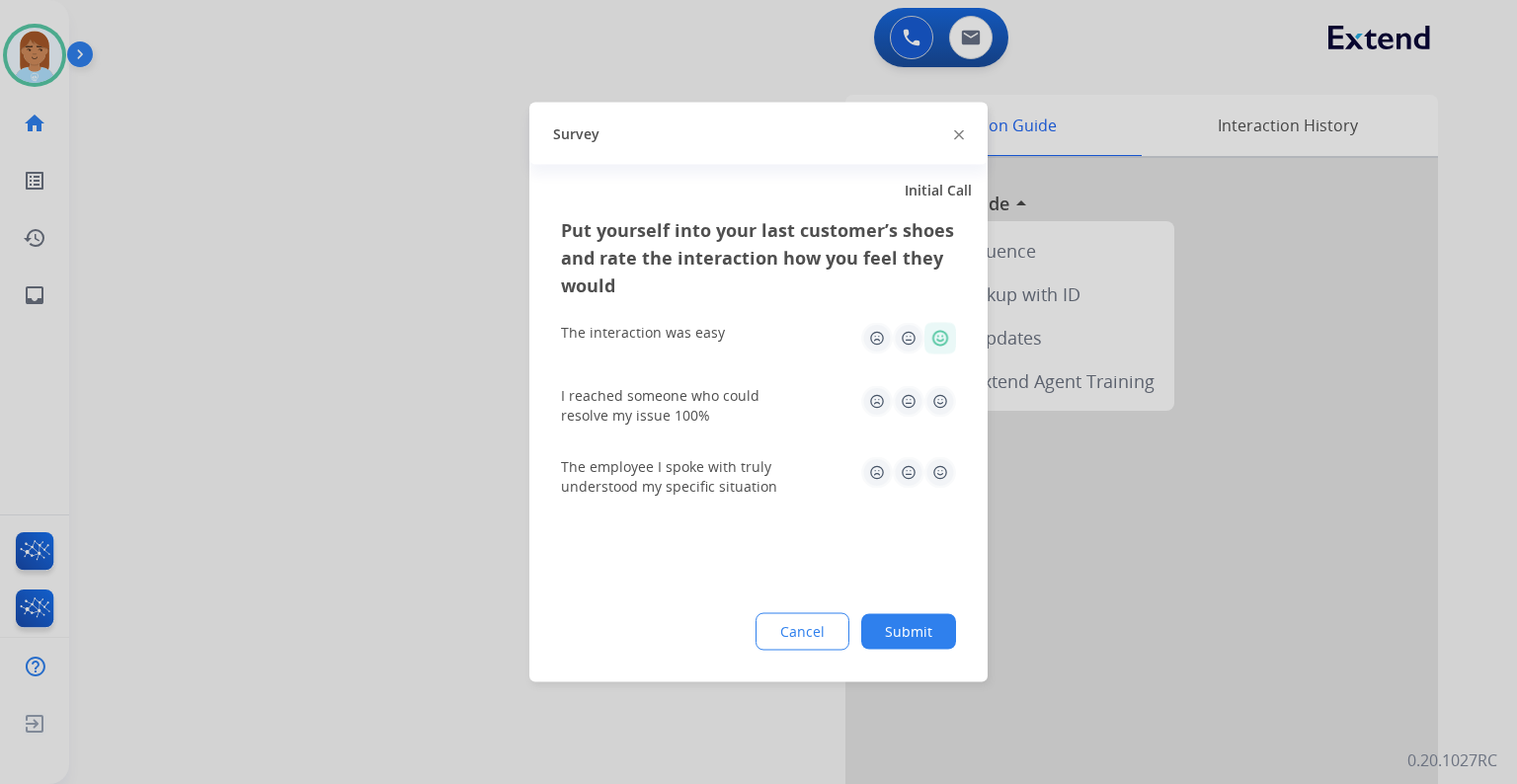 click 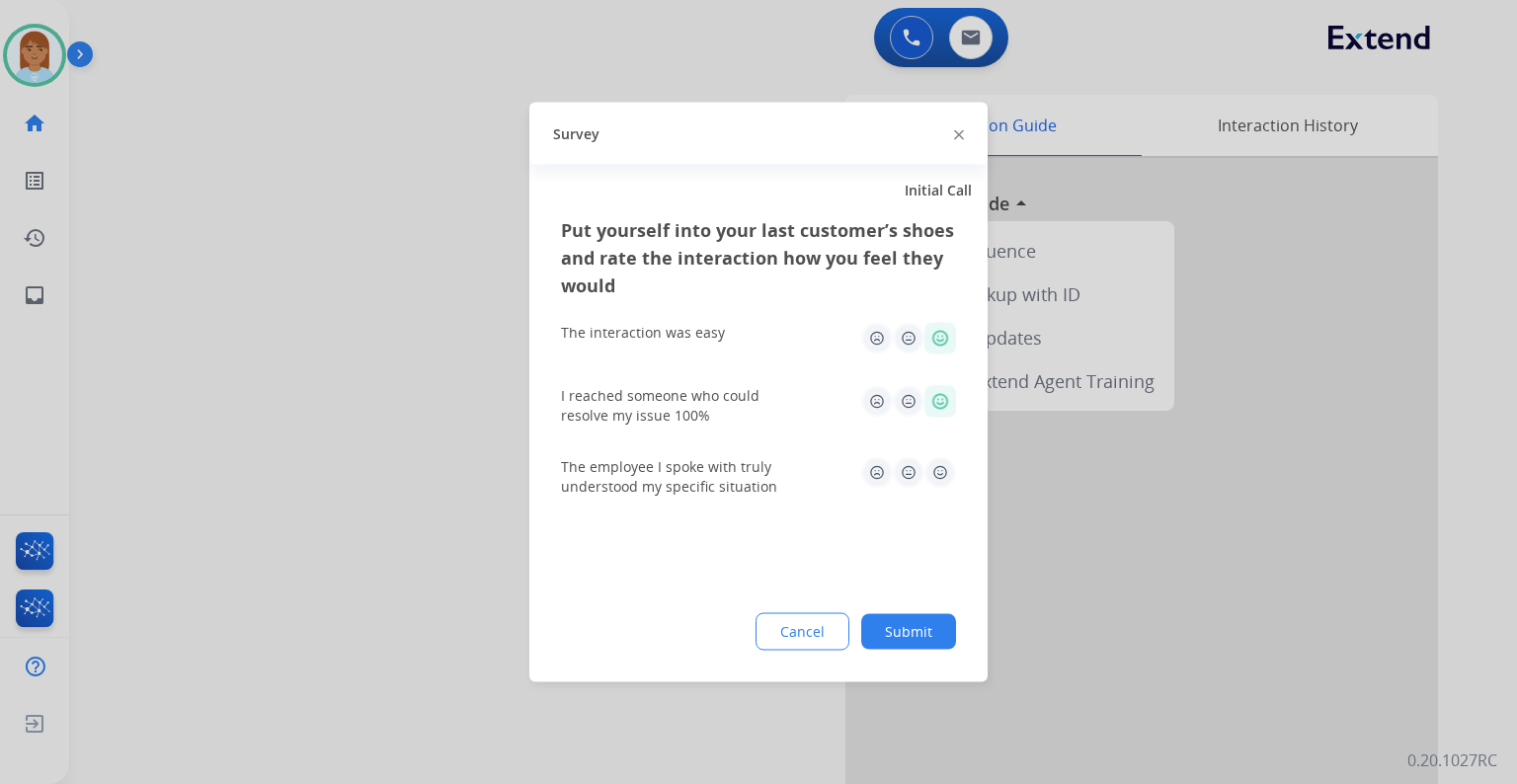 click 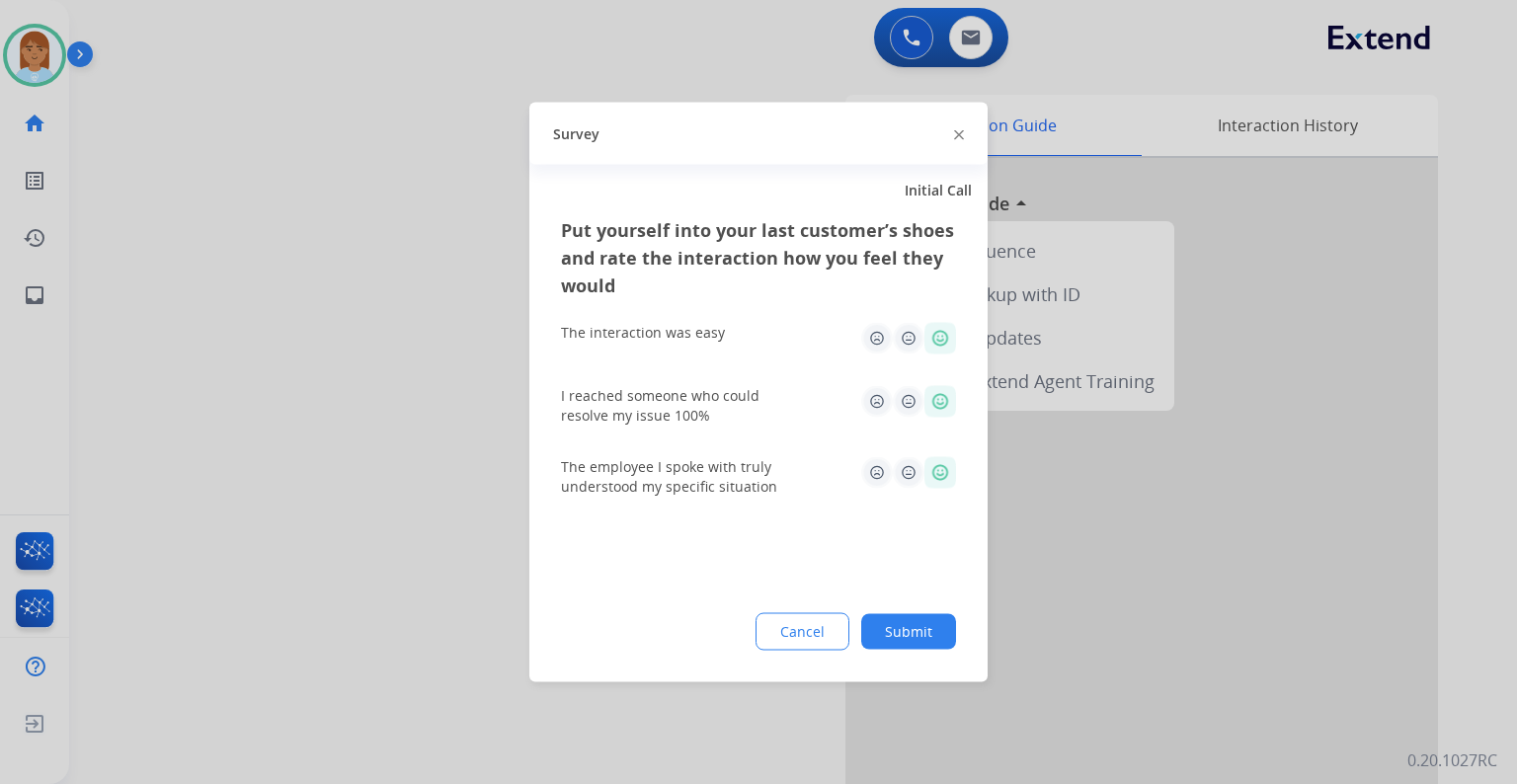 click on "Put yourself into your last customer’s shoes and rate the interaction how you feel they would  The interaction was easy   I reached someone who could resolve my issue 100%   The employee I spoke with truly understood my specific situation  Cancel Submit" 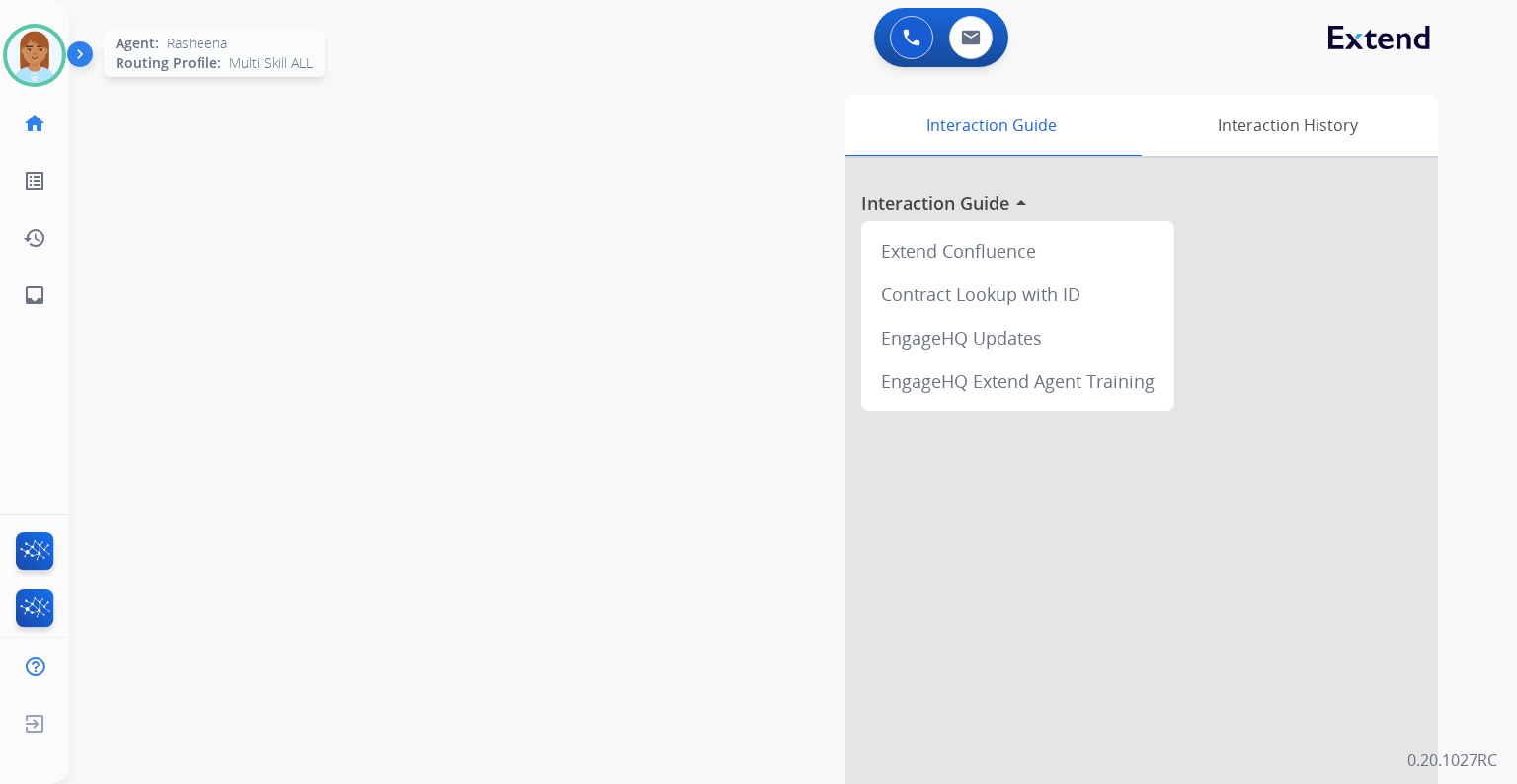 click at bounding box center [35, 55] 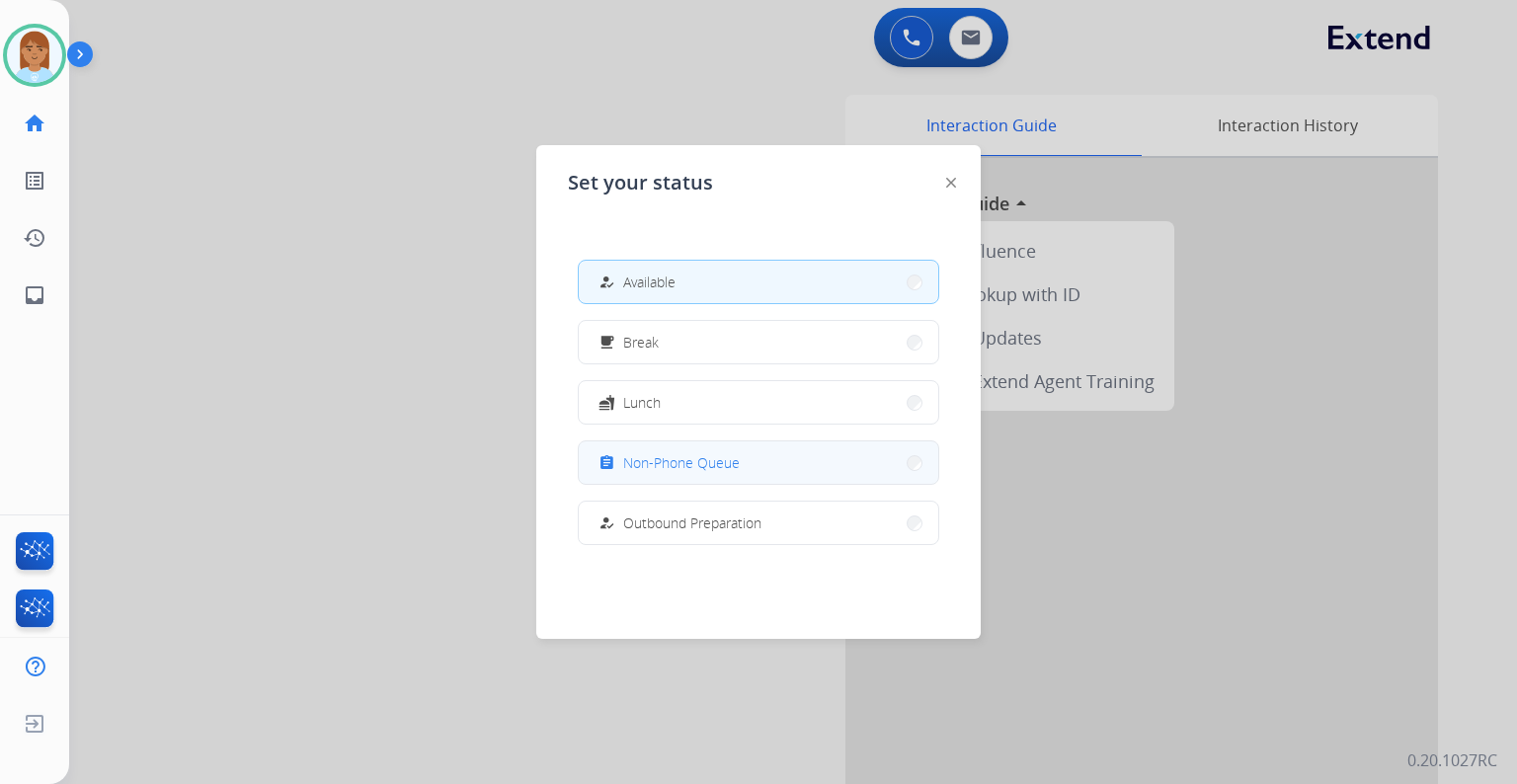 click on "assignment Non-Phone Queue" at bounding box center [758, 462] 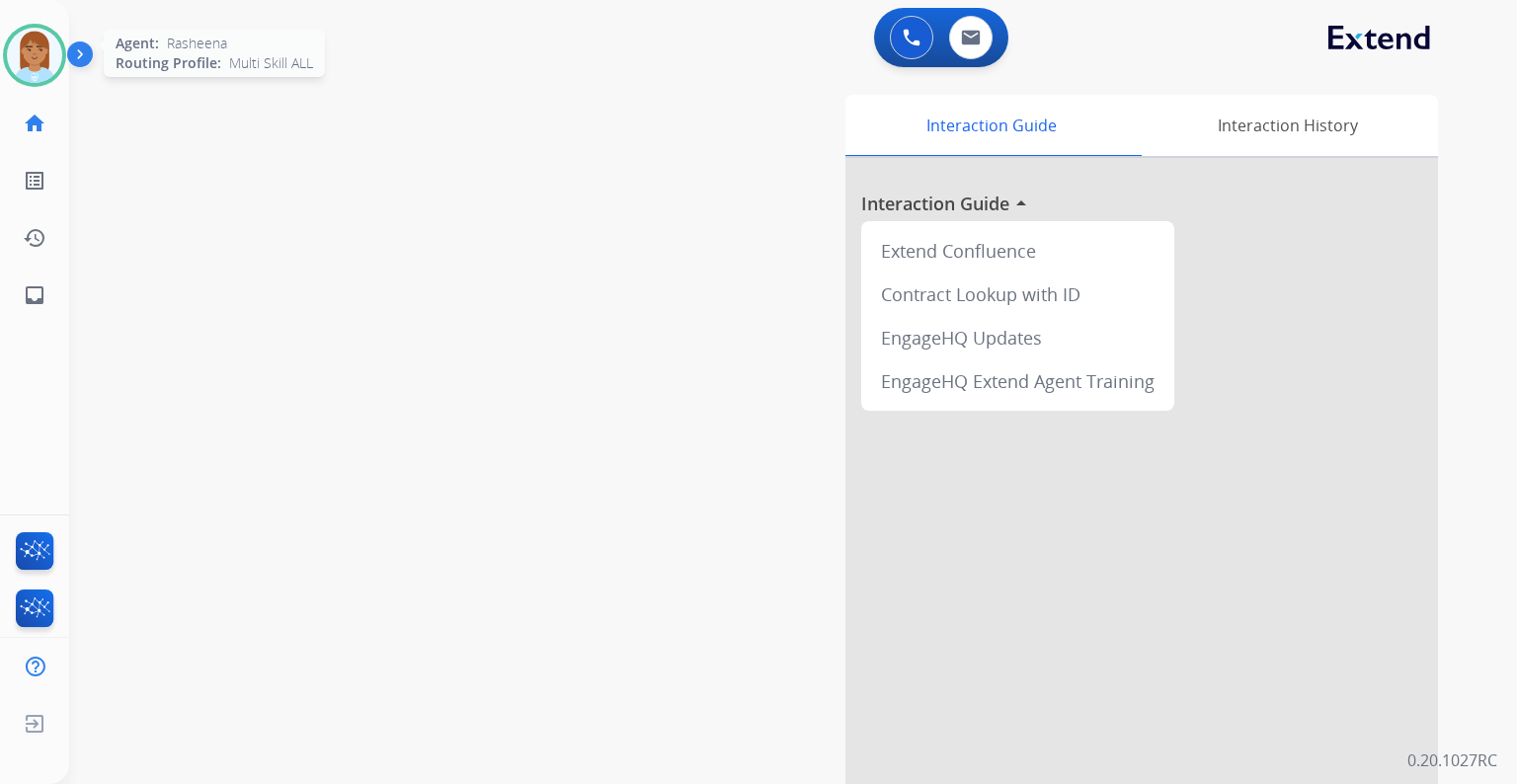 click at bounding box center [35, 55] 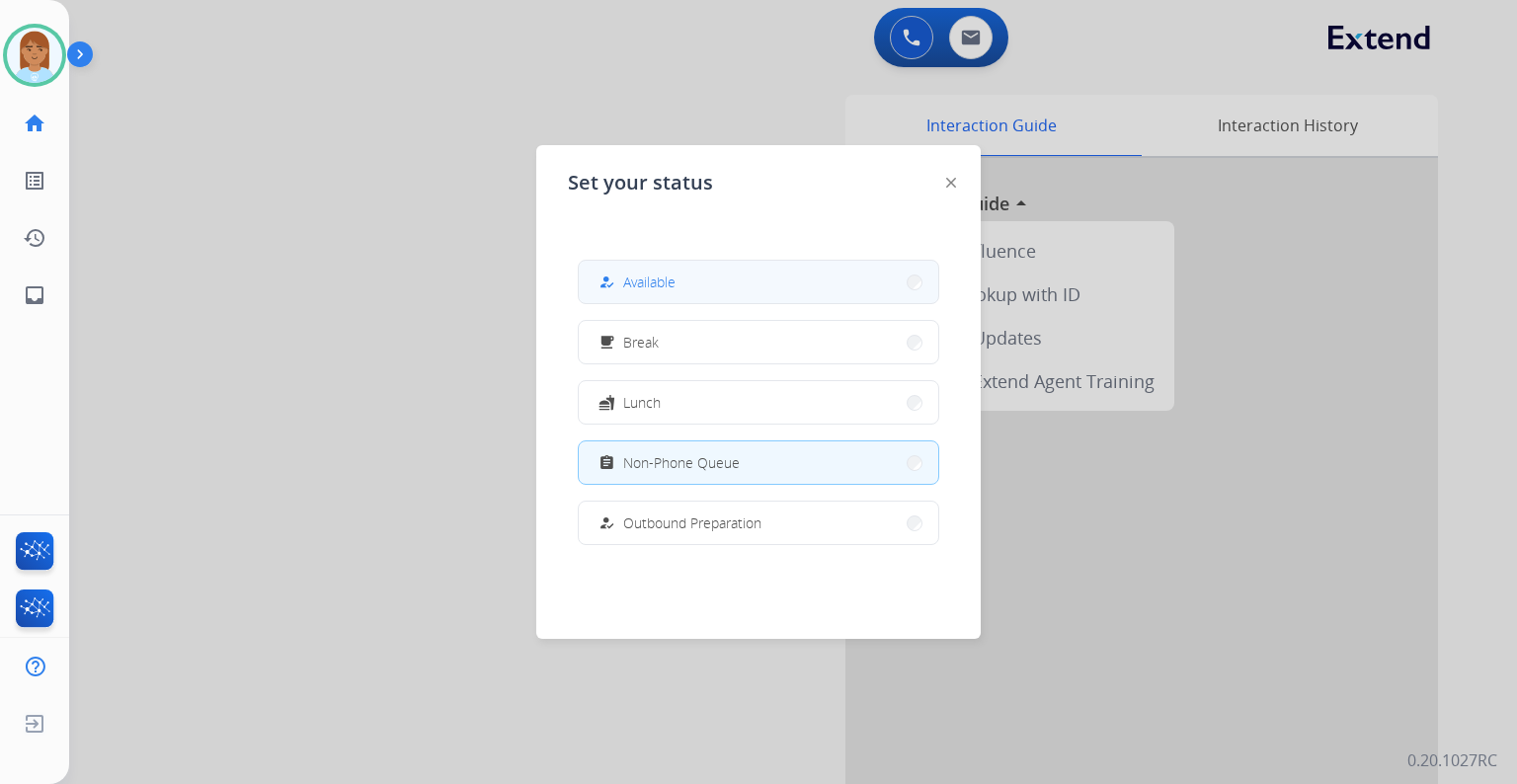 click on "Available" at bounding box center [649, 281] 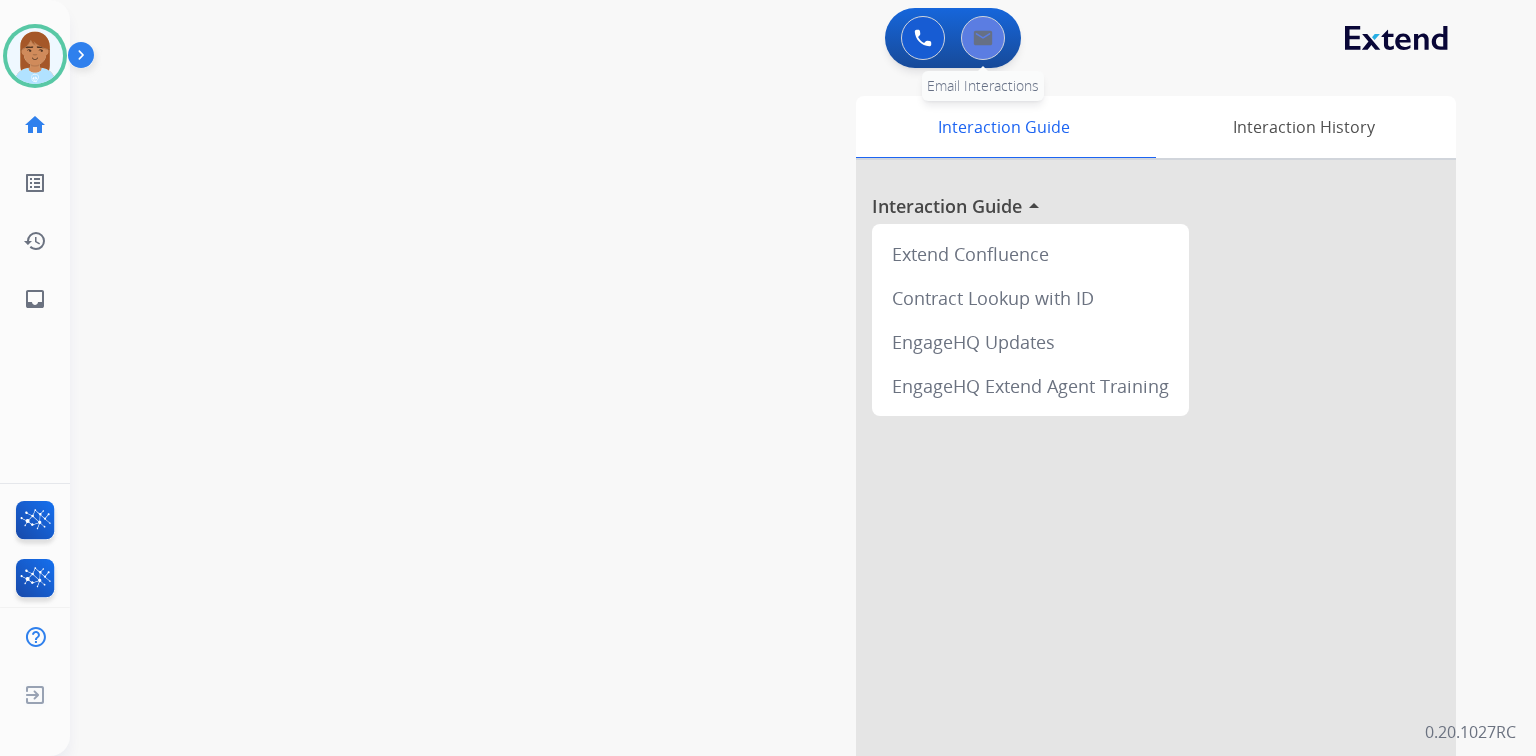 click at bounding box center [983, 38] 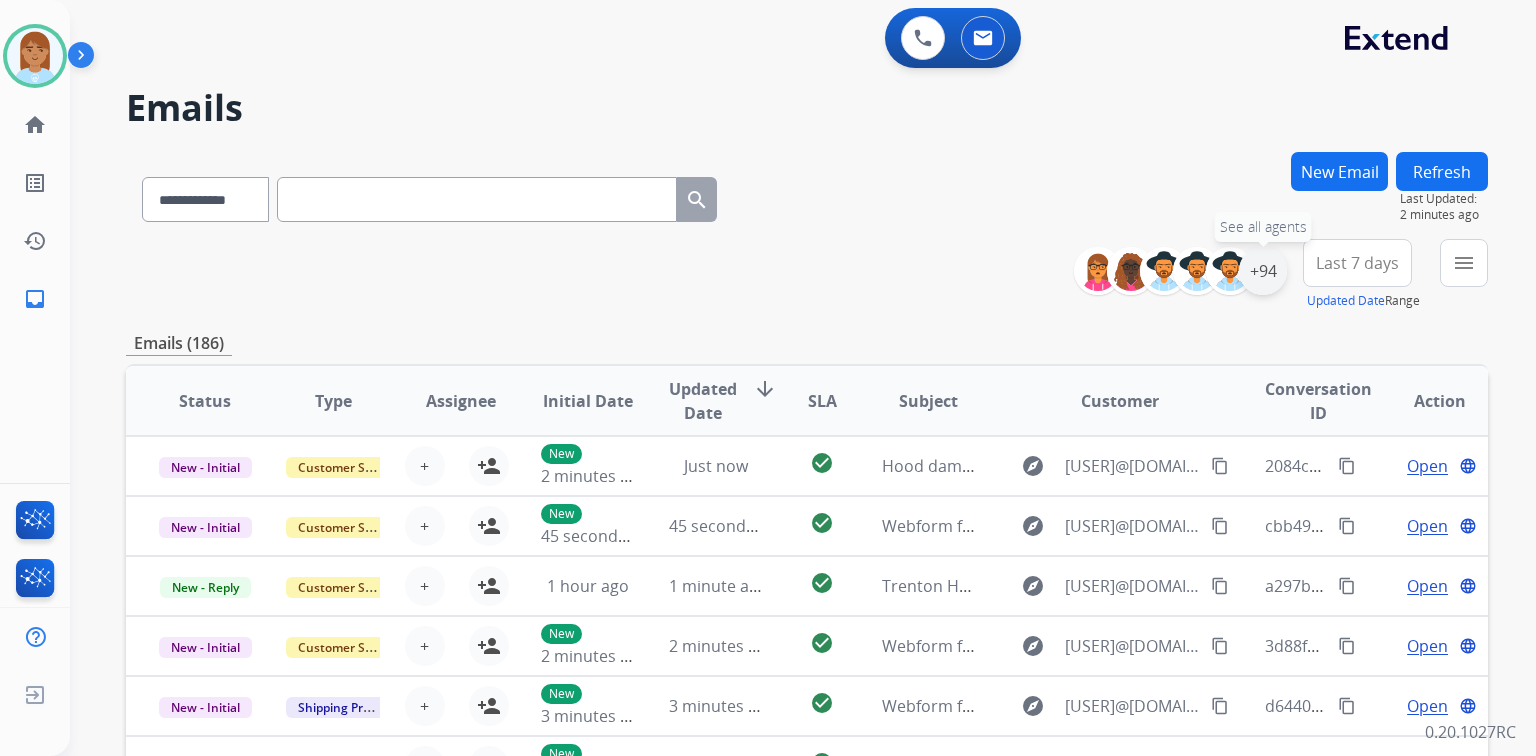 click on "+94" at bounding box center [1263, 271] 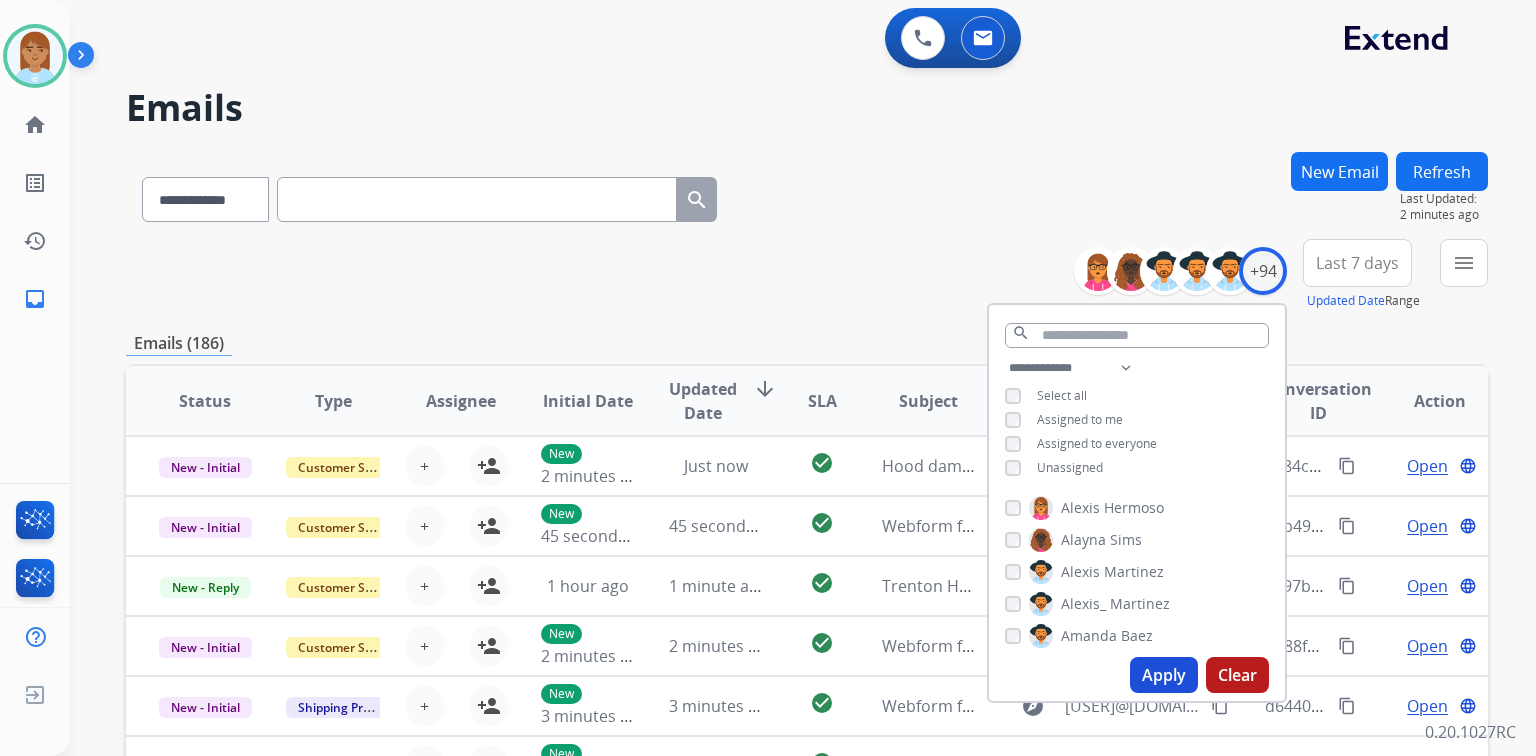 click on "Unassigned" at bounding box center [1070, 467] 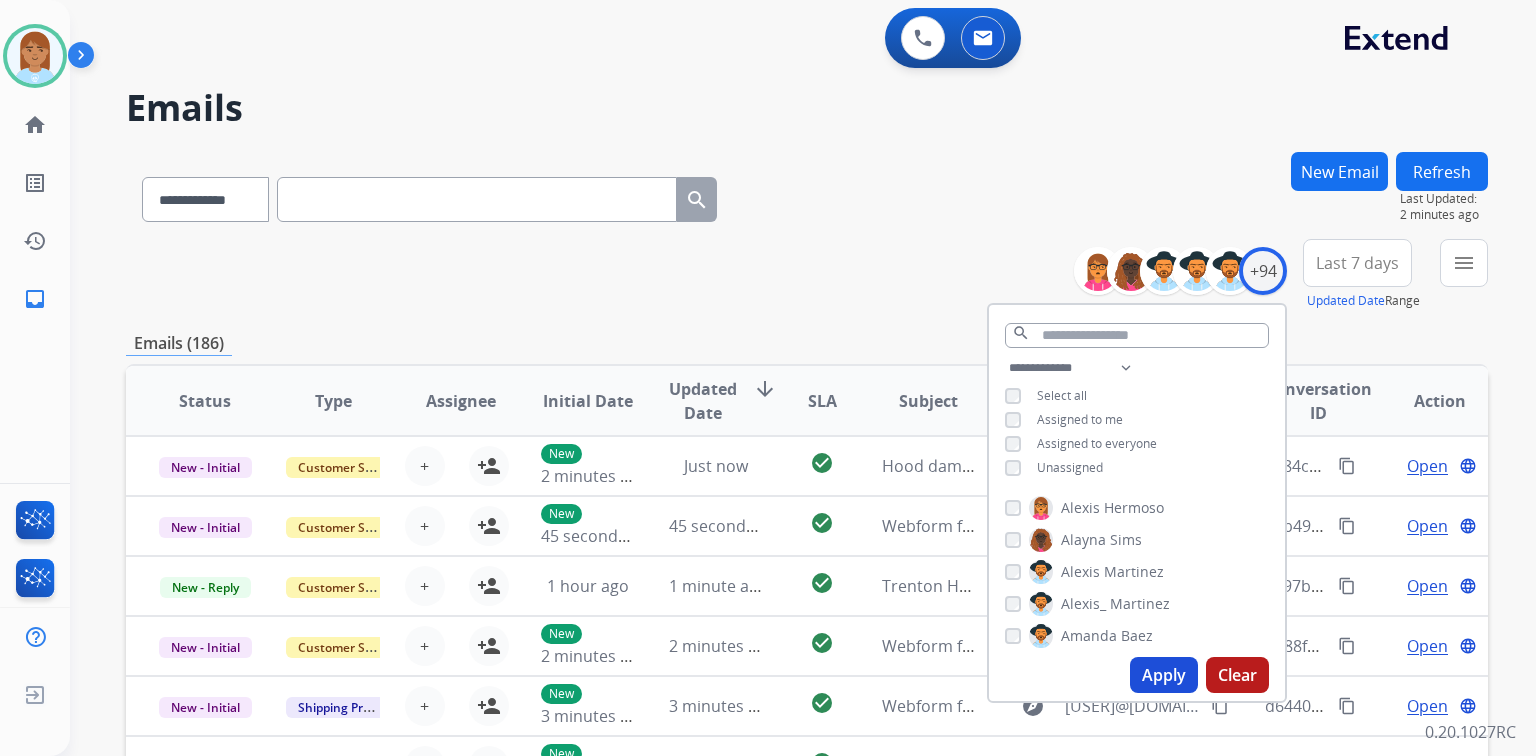 click on "Apply" at bounding box center (1164, 675) 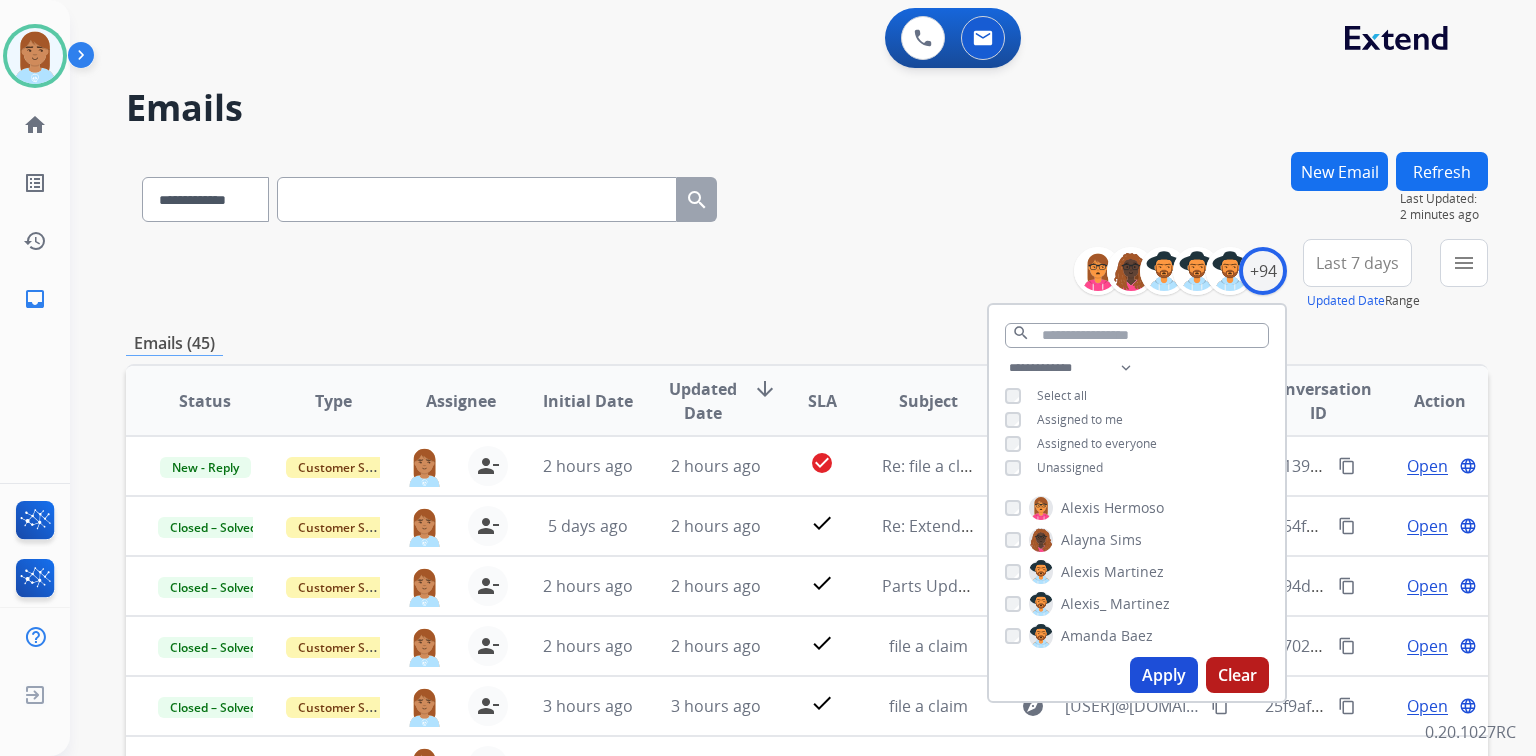 click on "Last 7 days" at bounding box center [1357, 263] 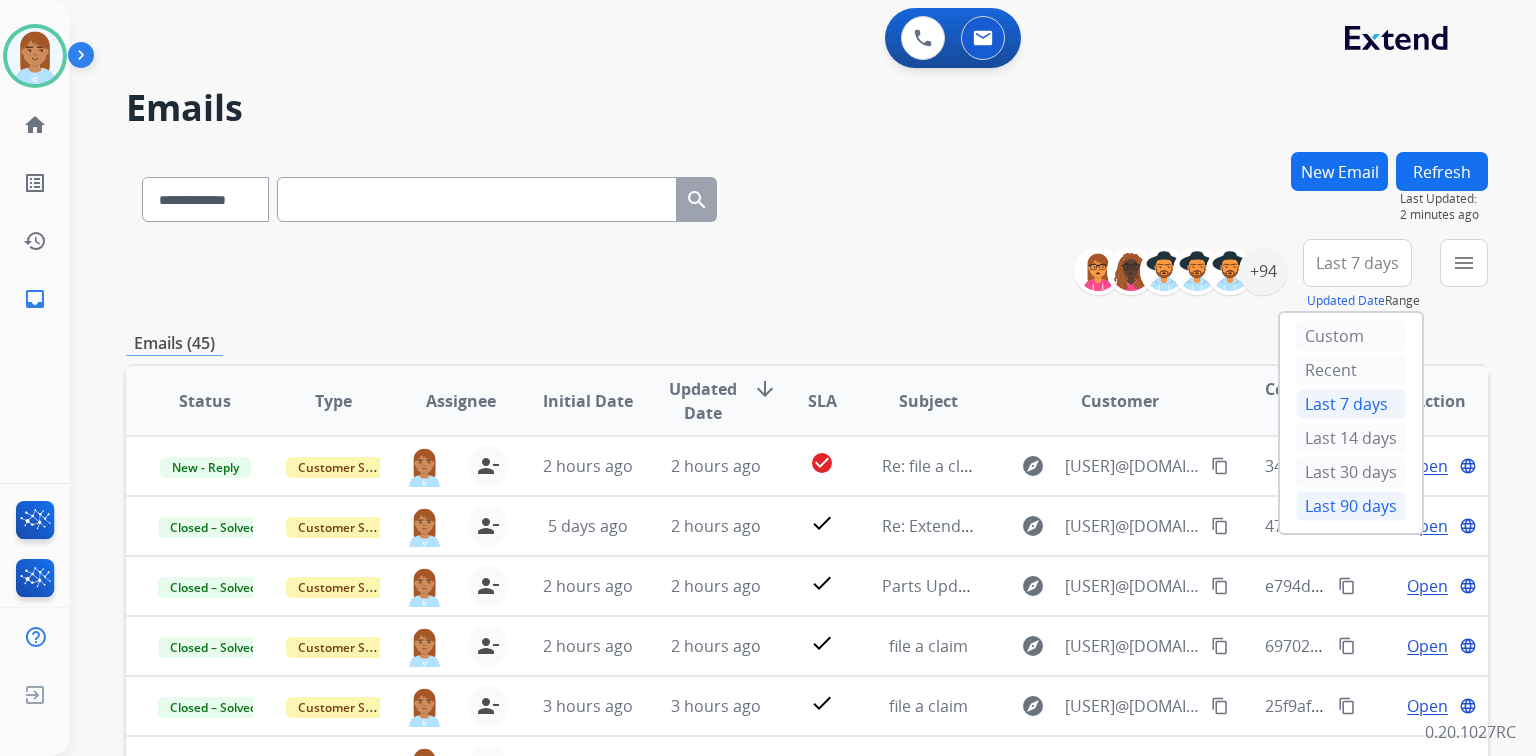 click on "Last 90 days" at bounding box center [1351, 506] 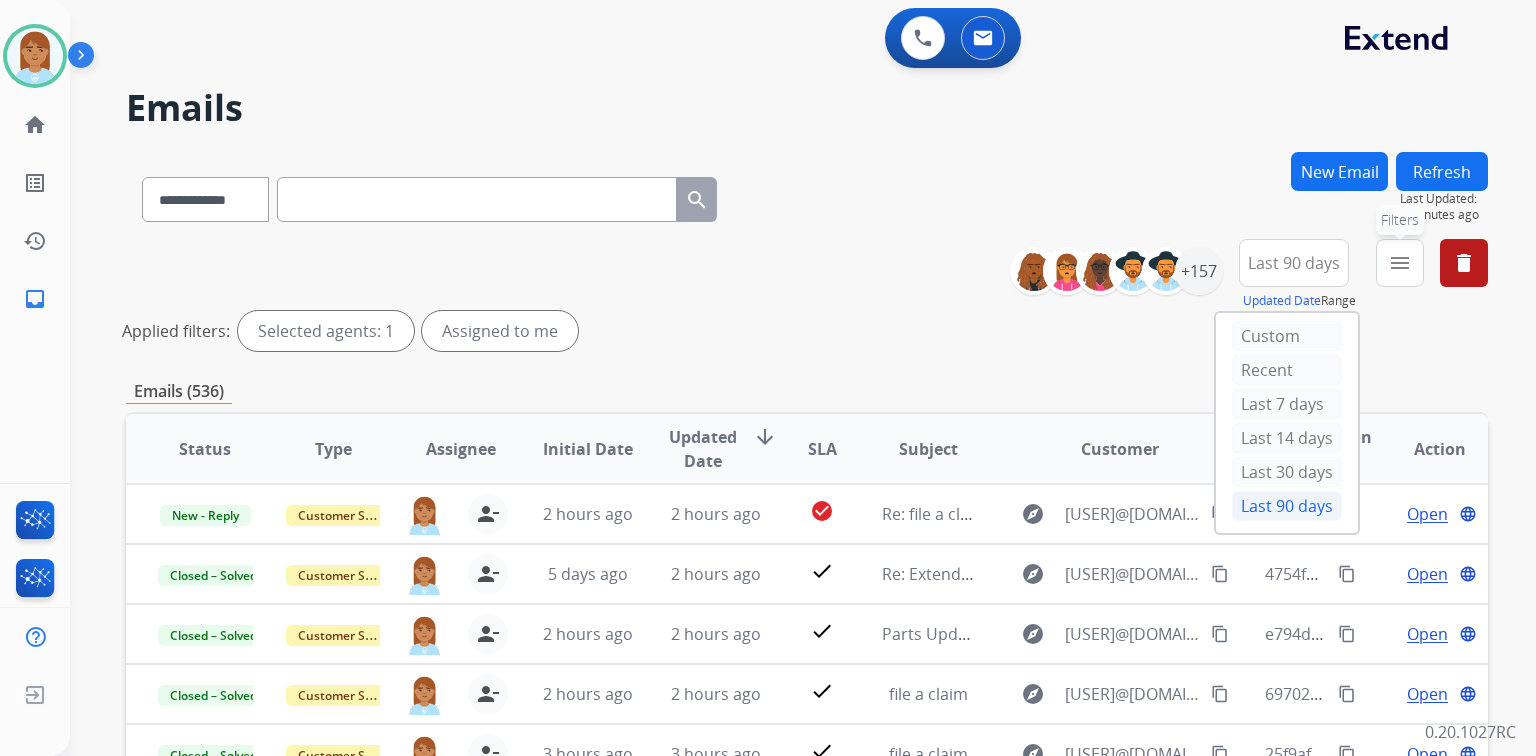 click on "menu" at bounding box center (1400, 263) 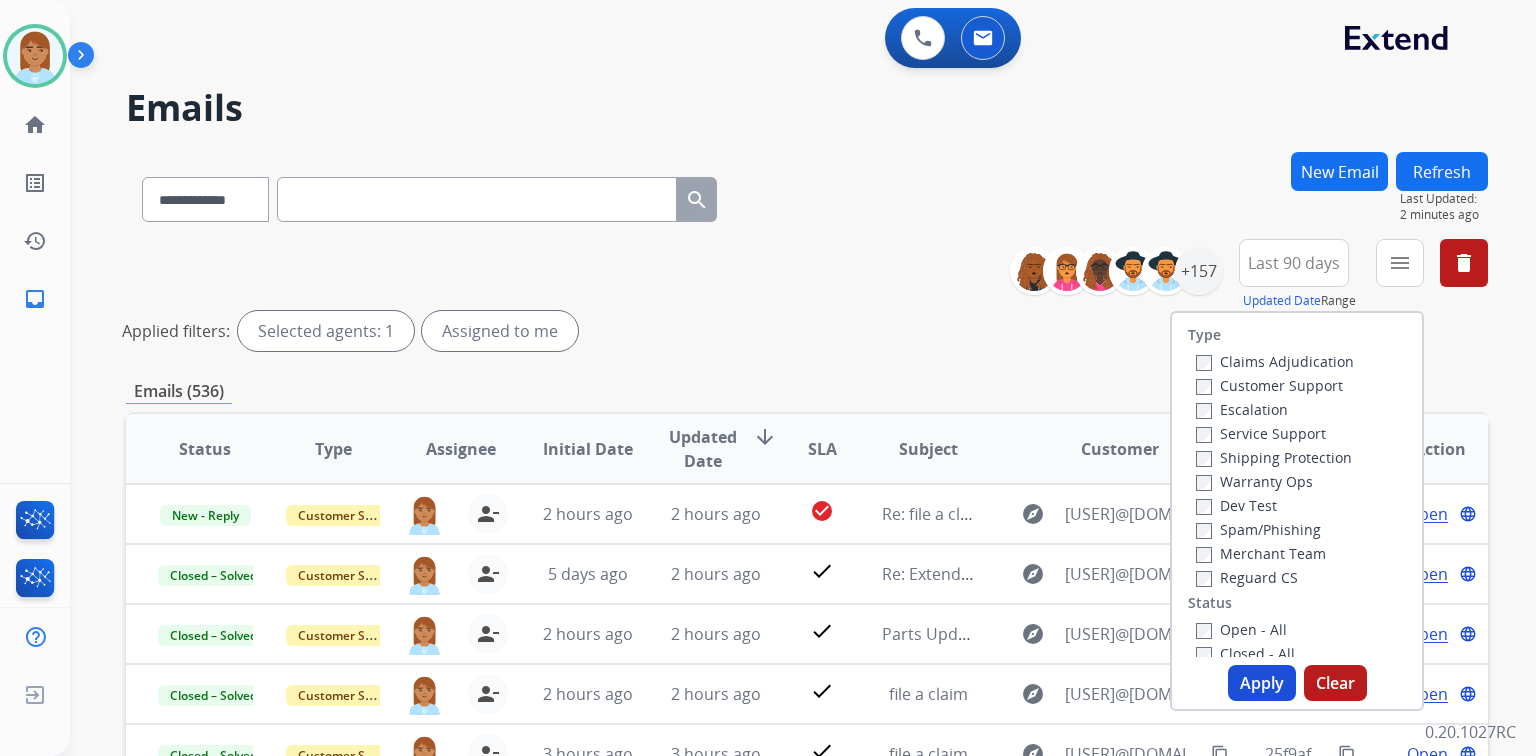 click on "Customer Support" at bounding box center [1269, 385] 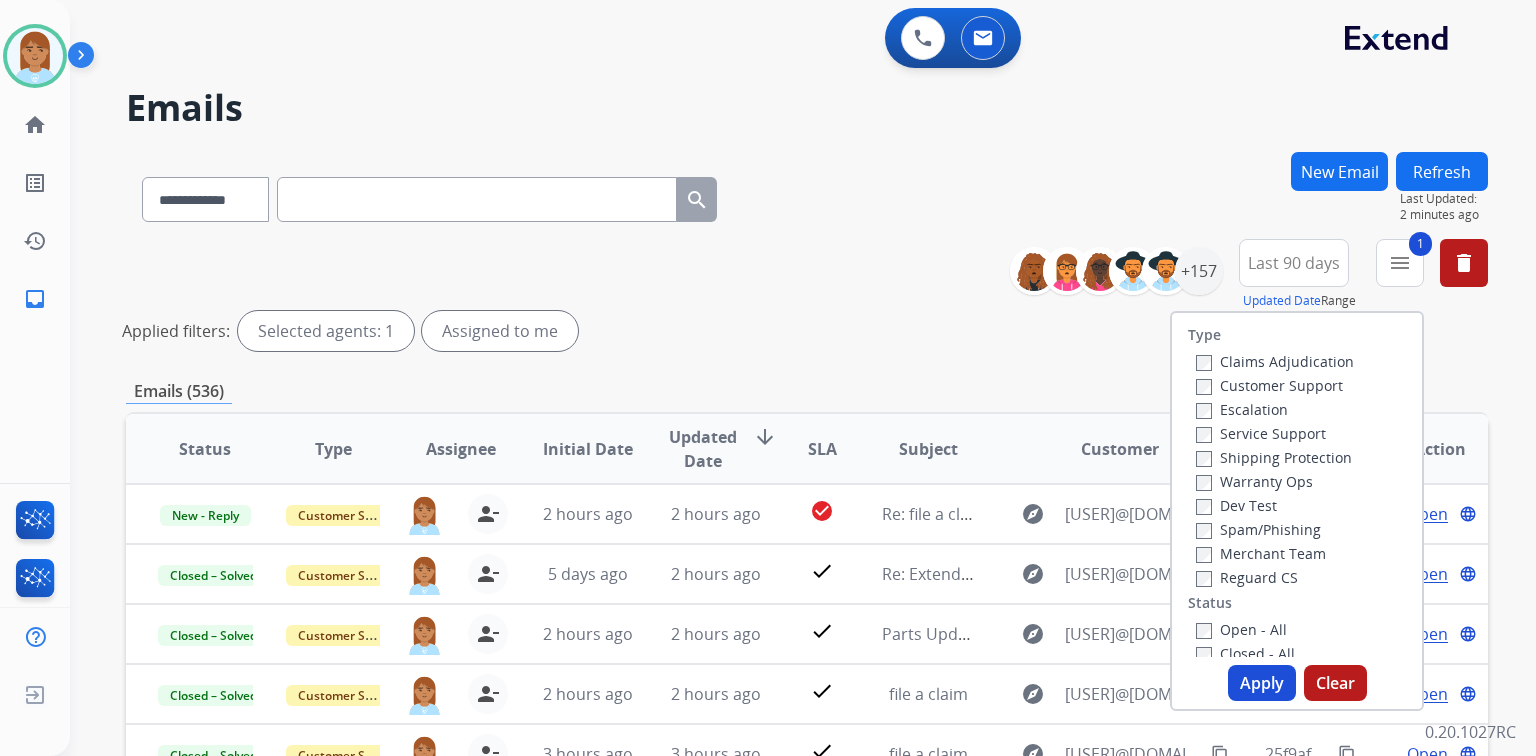 click on "Shipping Protection" at bounding box center (1274, 457) 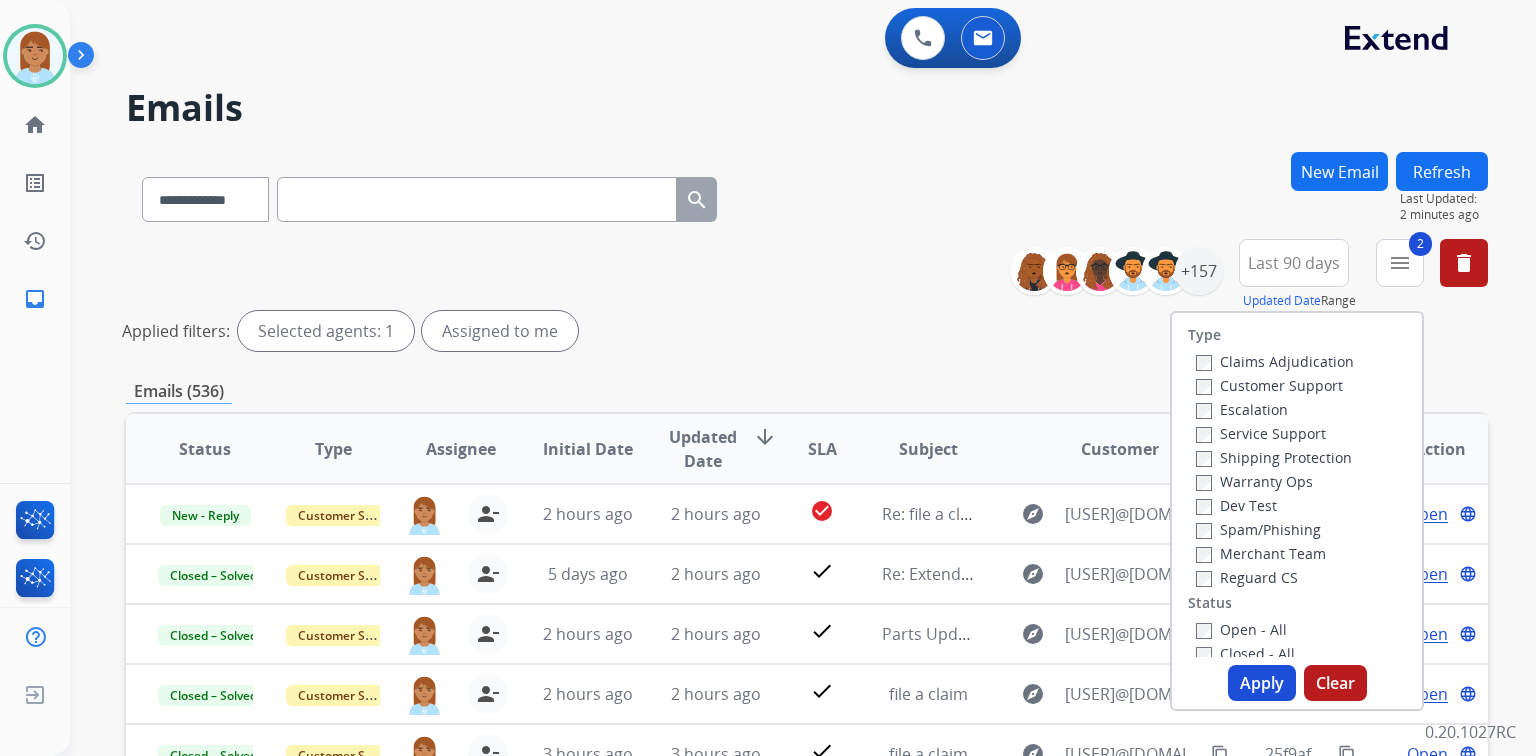 click on "Reguard CS" at bounding box center (1247, 577) 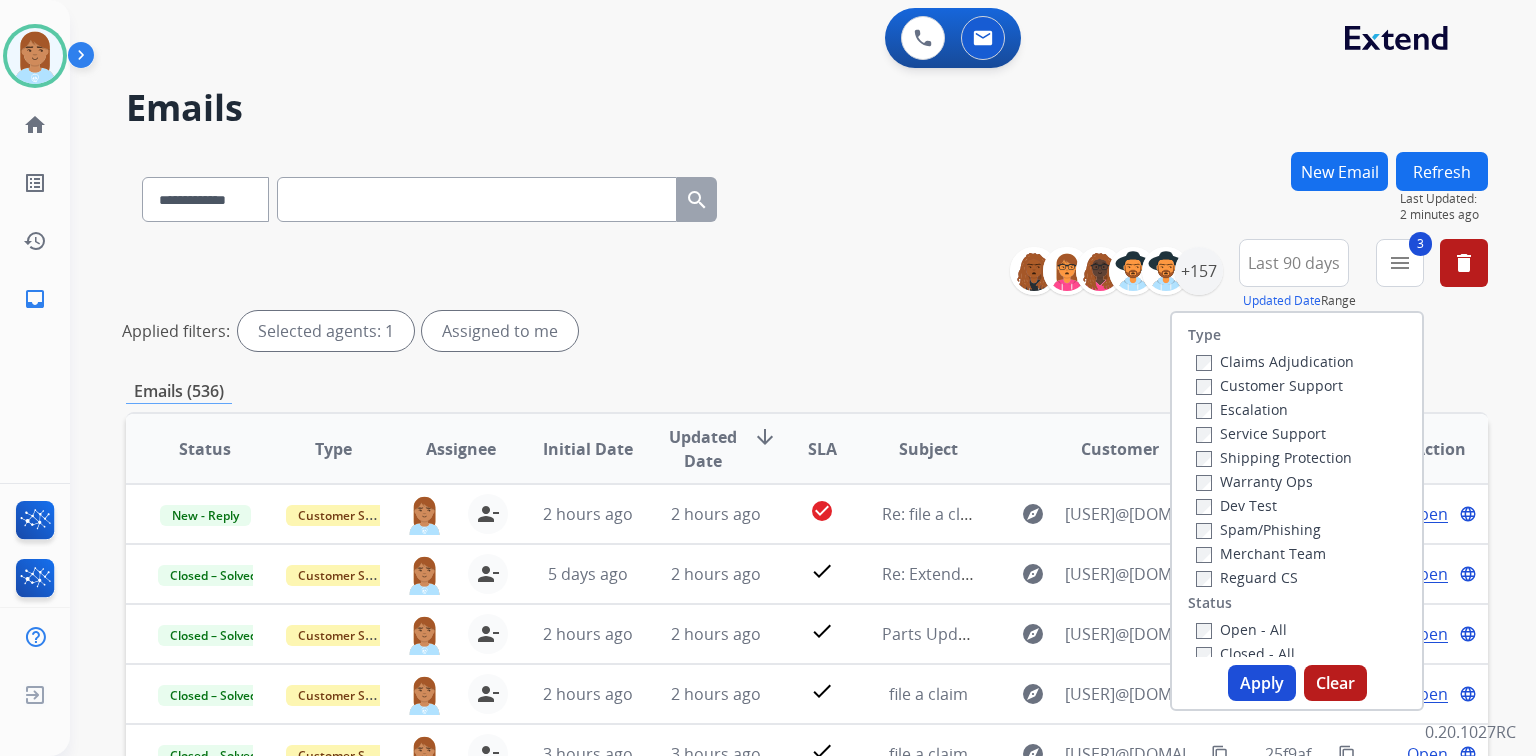 click on "Open - All" at bounding box center (1241, 629) 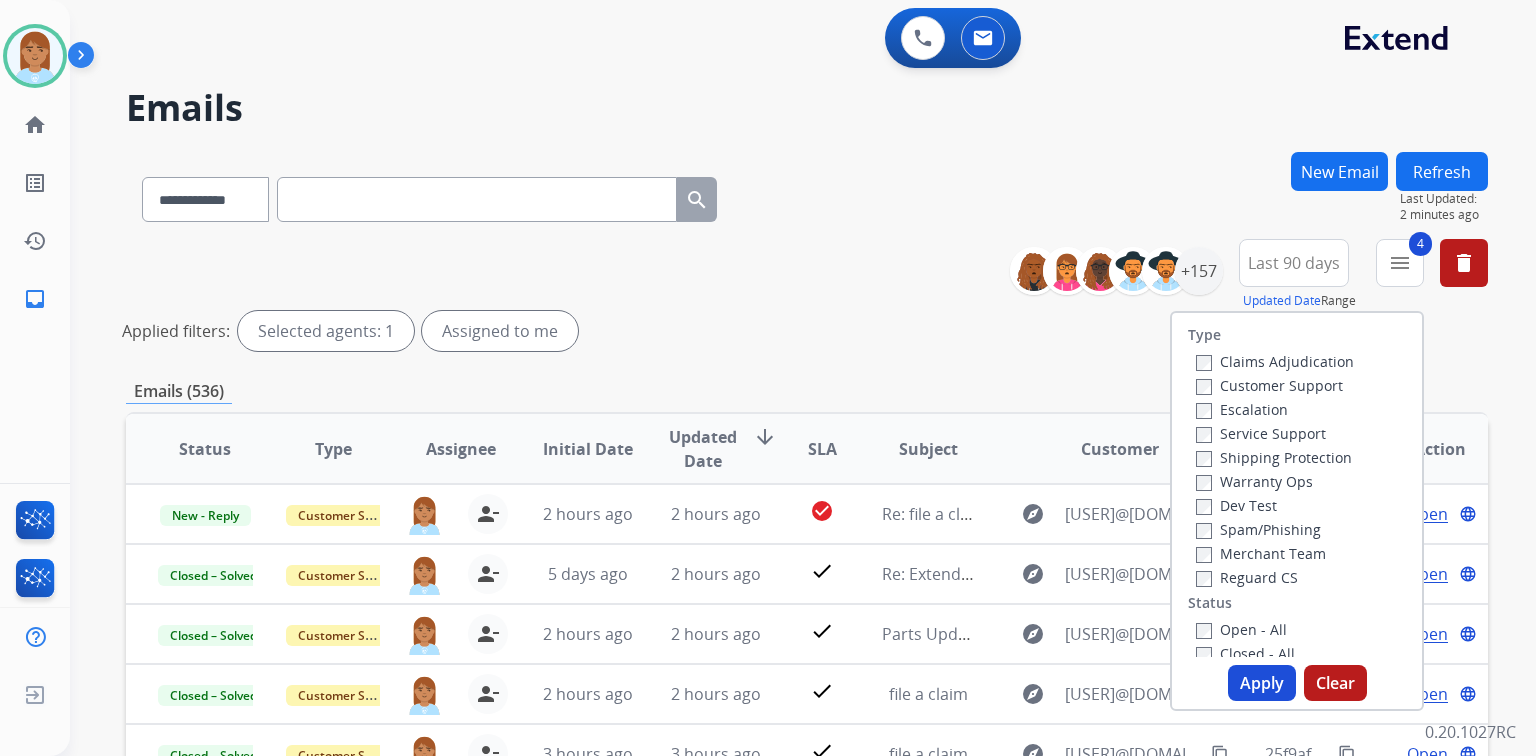click on "Apply Clear" at bounding box center (1297, 683) 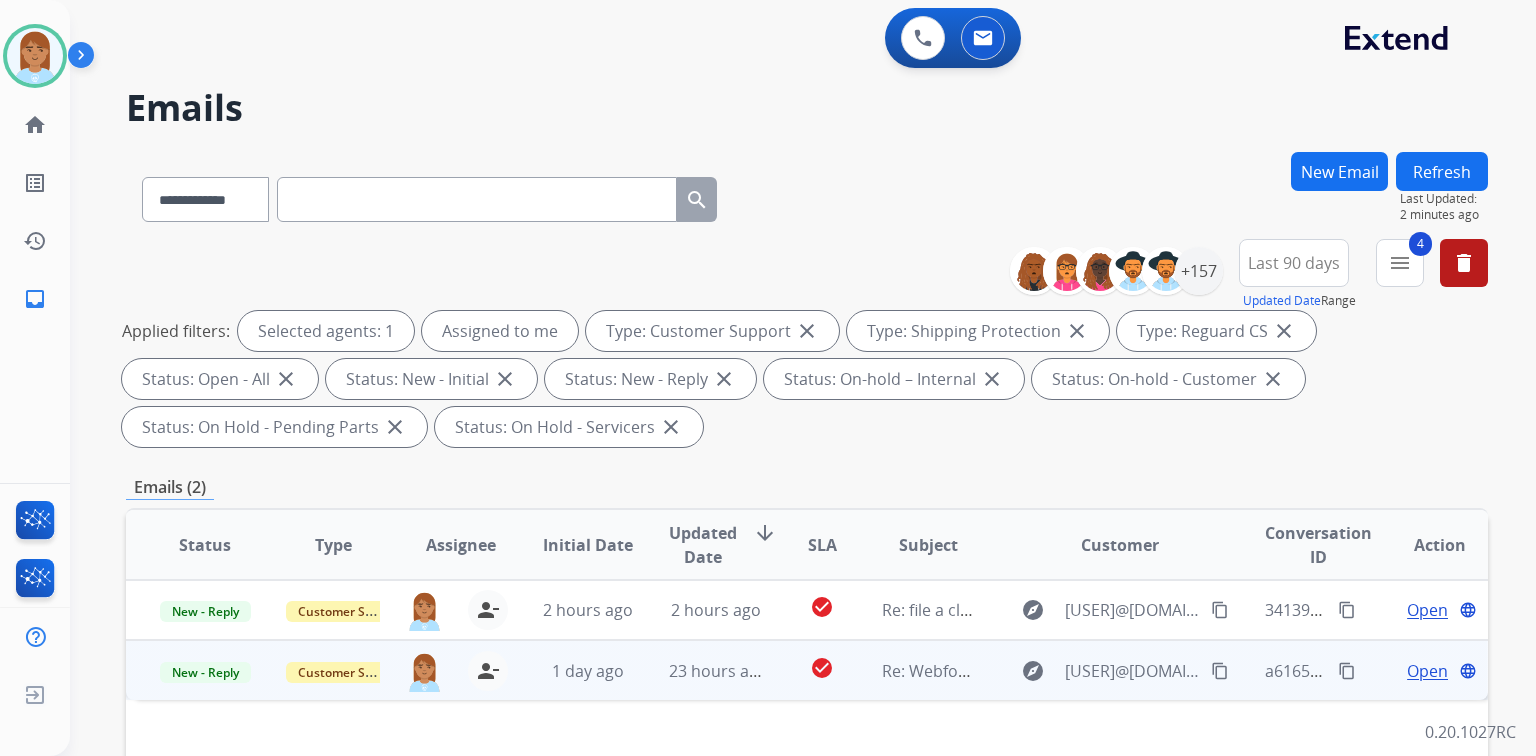 click on "Open" at bounding box center [1427, 671] 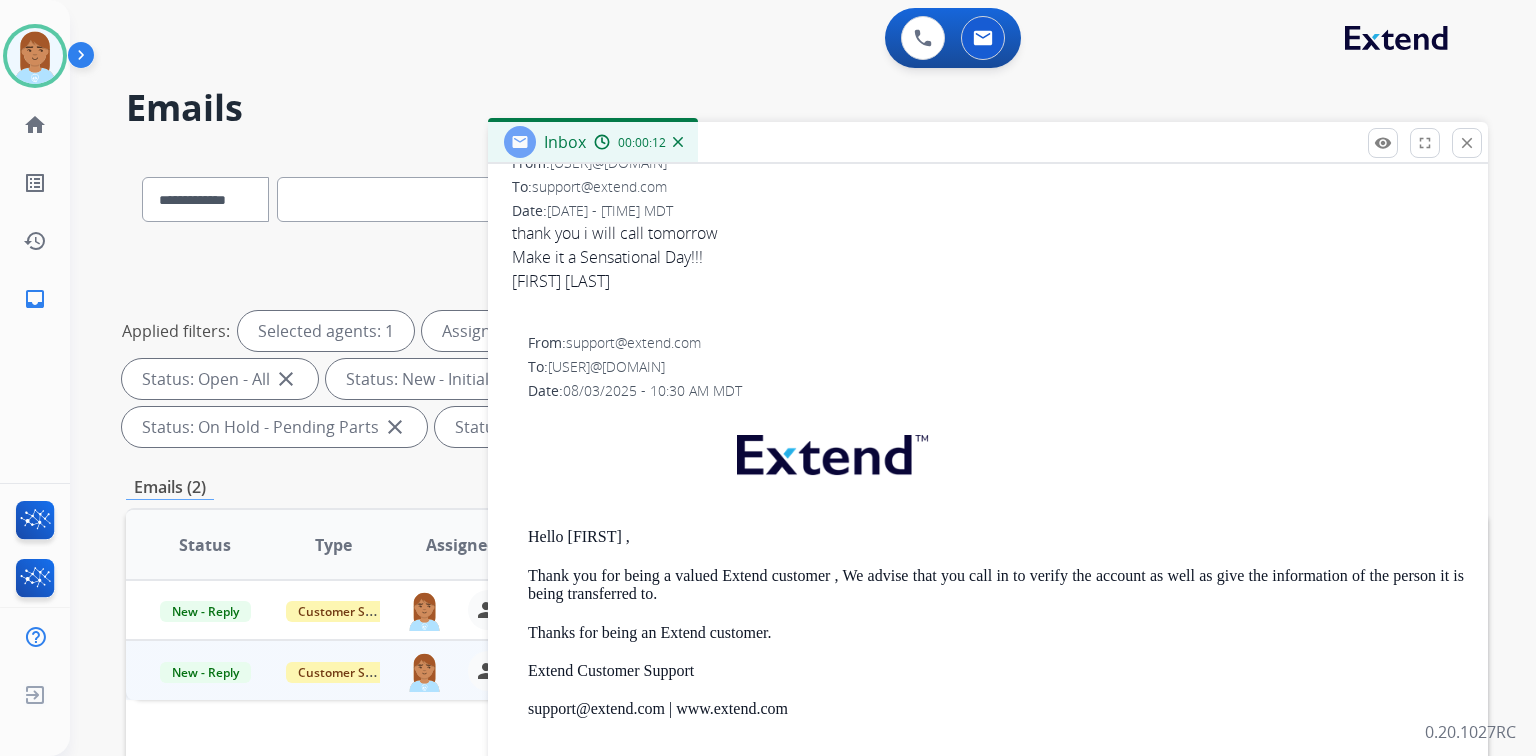 scroll, scrollTop: 370, scrollLeft: 0, axis: vertical 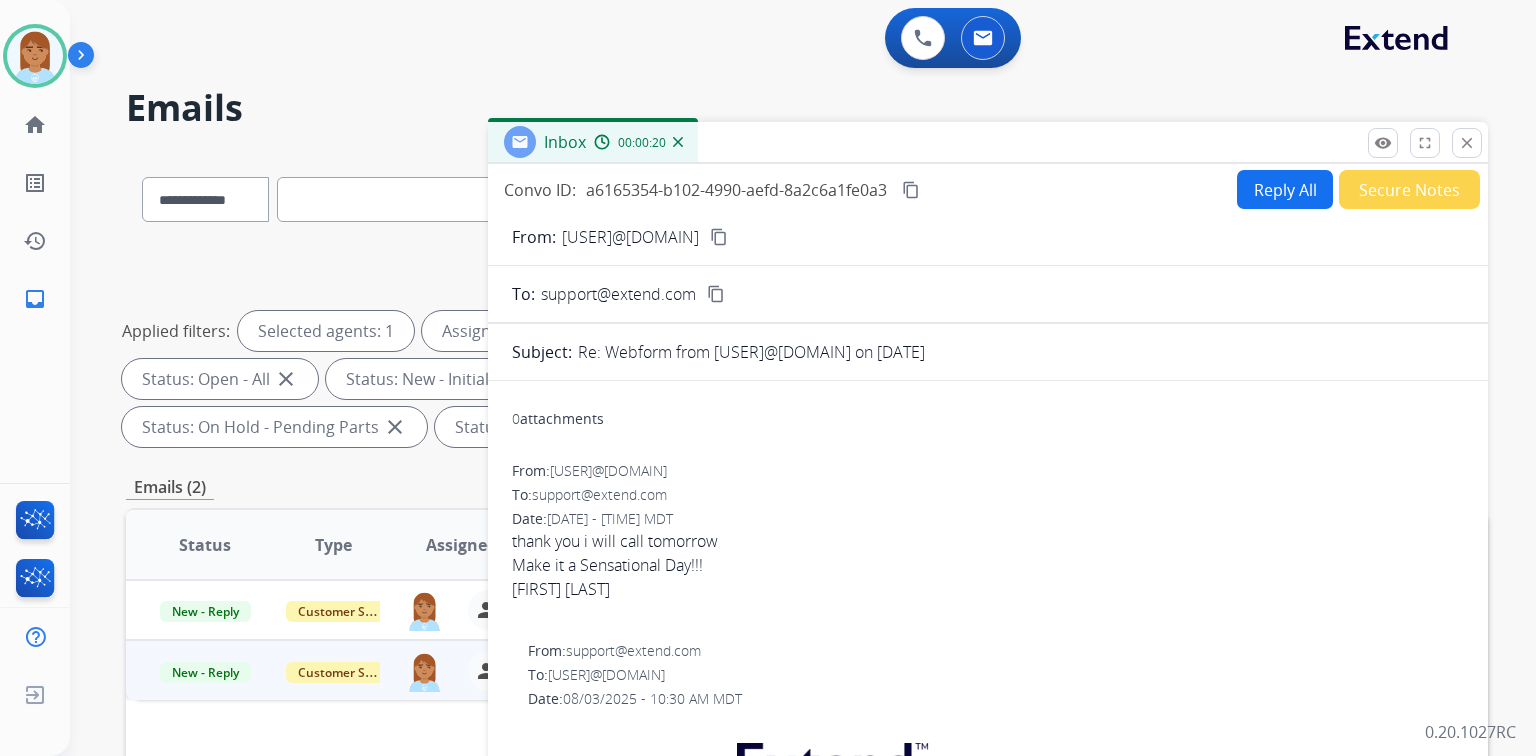 click on "Convo ID:  a6165354-b102-4990-aefd-8a2c6a1fe0a3  content_copy Reply All Secure Notes From: villariglen@yahoo.com content_copy To:  support@extend.com  content_copy Subject:  Re: Webform from villariglen@yahoo.com on 08/03/2025  0  attachments  From:  villariglen@yahoo.com   To:  support@extend.com  Date:  08/03/2025 - 01:27 PM MDT thank you i will call tomorrow  Make it a Sensational Day!!!                  Armen Heroian   From:  support@extend.com   To:  villariglen@yahoo.com  Date:  08/03/2025 - 10:30 AM MDT Hello Armen ,  Thank you for being a valued Extend customer , We advise that you call in to verify the account as well as give the information of the person it is being transferred to.  Thanks for being an Extend customer. Extend Customer Support support@extend.com | www.extend.com If you have any questions or need further assistance, reply to this email or give us a call at (877) 248-7707 Monday-Friday 9:00AM - 8:00PM EST or Saturdays and Sundays 9:00AM - 2:00PM EST.  From:   To:   Date:" at bounding box center [988, 591] 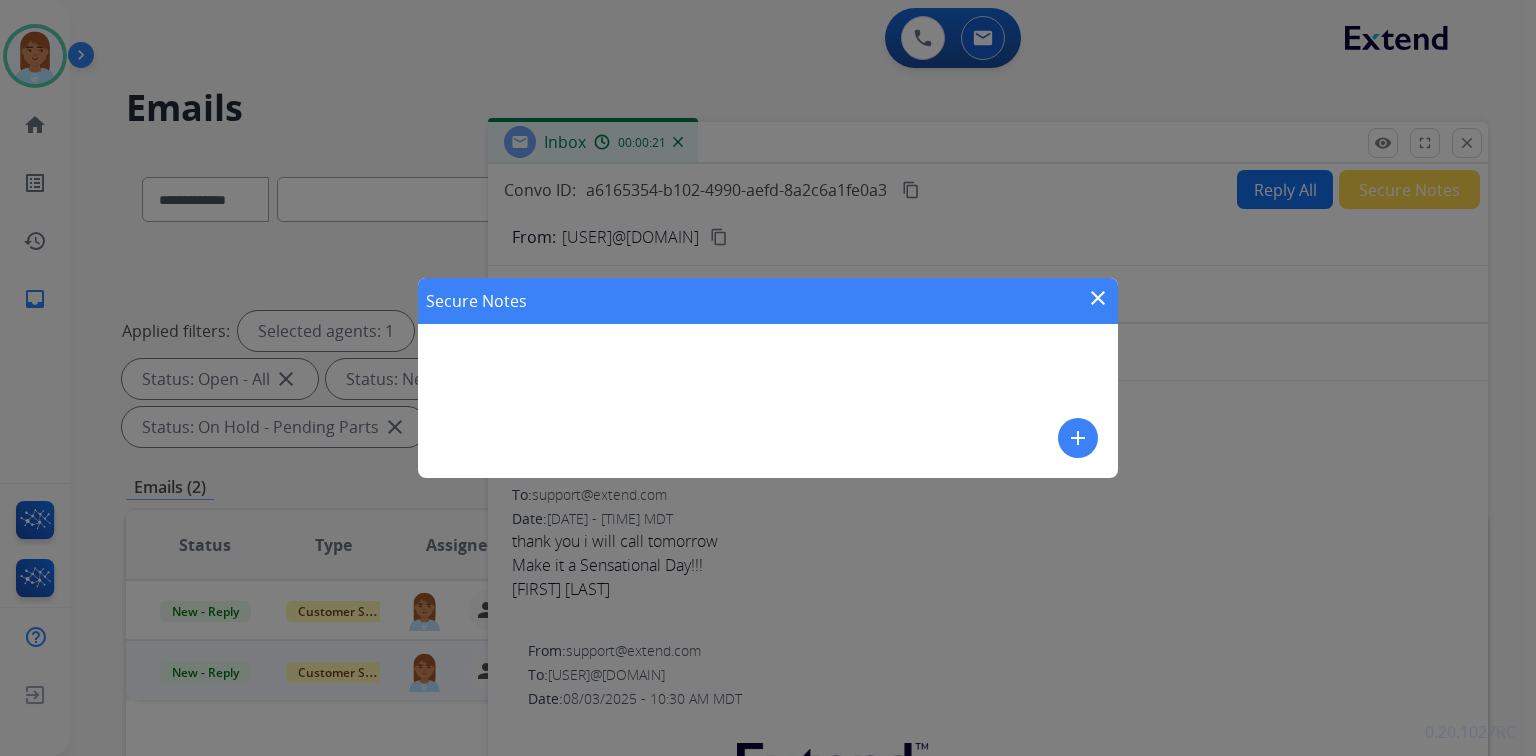 drag, startPoint x: 768, startPoint y: 391, endPoint x: 833, endPoint y: 377, distance: 66.4906 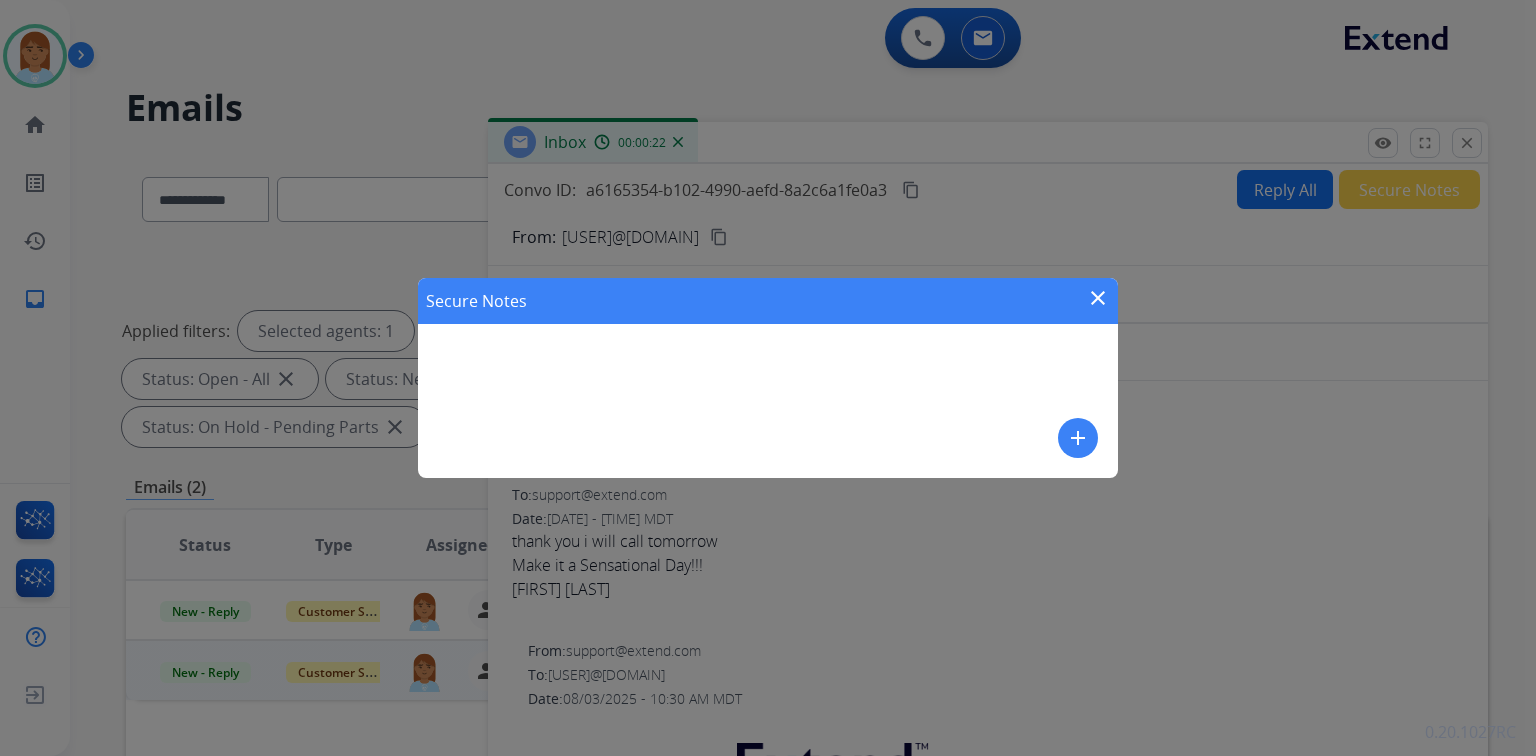 click on "add" at bounding box center (1078, 438) 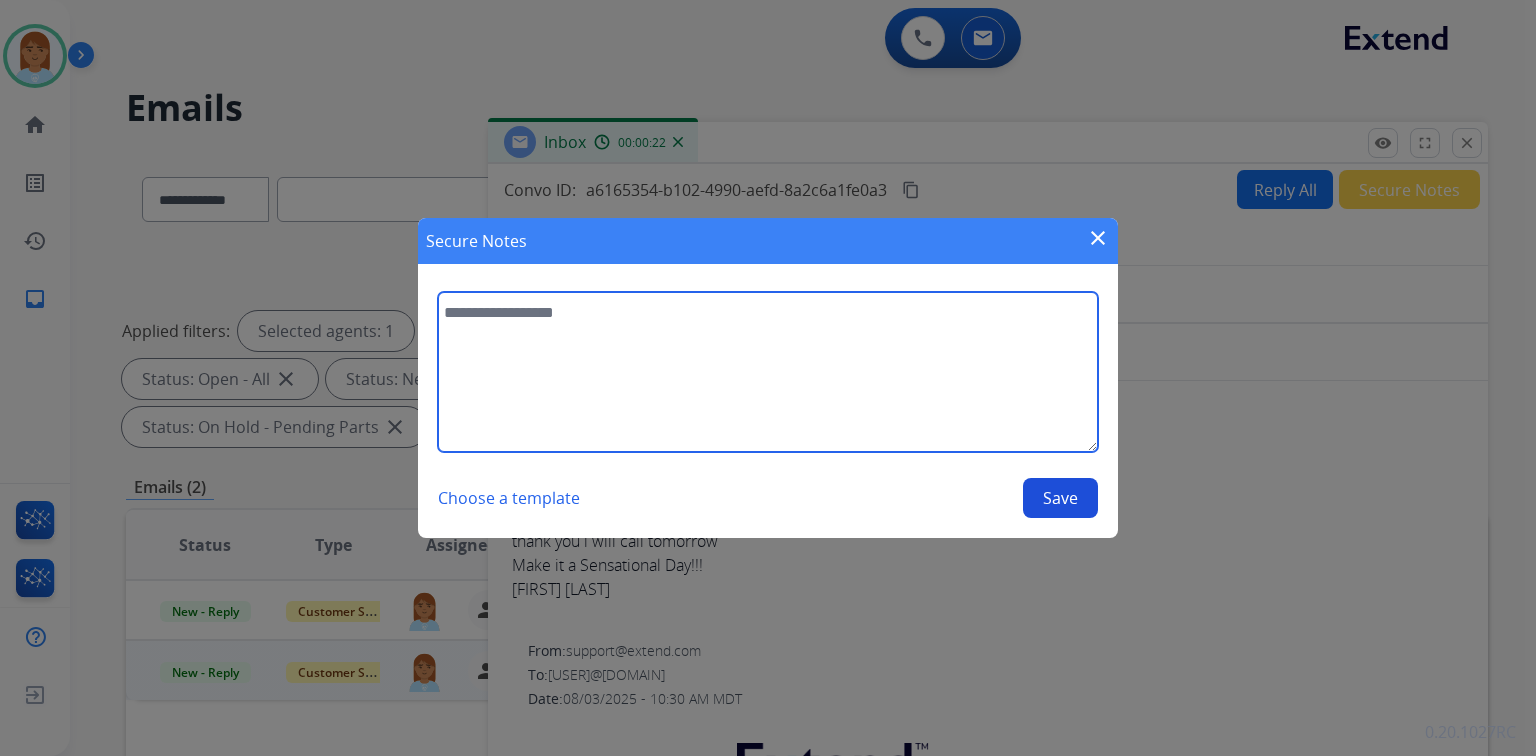 click at bounding box center [768, 372] 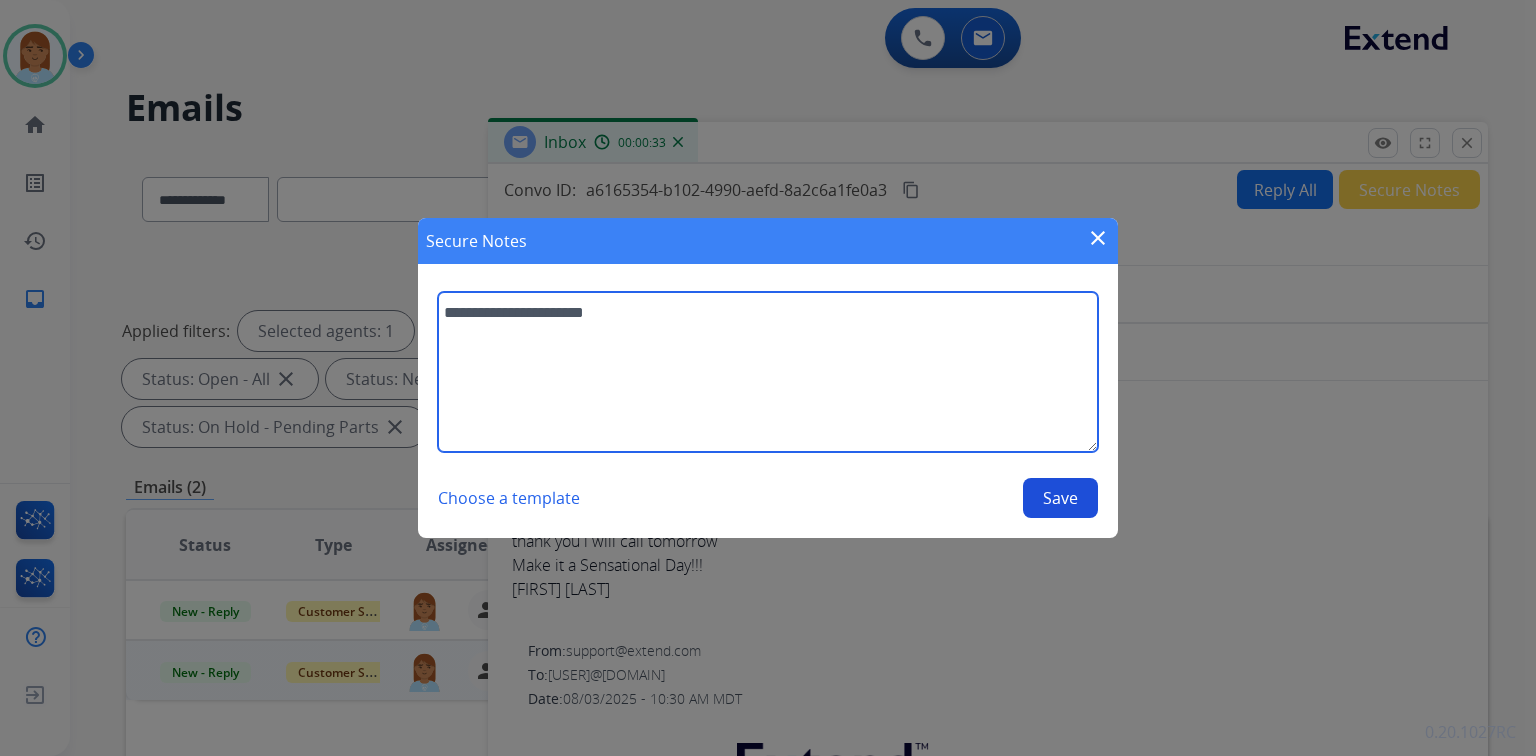 type on "**********" 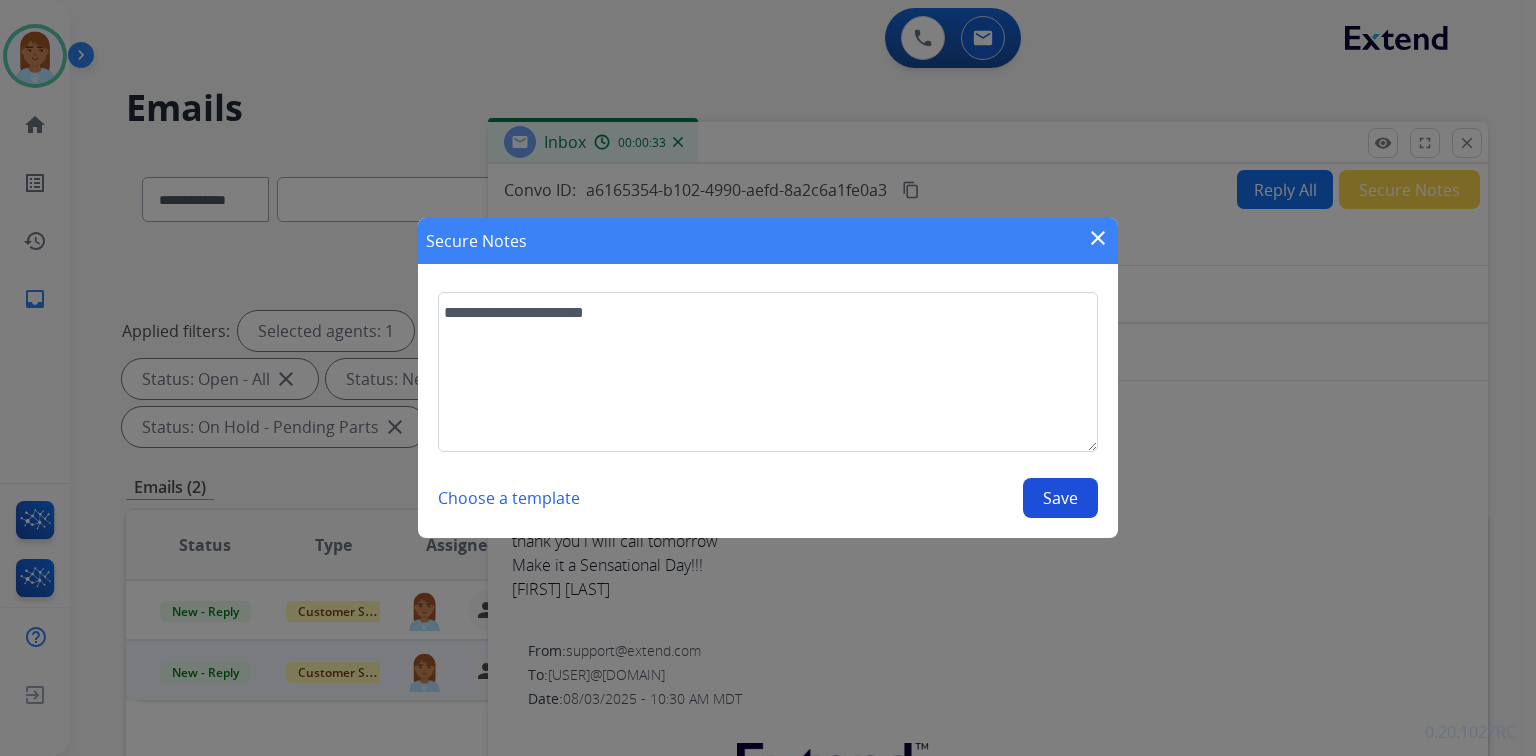 click on "Save" at bounding box center [1060, 498] 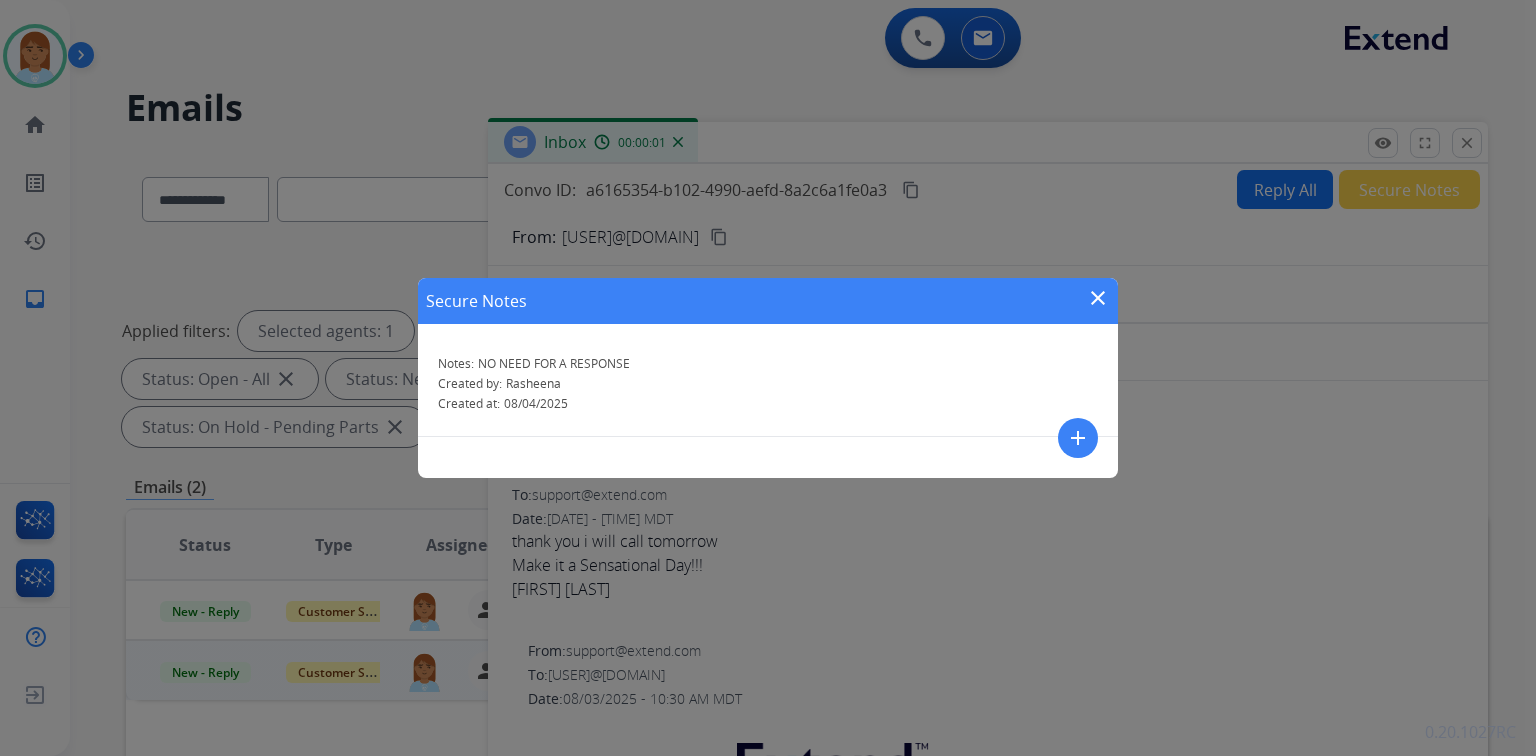 click on "close" at bounding box center [1098, 298] 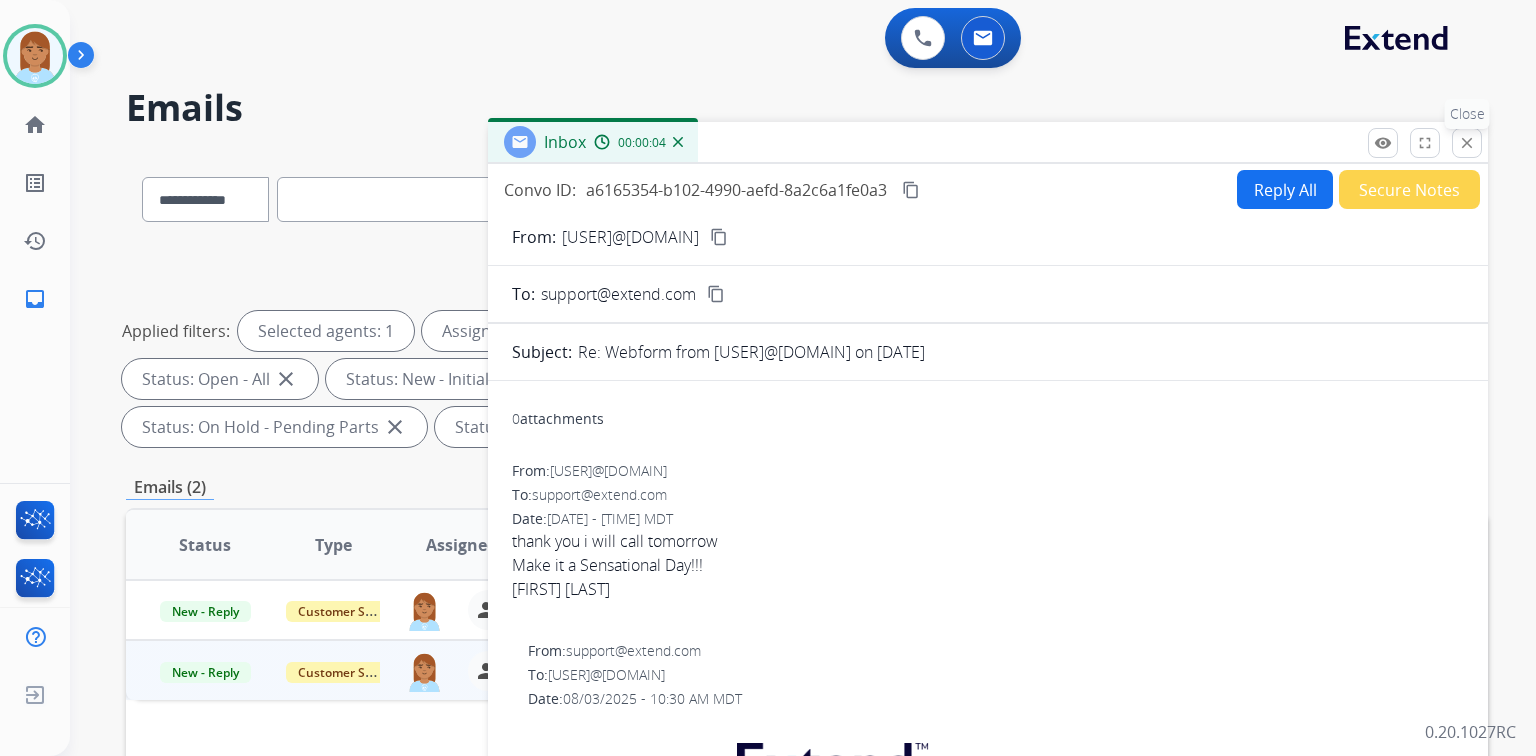 click on "close Close" at bounding box center (1467, 143) 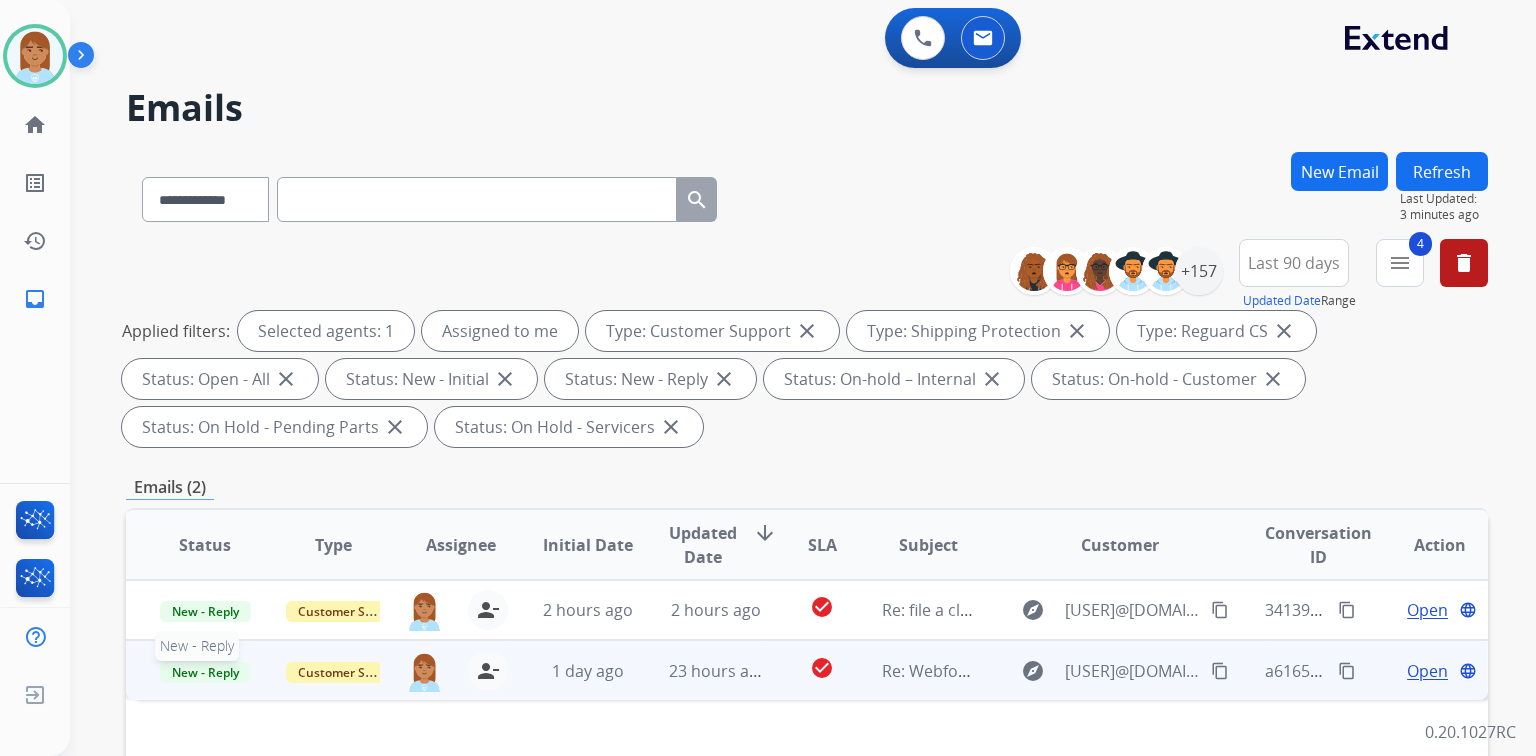 click on "New - Reply" at bounding box center (205, 672) 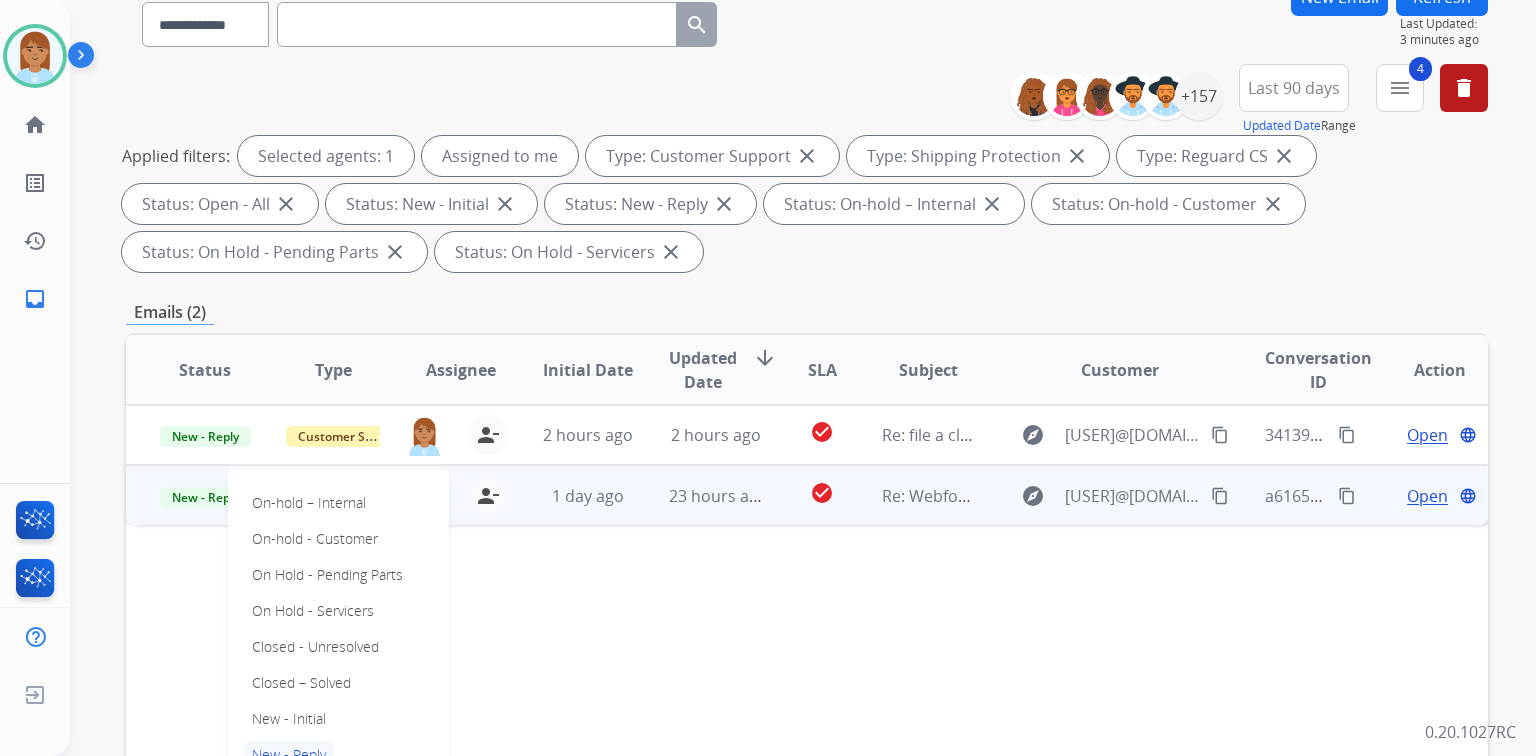 scroll, scrollTop: 320, scrollLeft: 0, axis: vertical 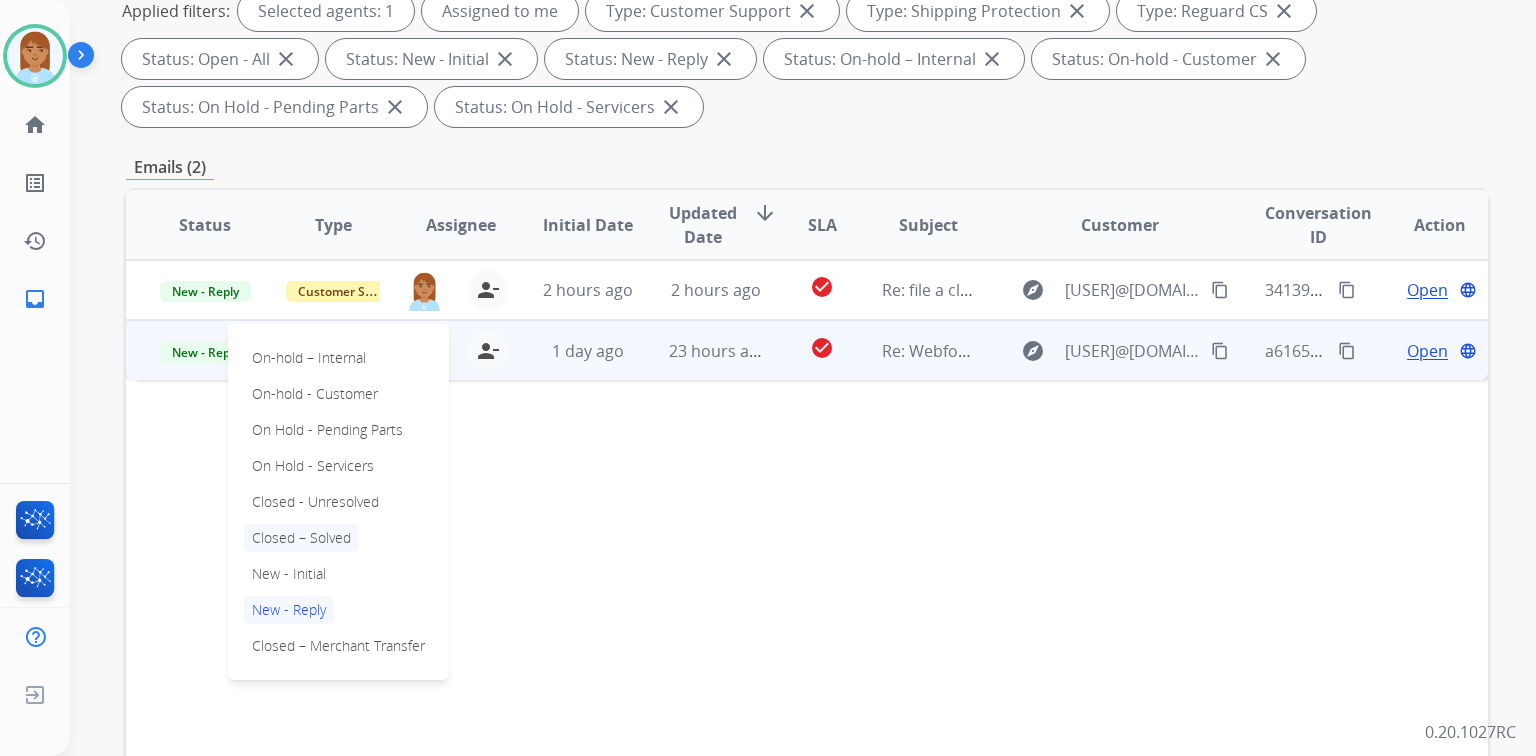 click on "Closed – Solved" at bounding box center [301, 538] 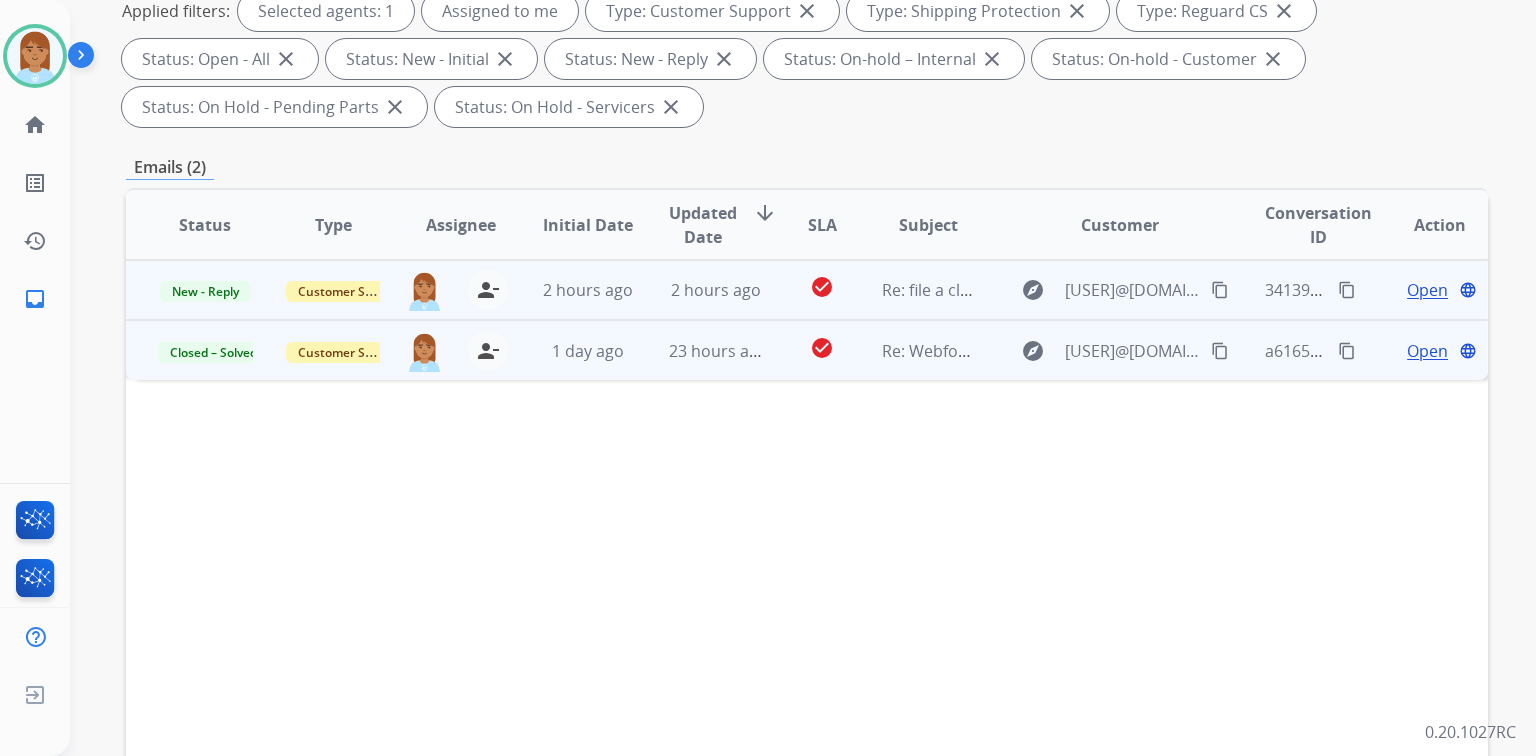 click on "Open" at bounding box center (1427, 290) 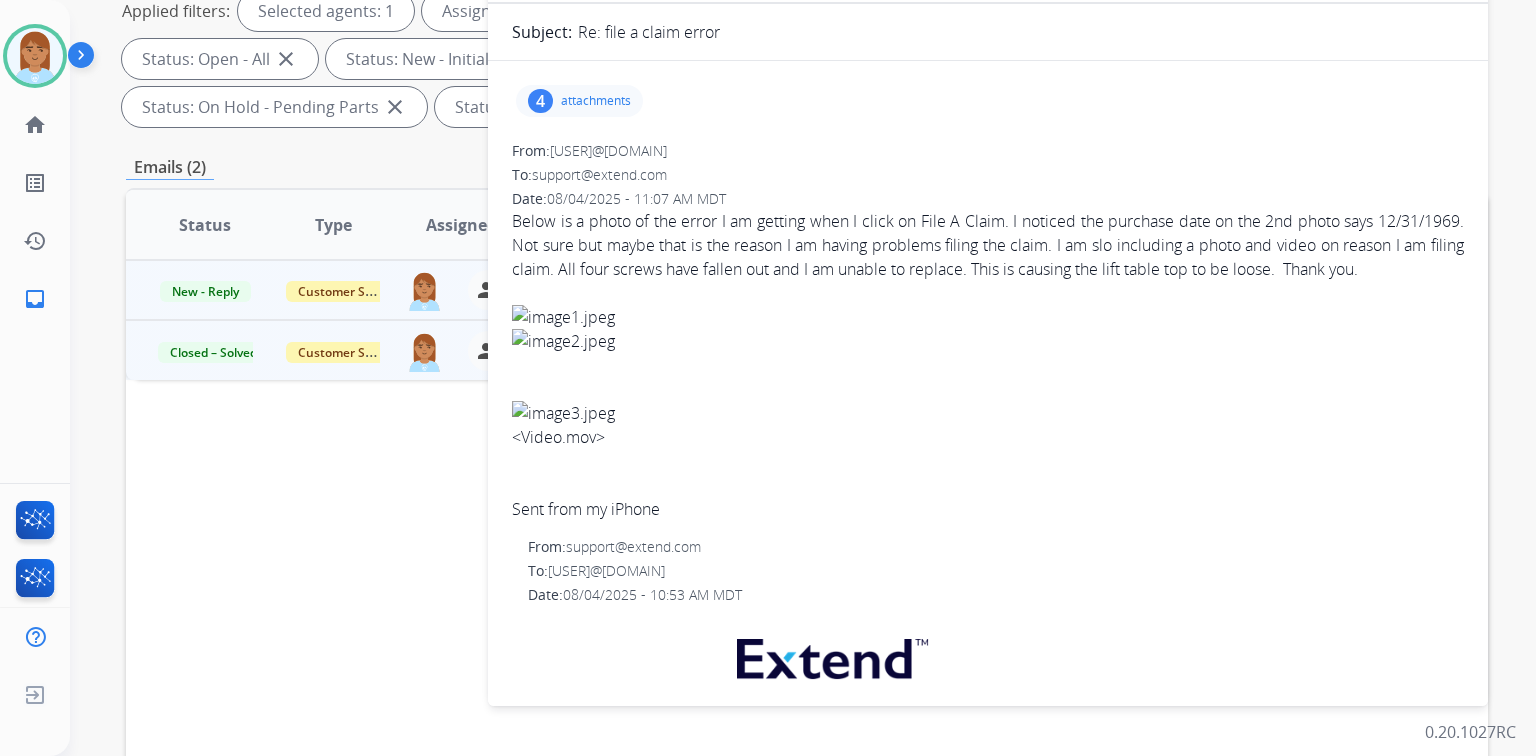 scroll, scrollTop: 0, scrollLeft: 0, axis: both 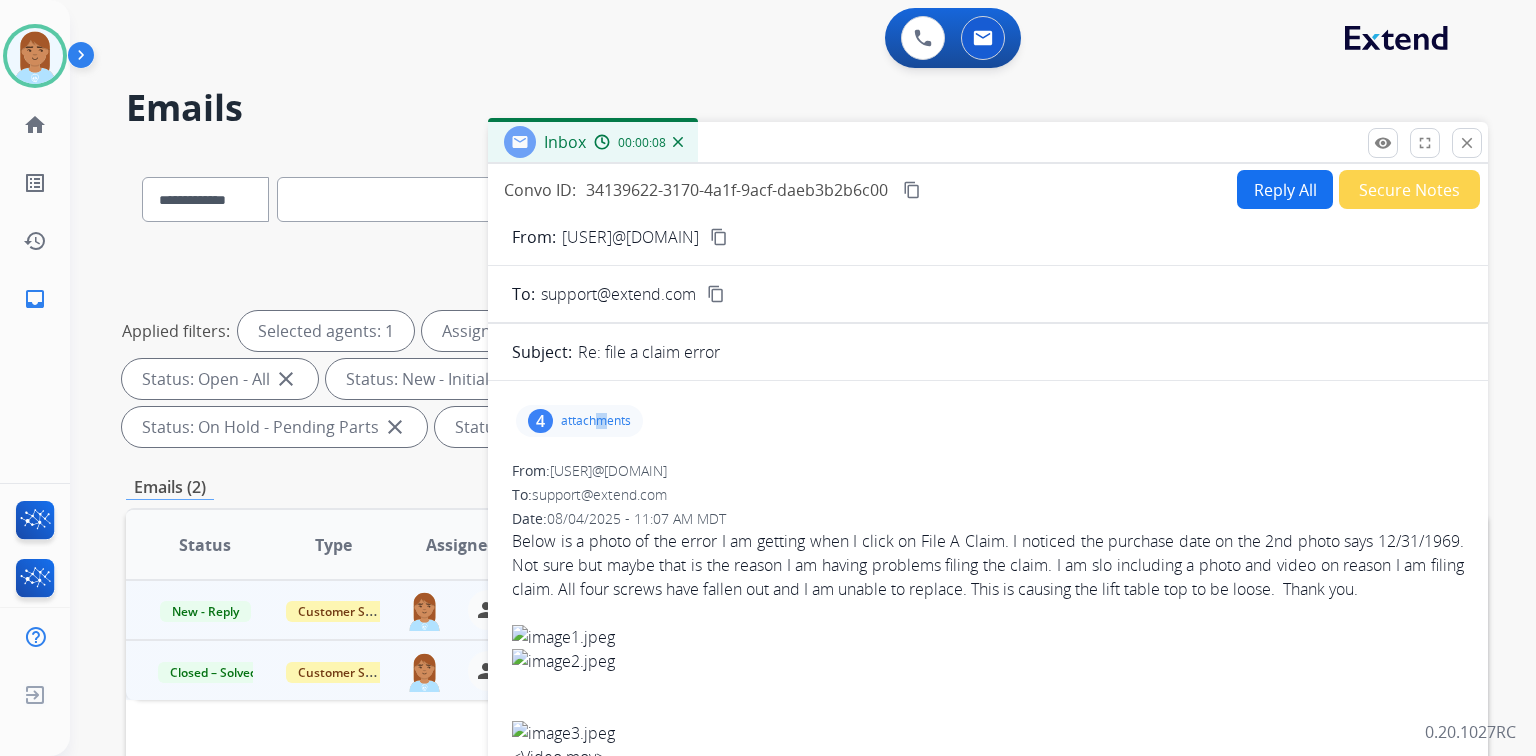 click on "4 attachments" at bounding box center [988, 421] 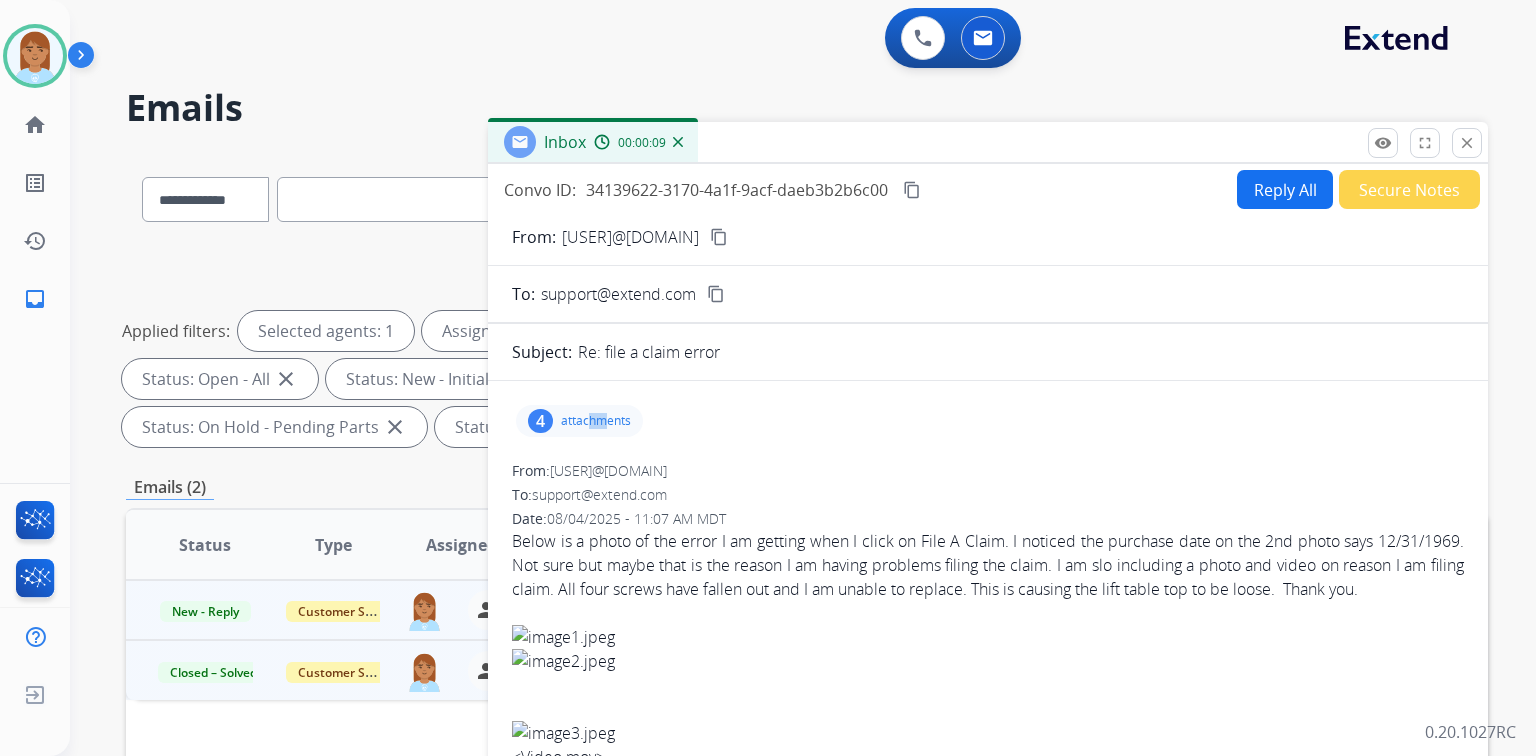 click on "attachments" at bounding box center [596, 421] 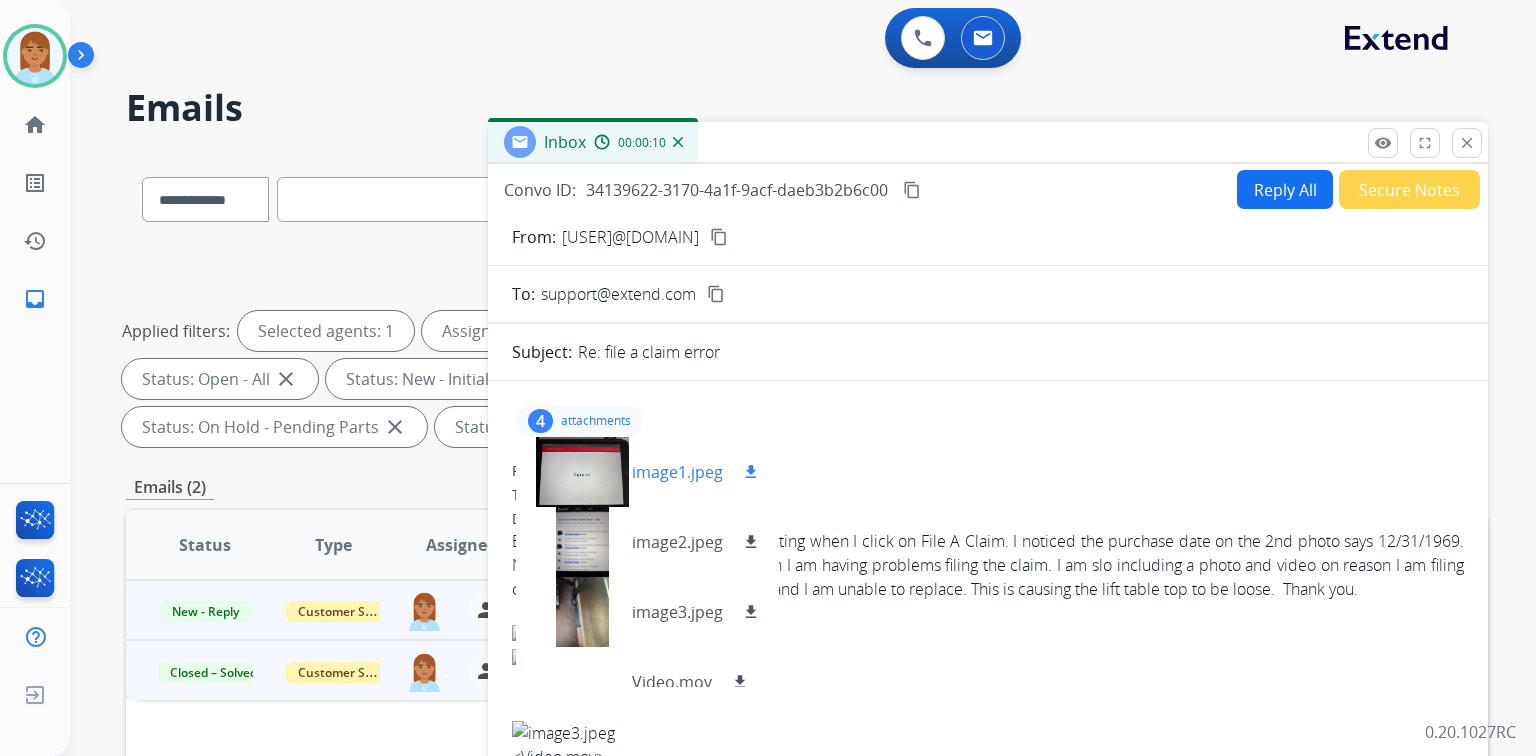 click at bounding box center (582, 472) 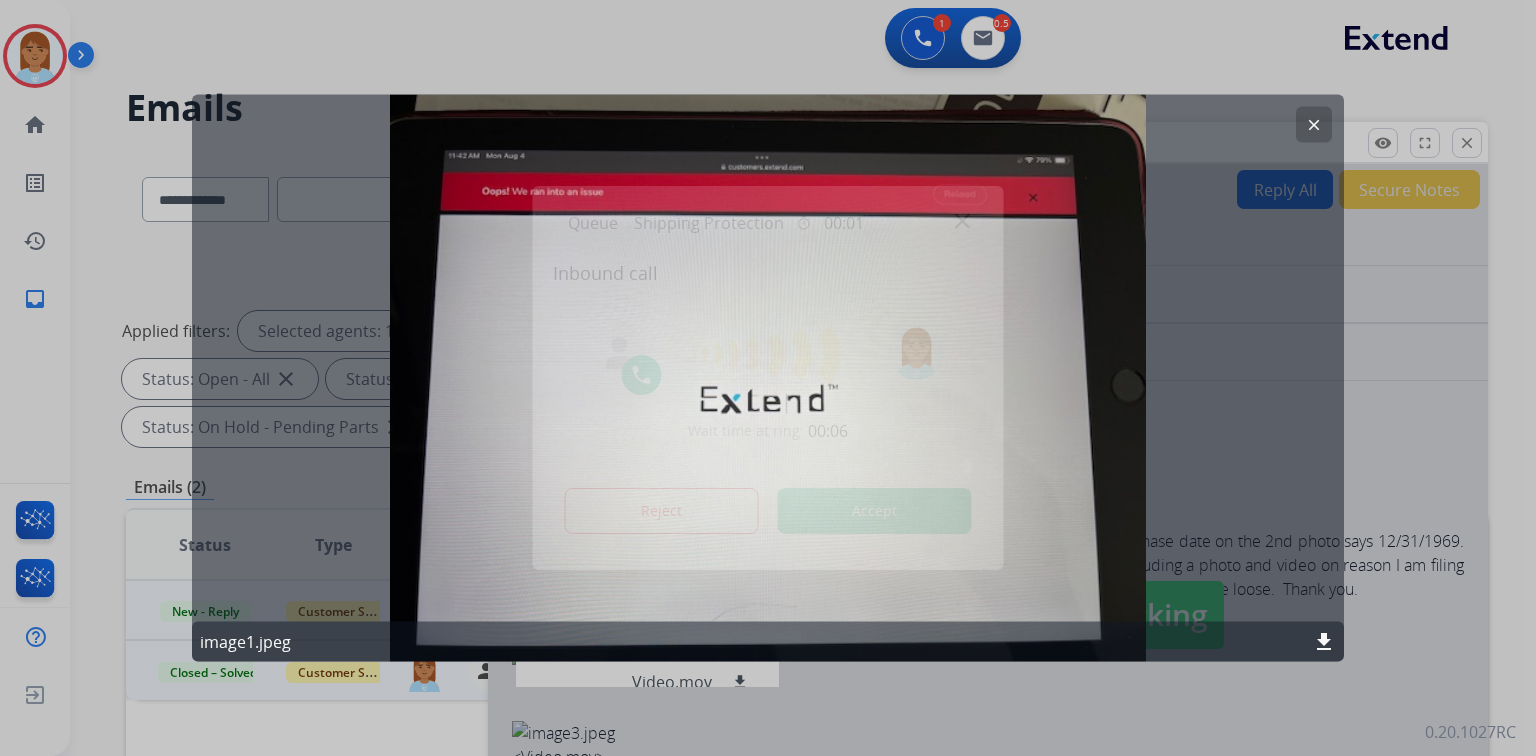 click at bounding box center [768, 378] 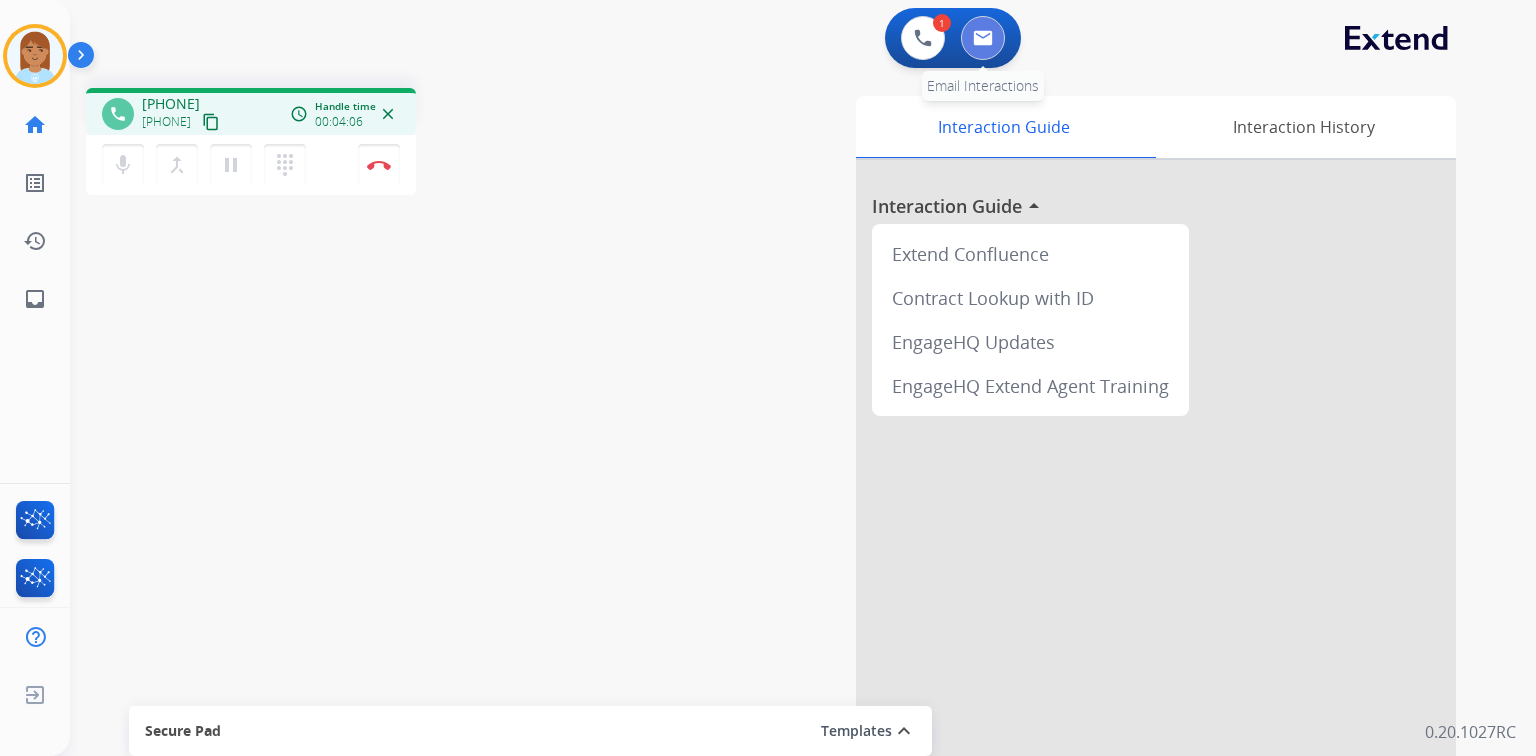 click at bounding box center [983, 38] 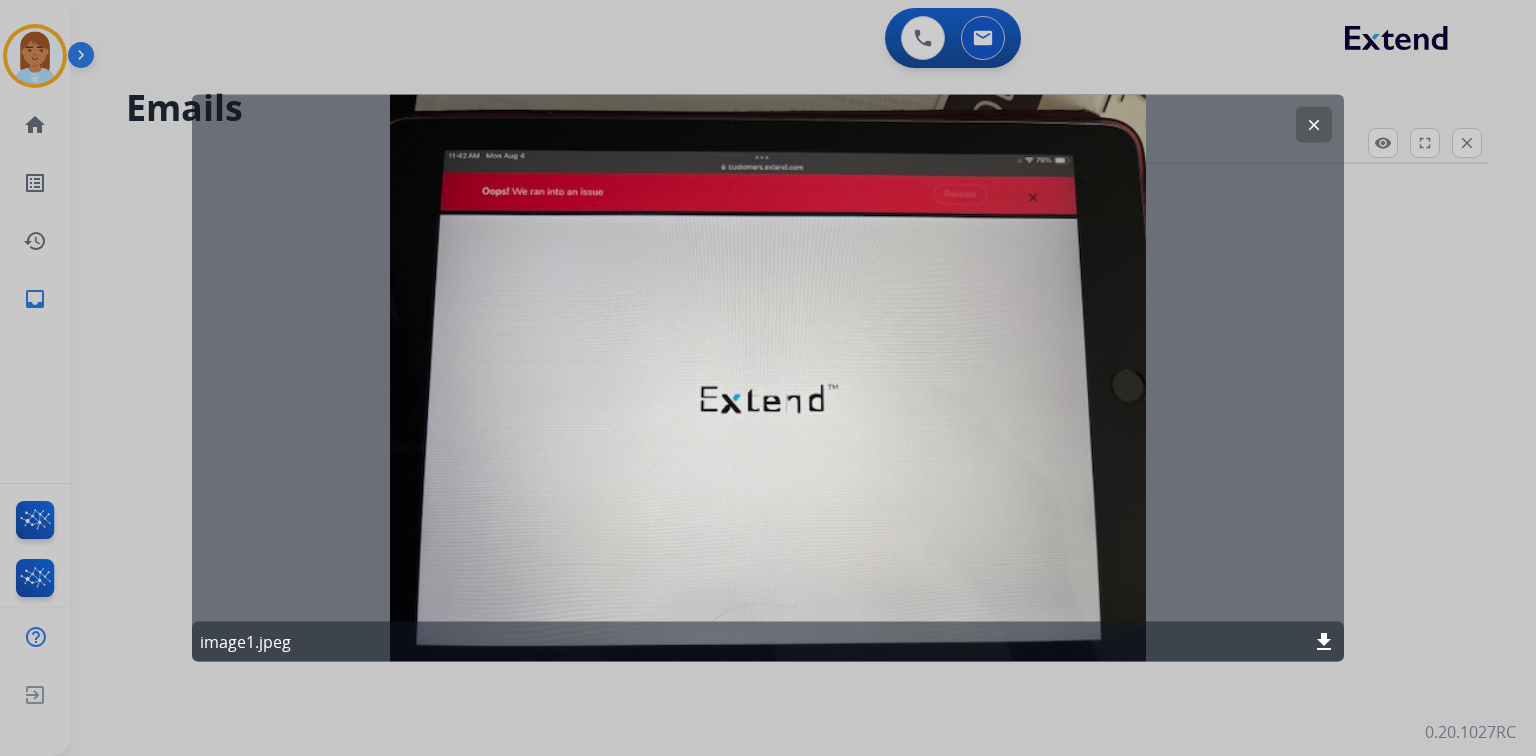 select on "**********" 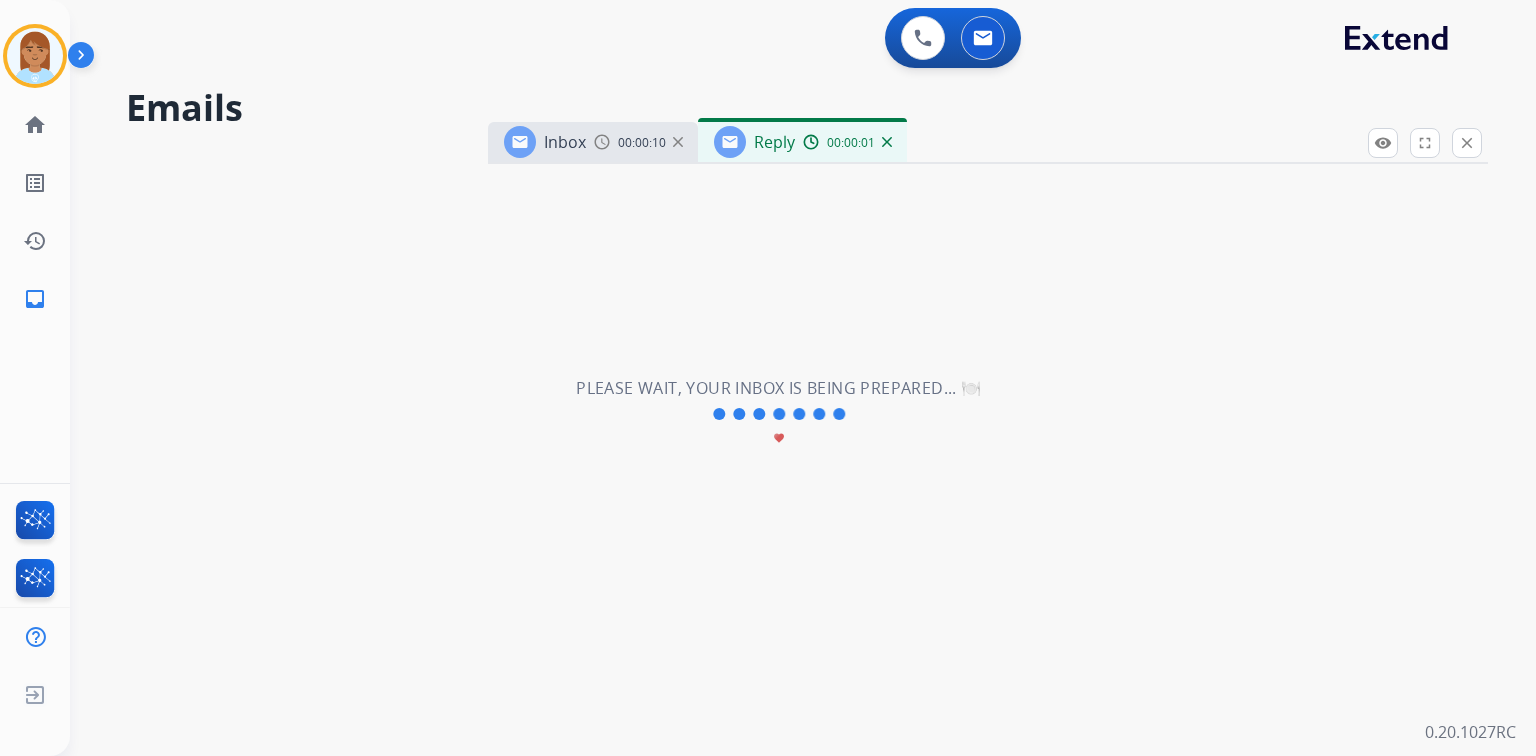 click on "remove_red_eye Logs fullscreen Expand close Close" at bounding box center [1425, 143] 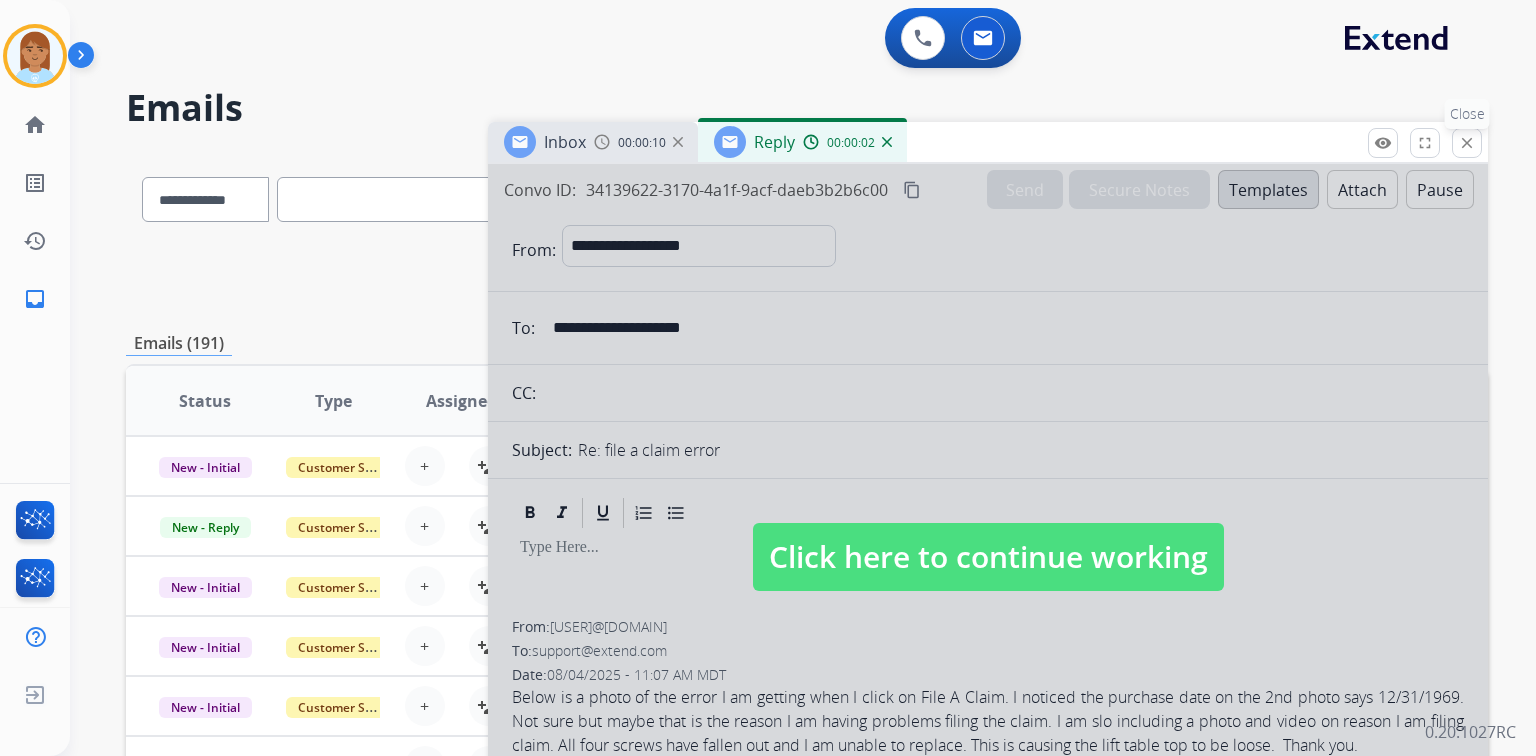 click on "close" at bounding box center [1467, 143] 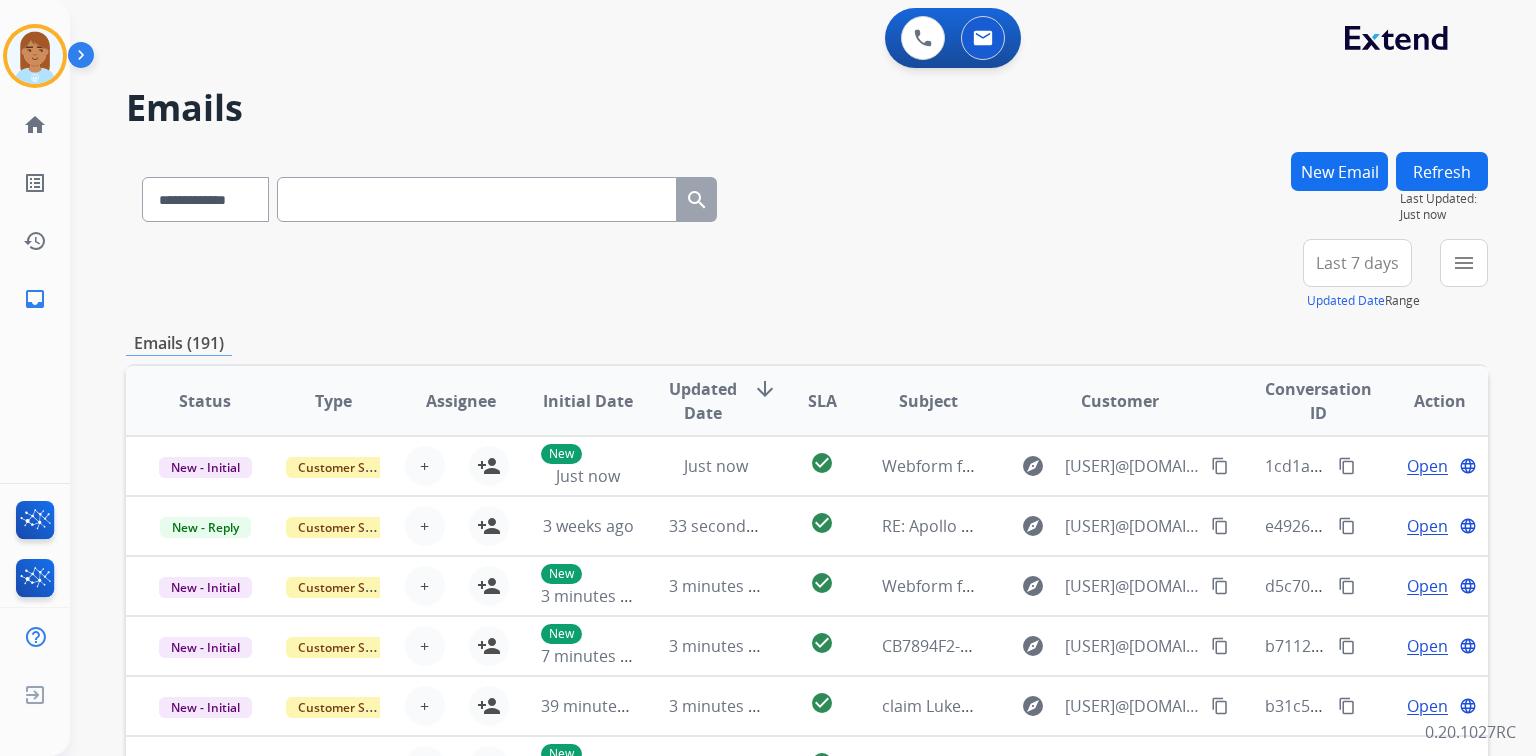 click at bounding box center (477, 199) 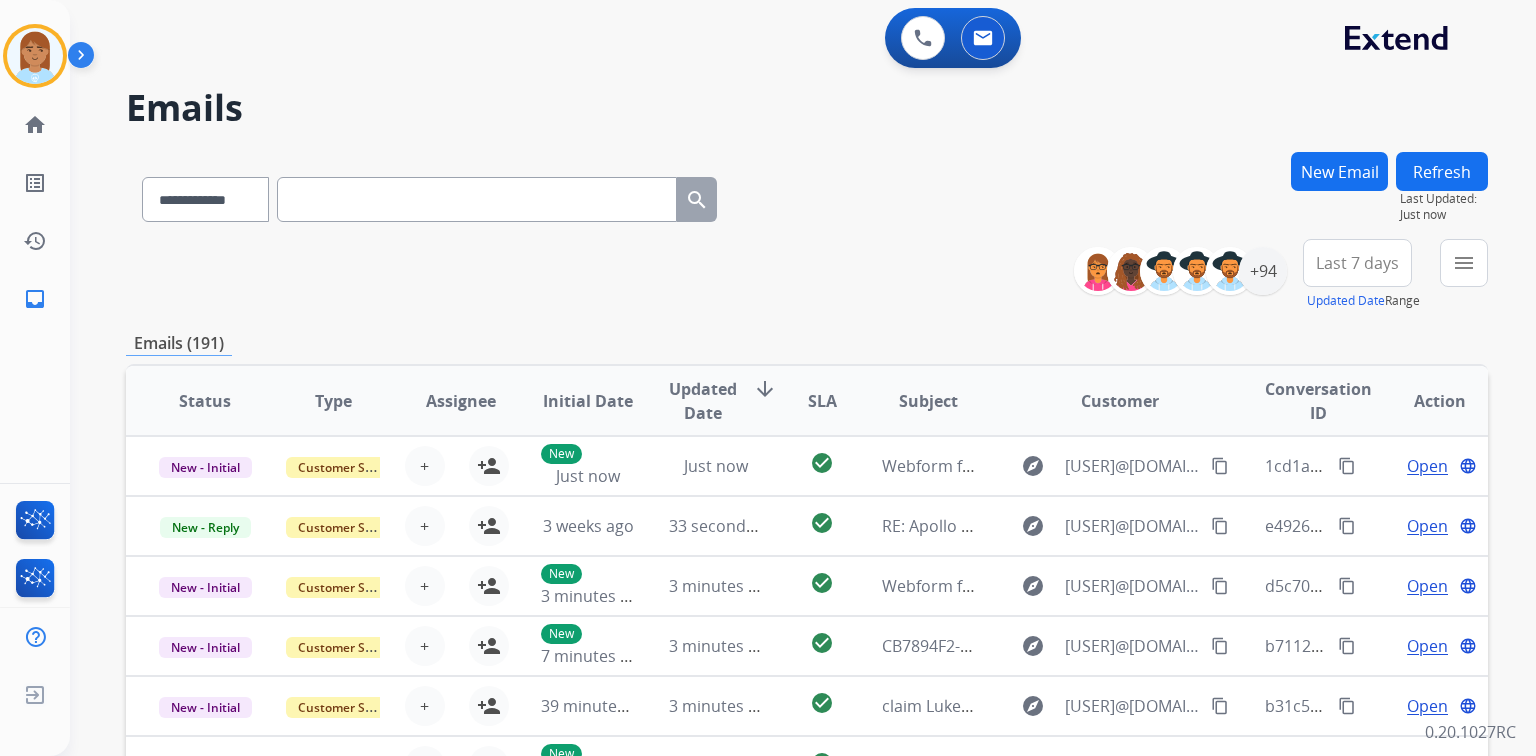 click on "New Email" at bounding box center (1339, 171) 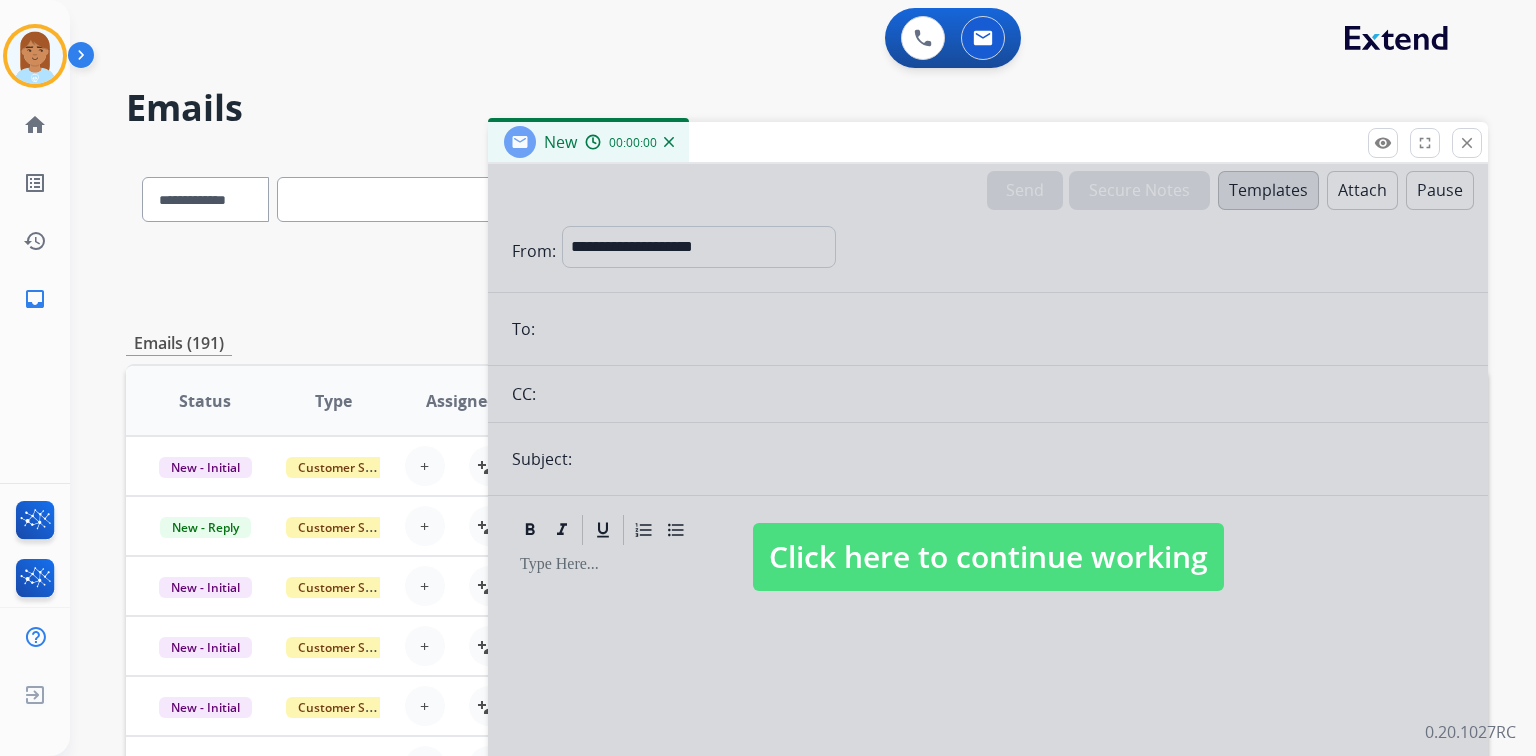 click at bounding box center [988, 537] 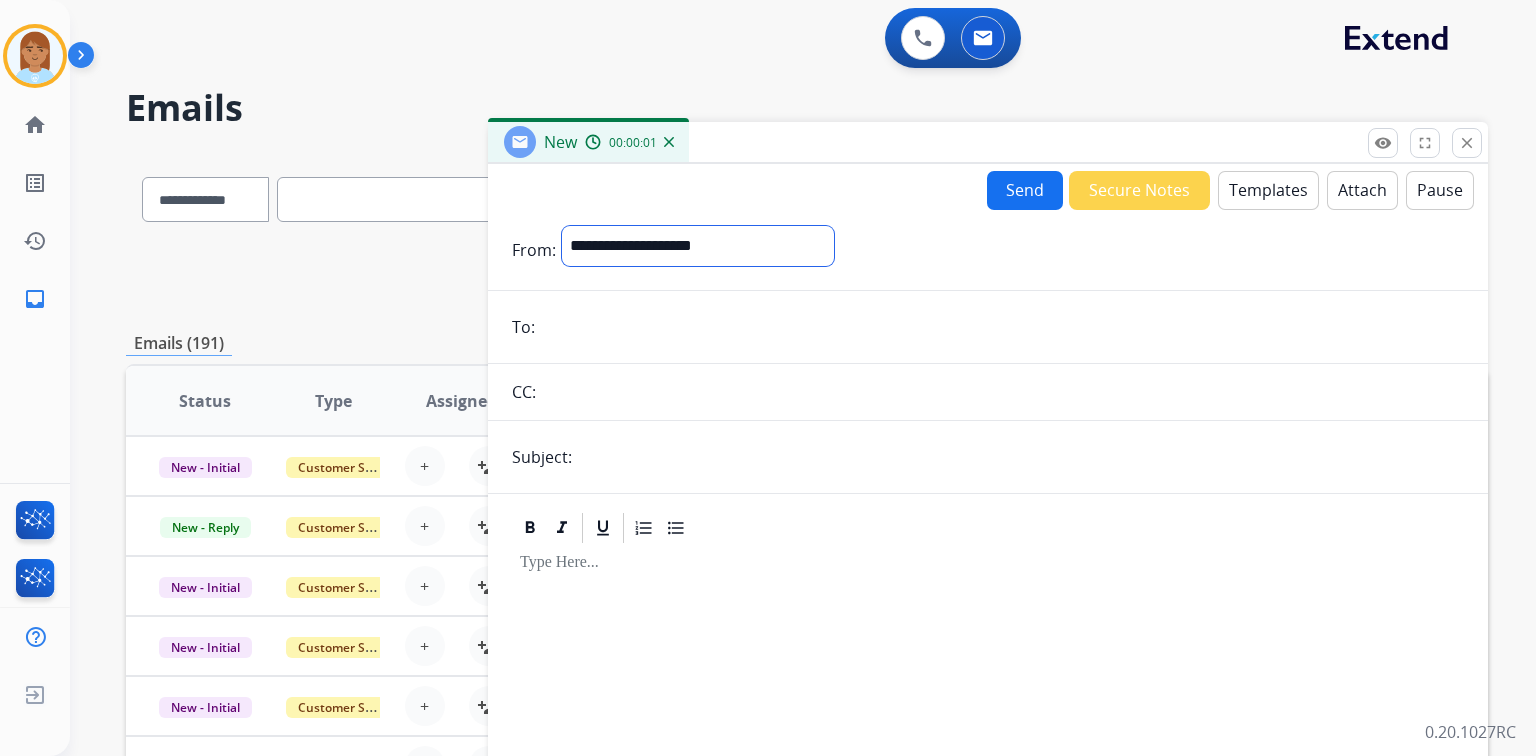 click on "**********" at bounding box center (698, 246) 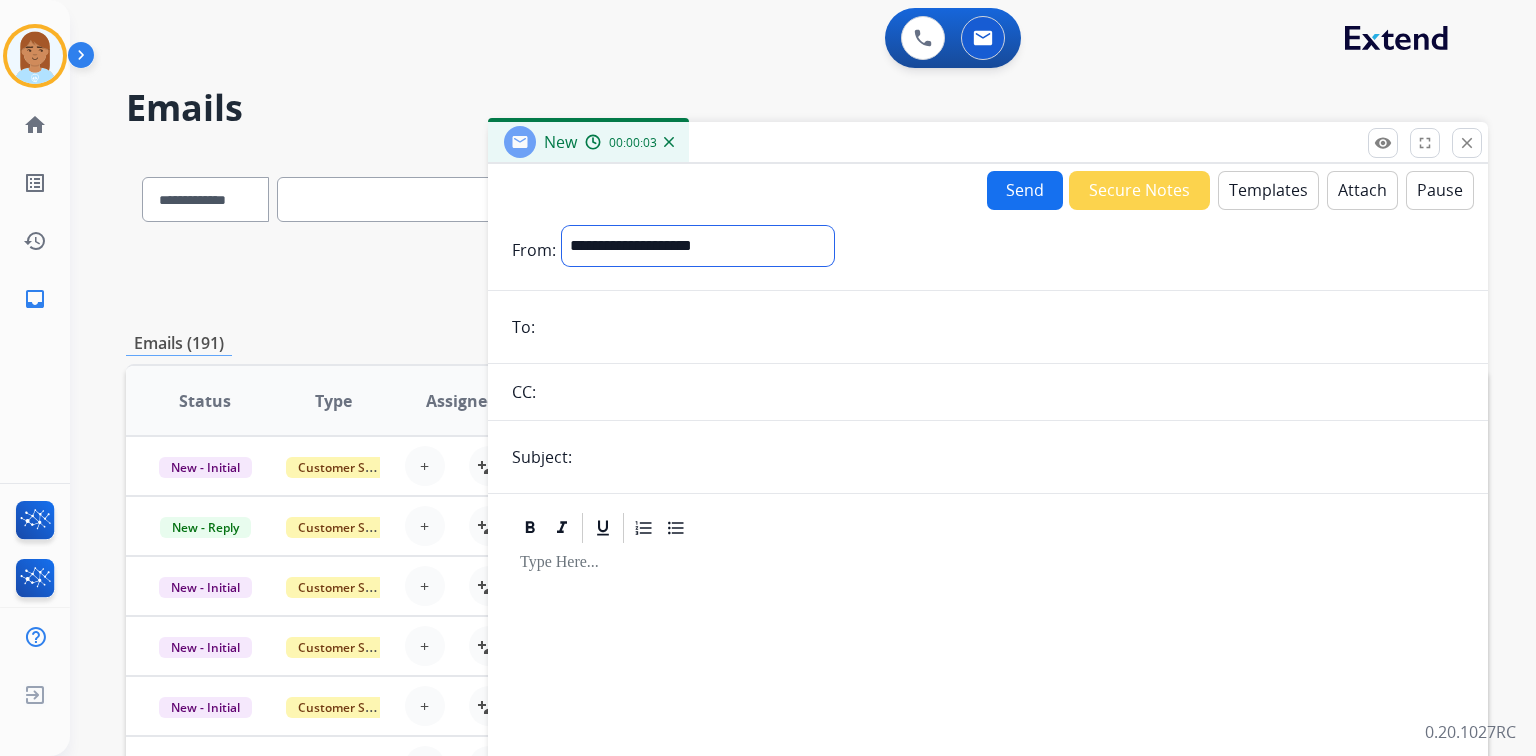 select on "**********" 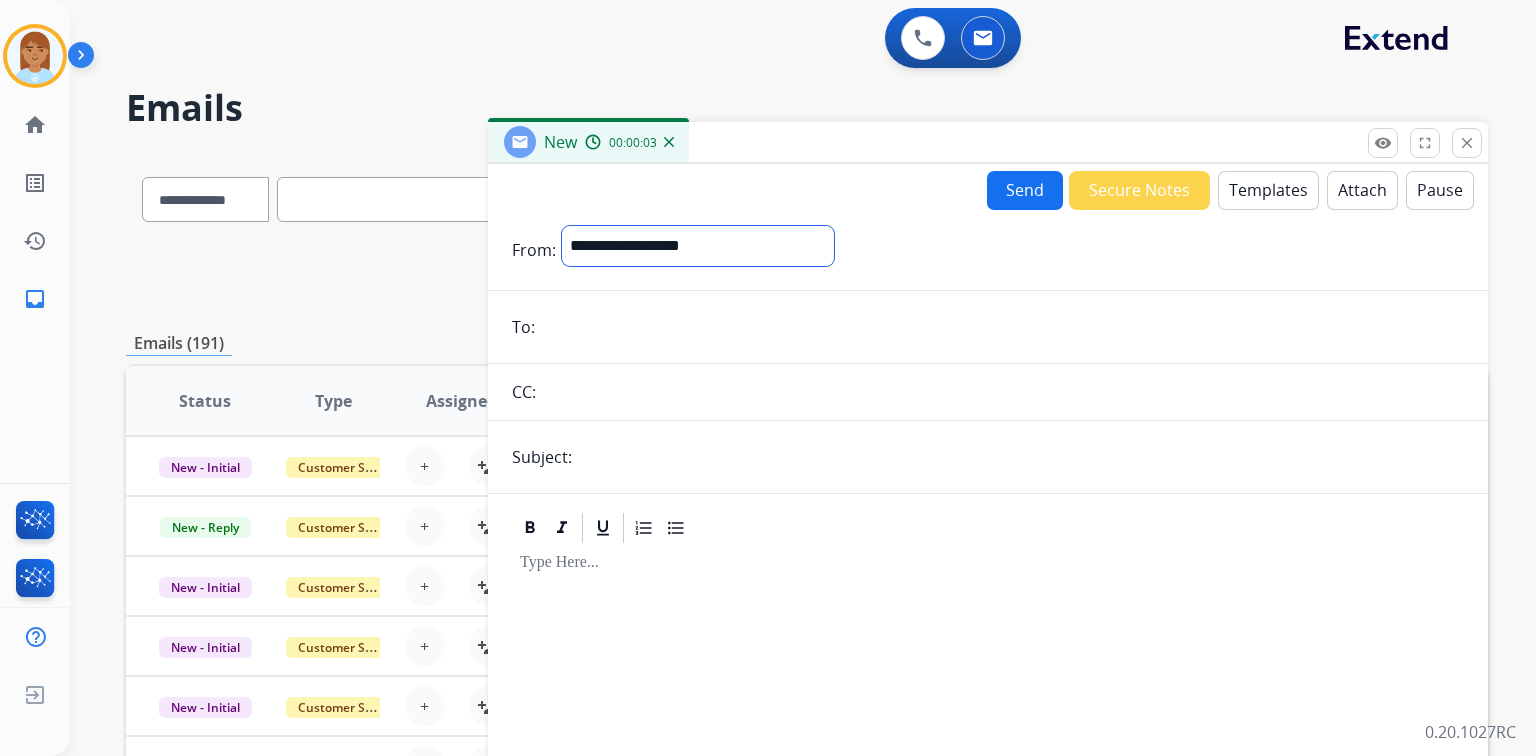 click on "**********" at bounding box center (698, 246) 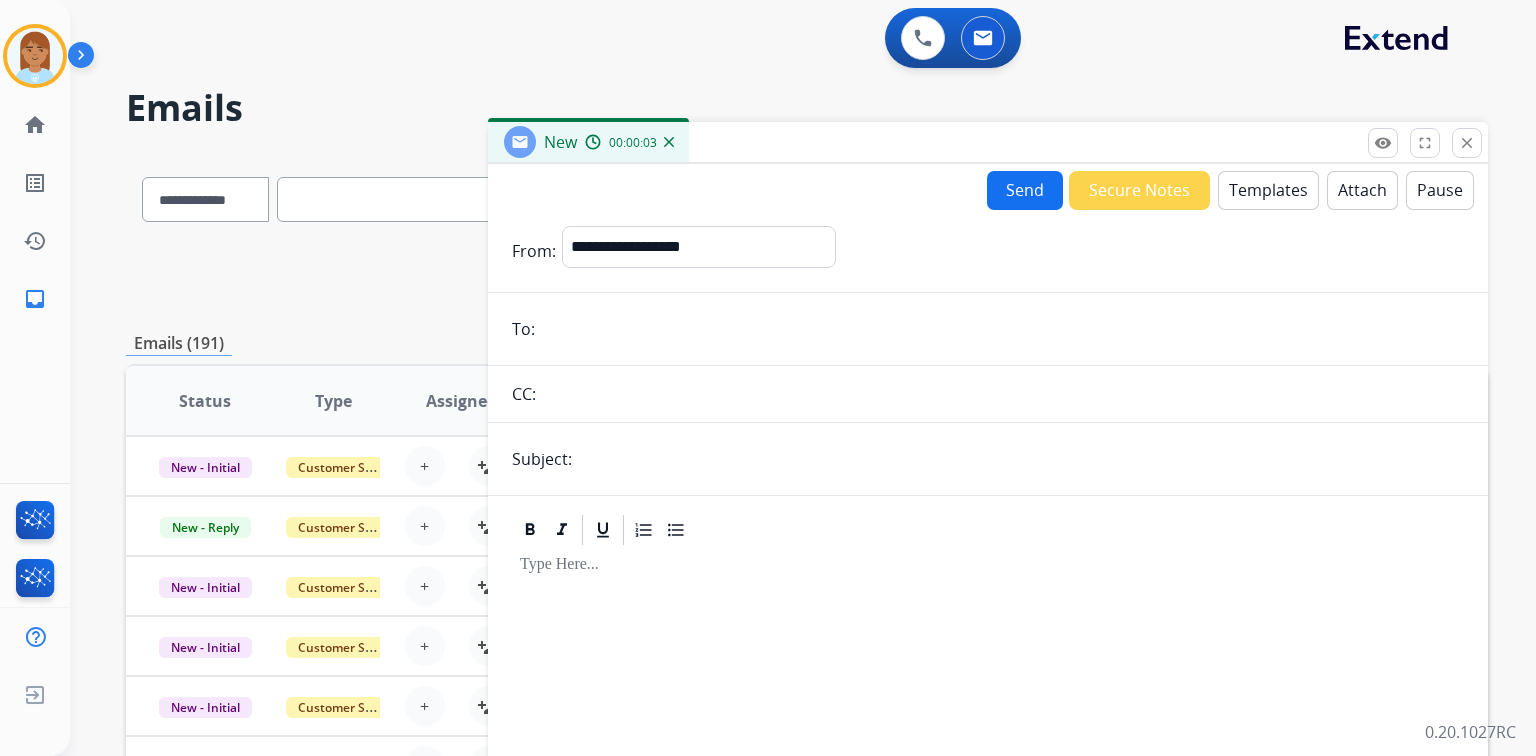 click at bounding box center [1002, 329] 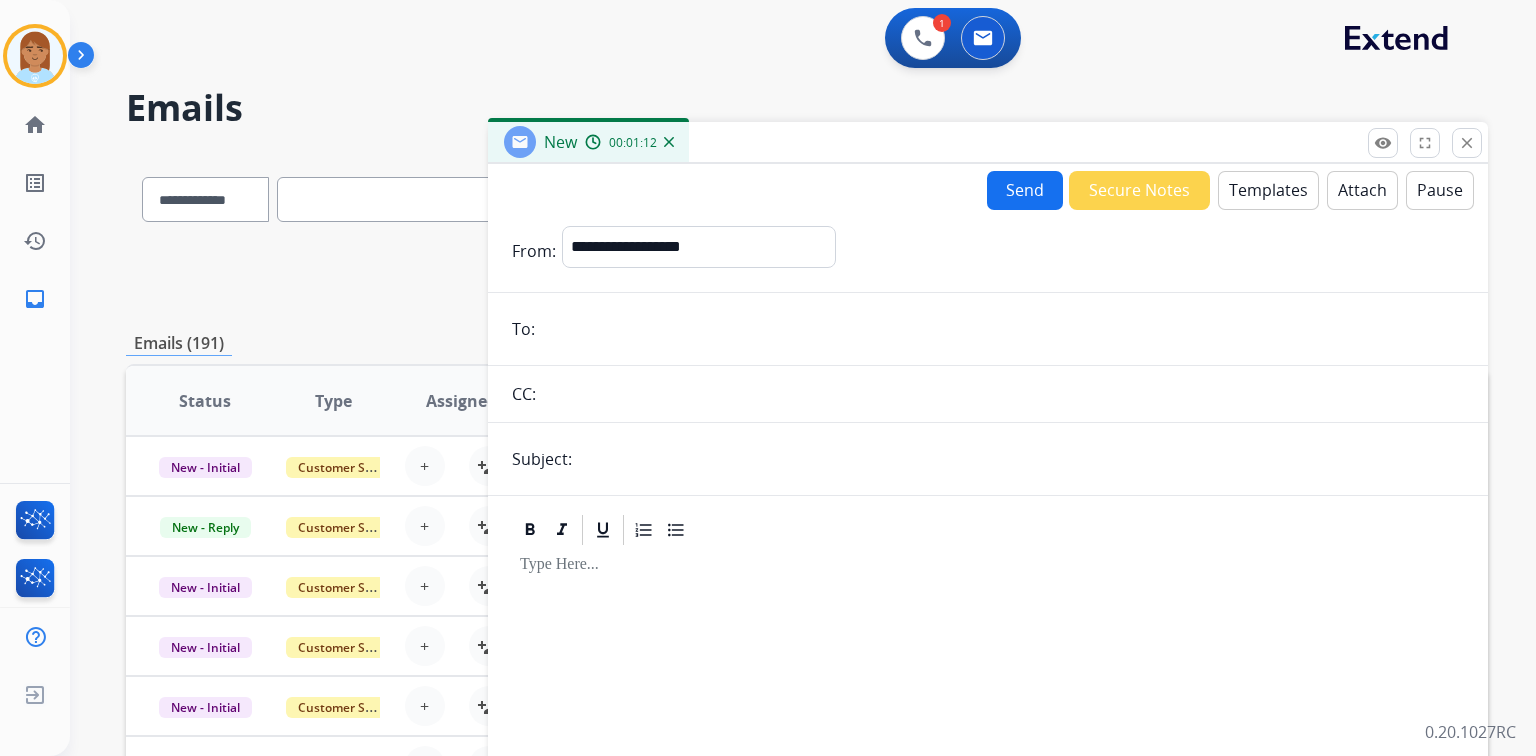click at bounding box center (1002, 329) 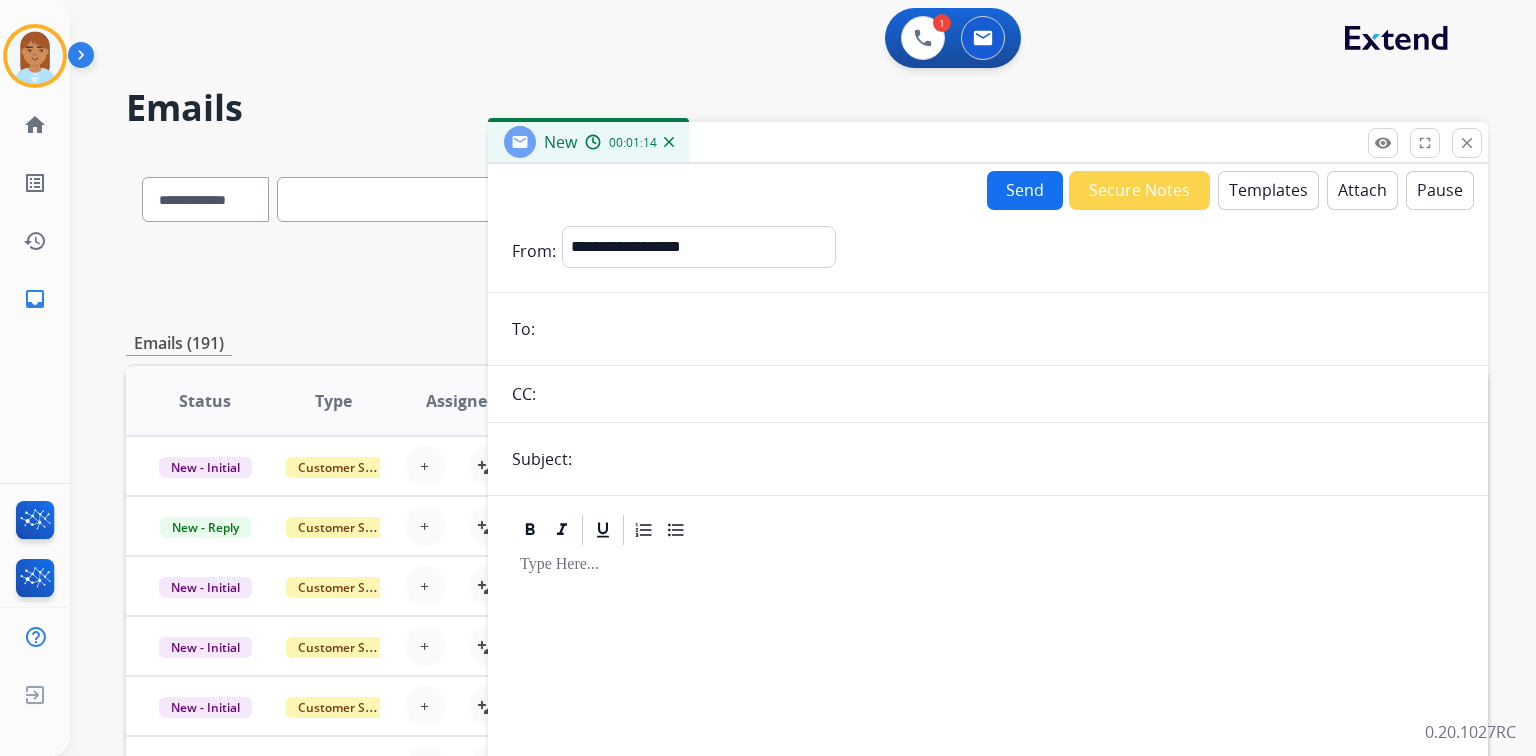 click at bounding box center (1002, 329) 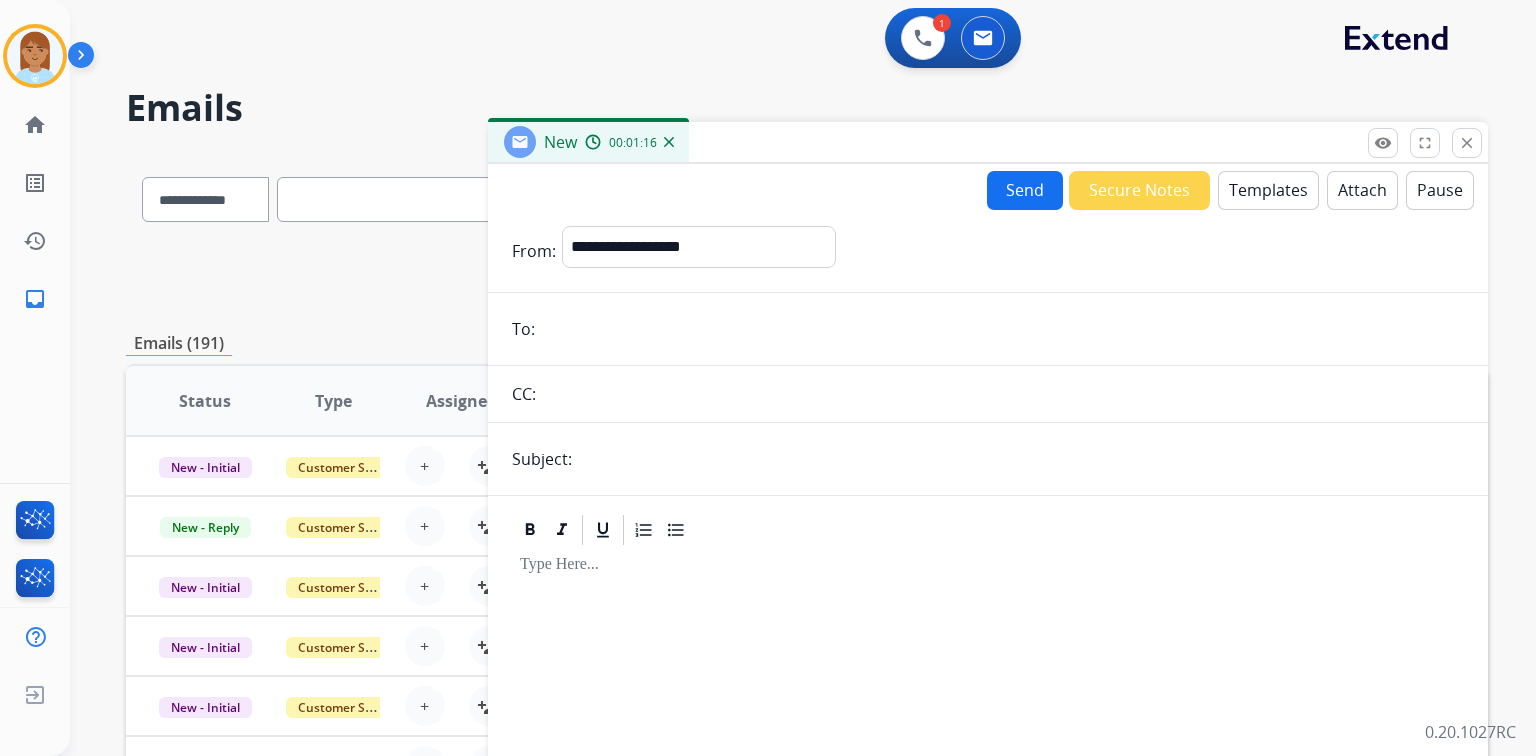 paste on "**********" 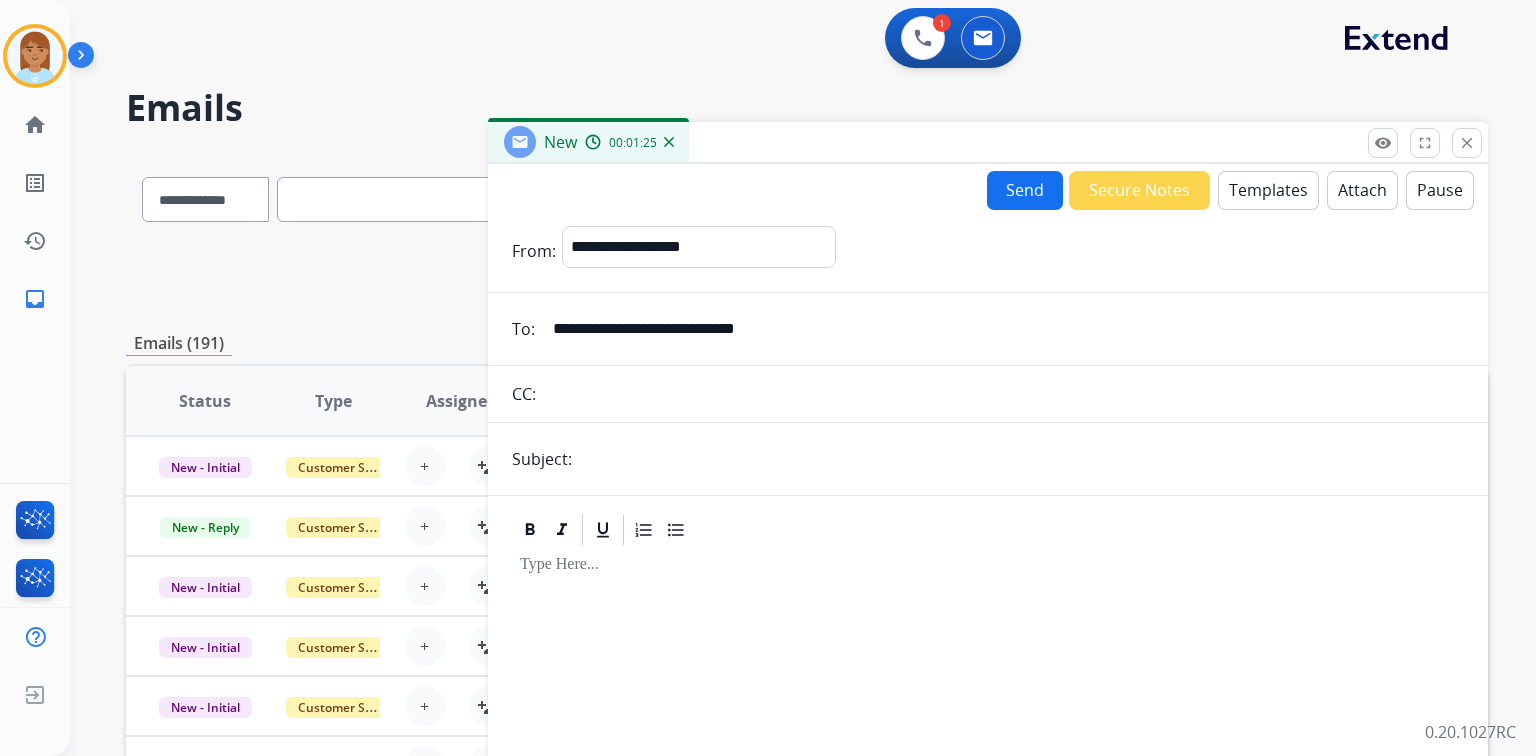 type on "**********" 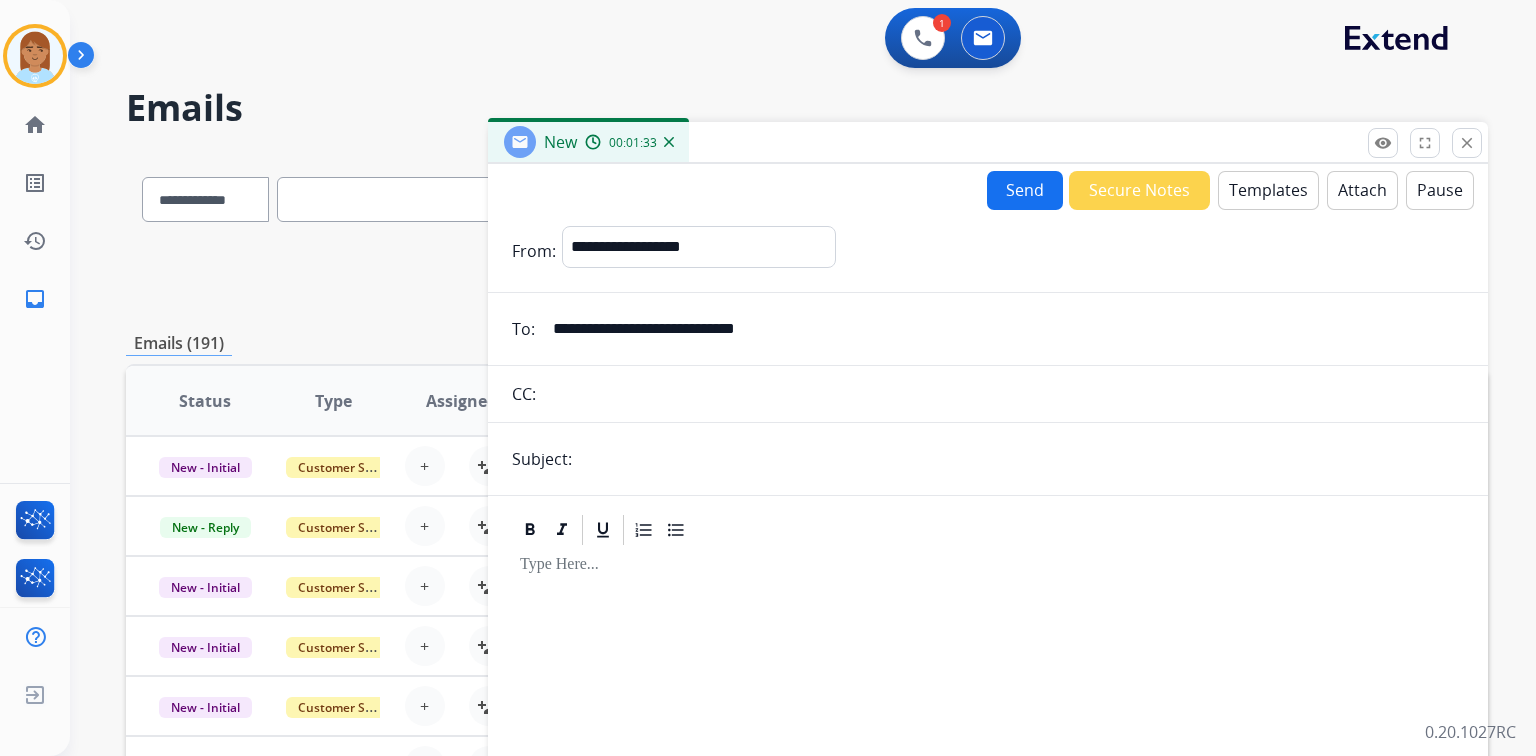 type on "**********" 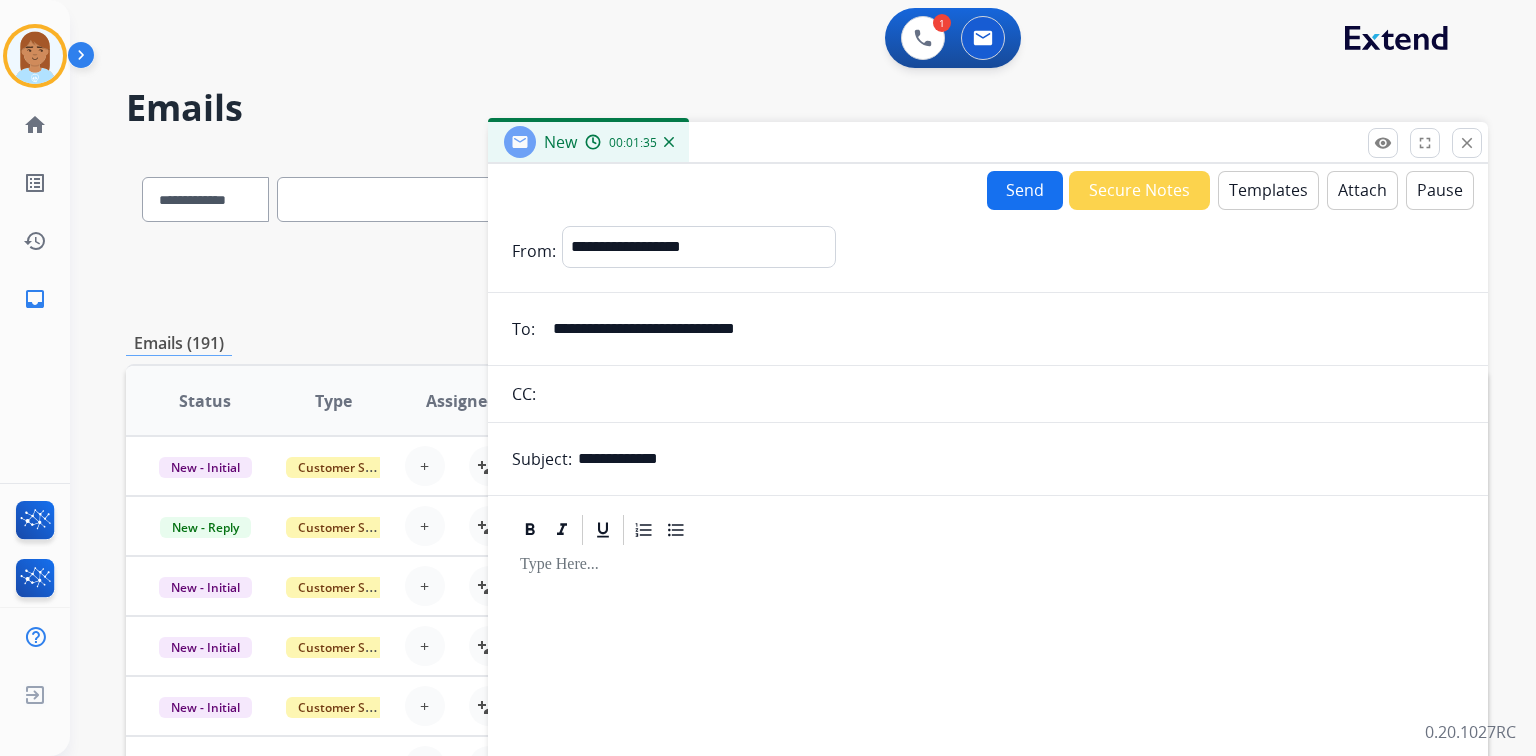 click on "Templates" at bounding box center (1268, 190) 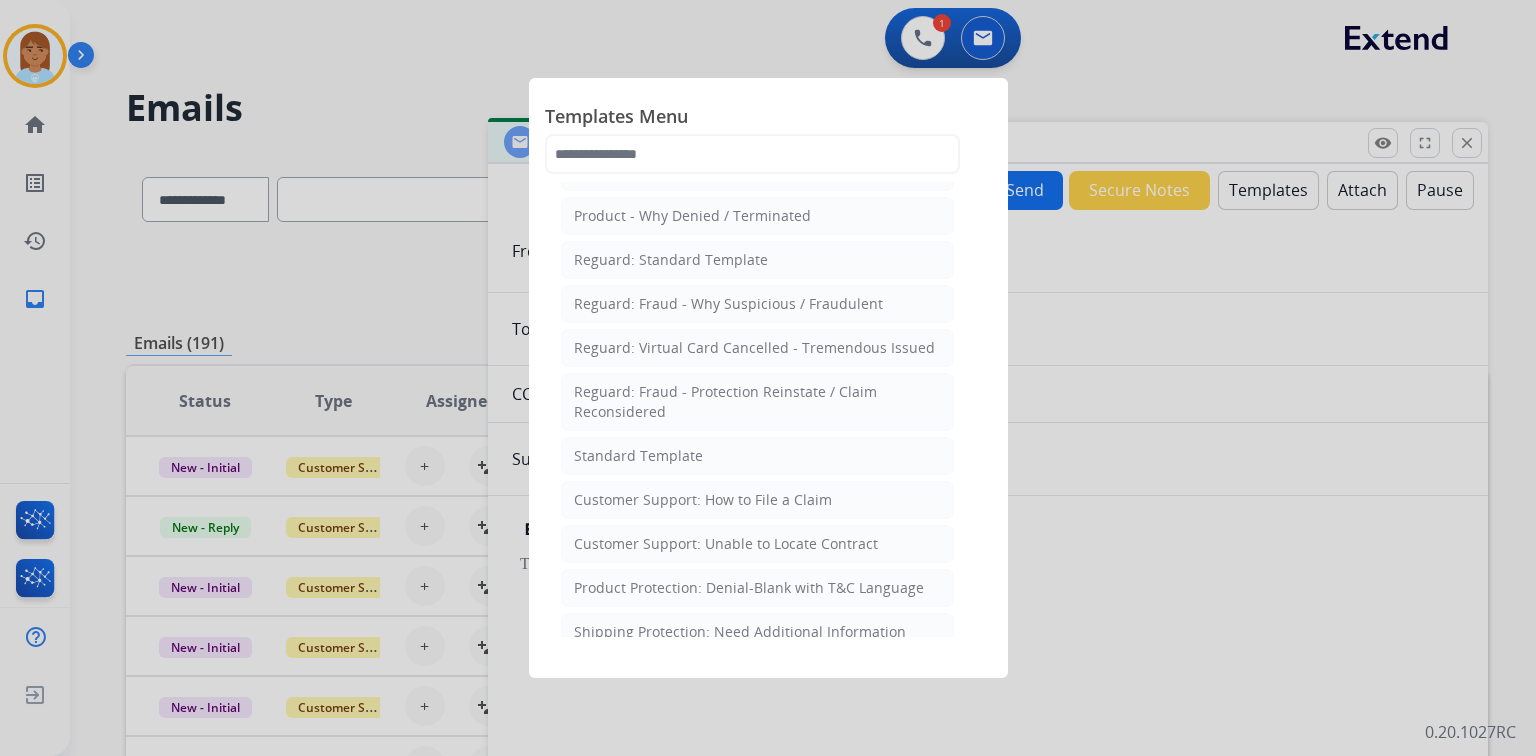 scroll, scrollTop: 240, scrollLeft: 0, axis: vertical 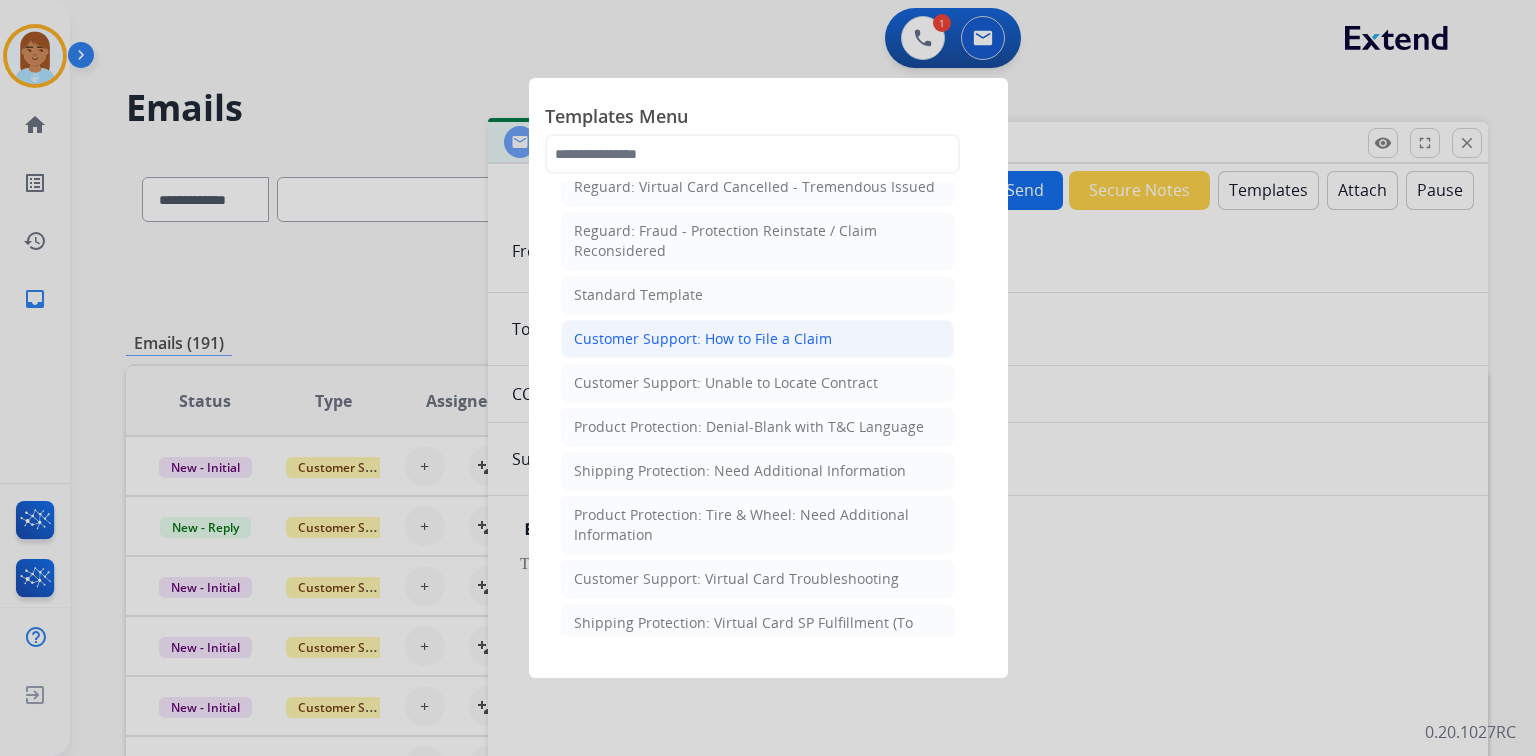 click on "Customer Support: How to File a Claim" 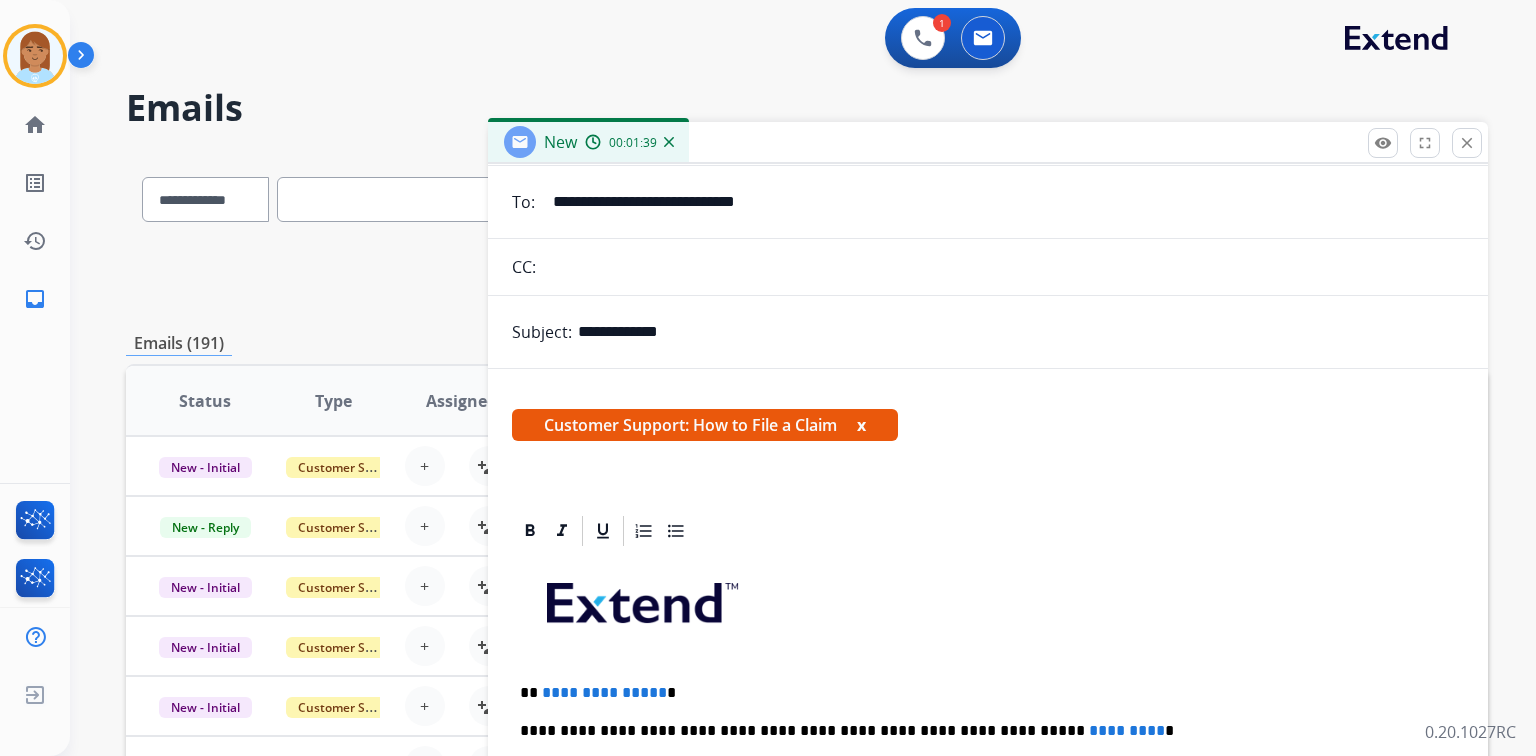 scroll, scrollTop: 383, scrollLeft: 0, axis: vertical 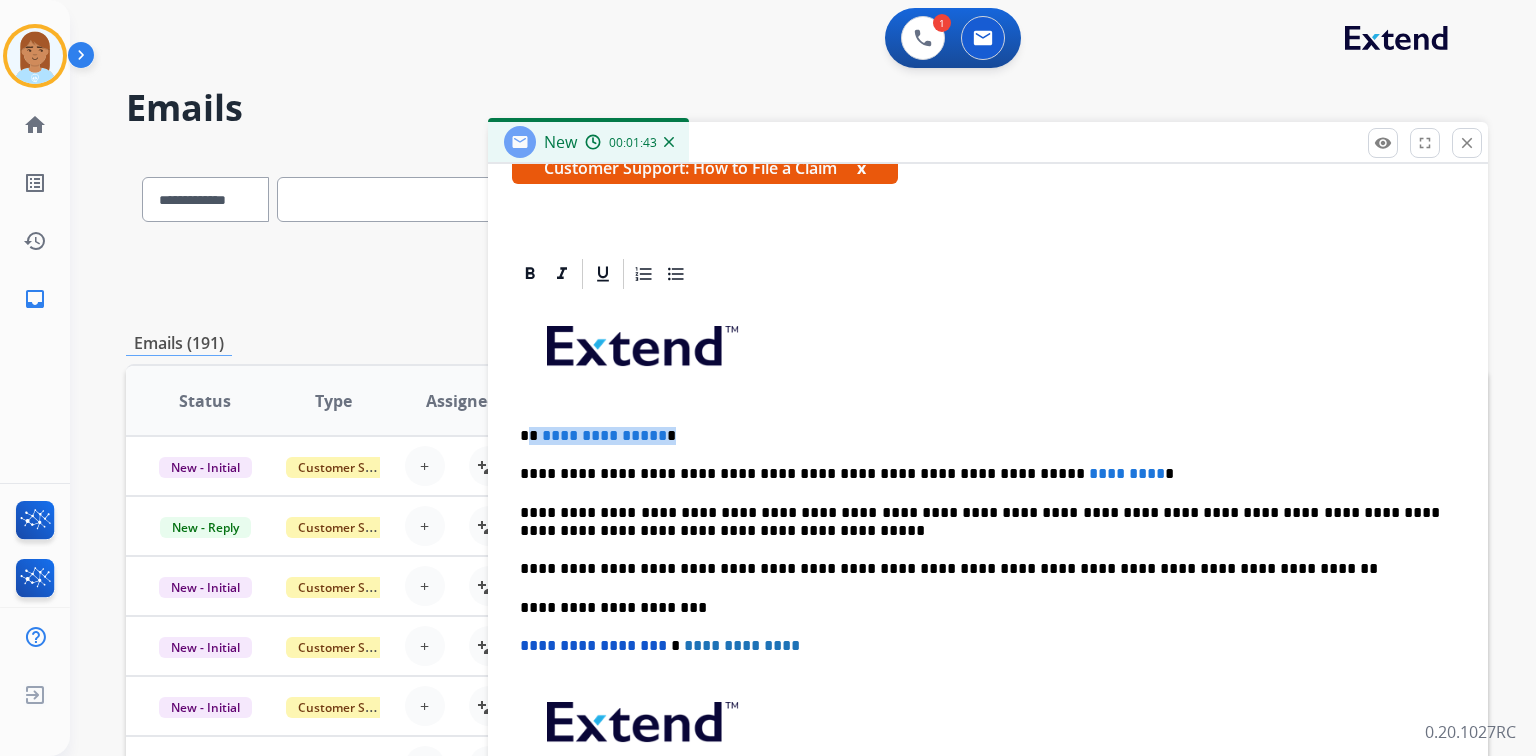 drag, startPoint x: 526, startPoint y: 432, endPoint x: 793, endPoint y: 413, distance: 267.67517 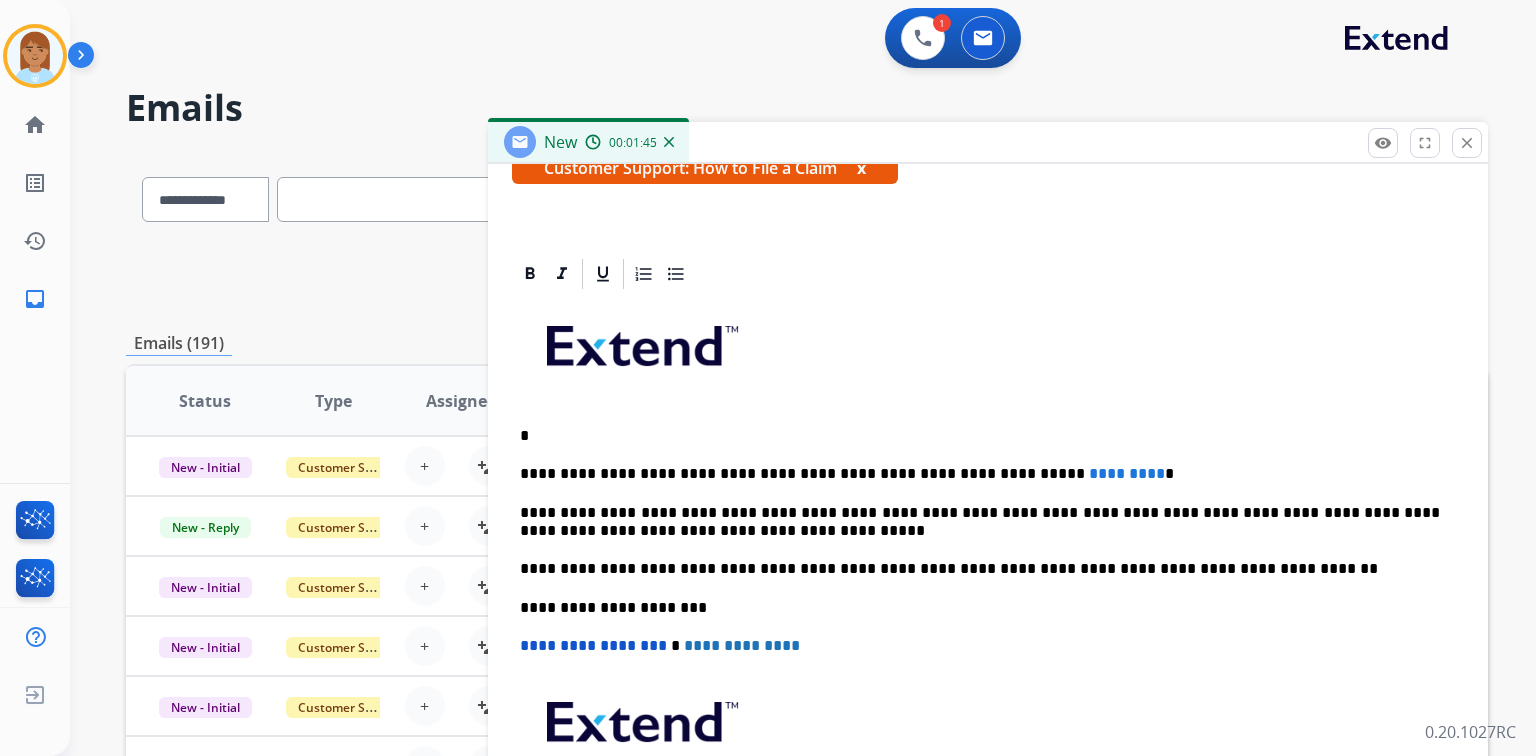 type 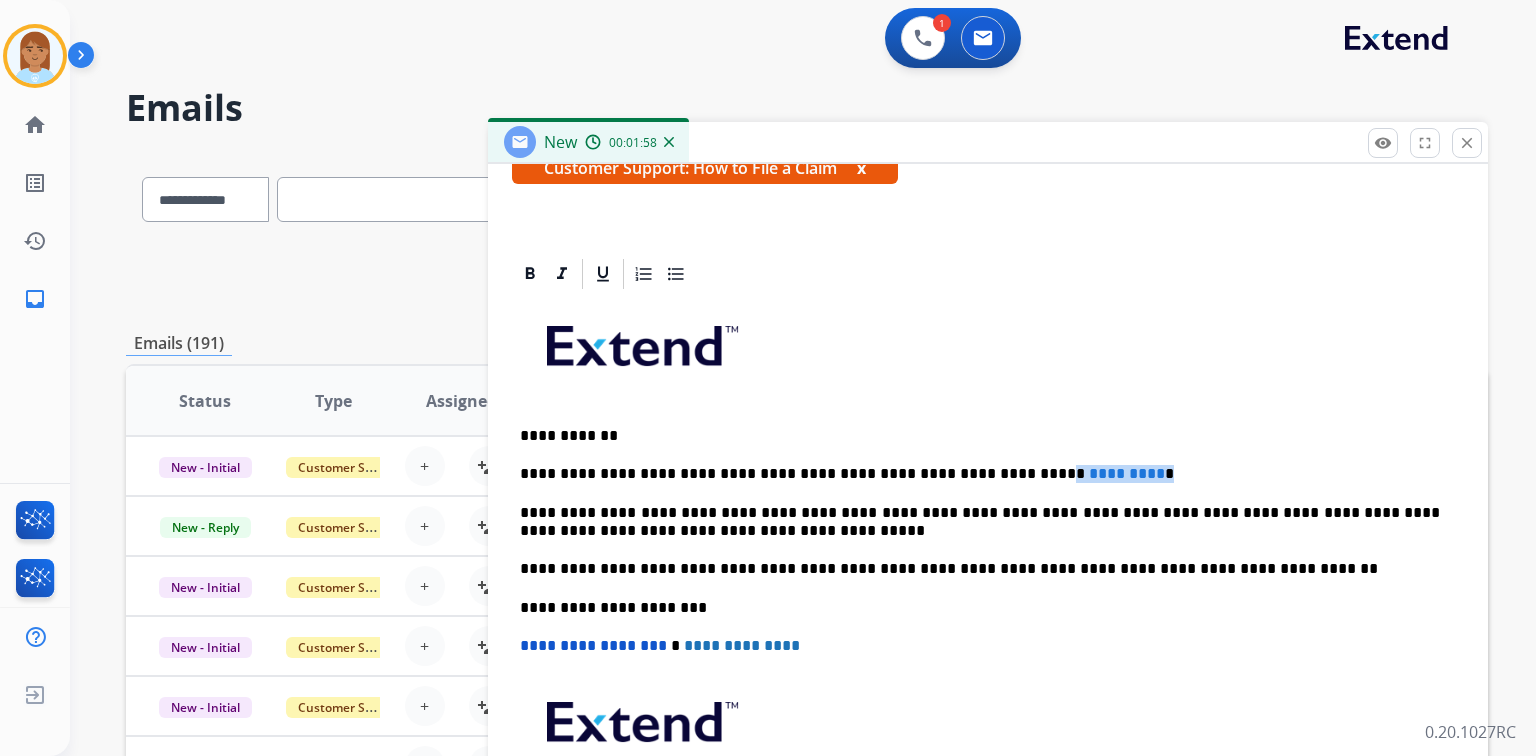 drag, startPoint x: 972, startPoint y: 464, endPoint x: 1082, endPoint y: 465, distance: 110.00455 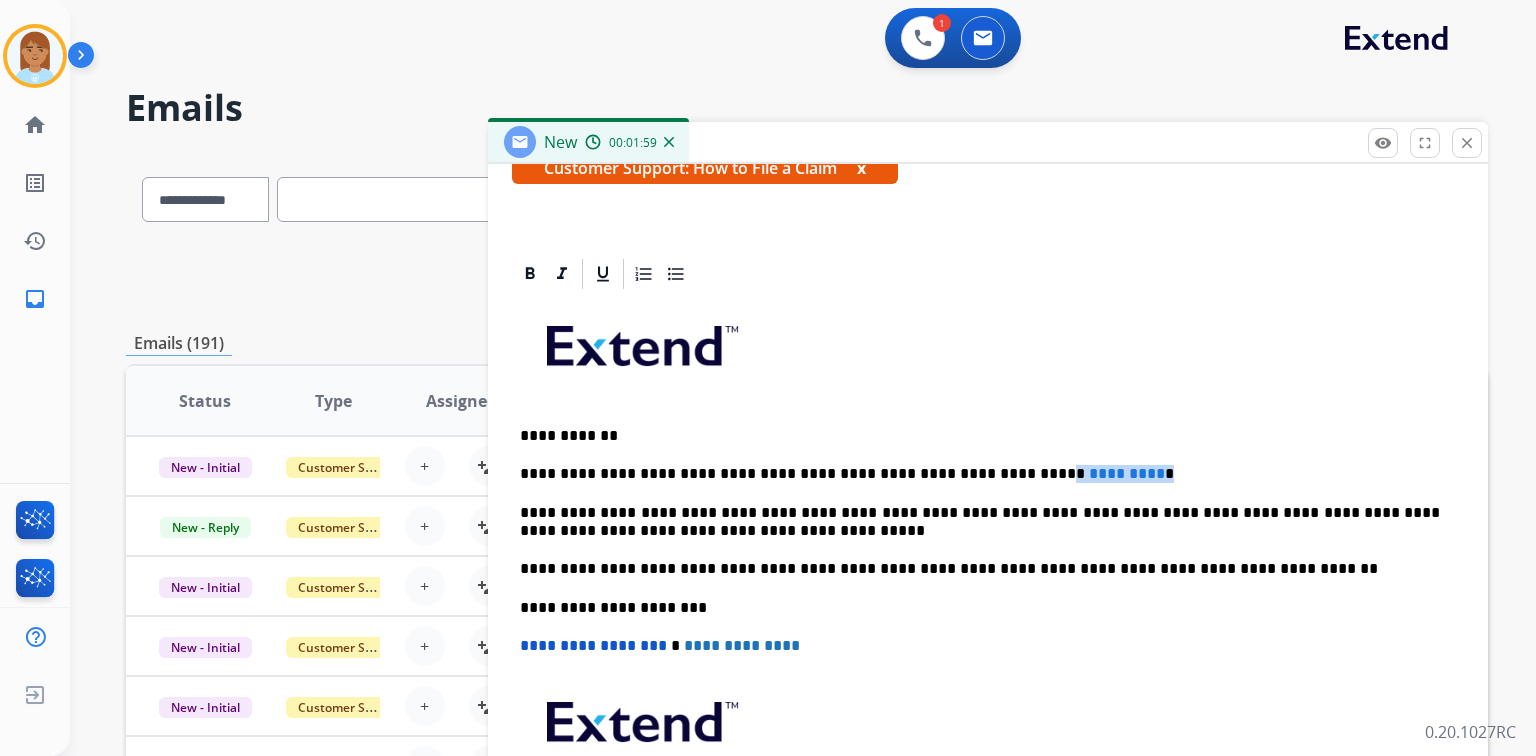 click on "**********" at bounding box center (980, 474) 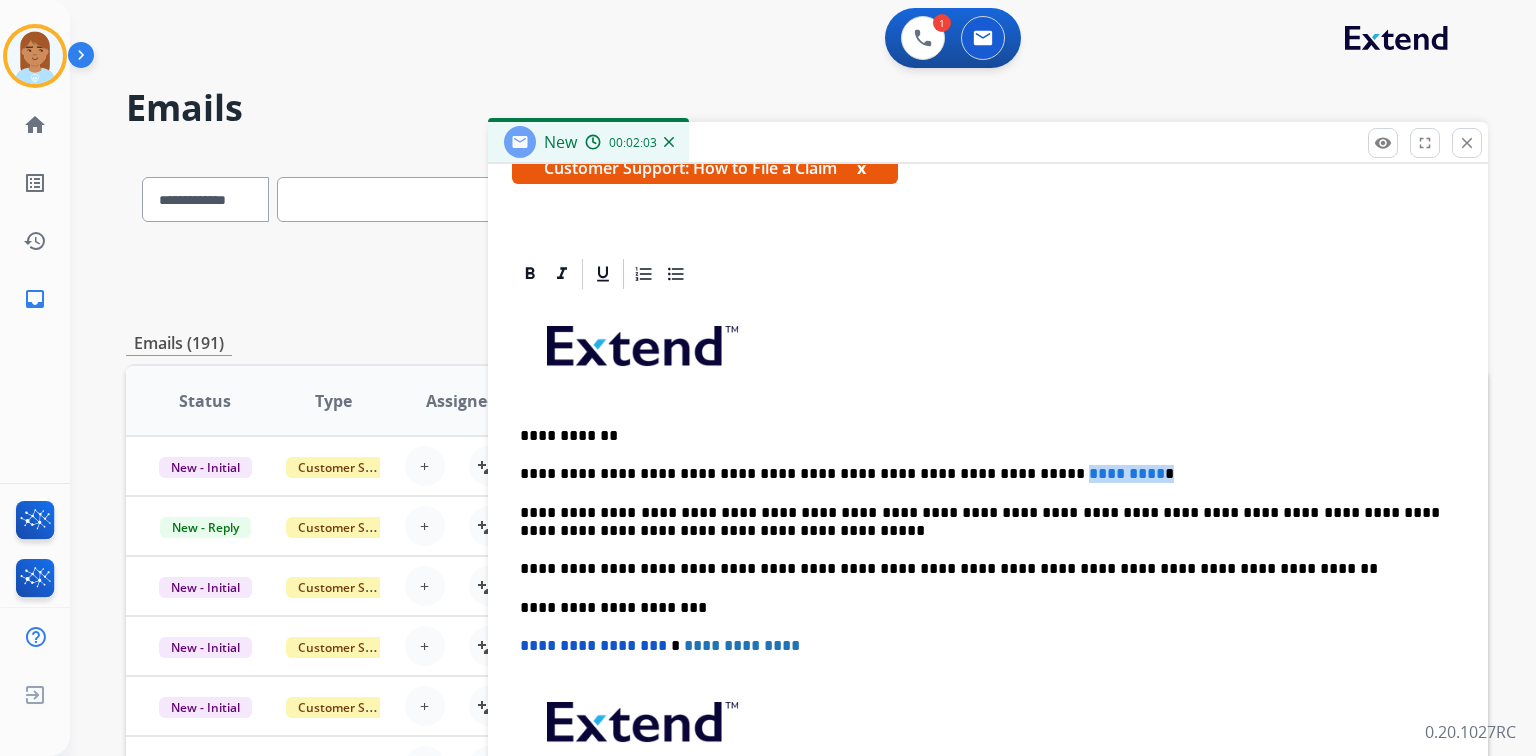 drag, startPoint x: 978, startPoint y: 473, endPoint x: 1080, endPoint y: 456, distance: 103.40696 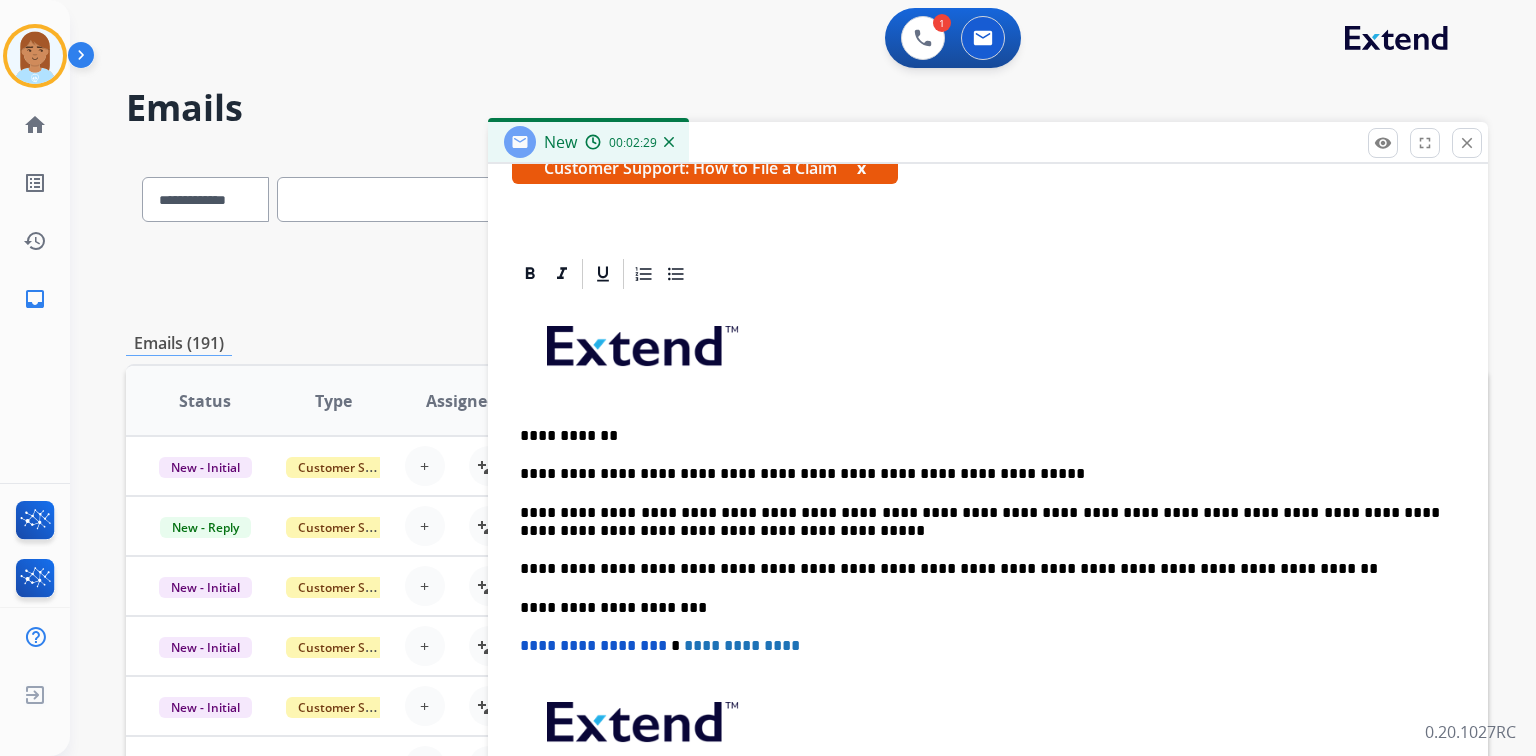 click on "**********" at bounding box center [980, 474] 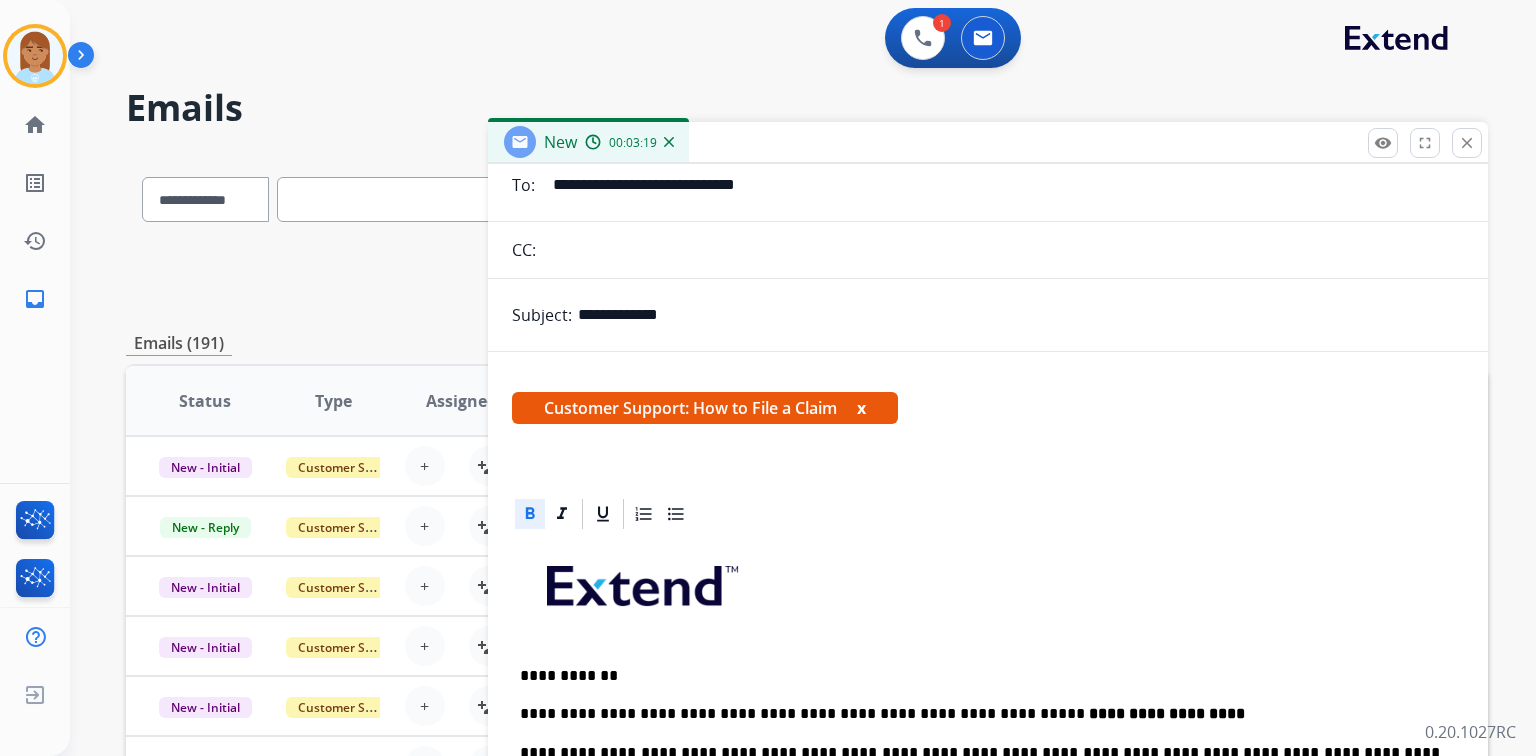 scroll, scrollTop: 0, scrollLeft: 0, axis: both 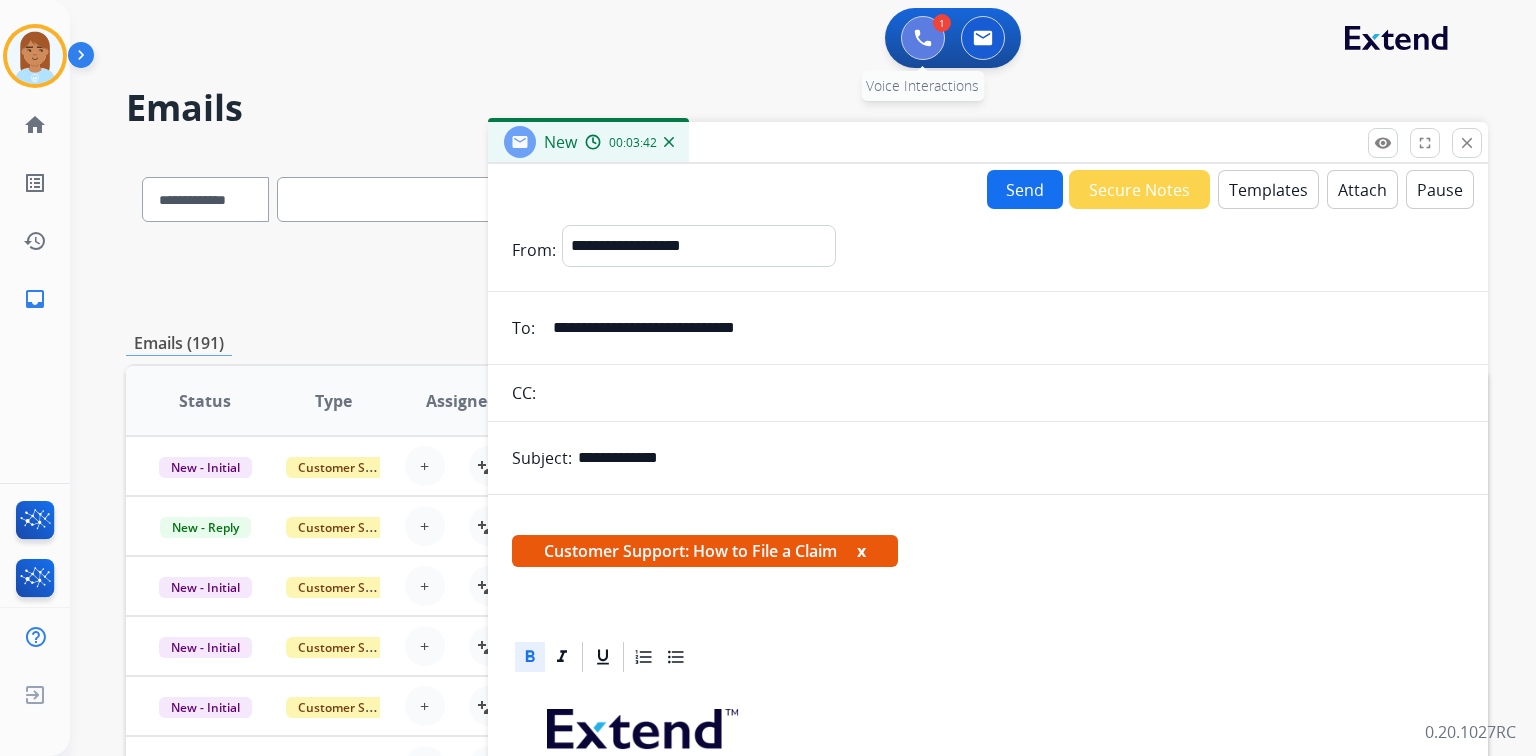 click at bounding box center [923, 38] 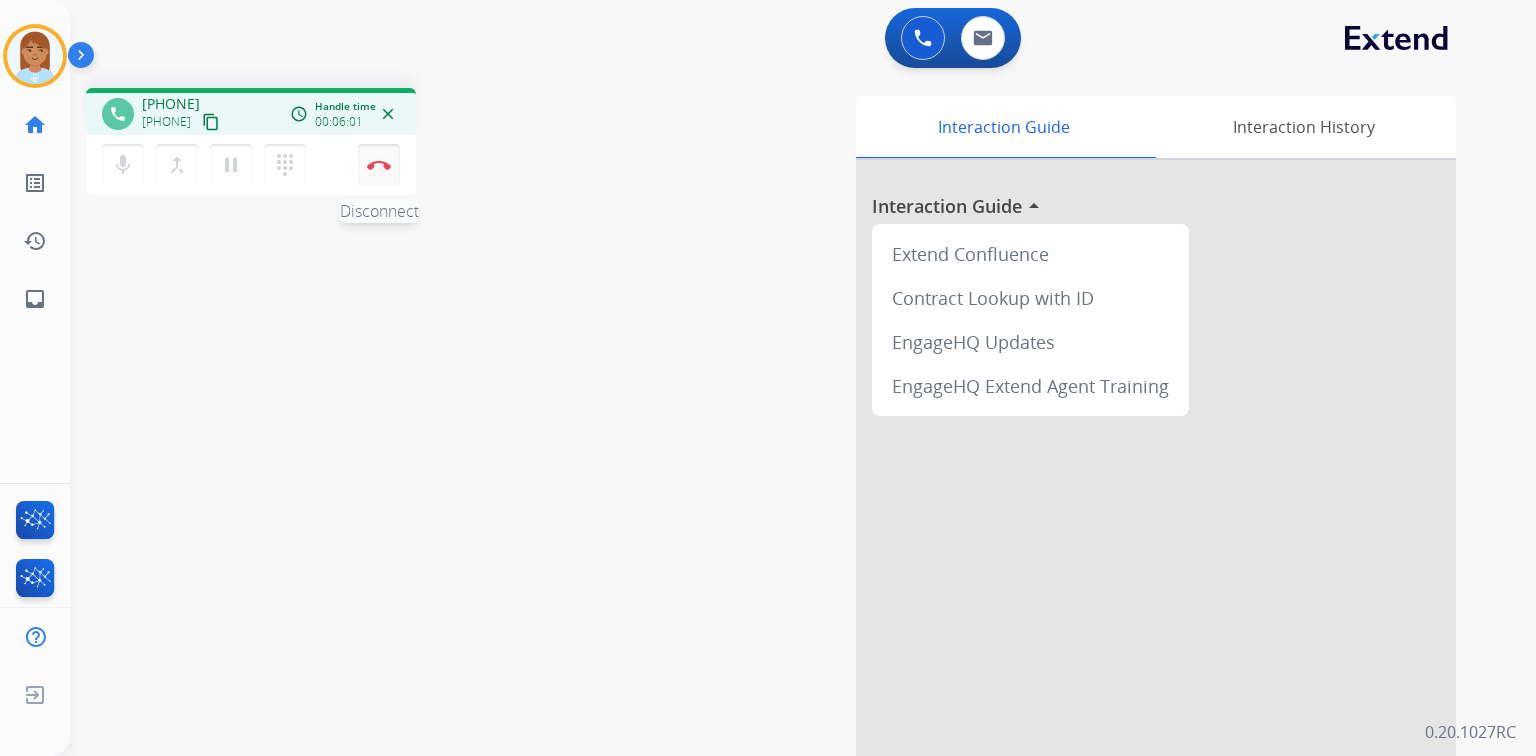 click on "Disconnect" at bounding box center (379, 165) 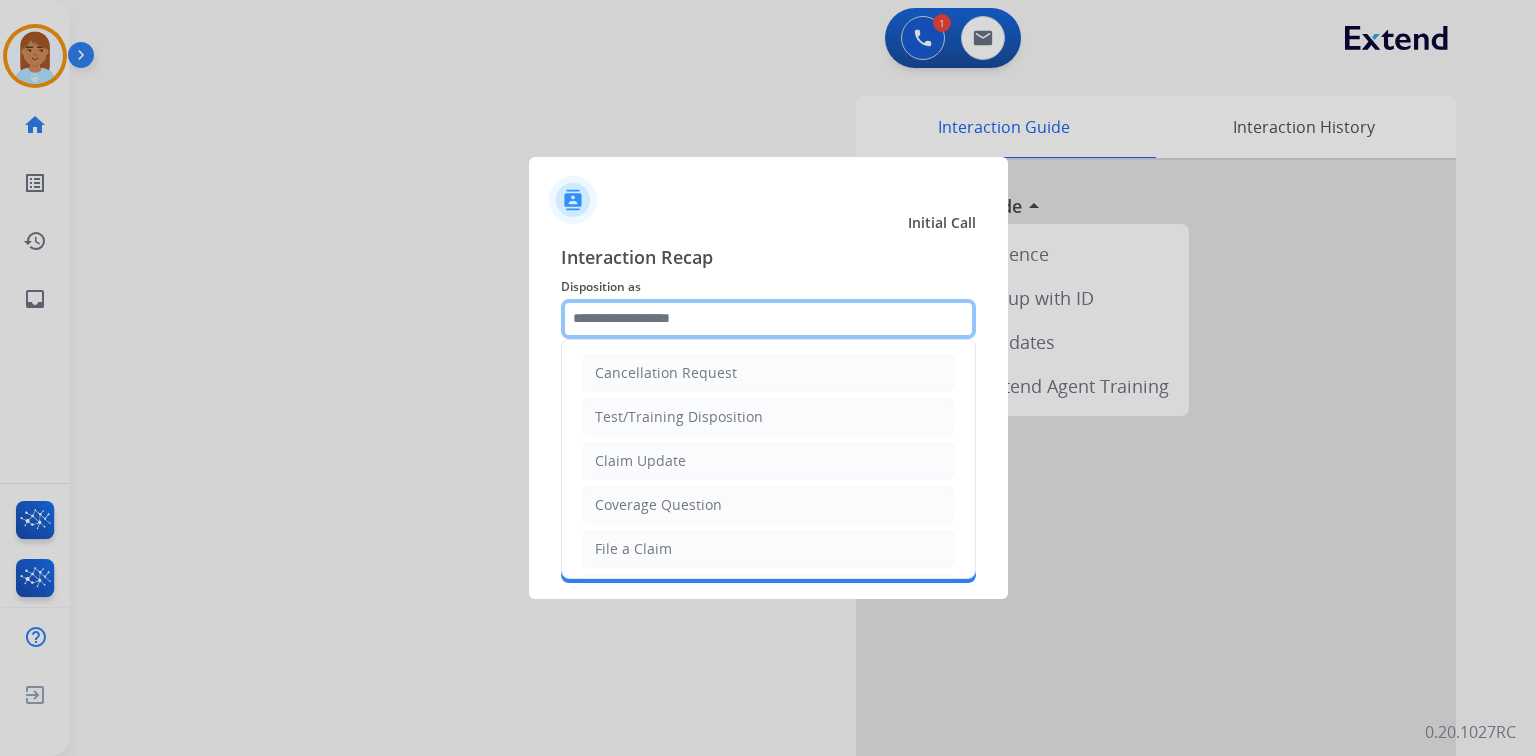 click 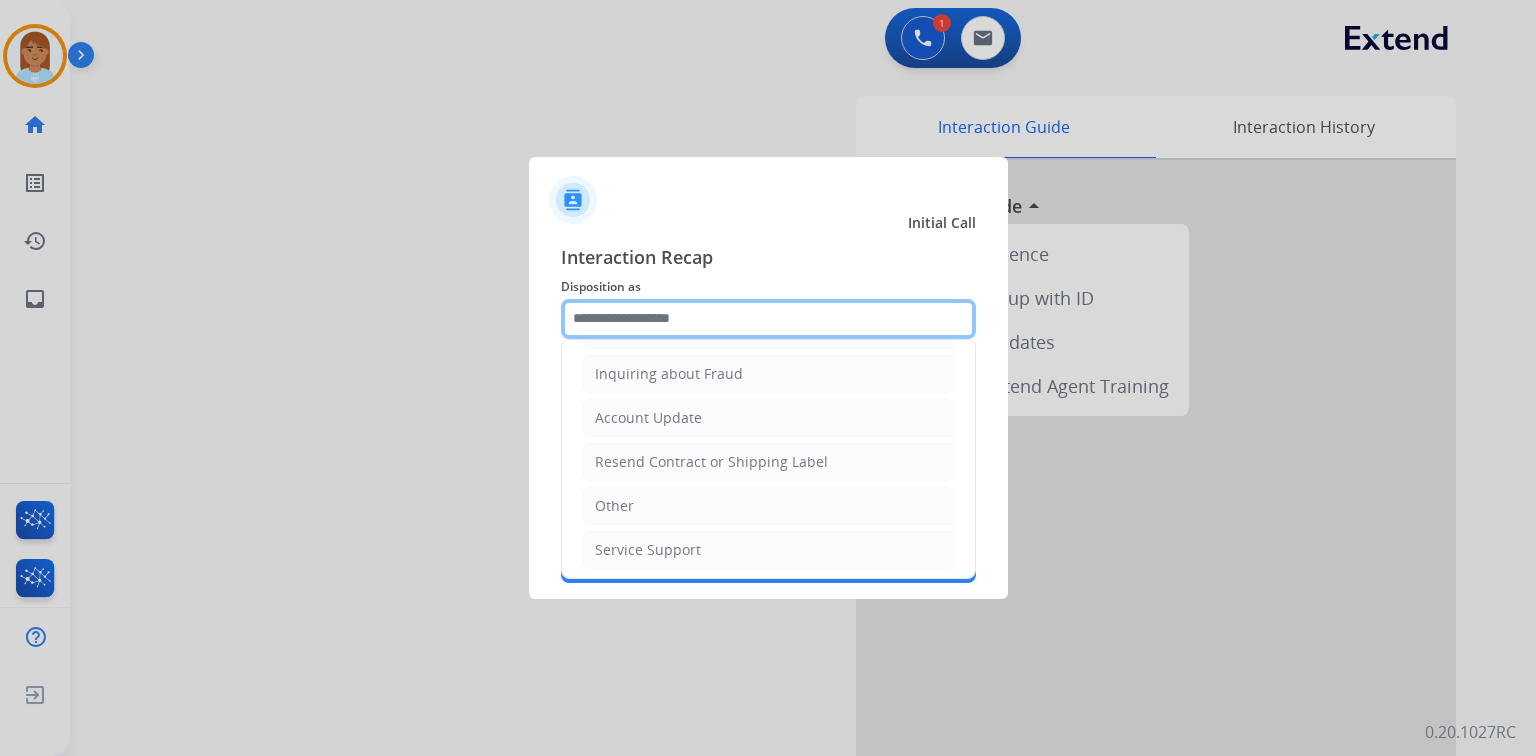 scroll, scrollTop: 147, scrollLeft: 0, axis: vertical 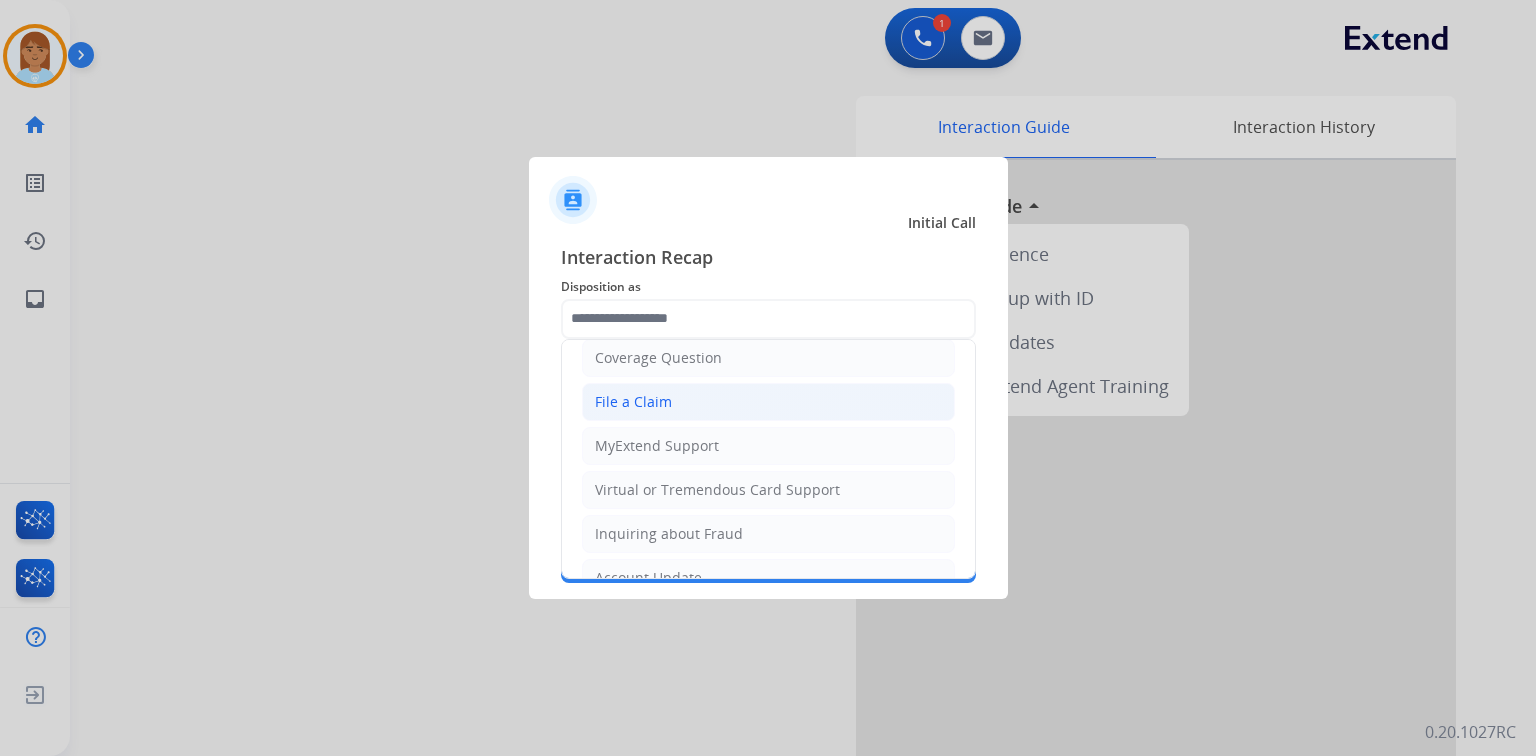 click on "File a Claim" 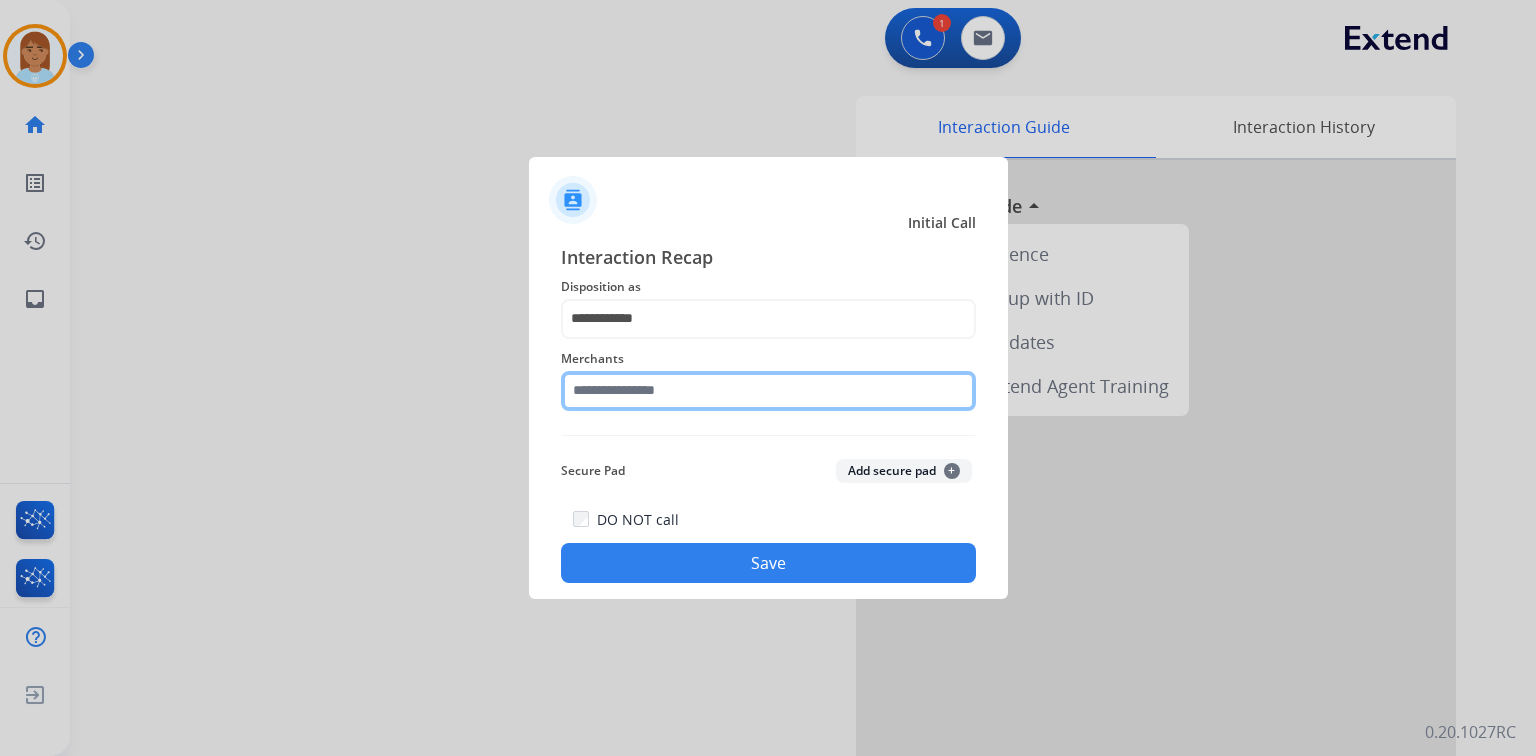 click 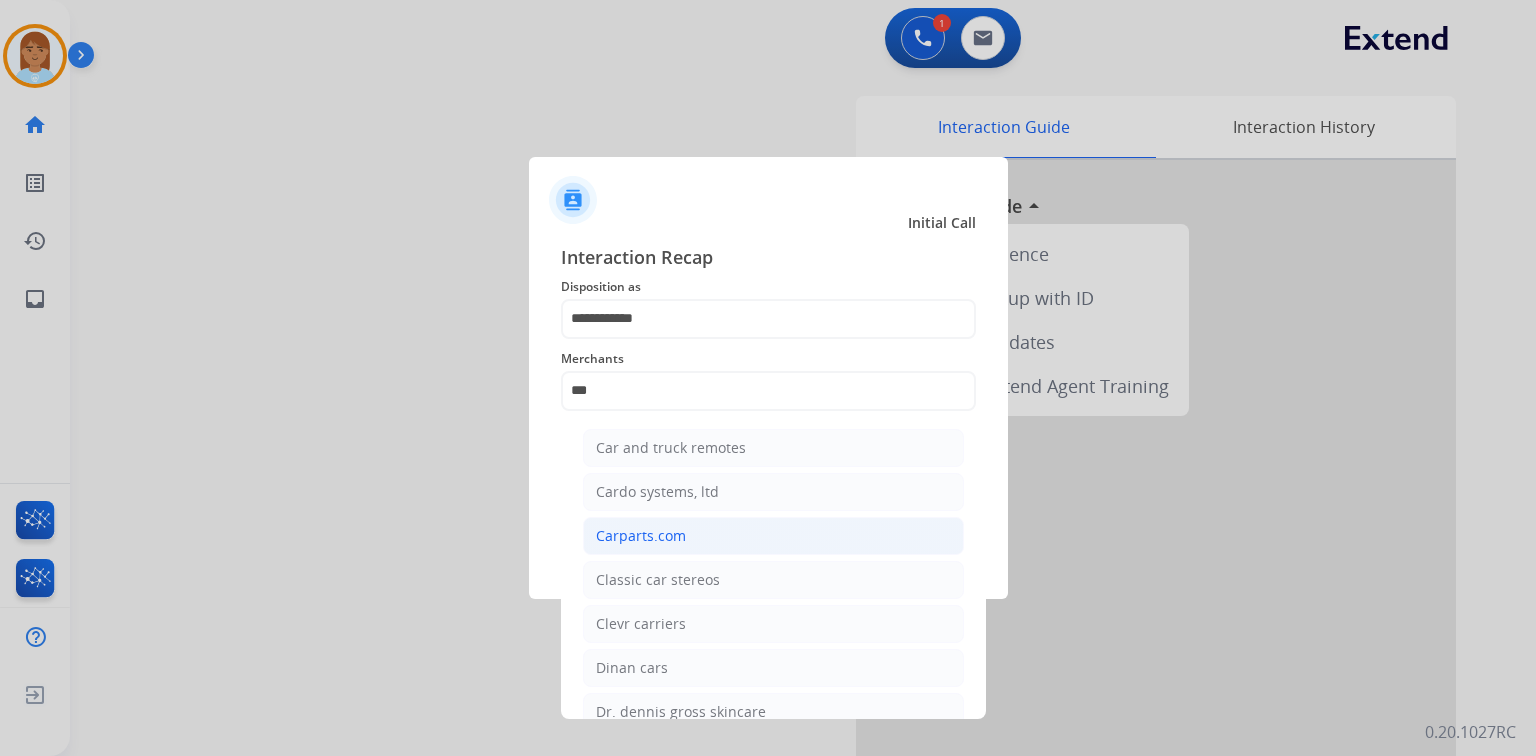 click on "Carparts.com" 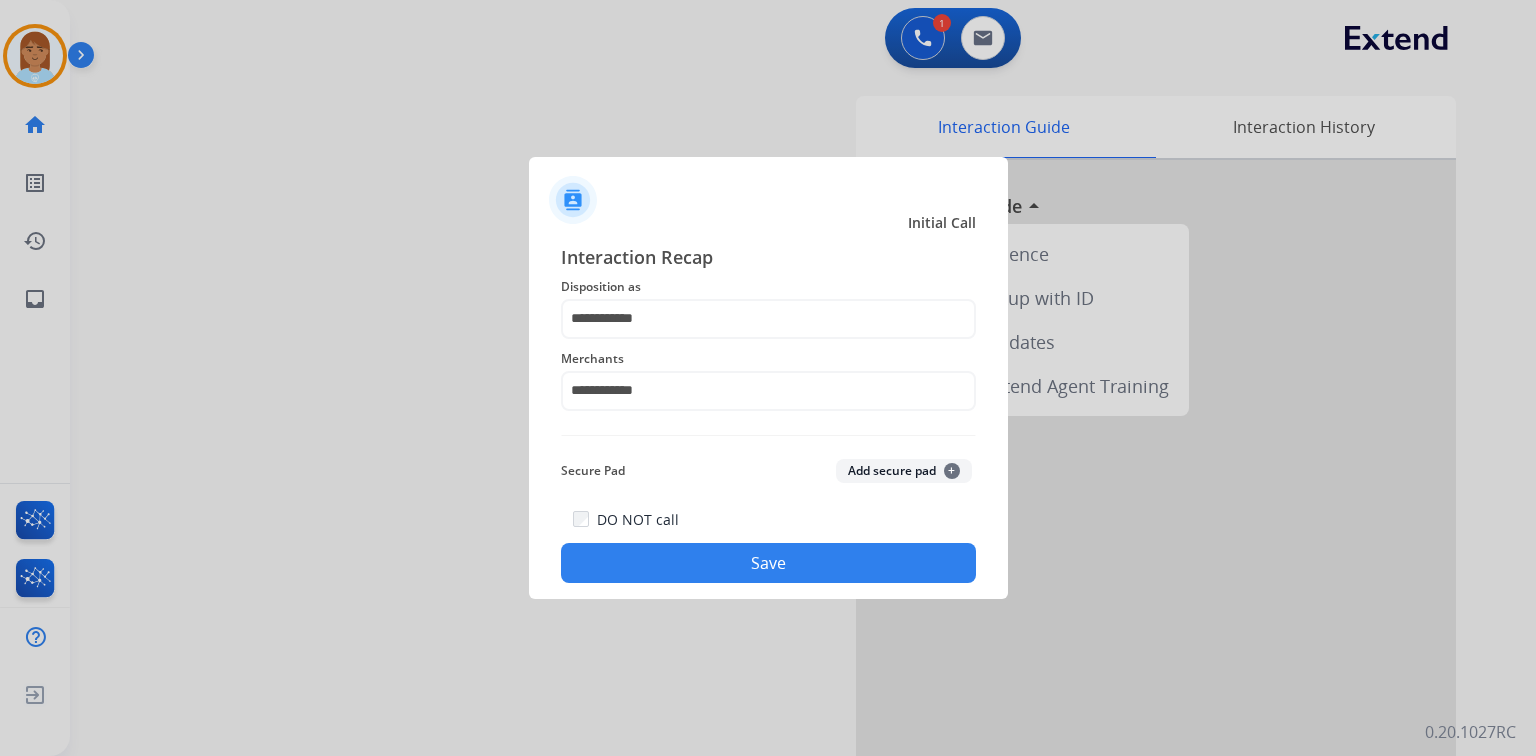 click on "Save" 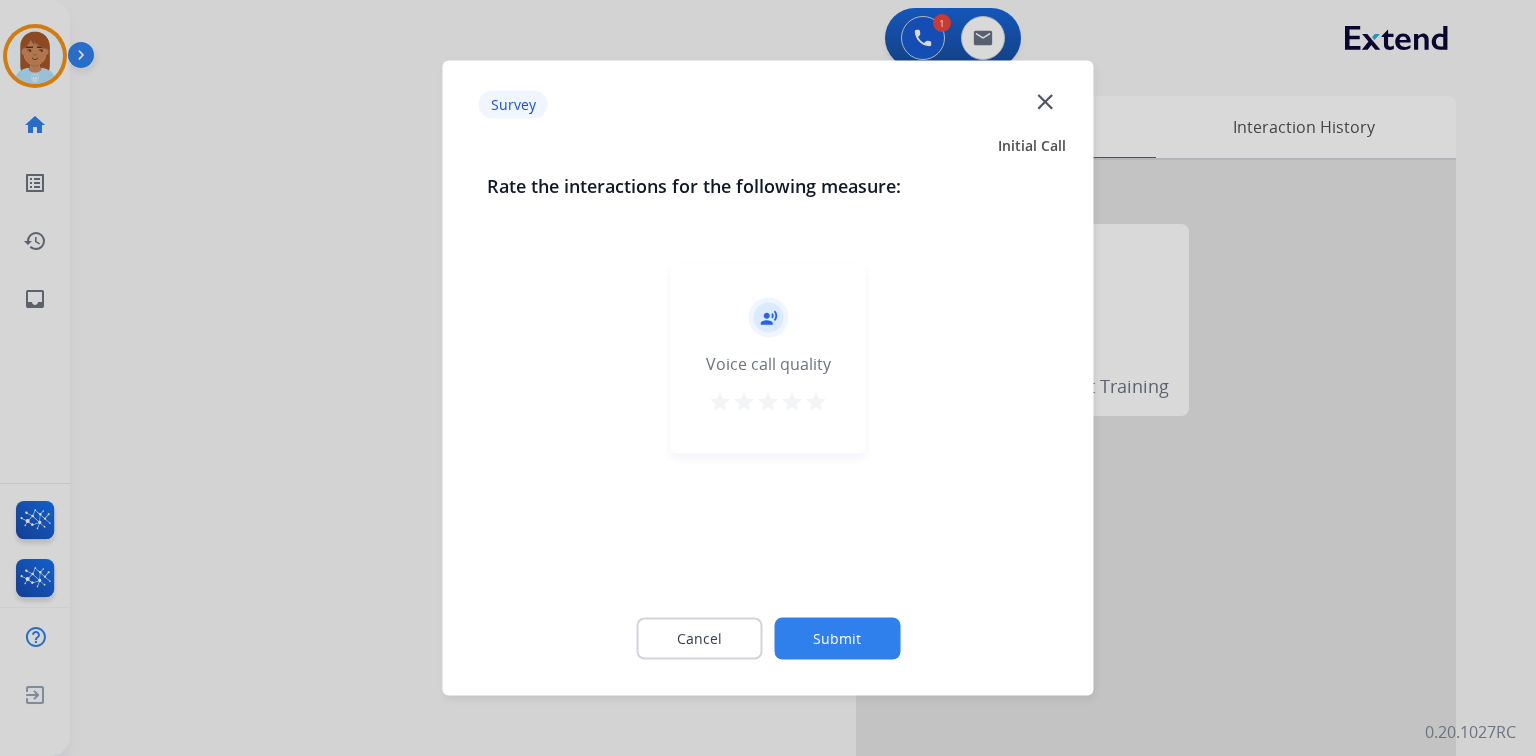 click on "star" at bounding box center (816, 402) 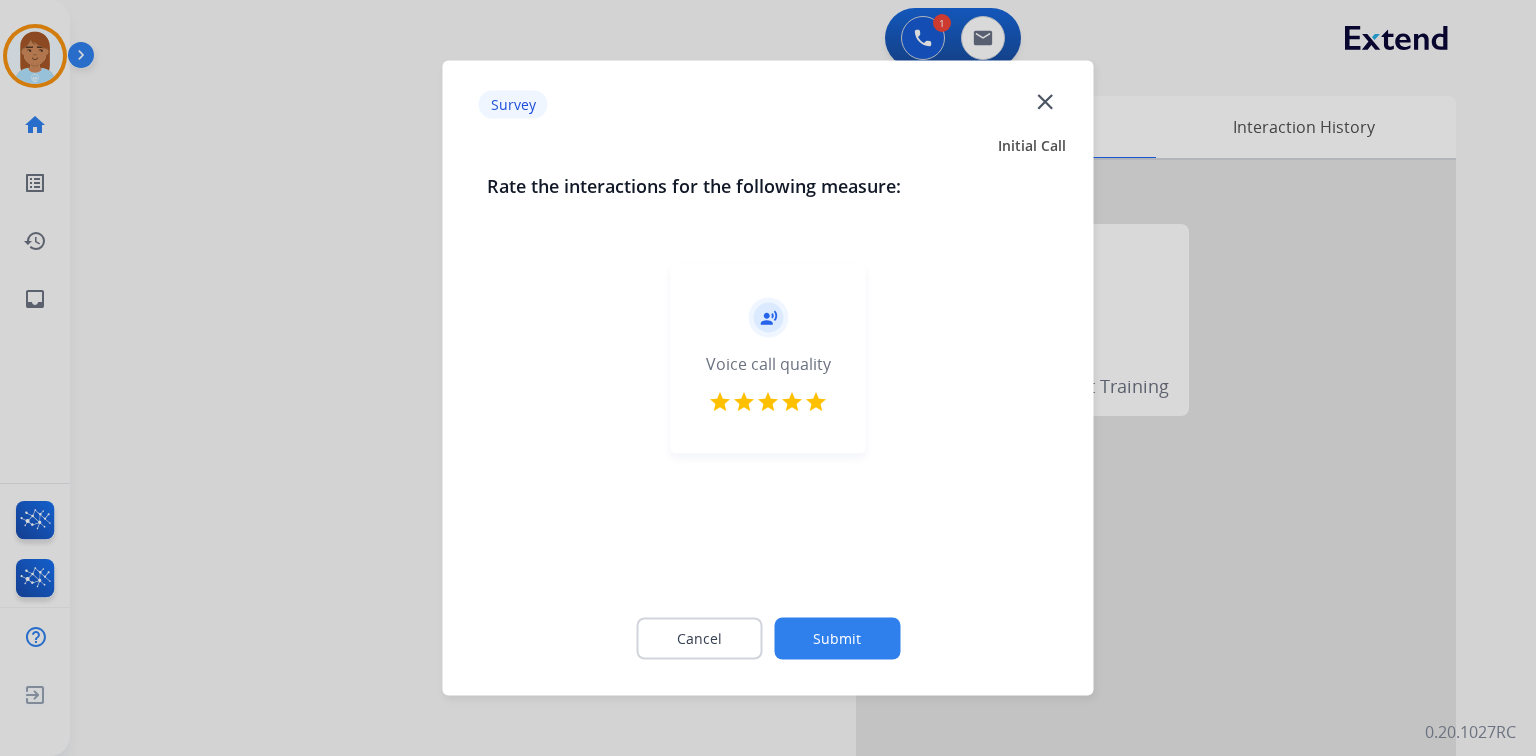 click on "Submit" 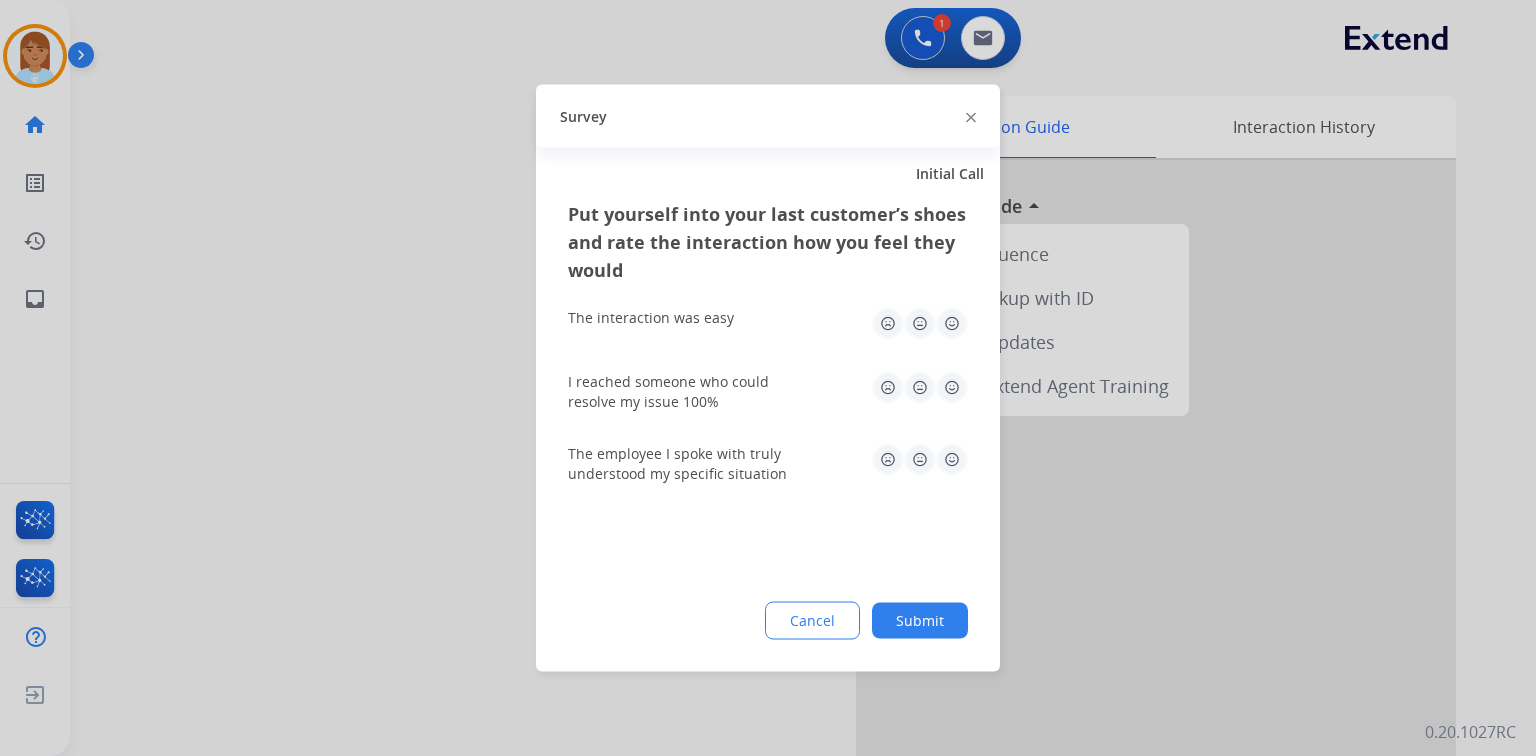 click 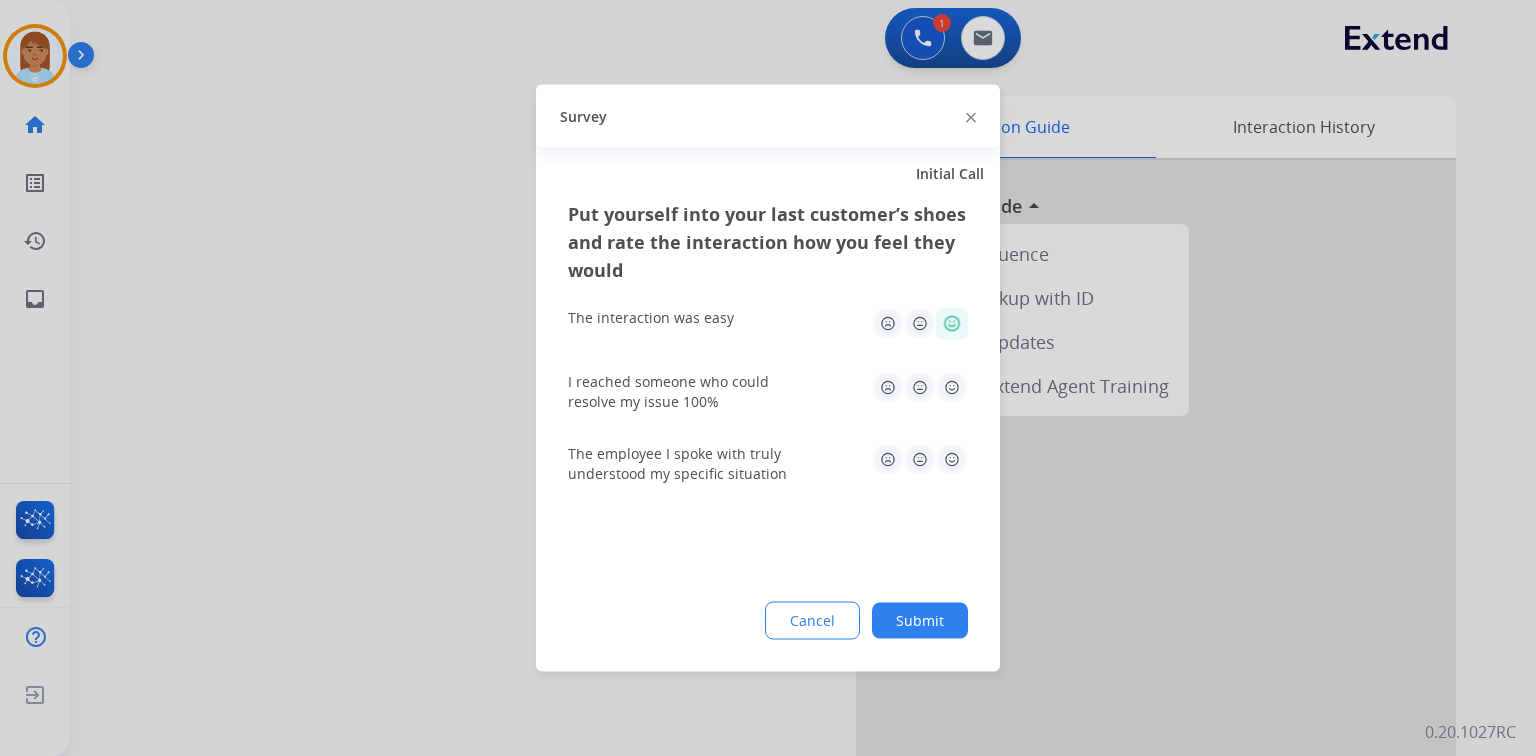 click 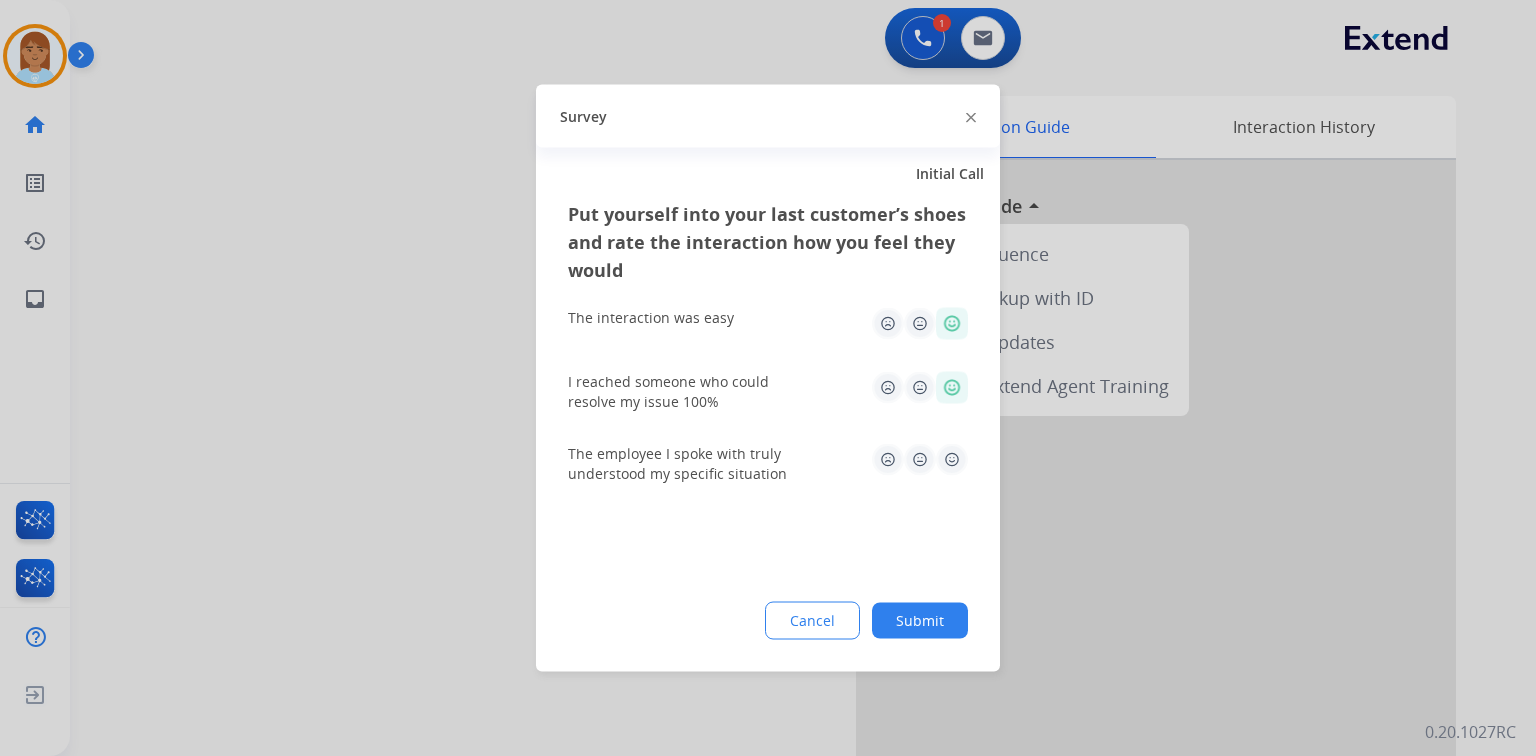drag, startPoint x: 949, startPoint y: 456, endPoint x: 940, endPoint y: 482, distance: 27.513634 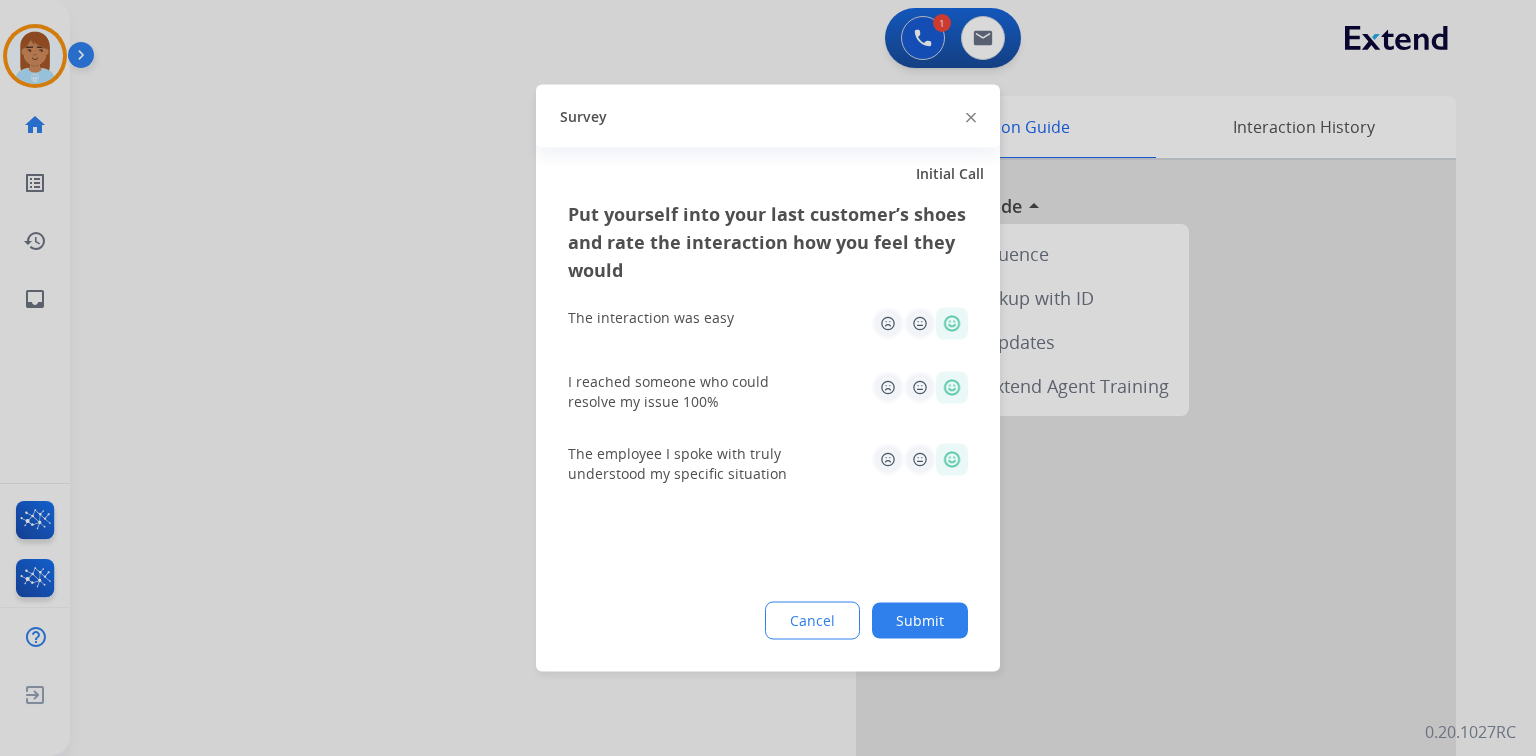 click on "Submit" 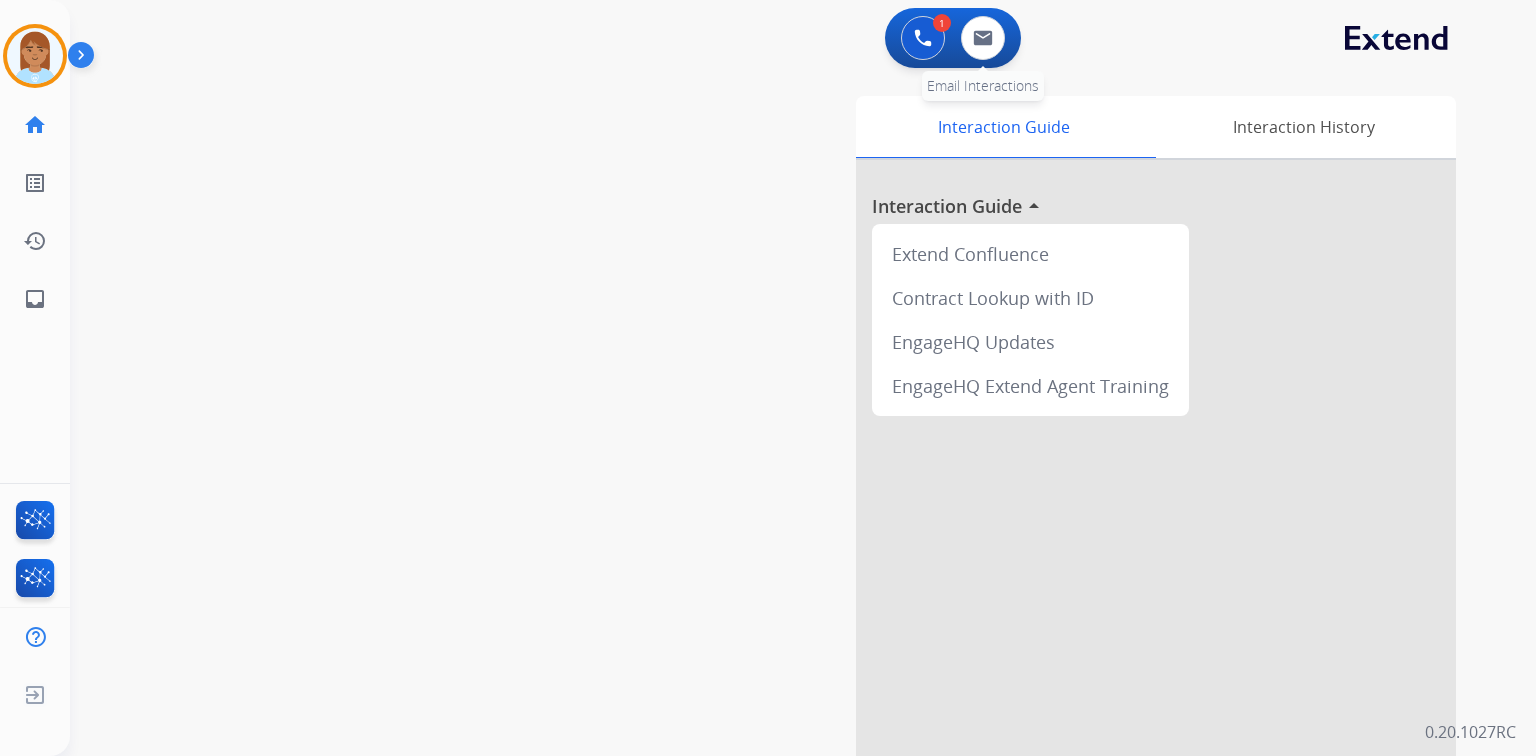 click on "0  Email Interactions" at bounding box center [983, 38] 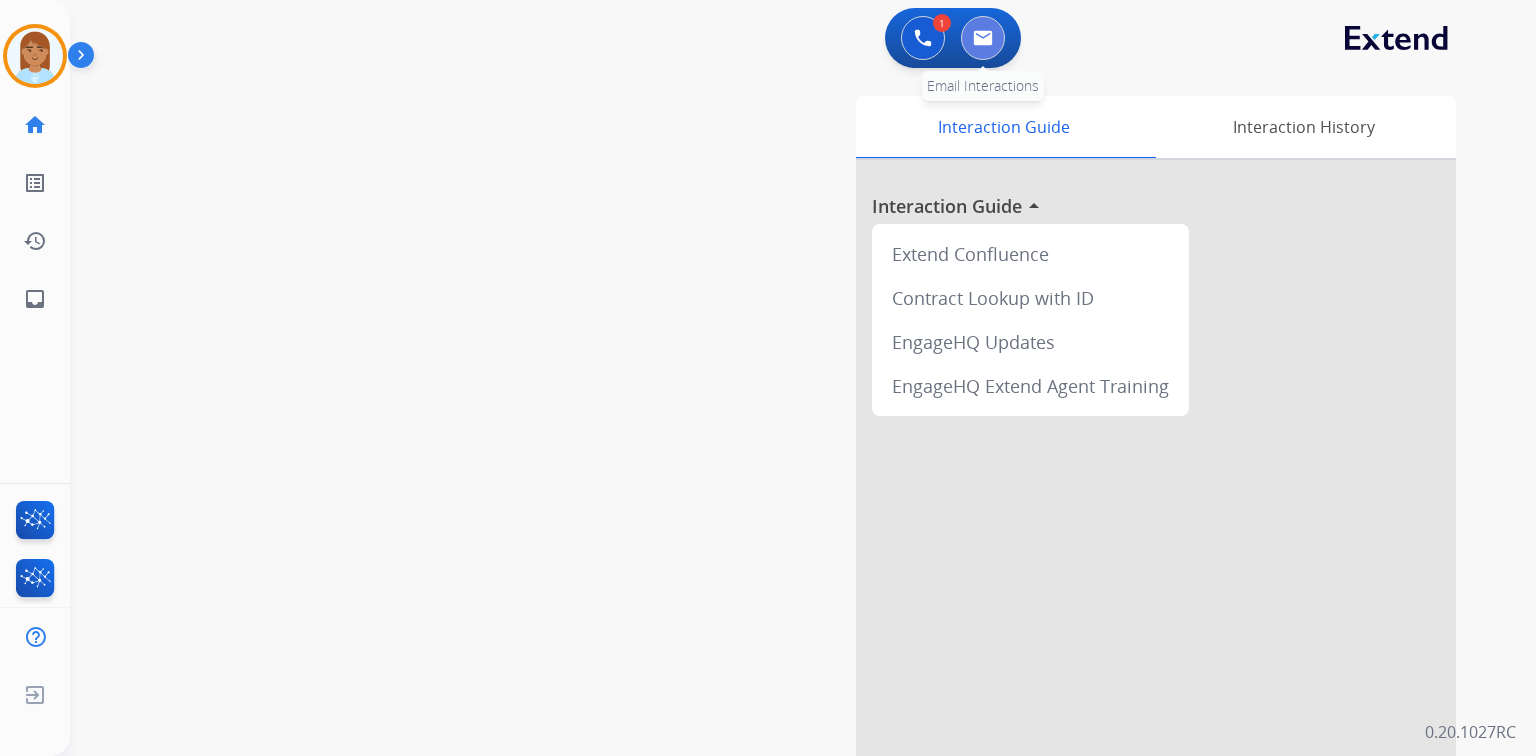 click at bounding box center (983, 38) 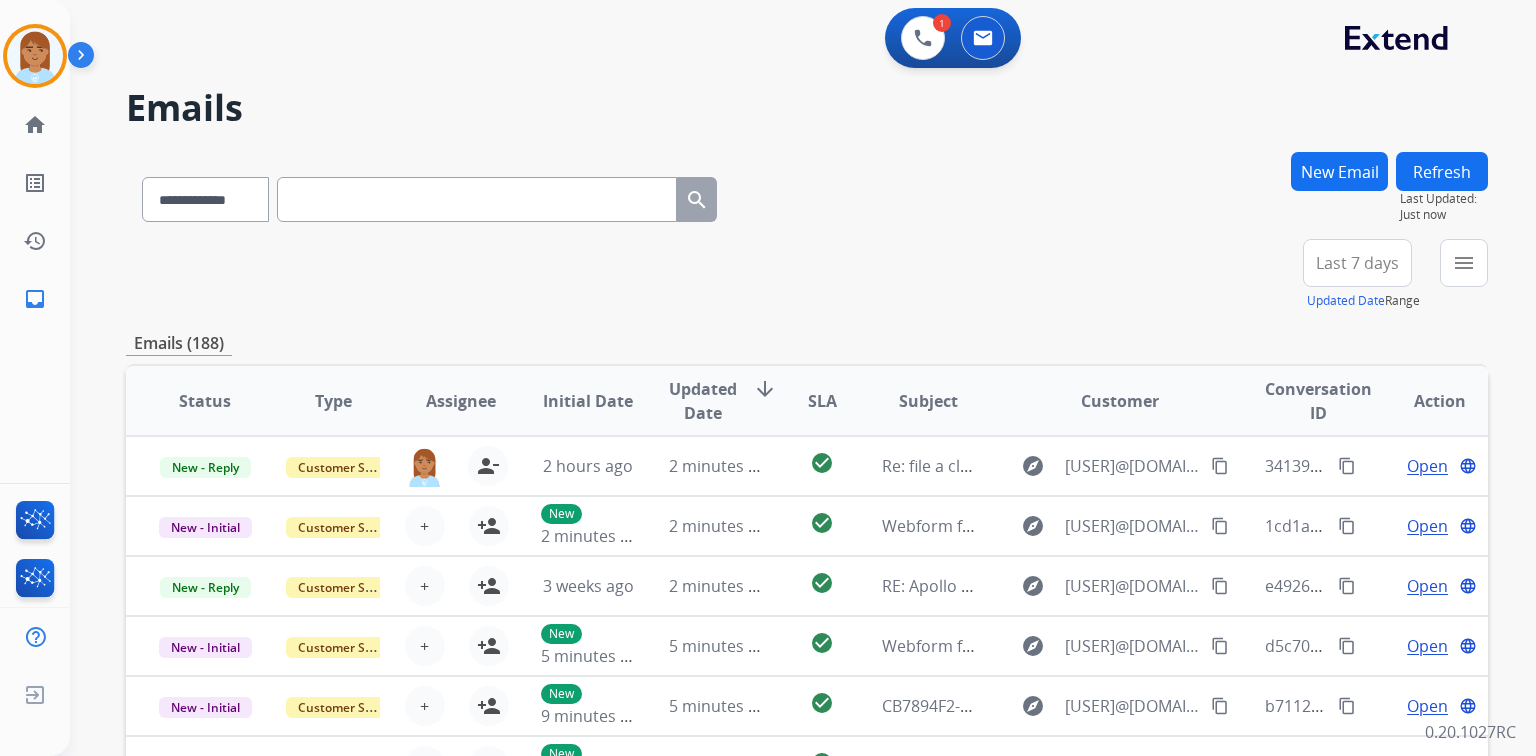 click on "New Email" at bounding box center [1339, 171] 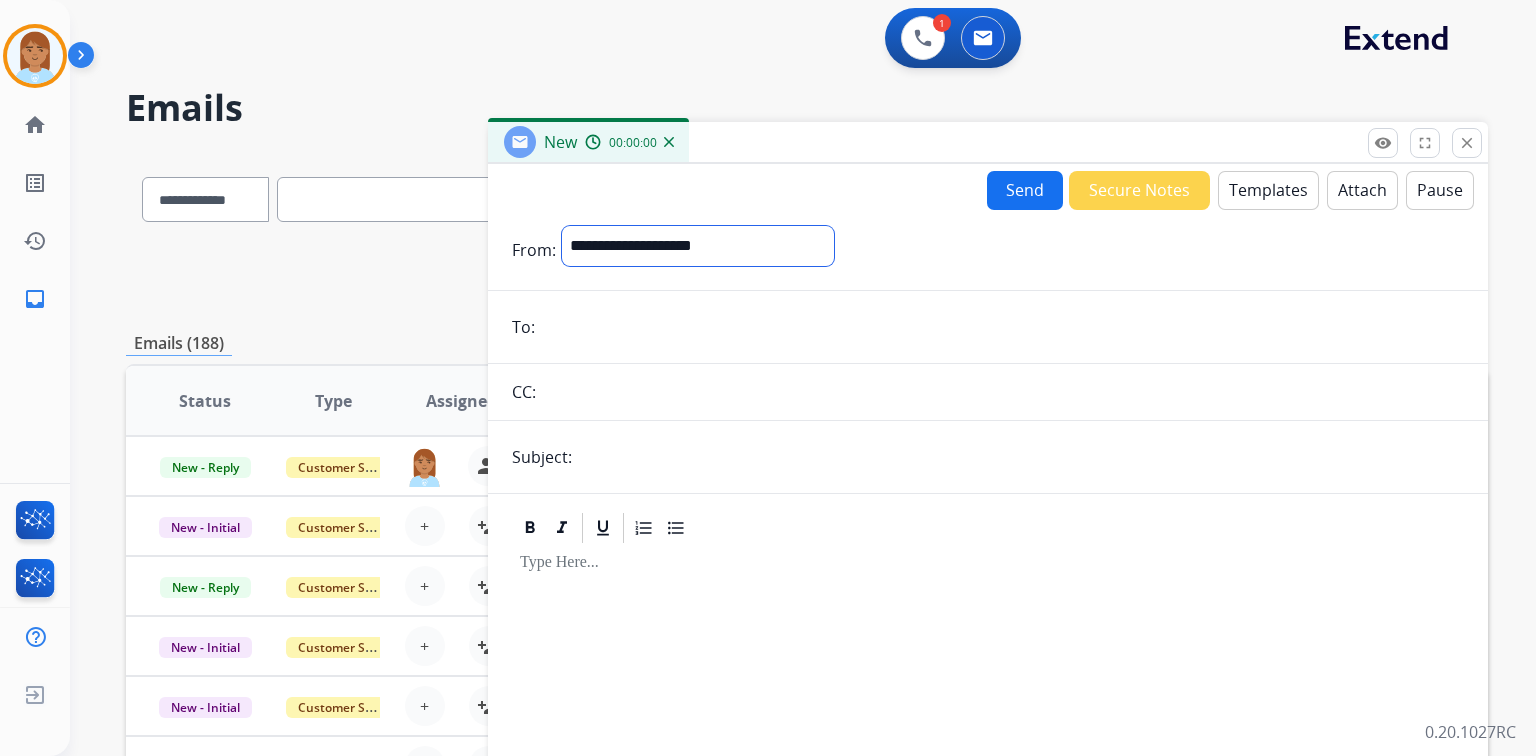 drag, startPoint x: 700, startPoint y: 252, endPoint x: 697, endPoint y: 264, distance: 12.369317 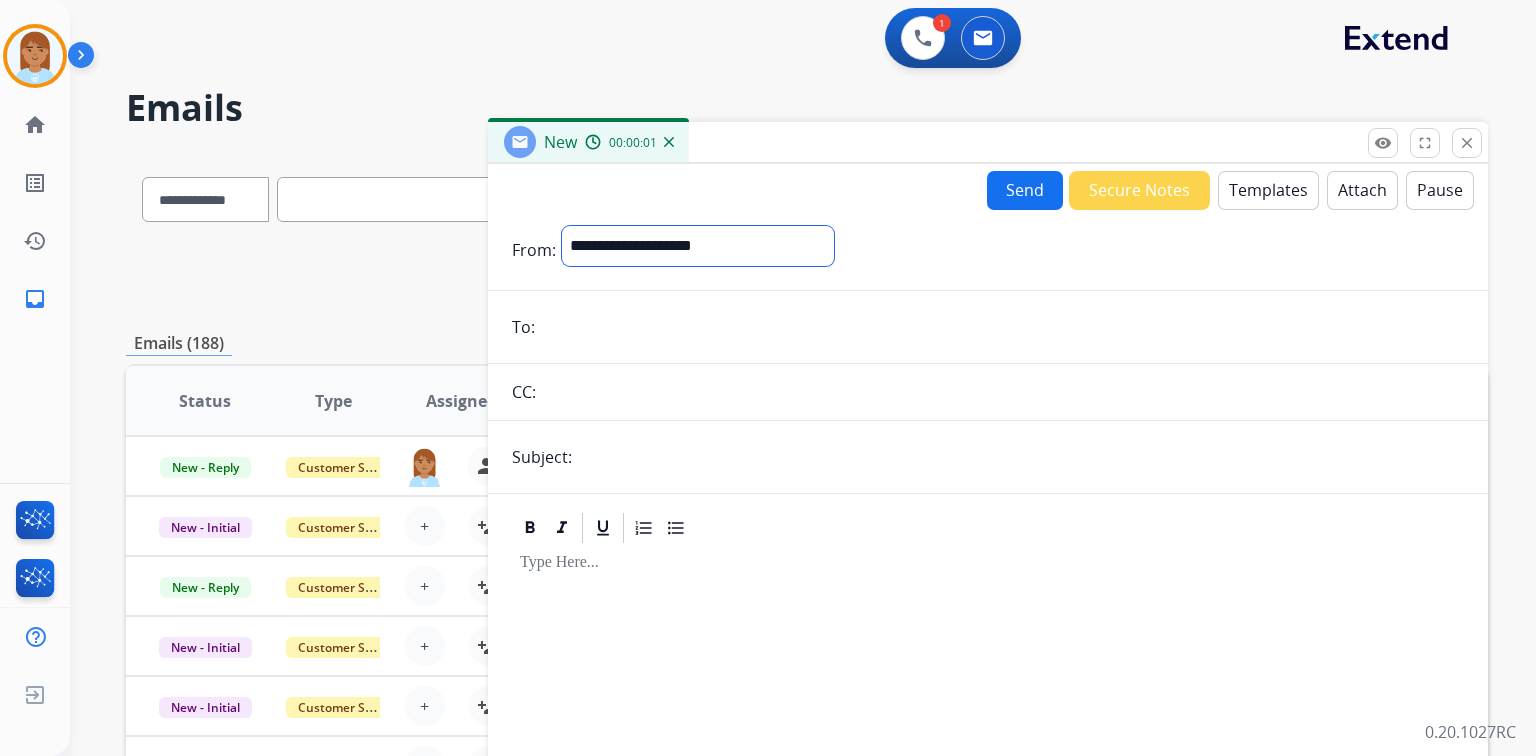 select on "**********" 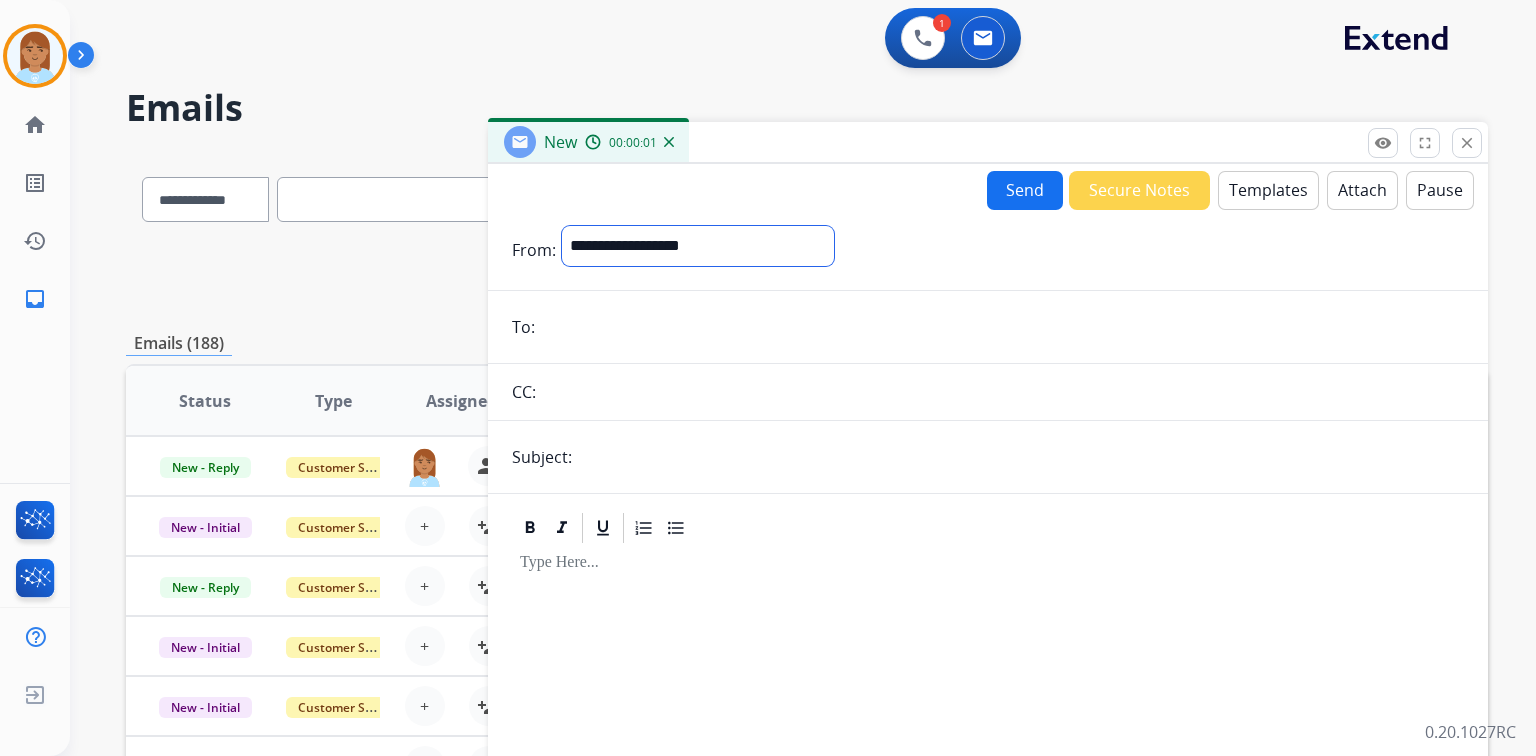 click on "**********" at bounding box center (698, 246) 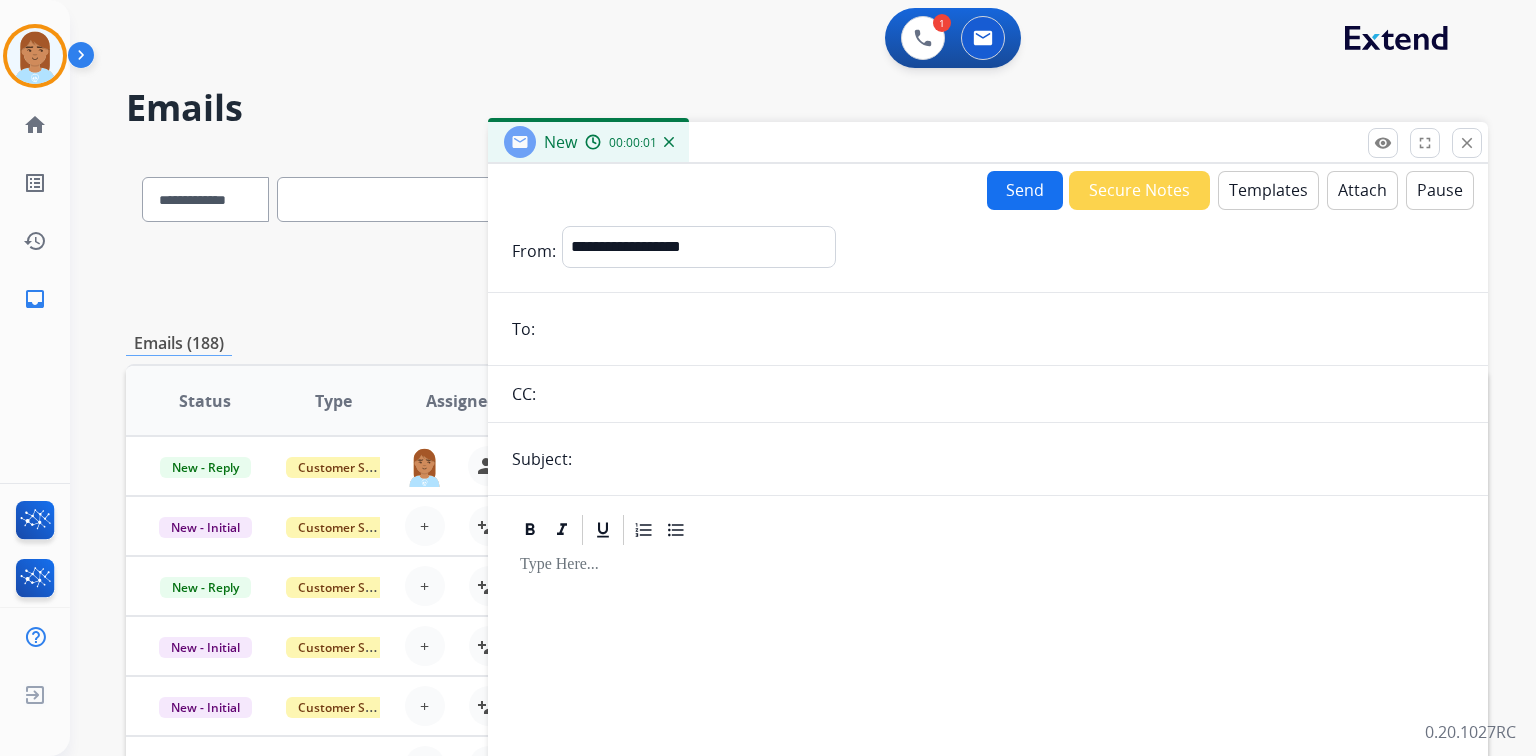 click at bounding box center [1002, 329] 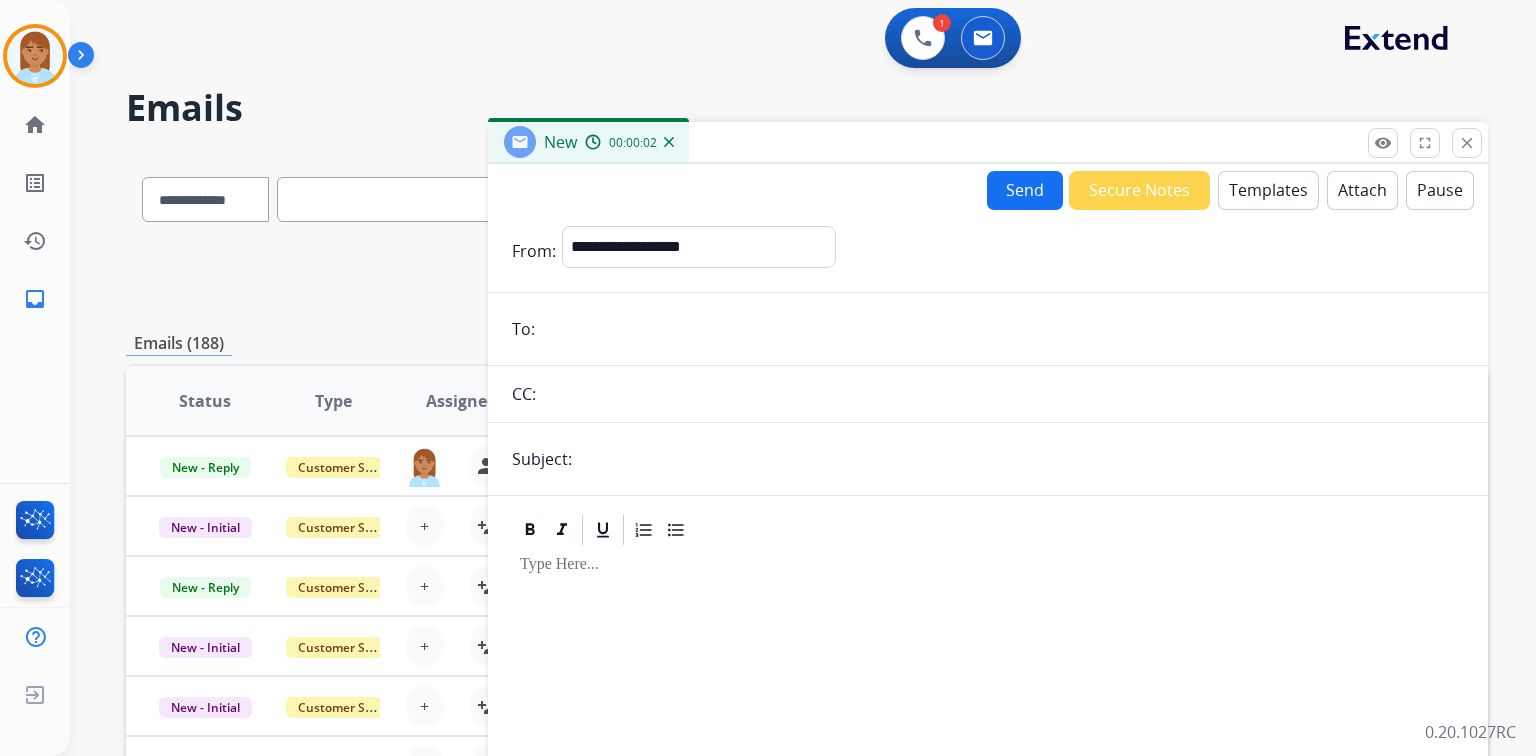 paste on "**********" 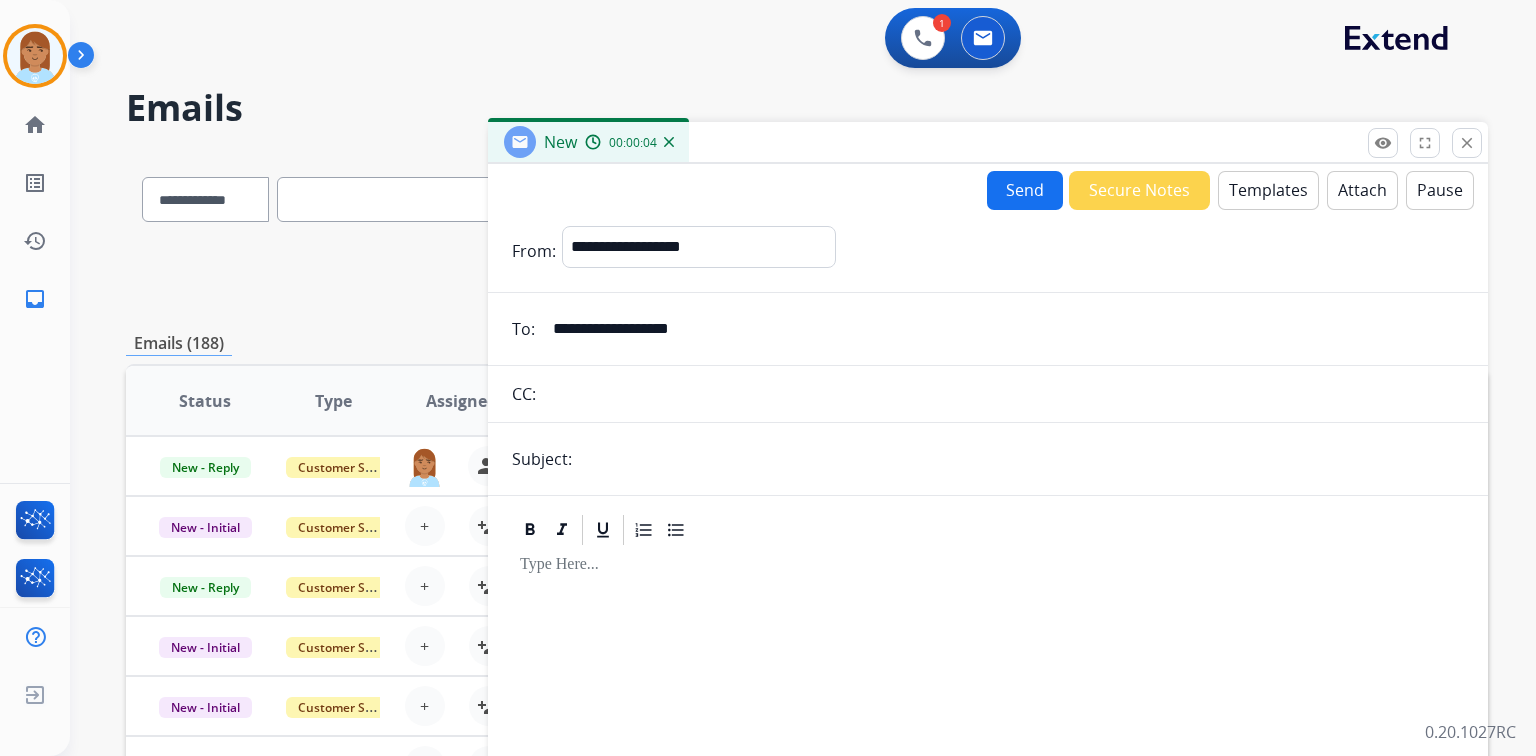 drag, startPoint x: 716, startPoint y: 336, endPoint x: 300, endPoint y: 336, distance: 416 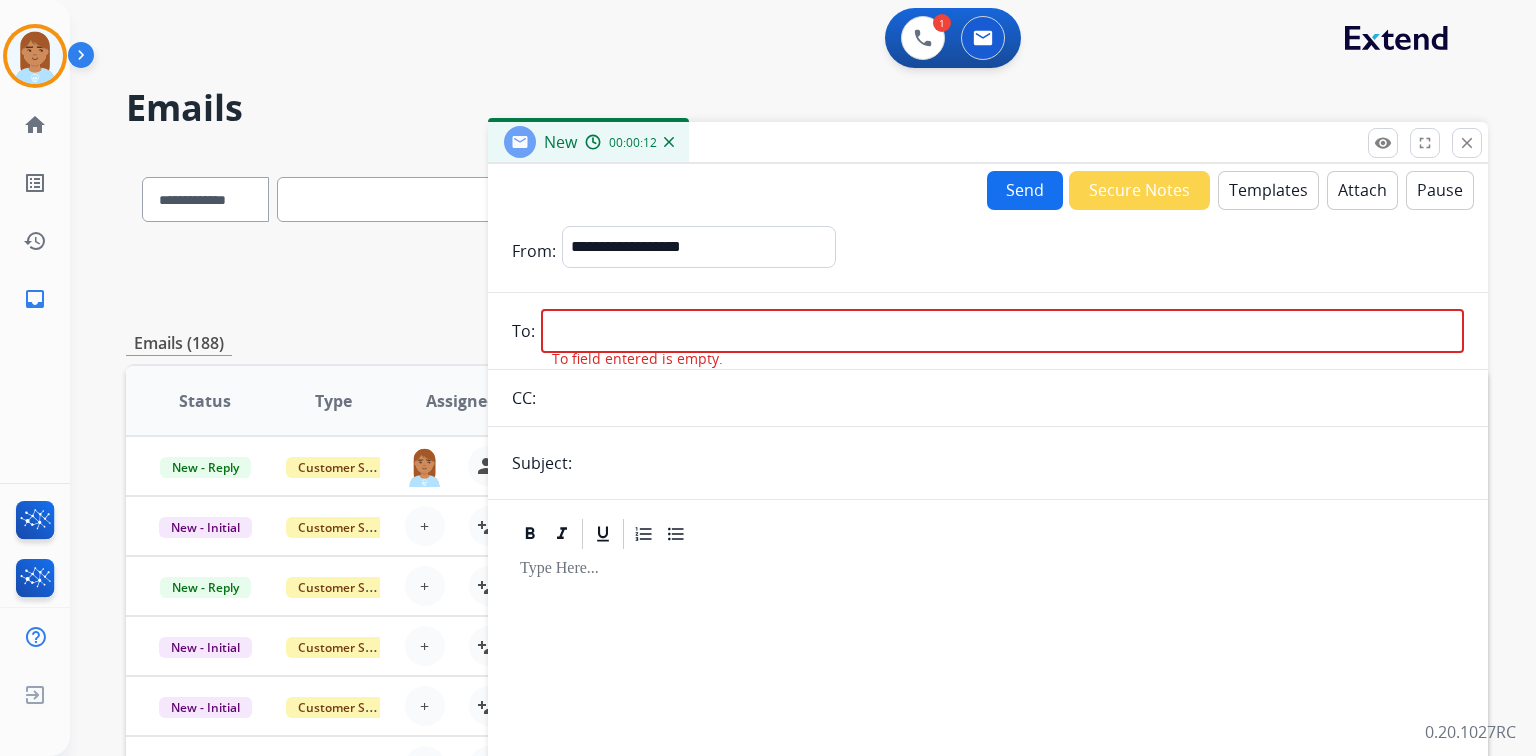 click at bounding box center [1002, 331] 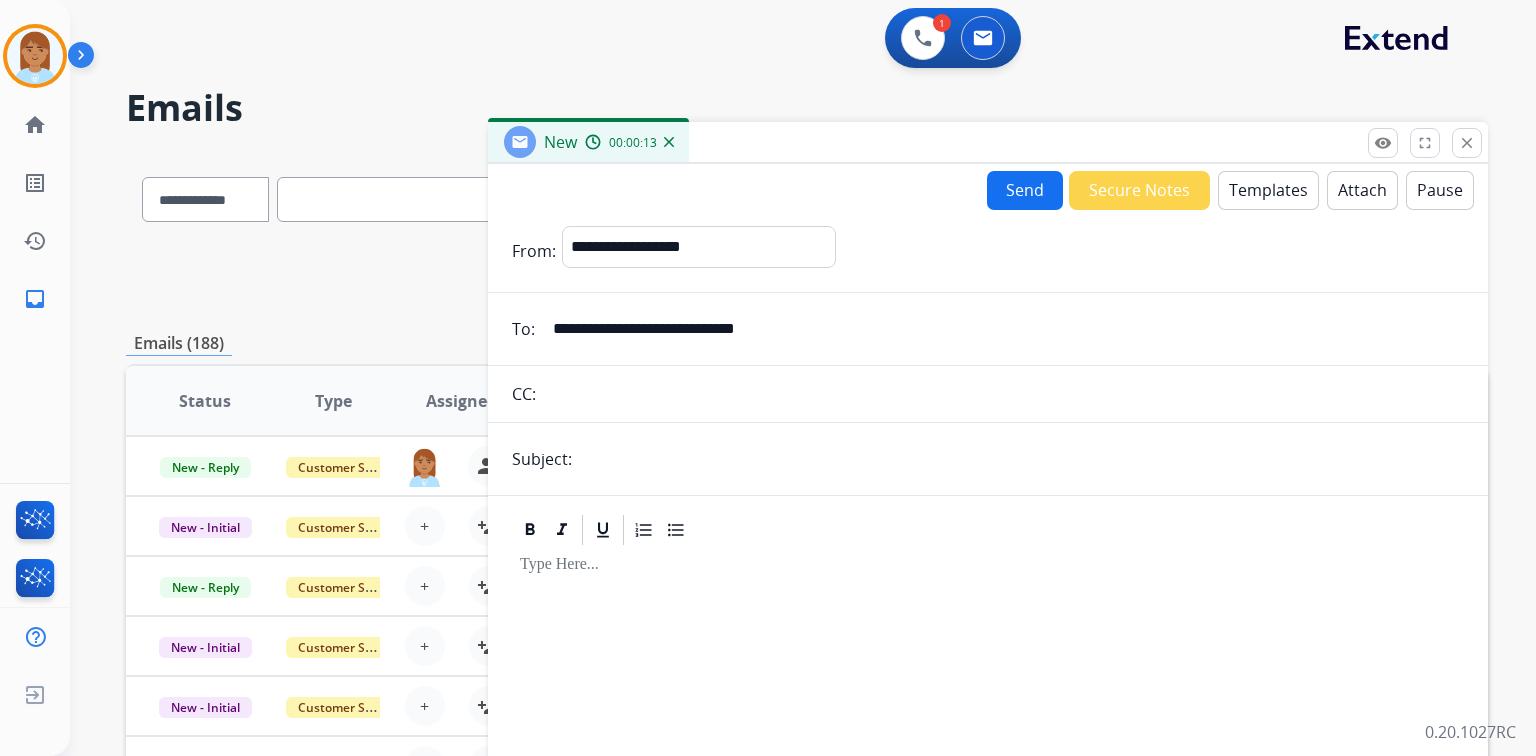 type on "**********" 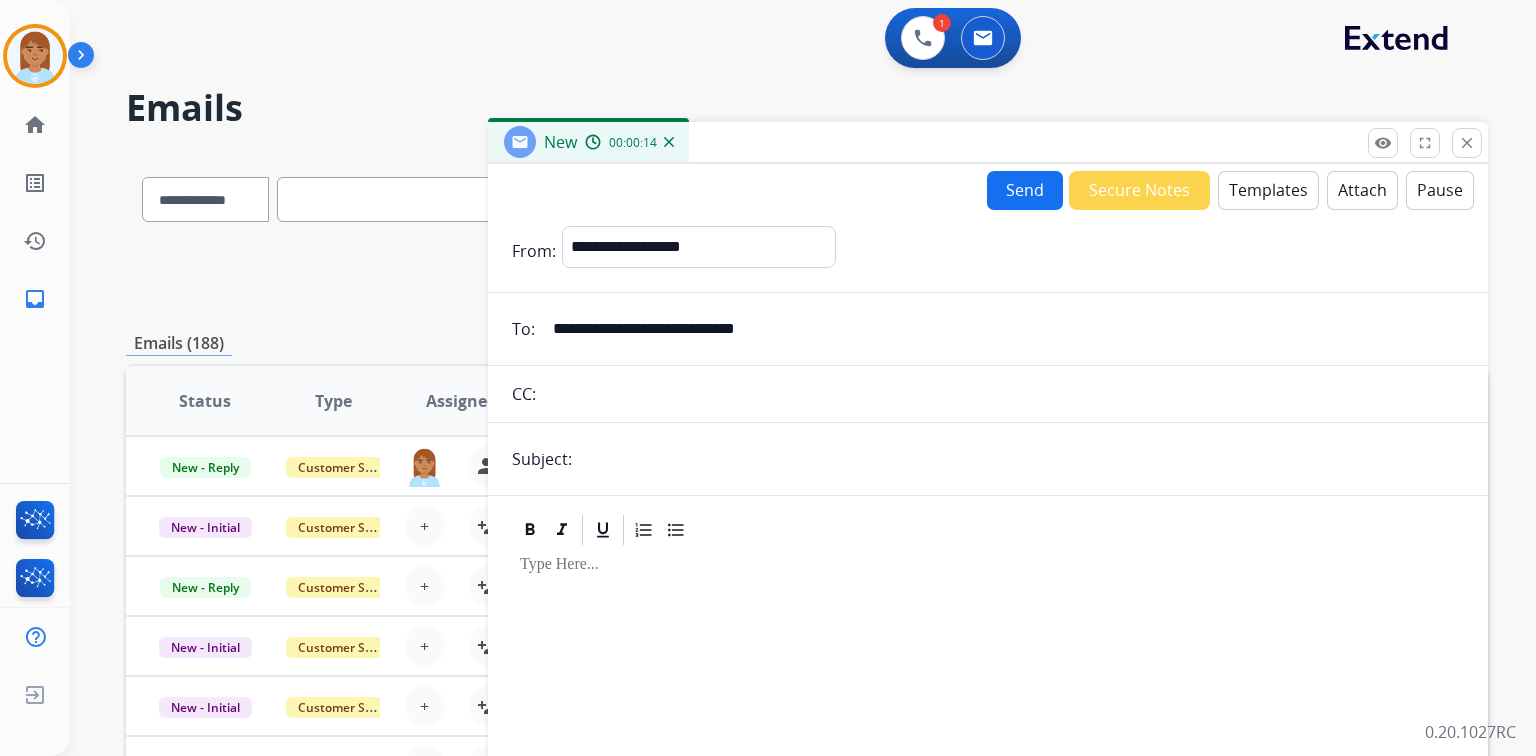 click at bounding box center [1021, 459] 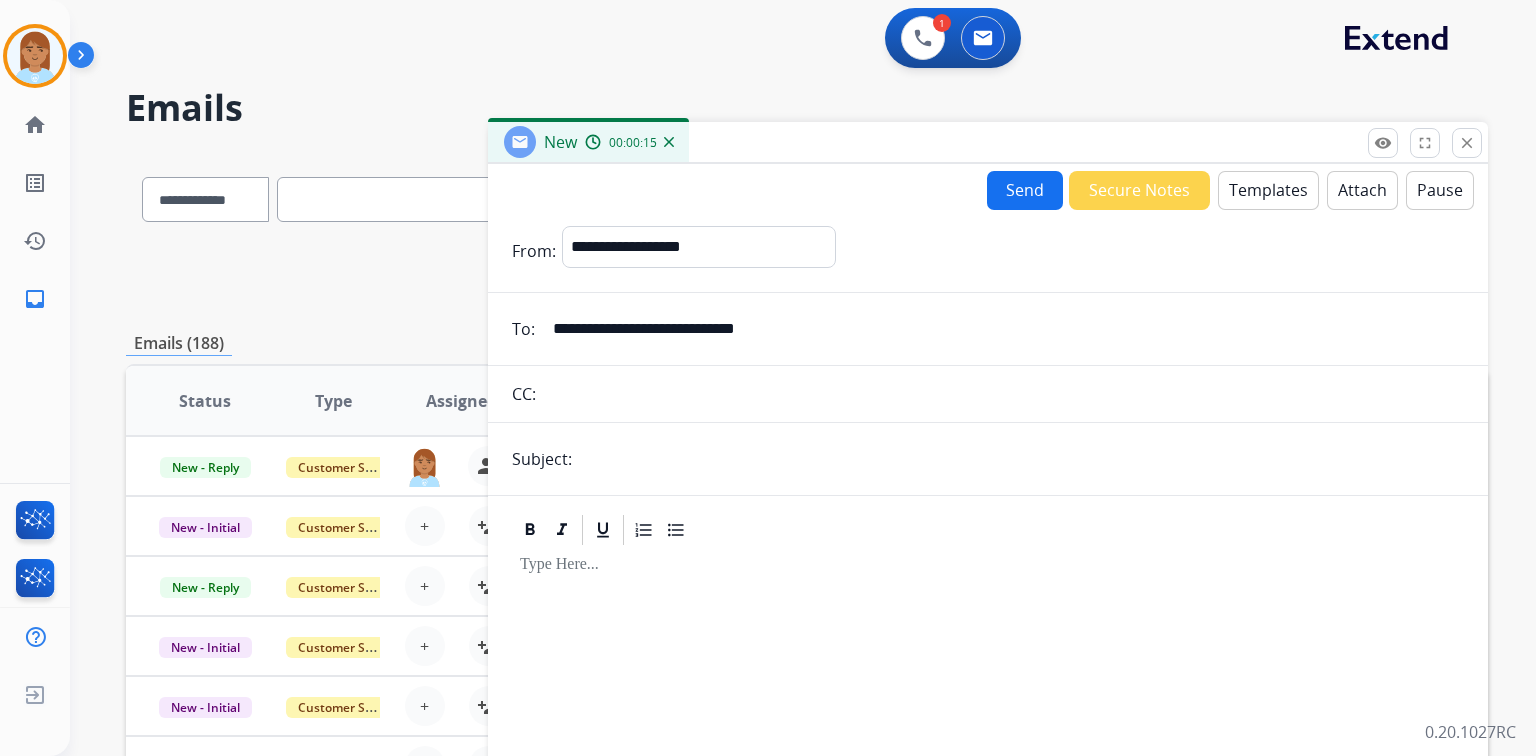 type on "**********" 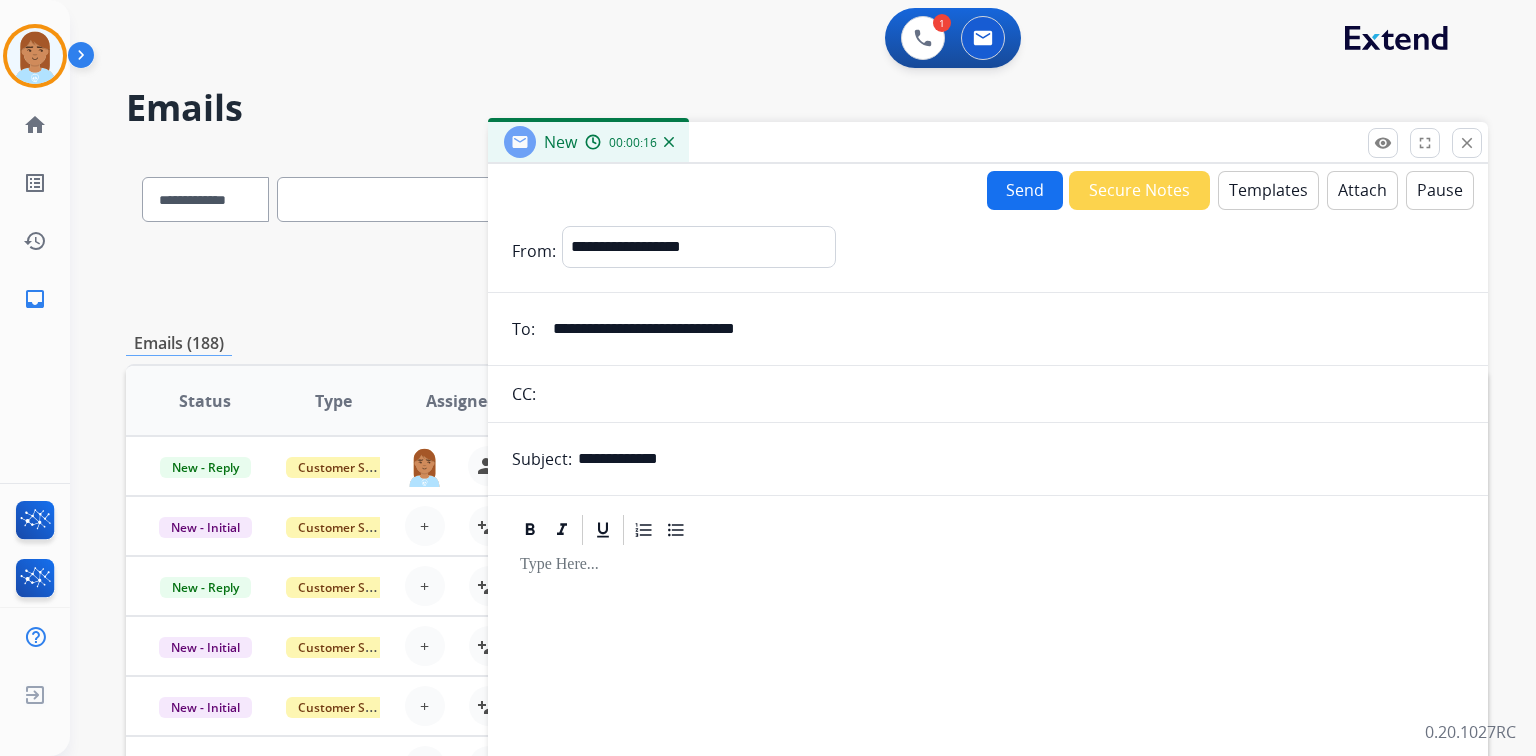 click on "Templates" at bounding box center (1268, 190) 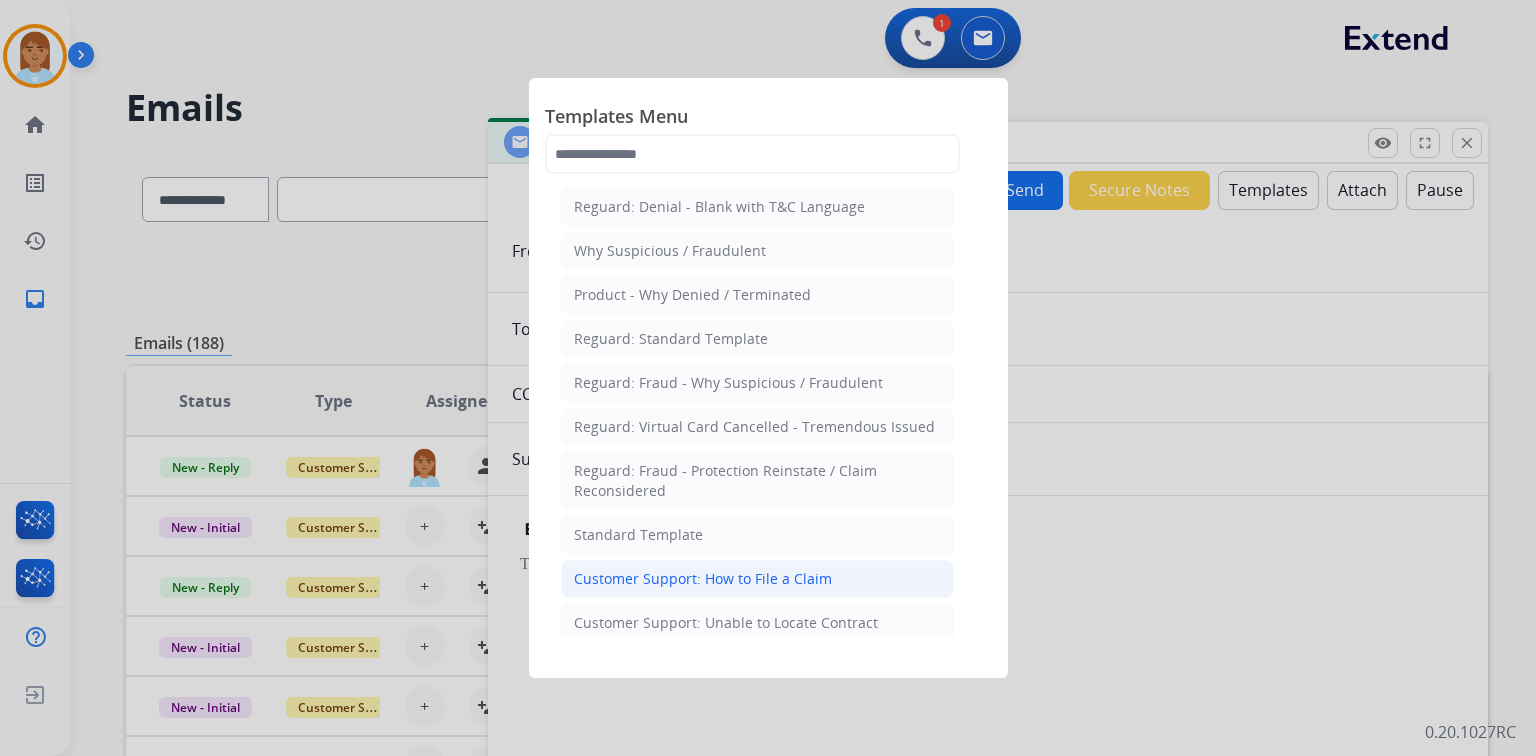 click on "Customer Support: How to File a Claim" 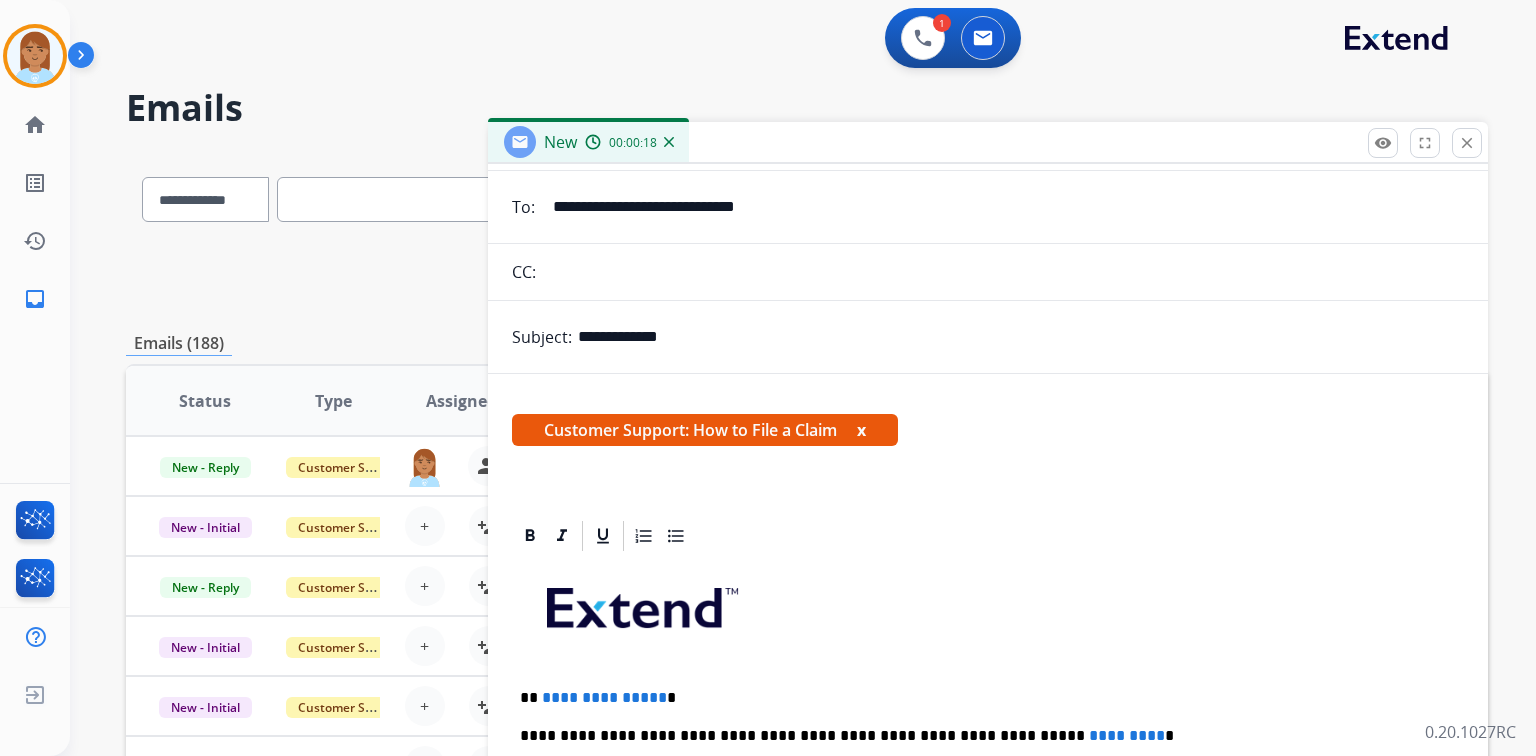 scroll, scrollTop: 240, scrollLeft: 0, axis: vertical 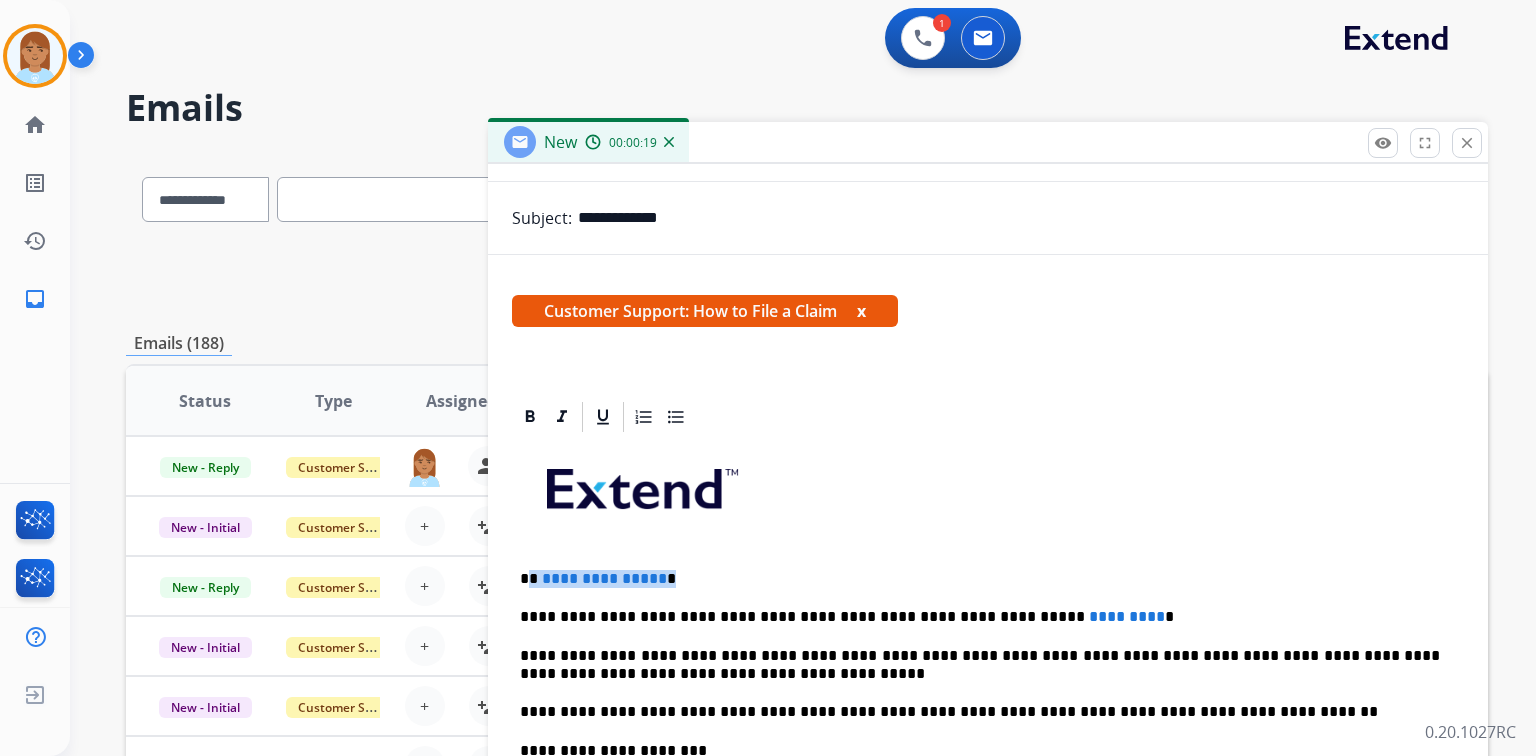 drag, startPoint x: 531, startPoint y: 574, endPoint x: 751, endPoint y: 570, distance: 220.03636 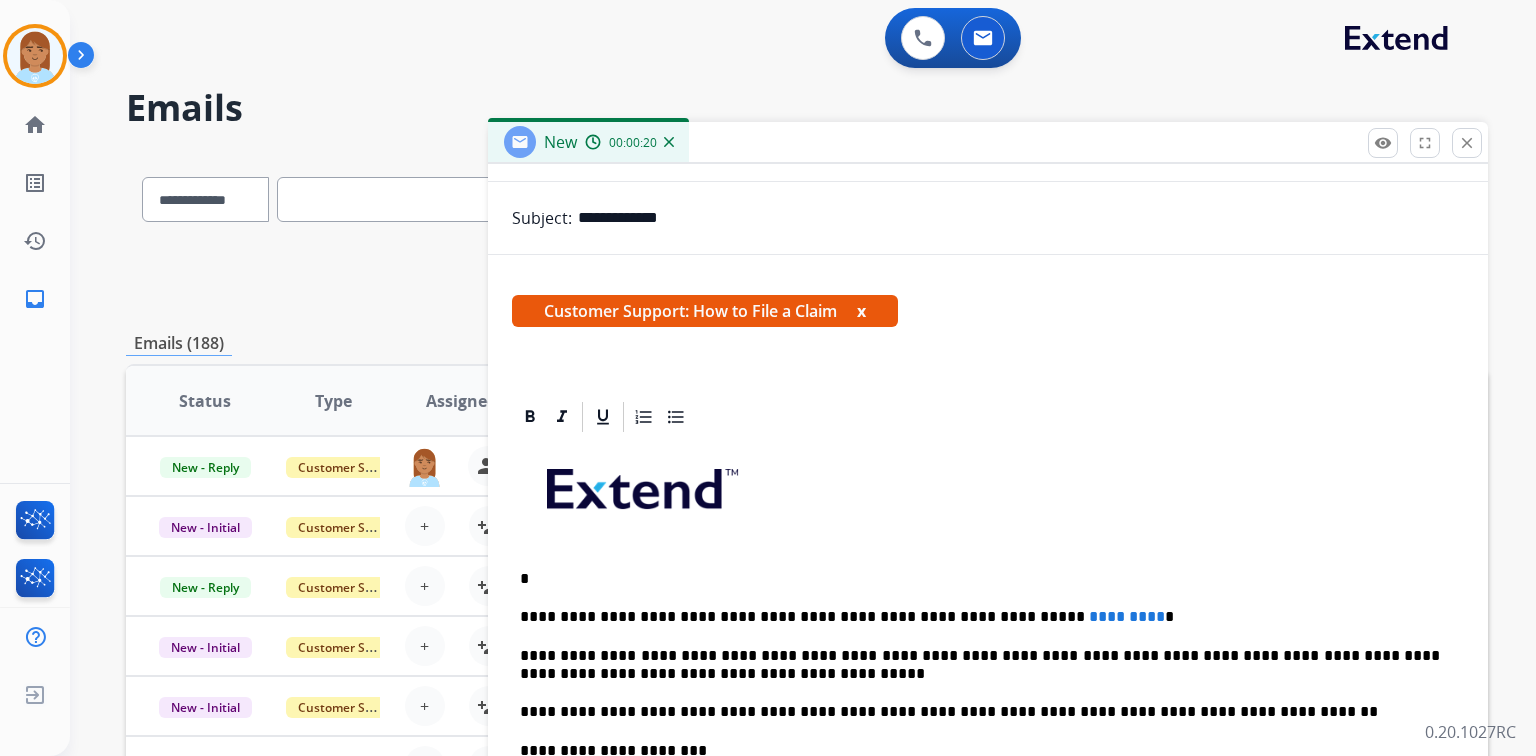 type 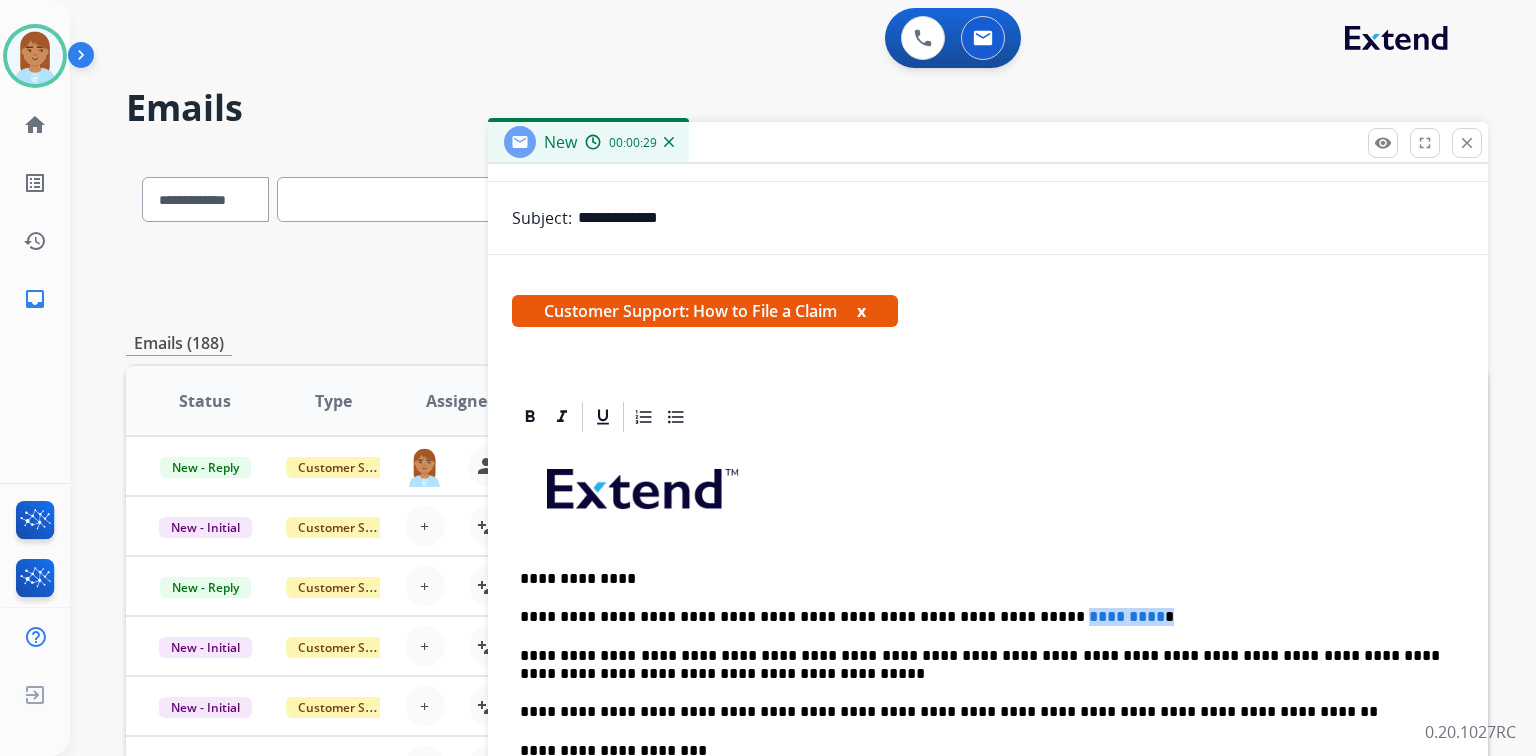 drag, startPoint x: 984, startPoint y: 612, endPoint x: 1140, endPoint y: 604, distance: 156.20499 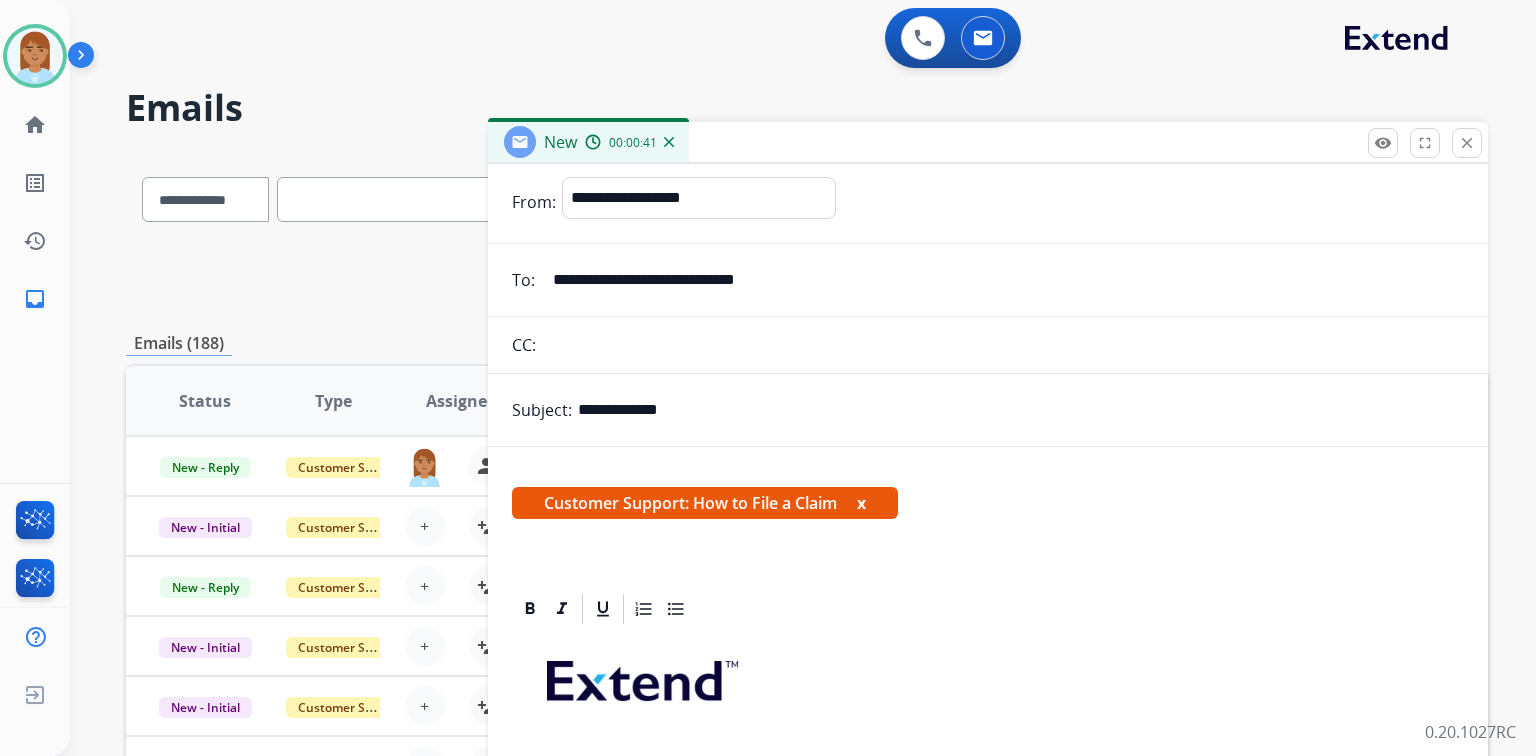 scroll, scrollTop: 0, scrollLeft: 0, axis: both 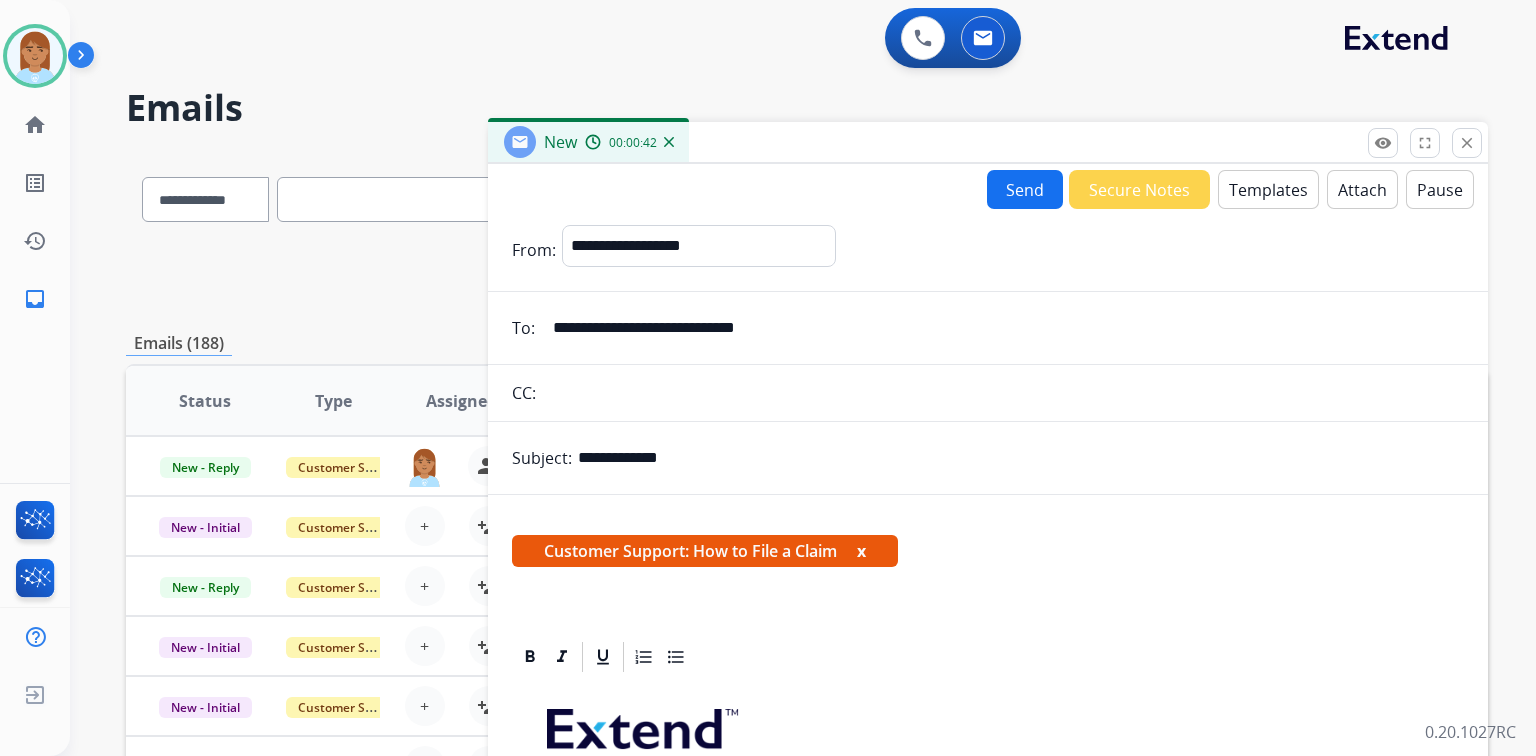 click on "Send" at bounding box center [1025, 189] 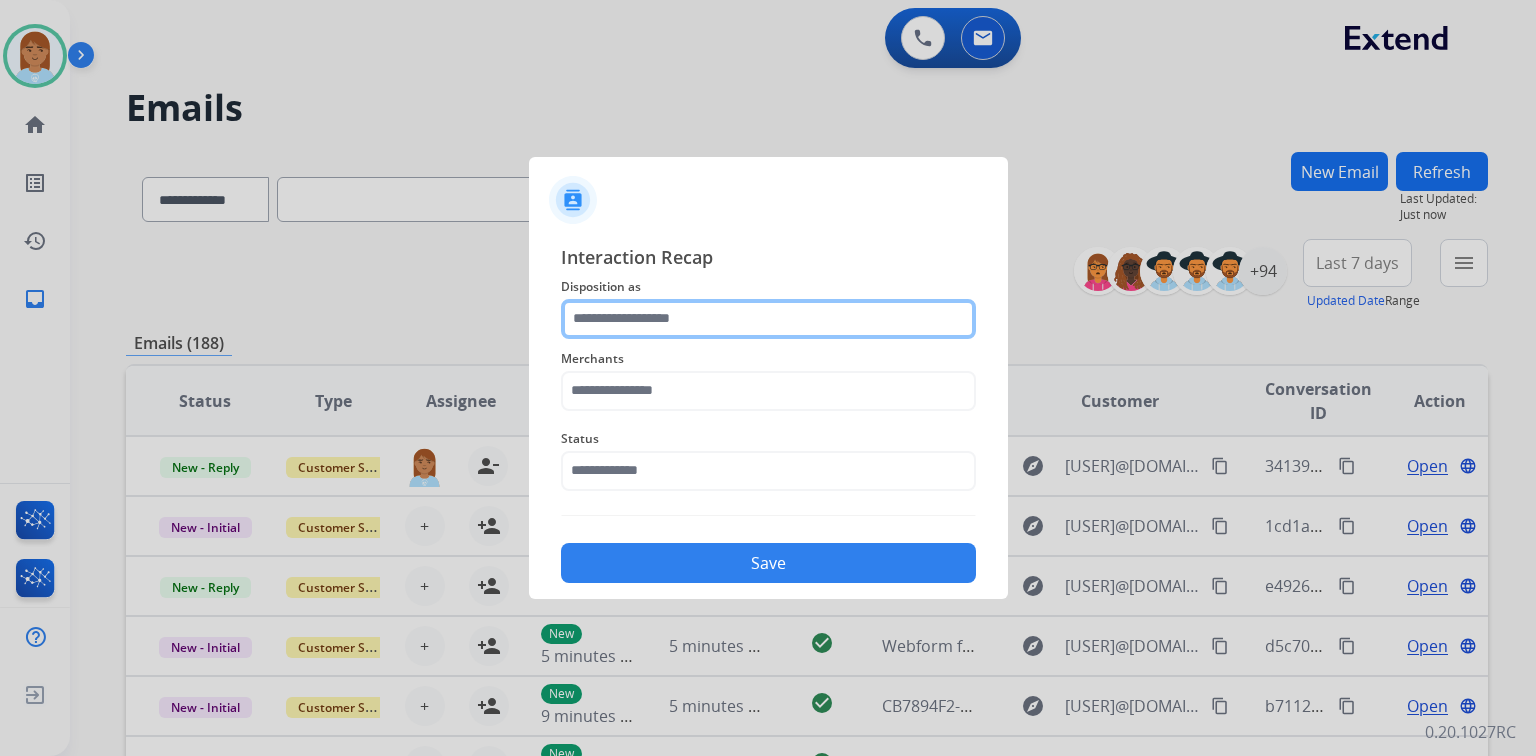 click 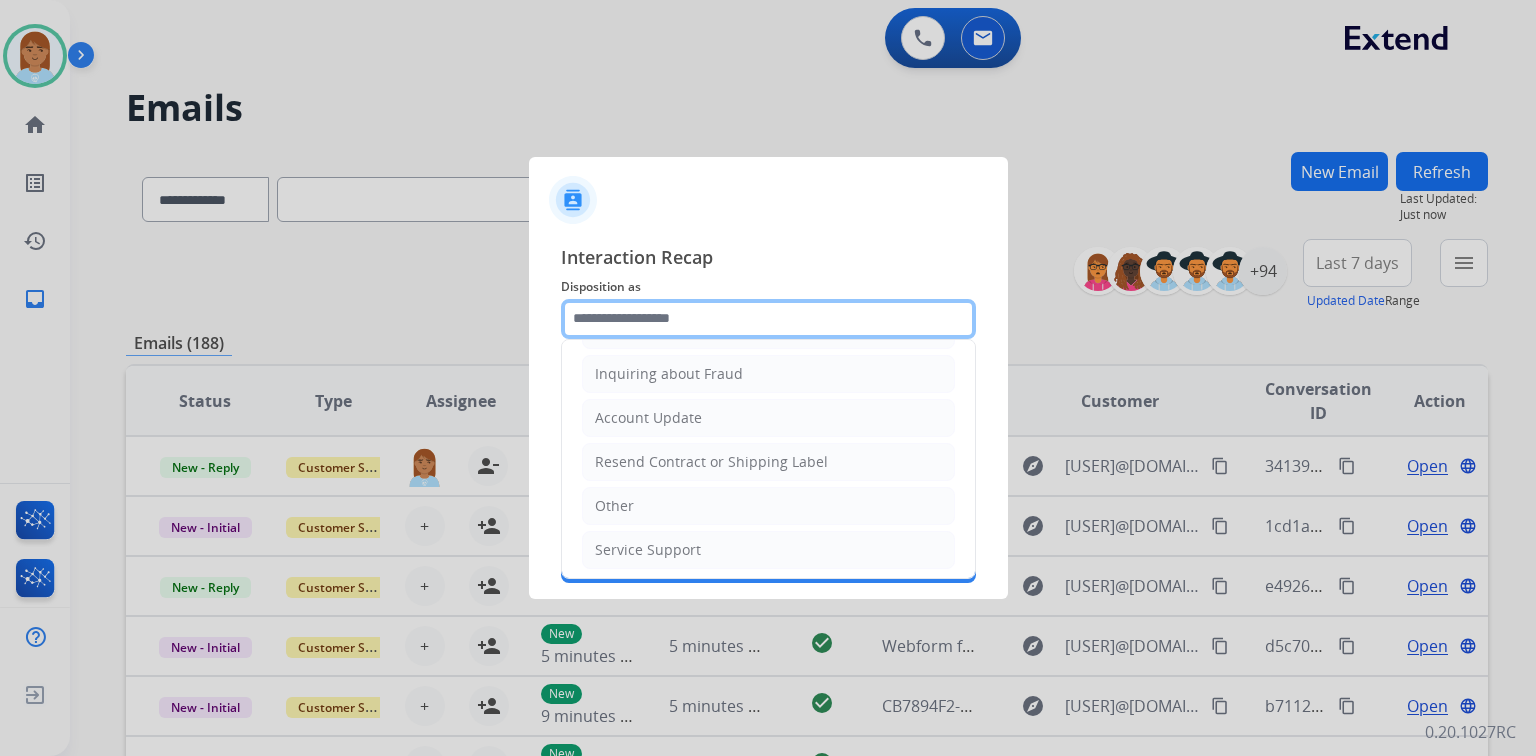 scroll, scrollTop: 0, scrollLeft: 0, axis: both 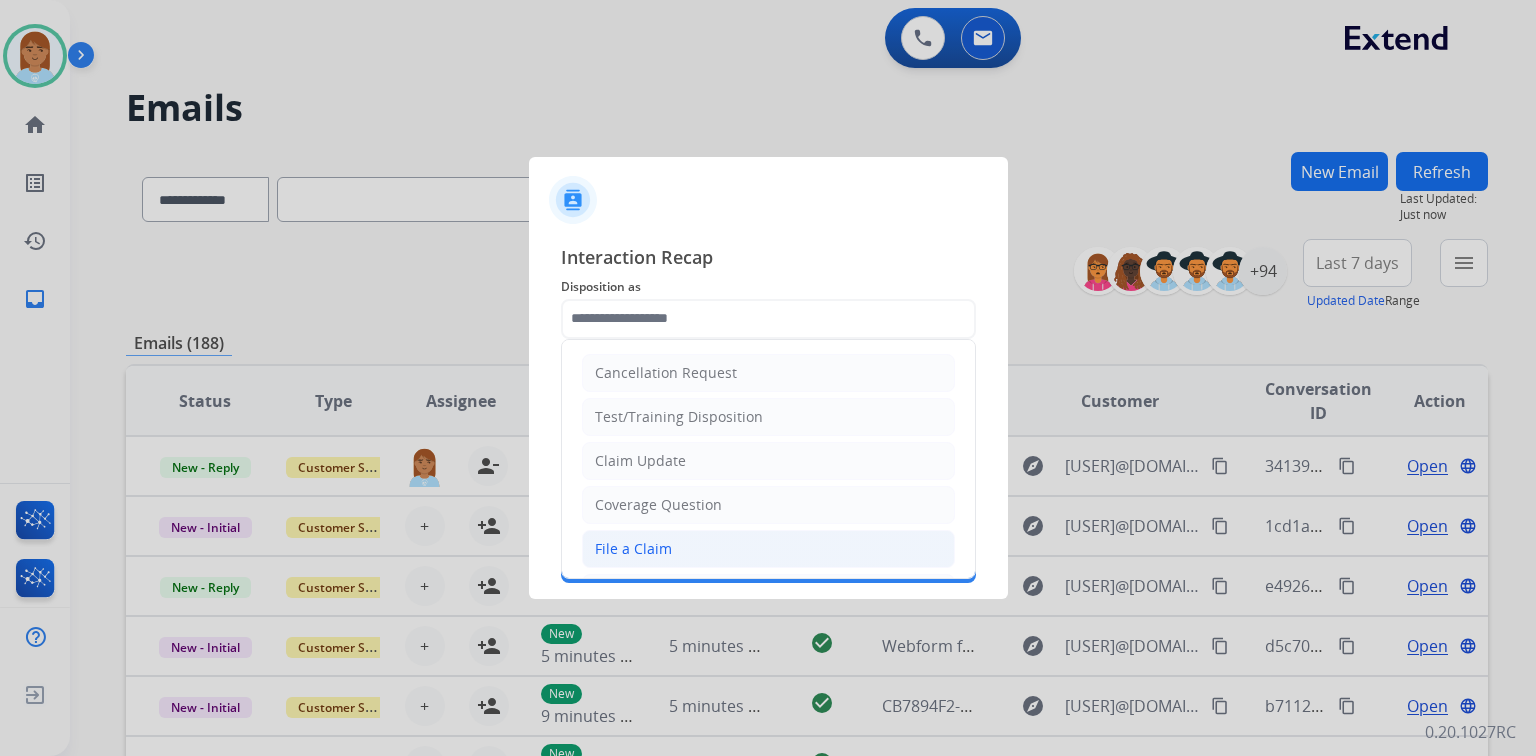 click on "File a Claim" 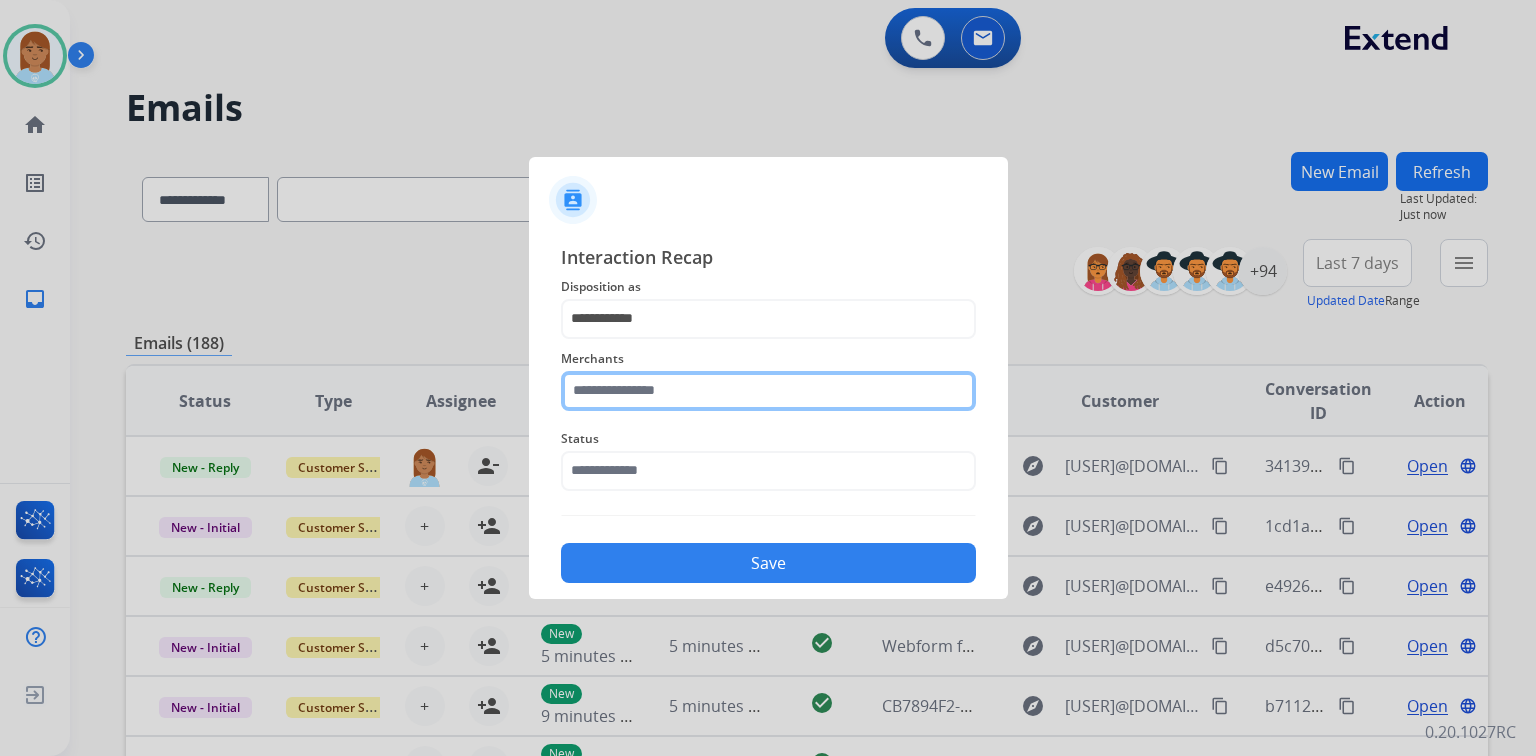 click 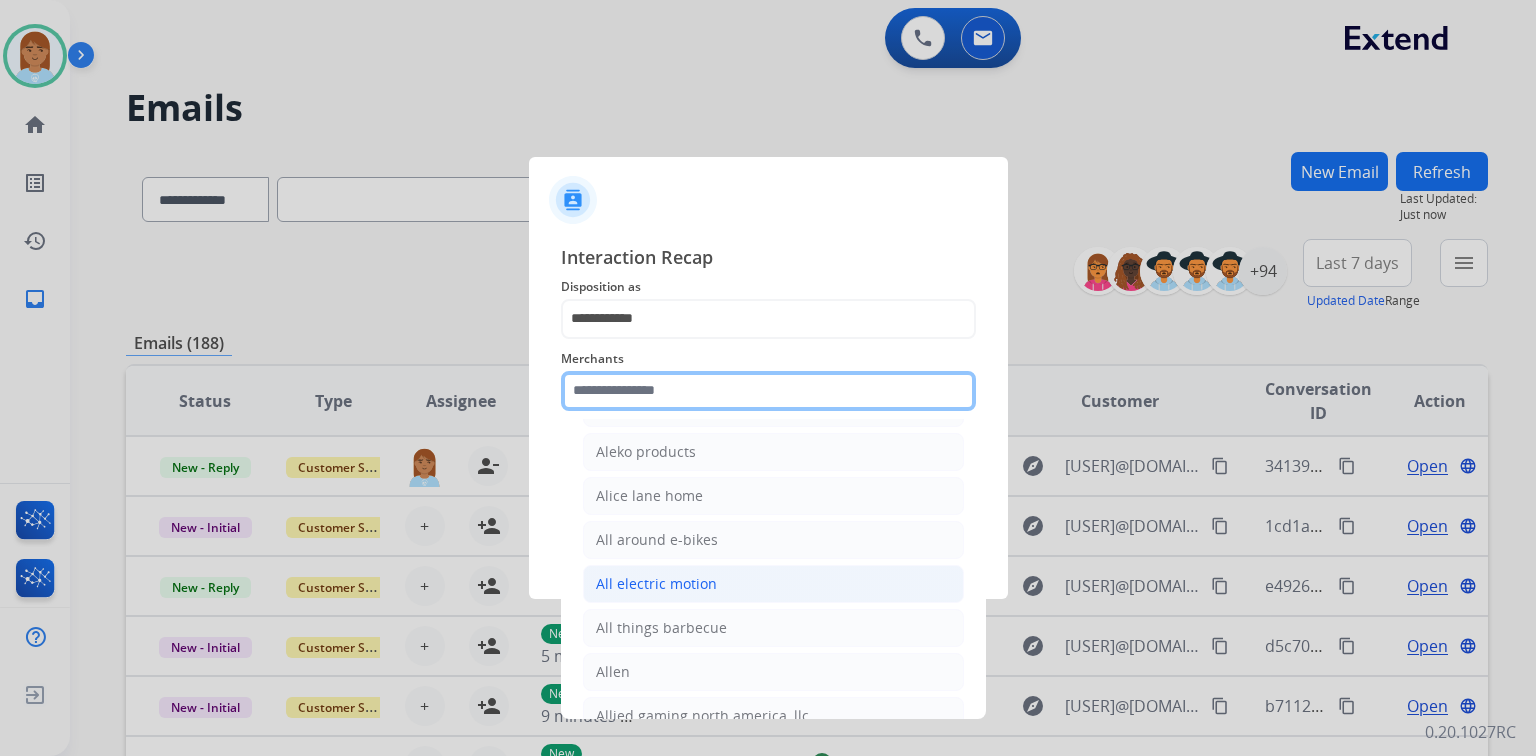 scroll, scrollTop: 1280, scrollLeft: 0, axis: vertical 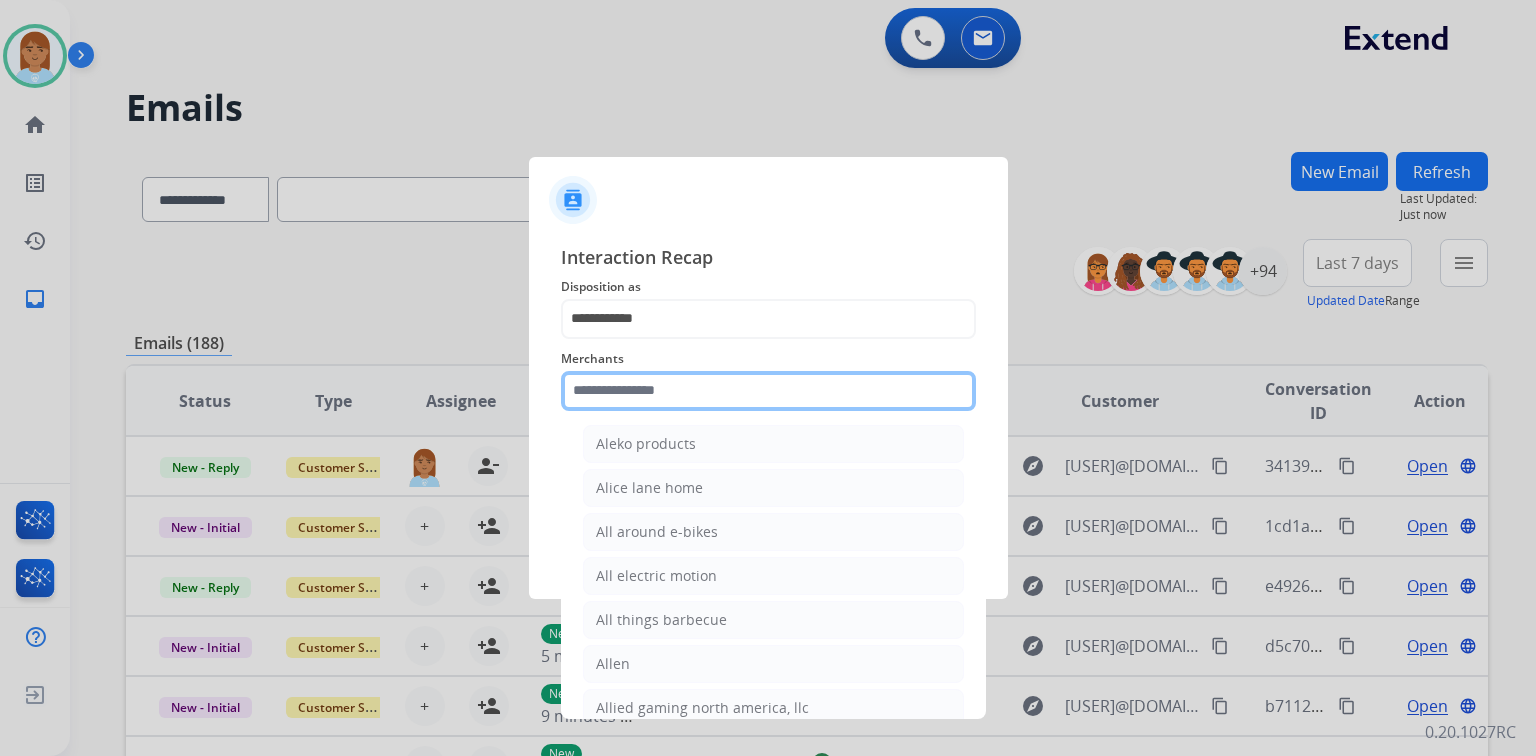 click 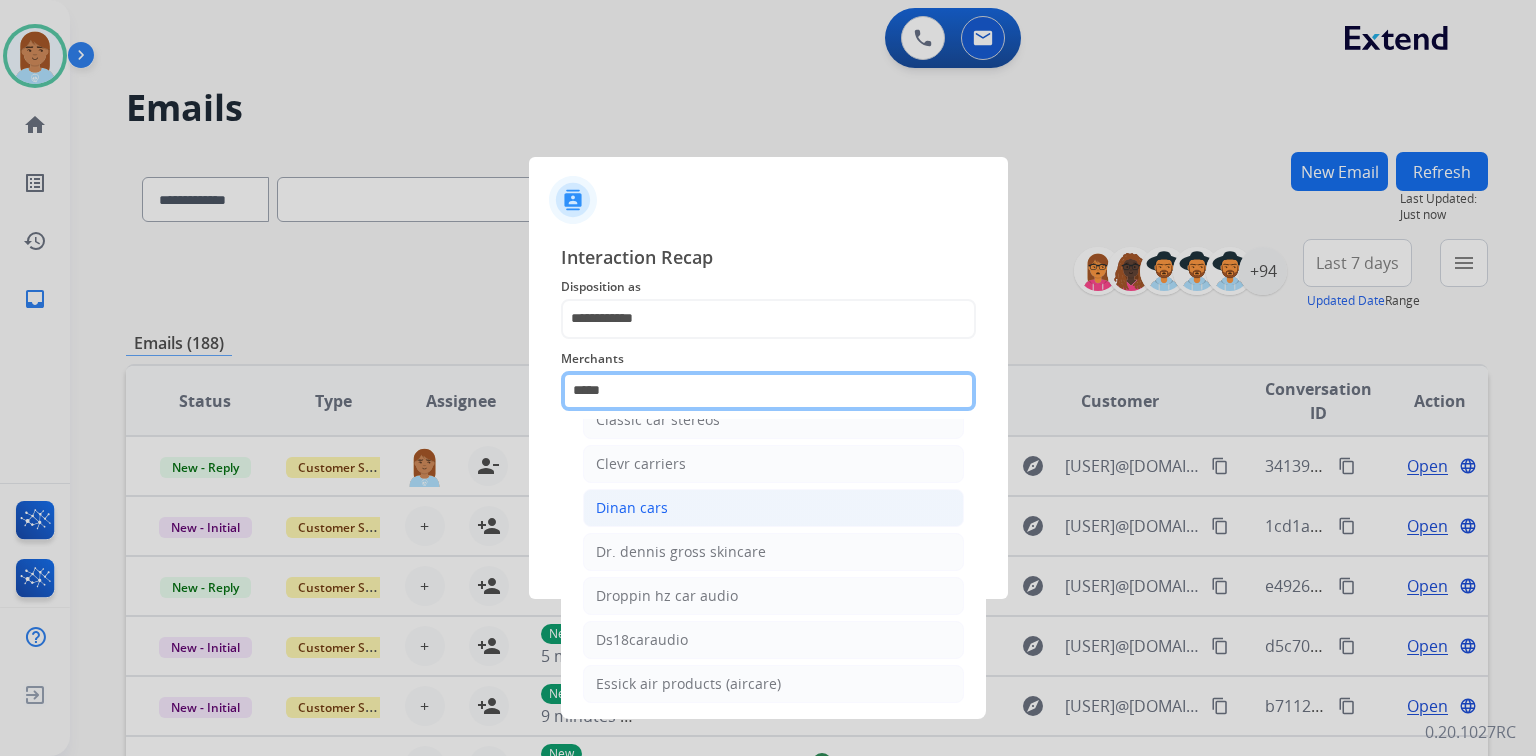 scroll, scrollTop: 0, scrollLeft: 0, axis: both 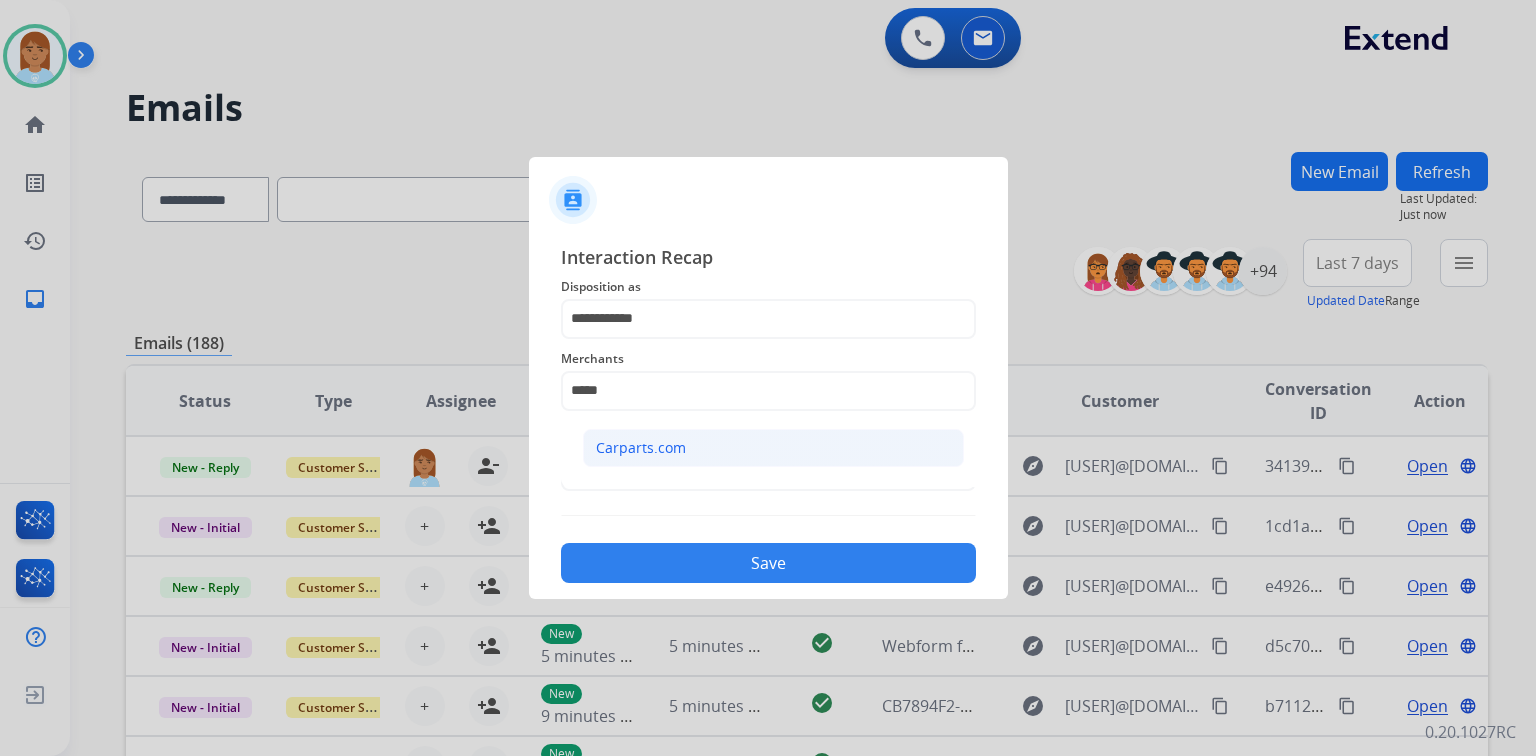 click on "Carparts.com" 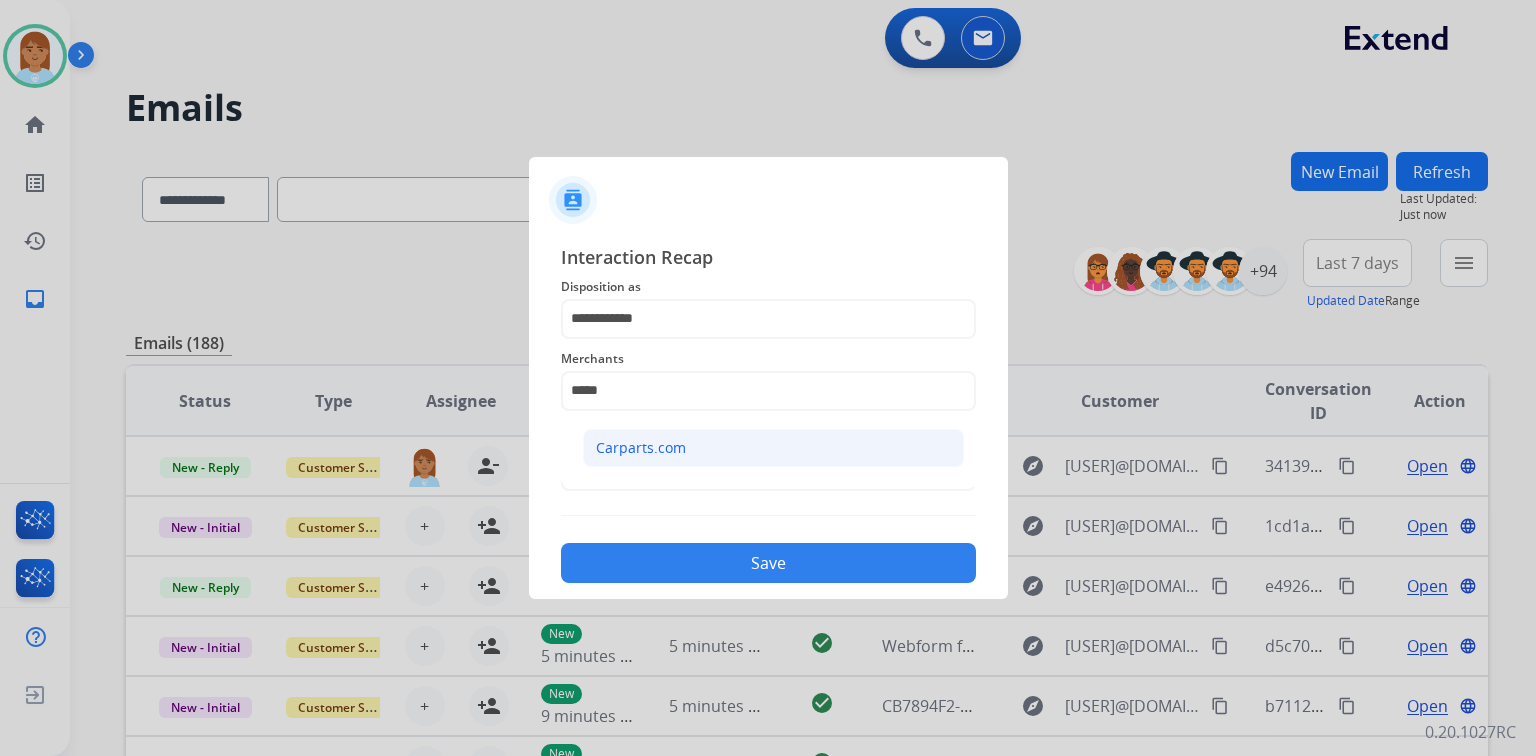 type on "**********" 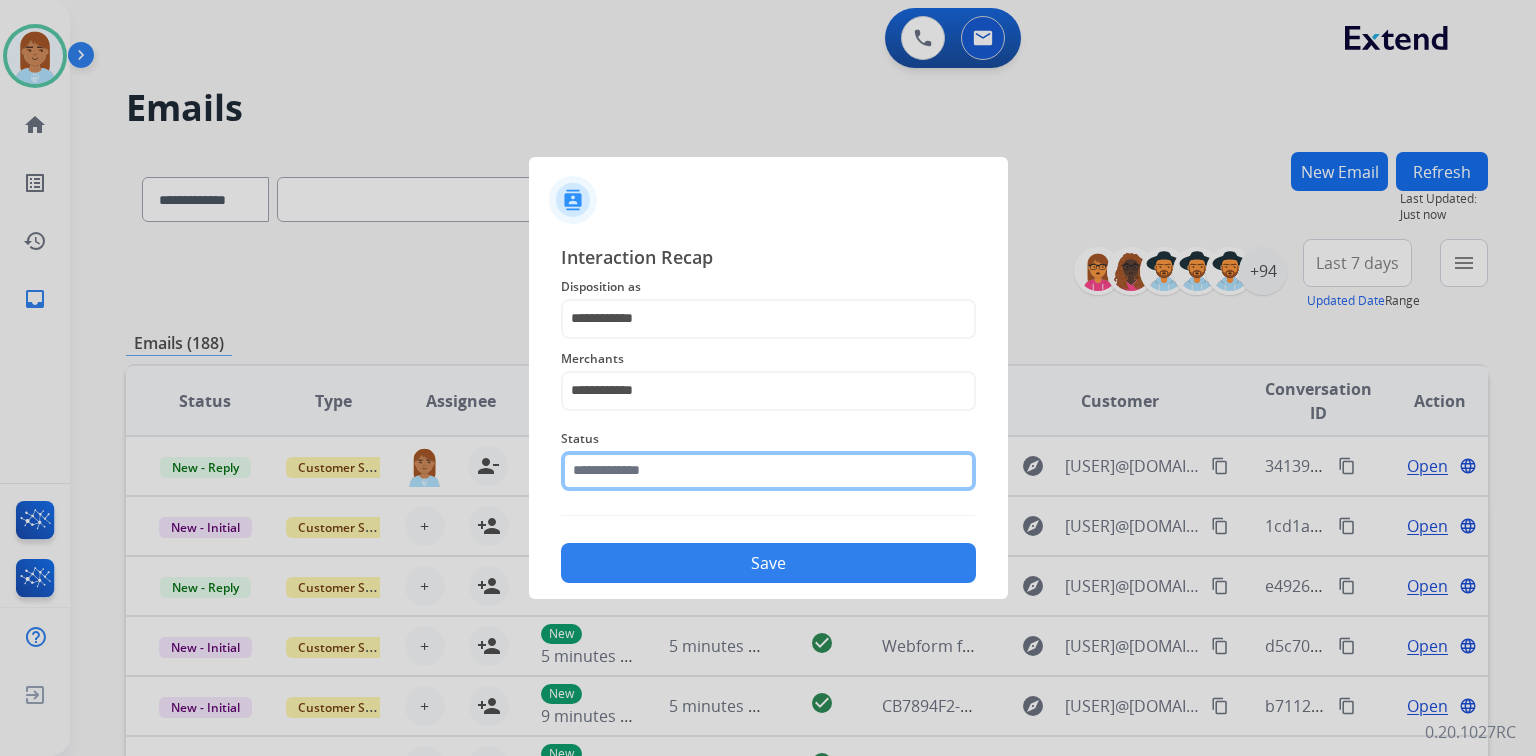 click 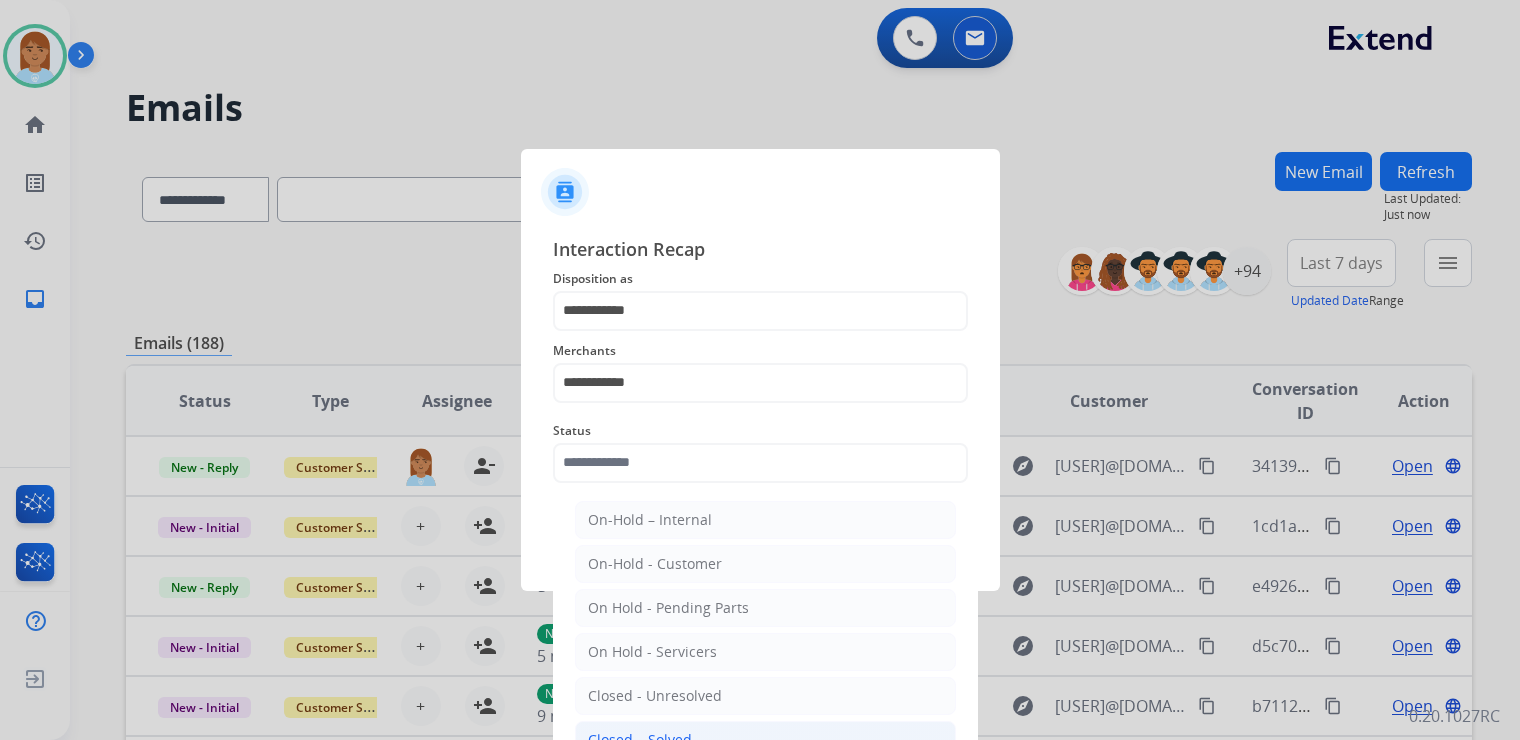 click on "Closed – Solved" 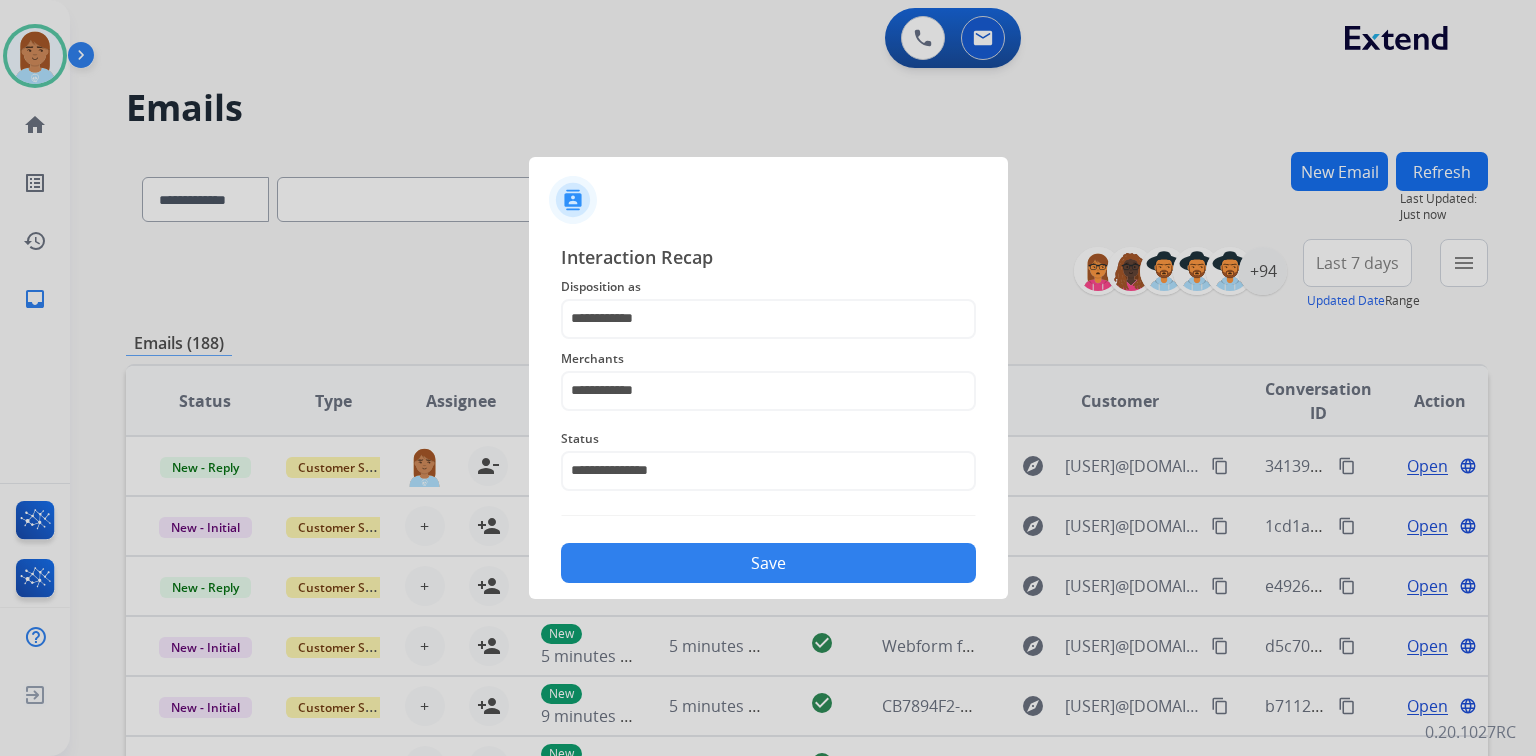 click on "Save" 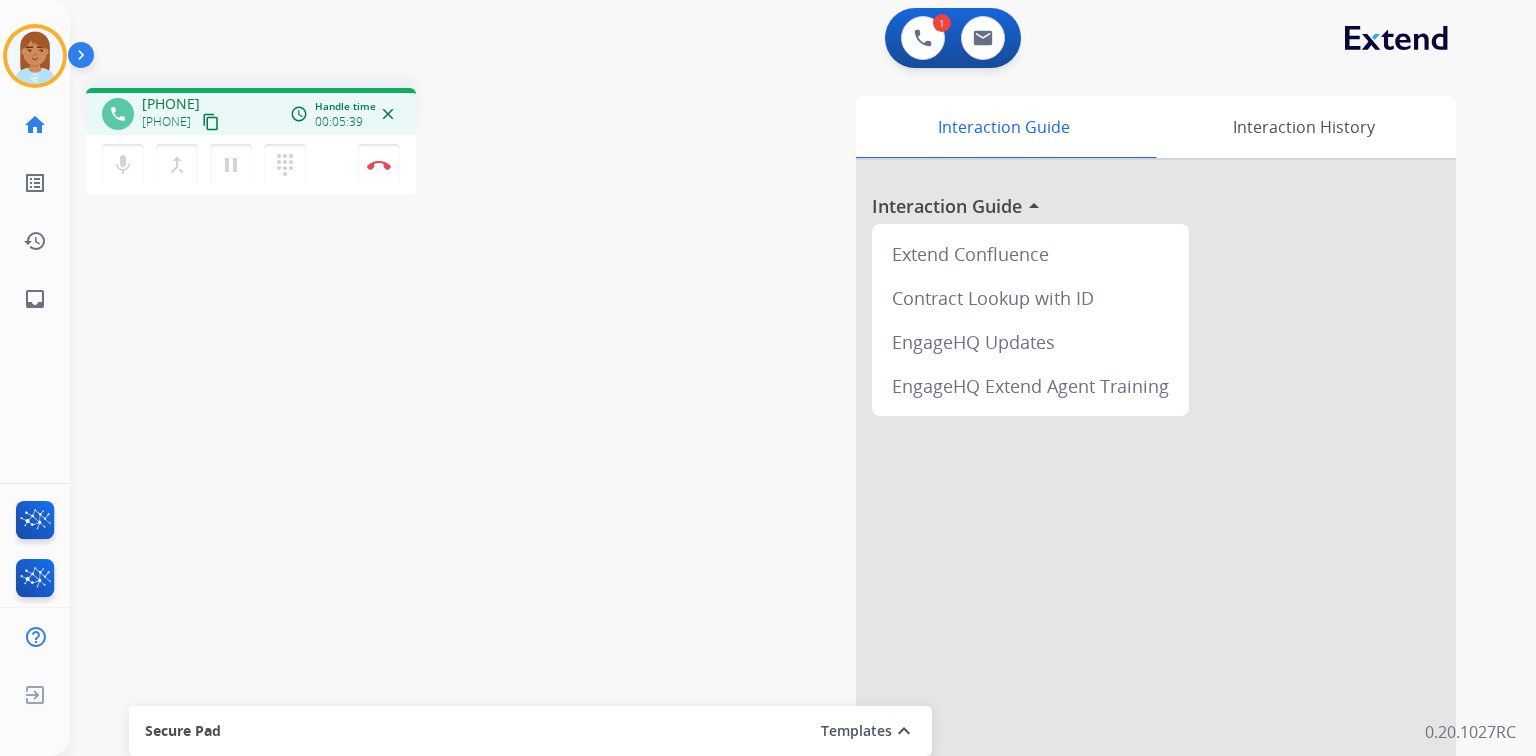 click on "1 Voice Interactions  0  Email Interactions" at bounding box center [791, 40] 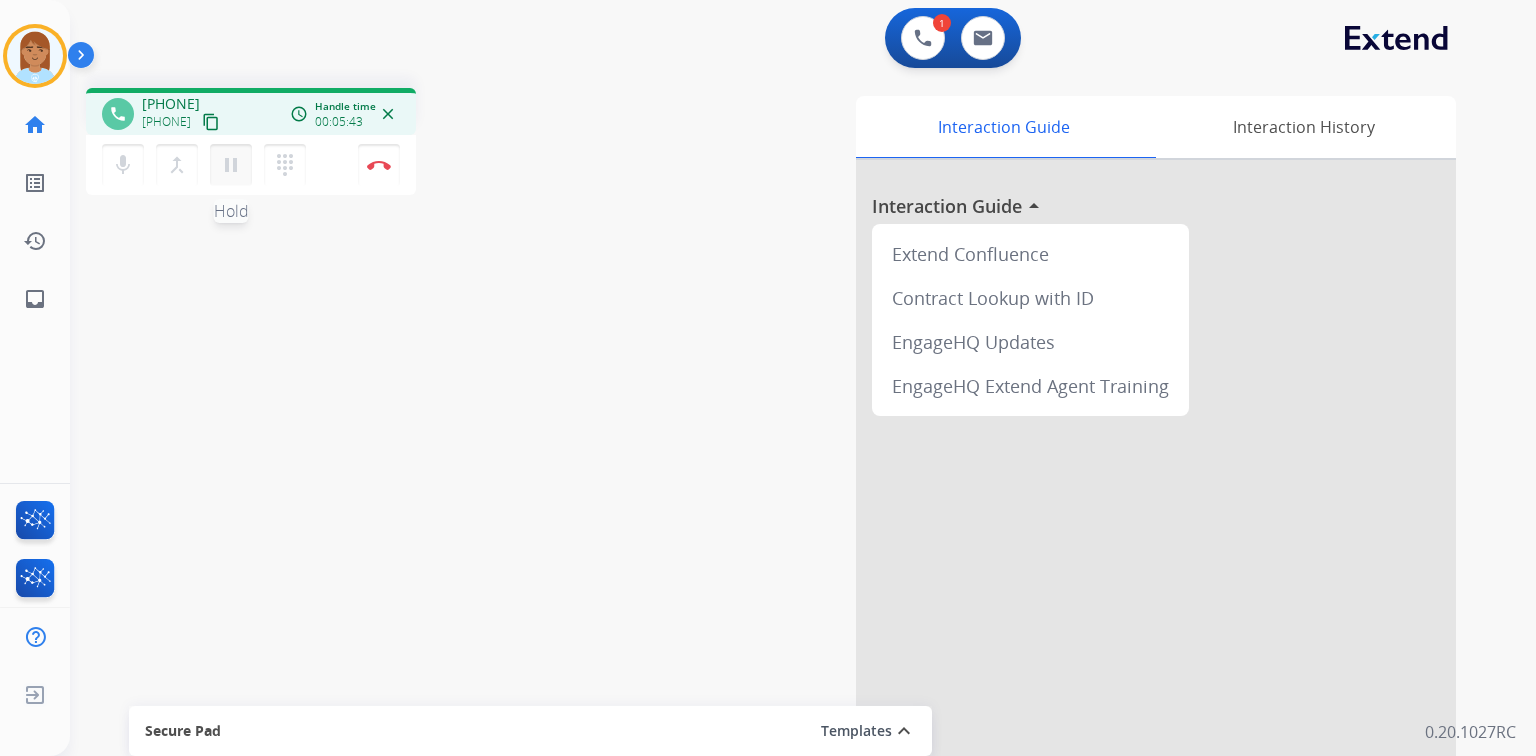 click on "pause" at bounding box center (231, 165) 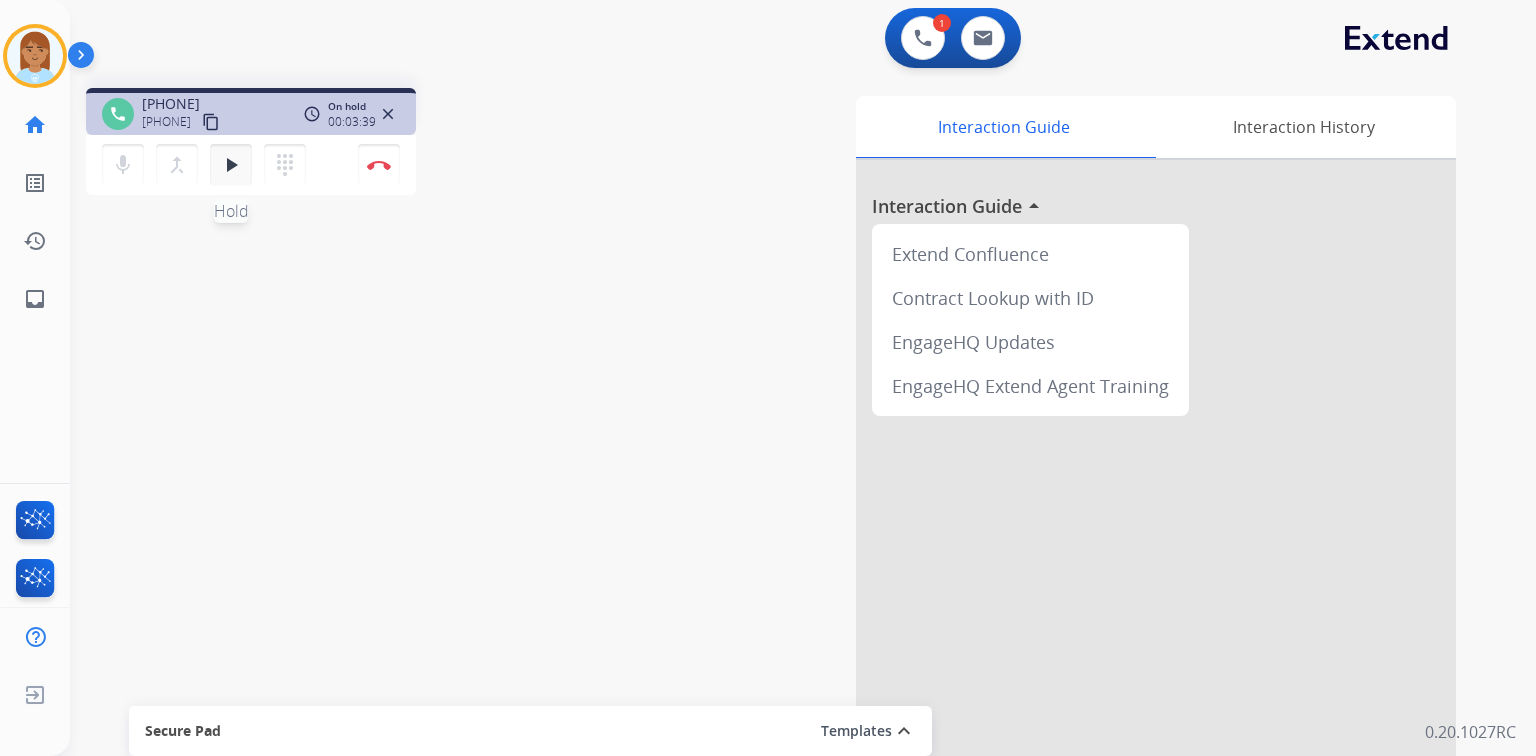 click on "play_arrow Hold" at bounding box center [231, 165] 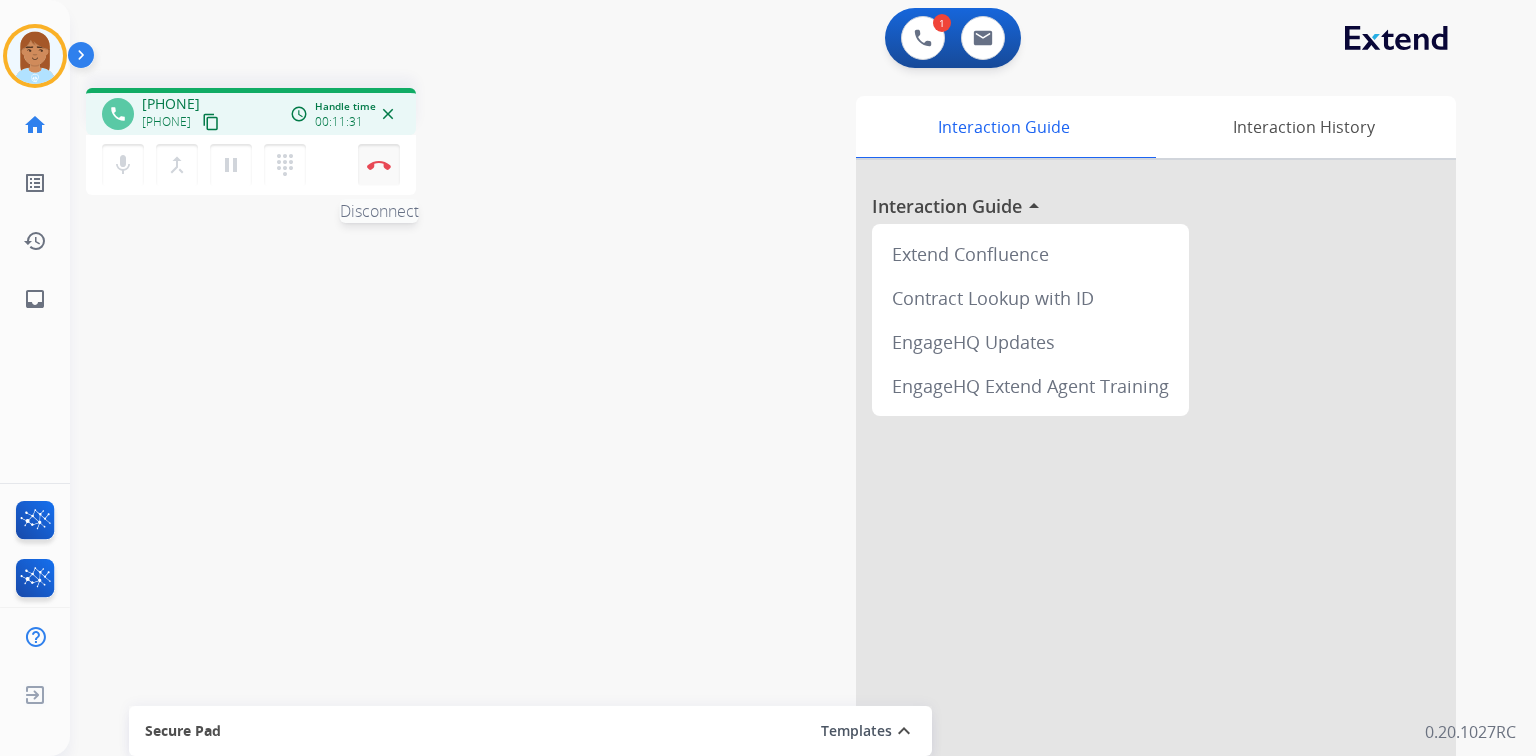click at bounding box center [379, 165] 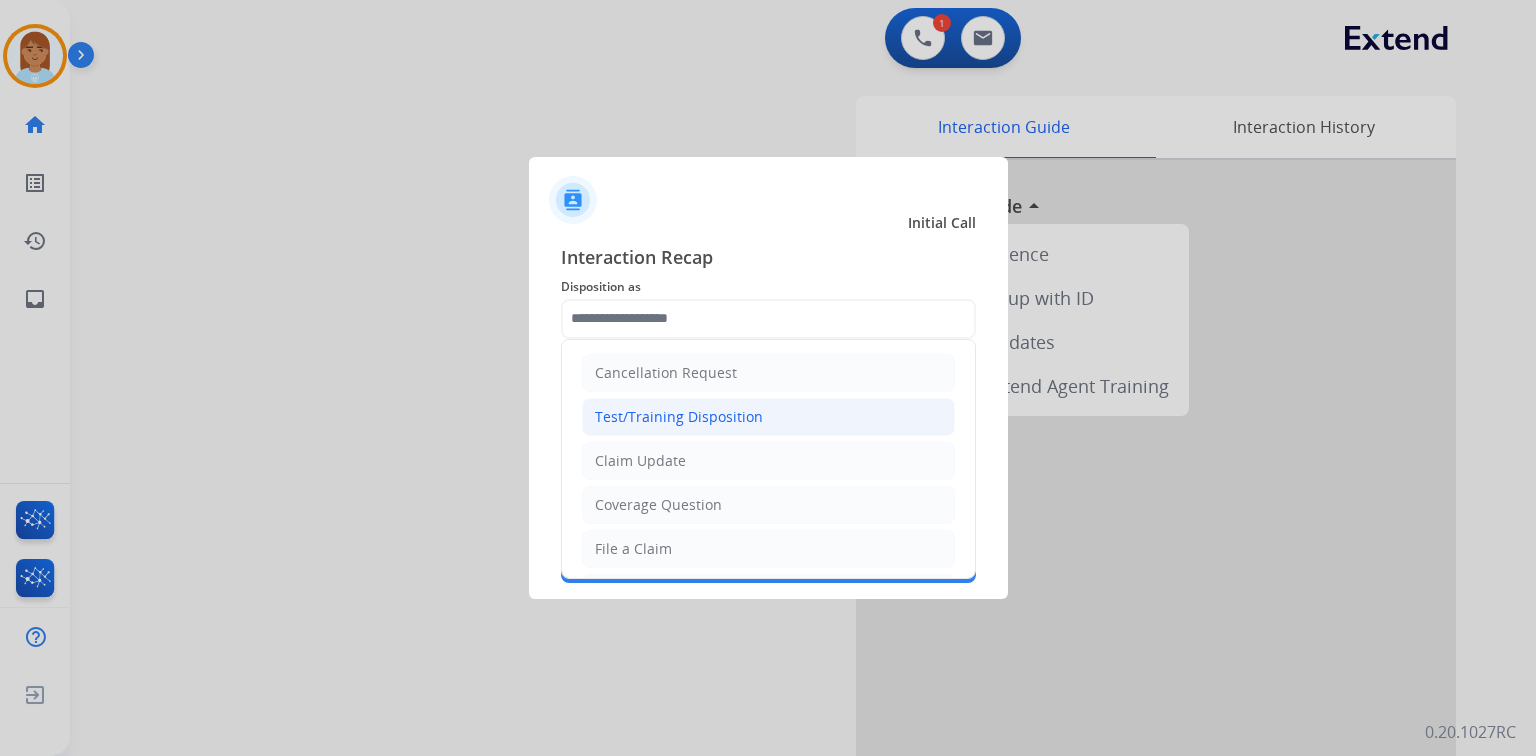 scroll, scrollTop: 80, scrollLeft: 0, axis: vertical 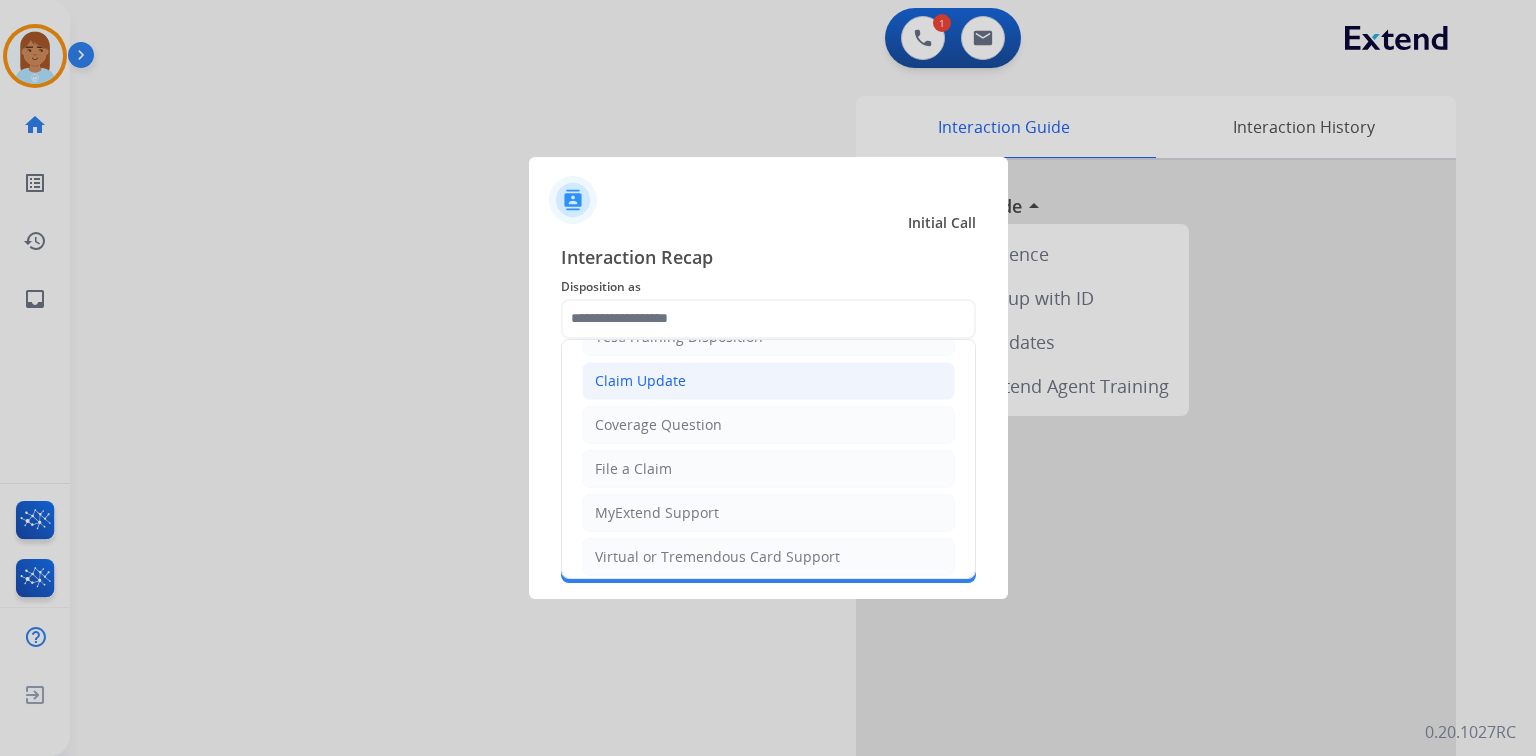 click on "Claim Update" 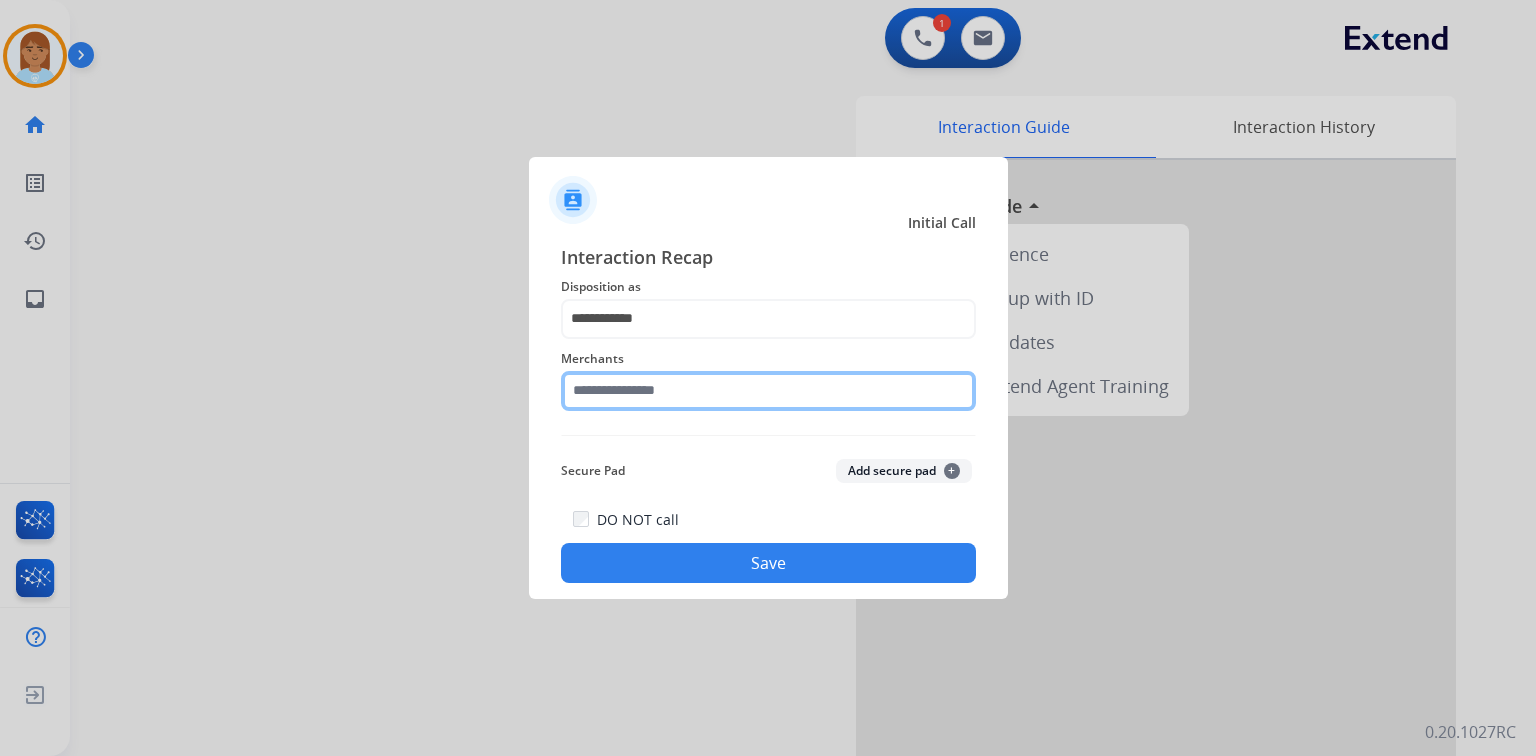 click 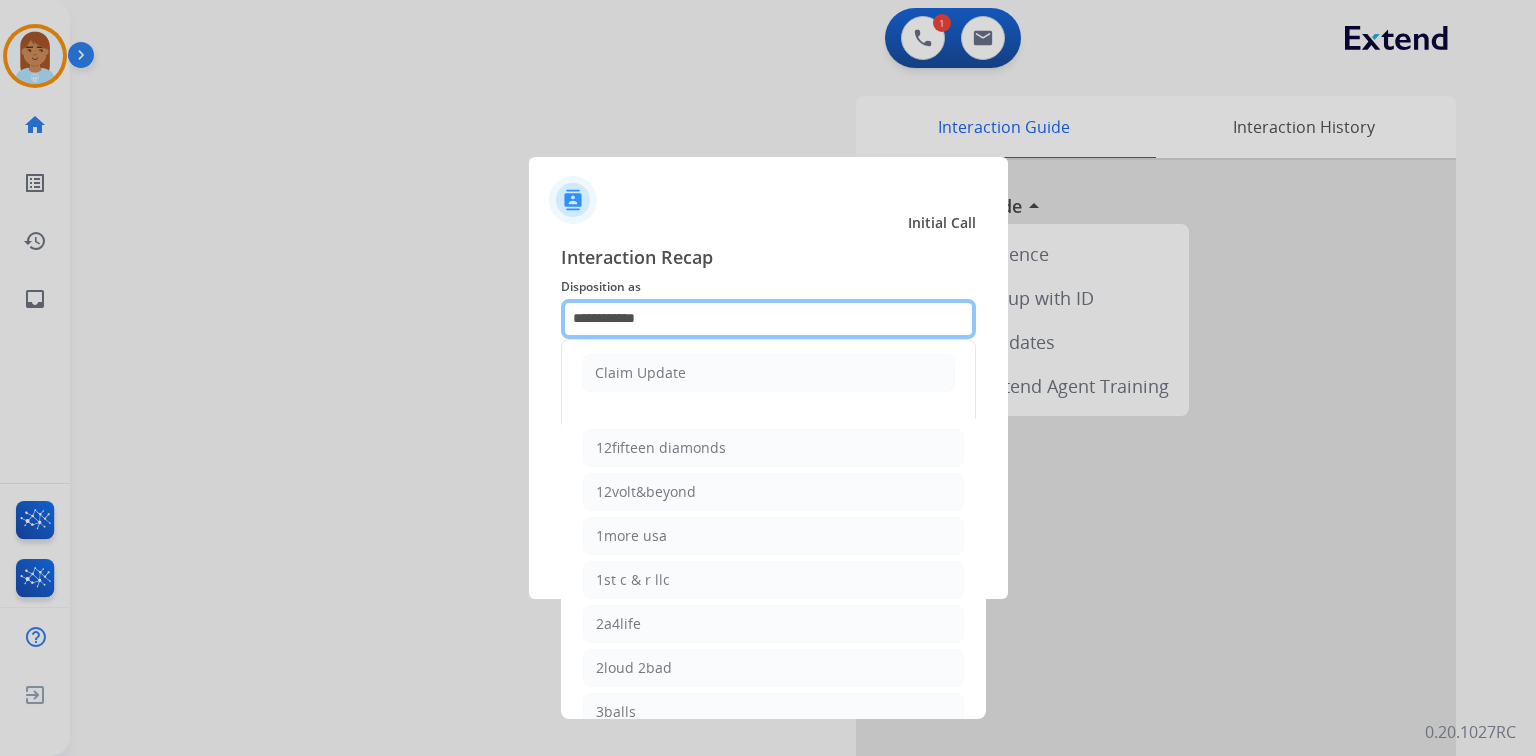 click on "**********" 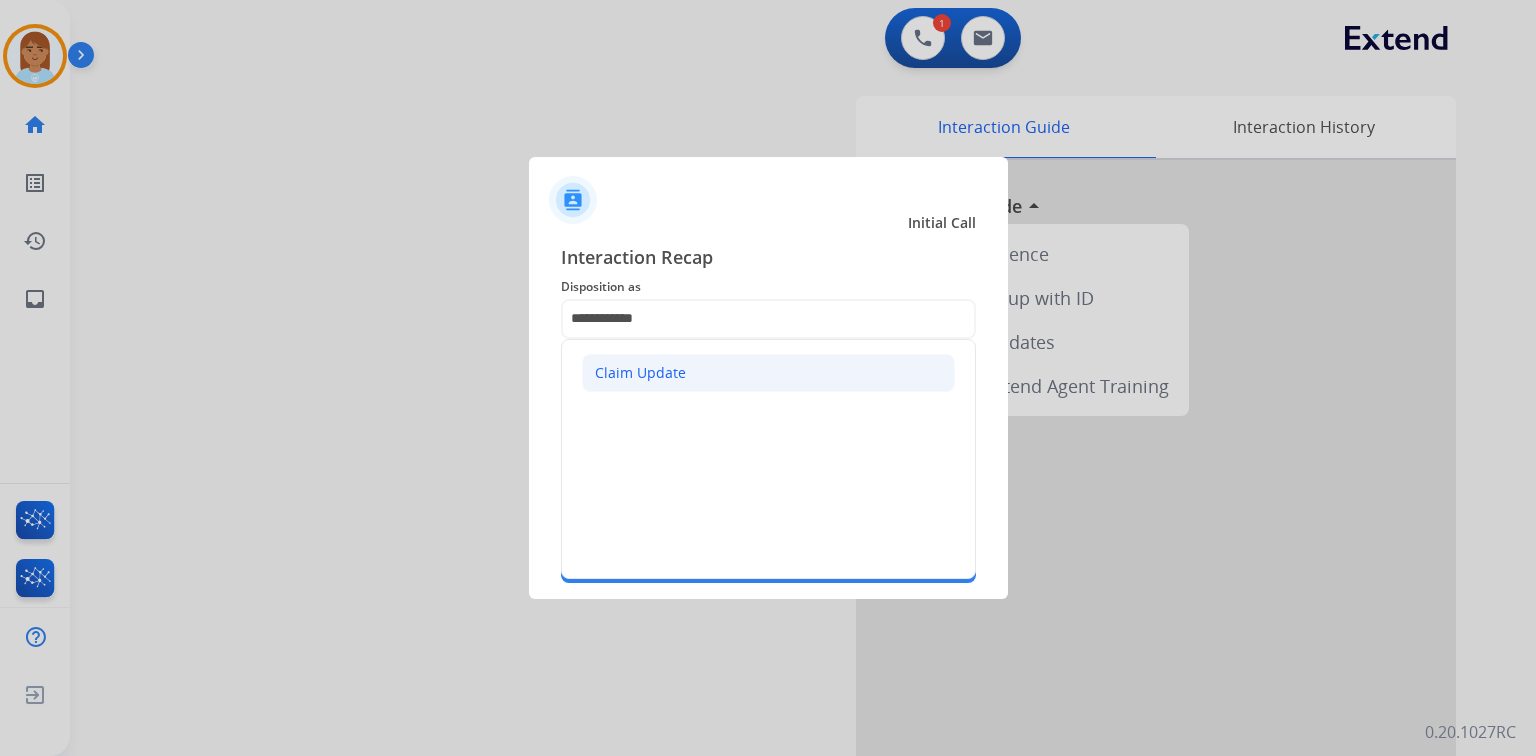 click on "Claim Update" 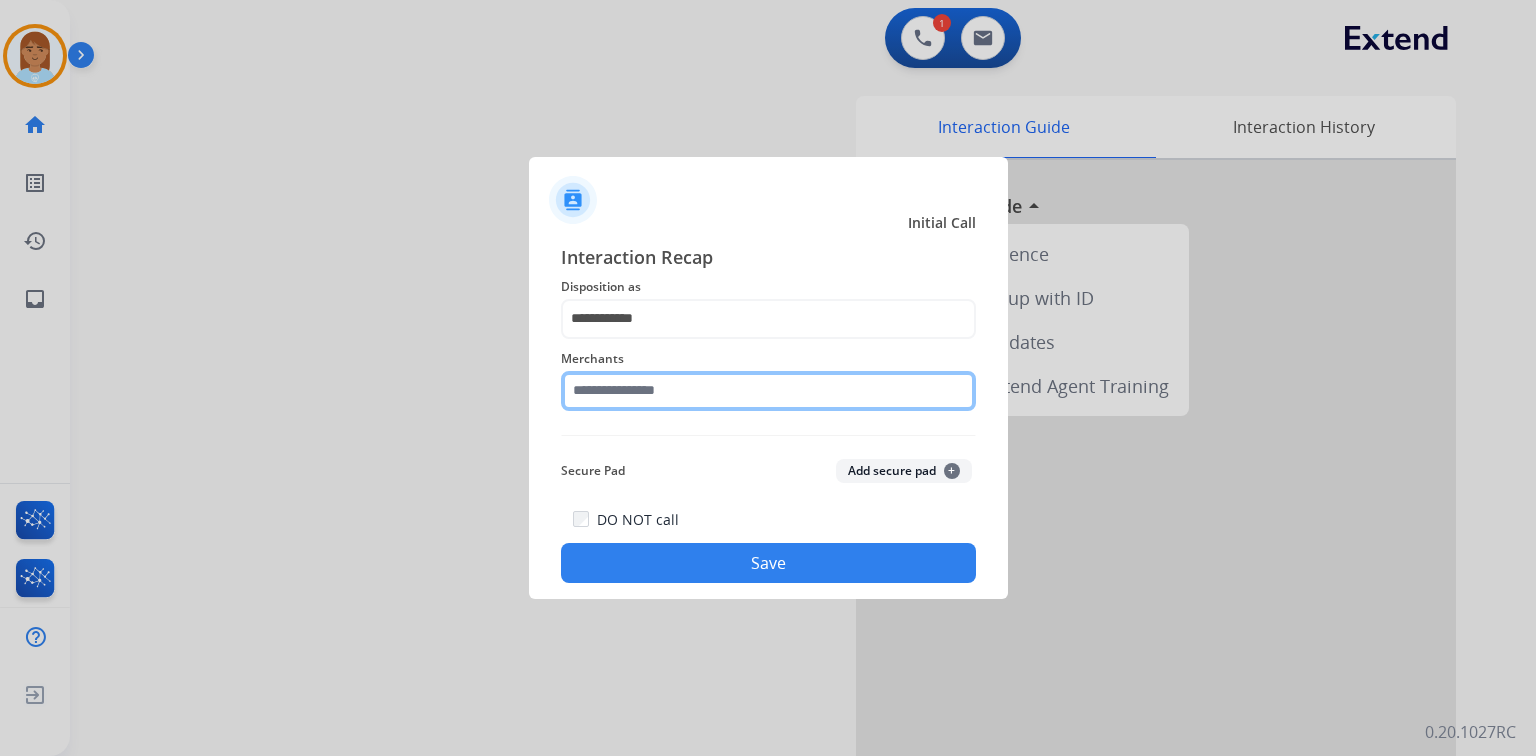 click 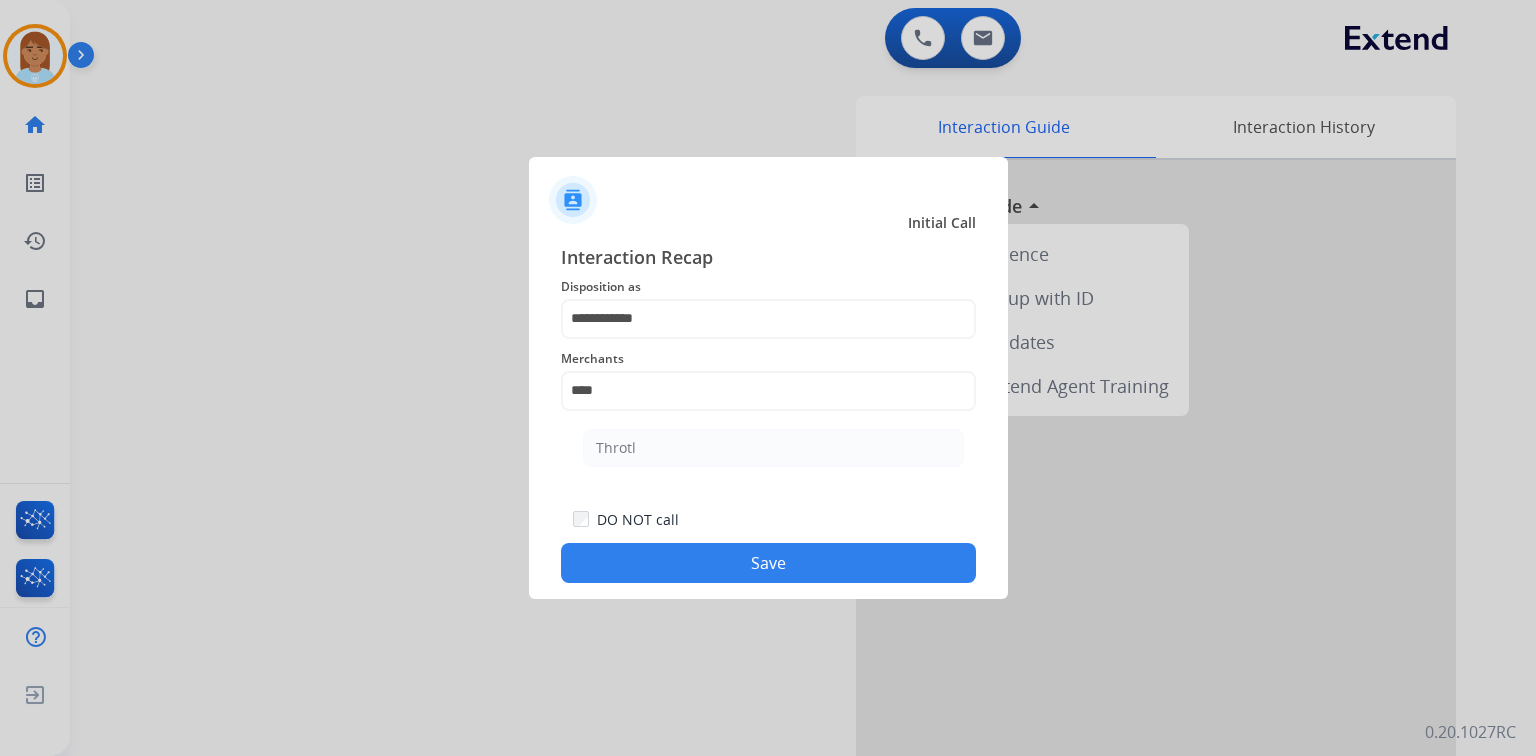 click on "Throtl" 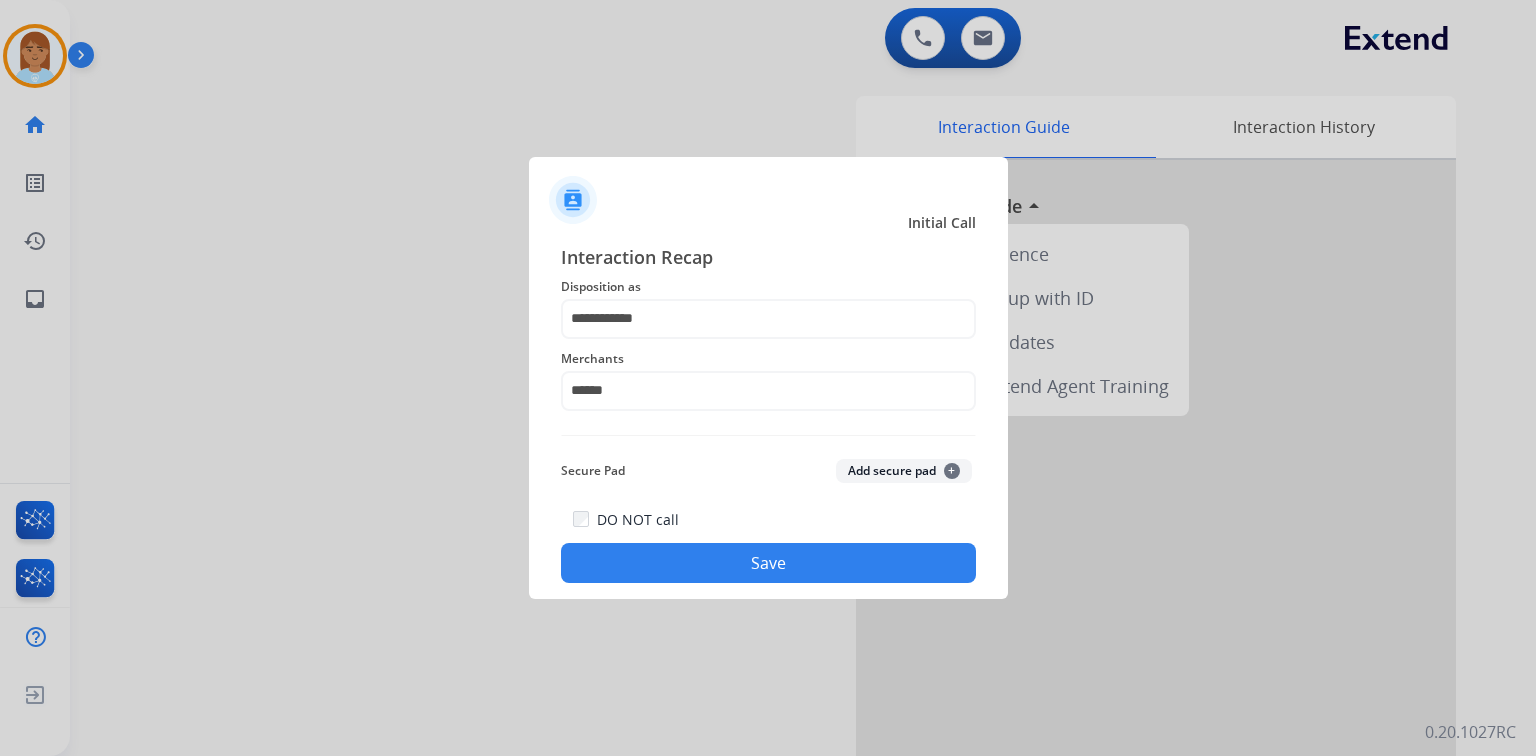 click on "Save" 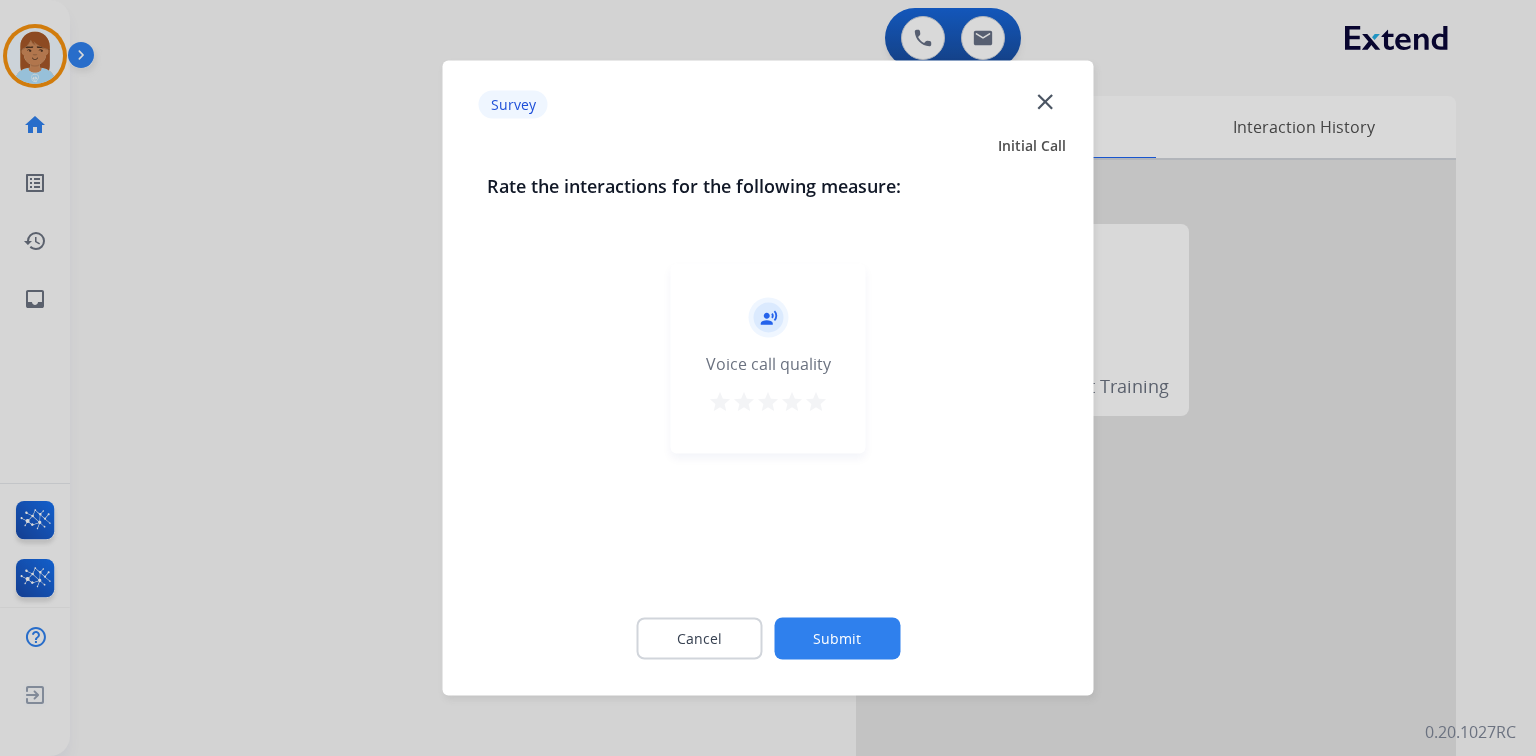 drag, startPoint x: 811, startPoint y: 406, endPoint x: 801, endPoint y: 440, distance: 35.44009 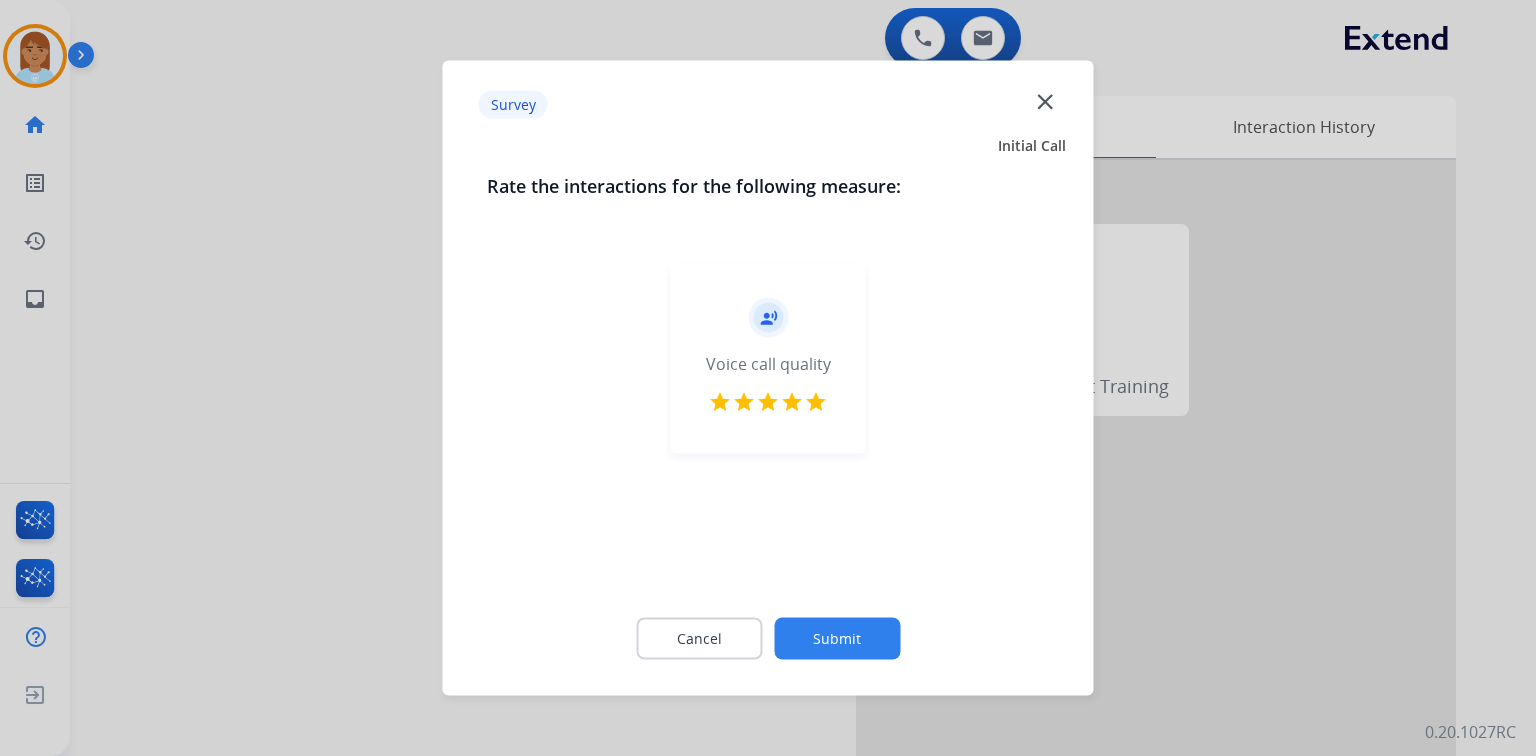 click on "Cancel Submit" 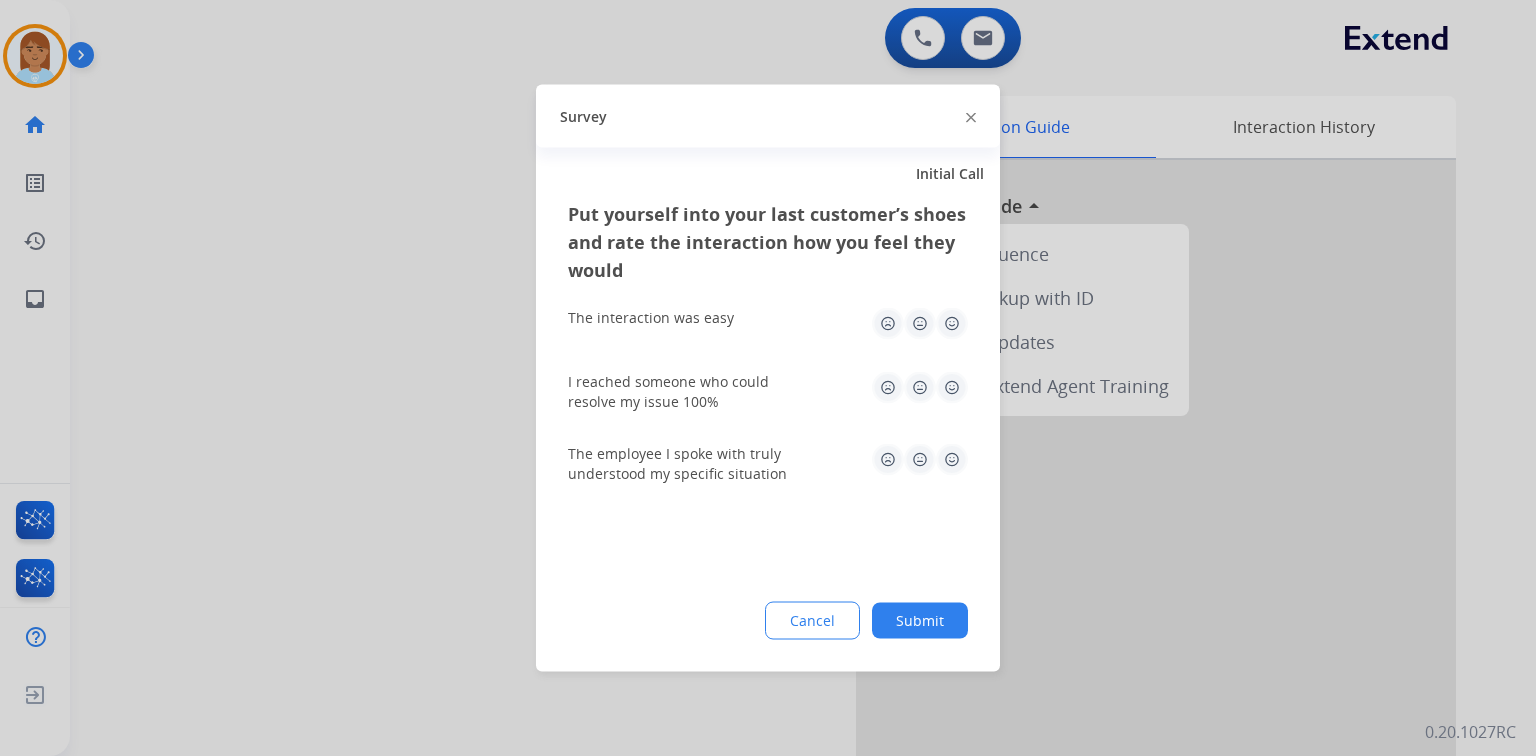 click 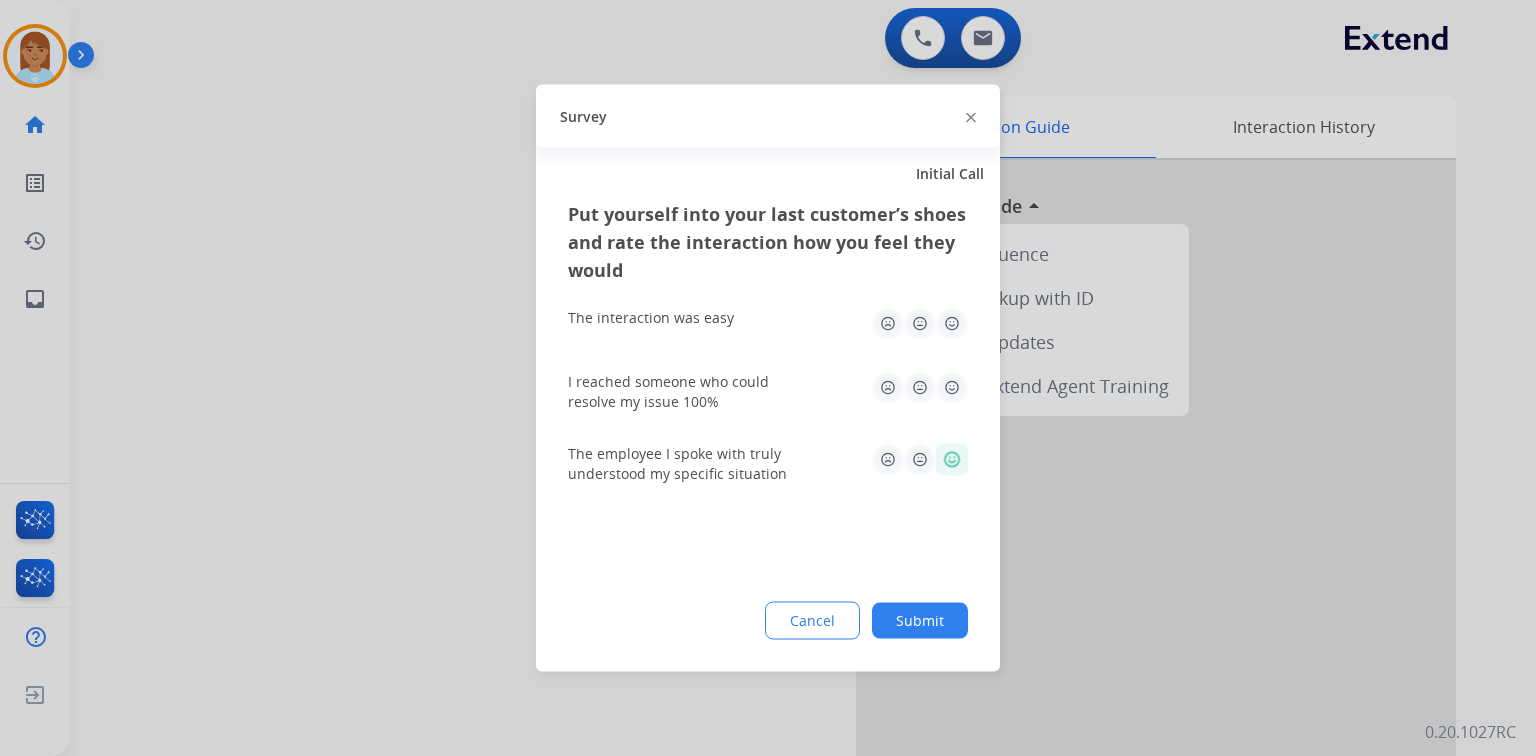 click 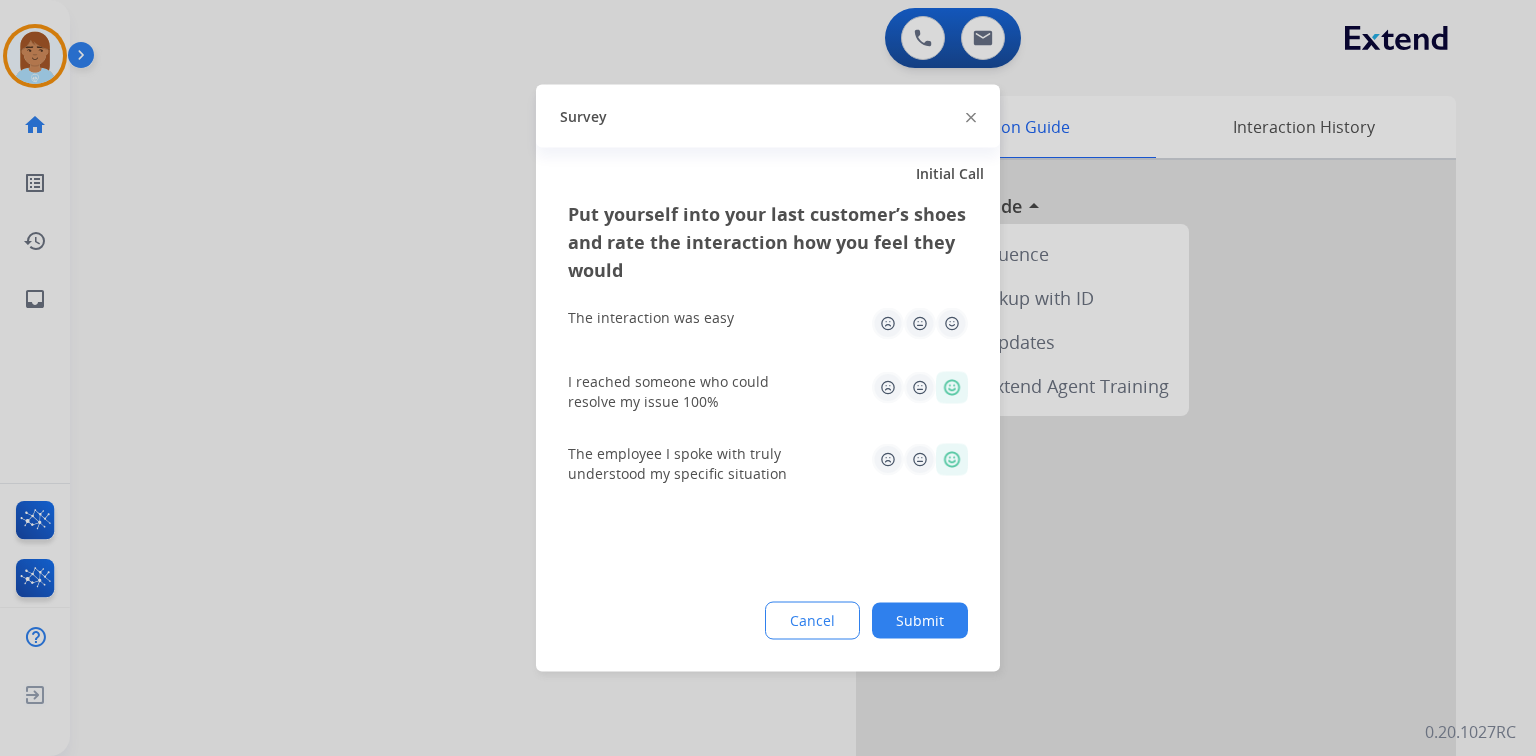 click 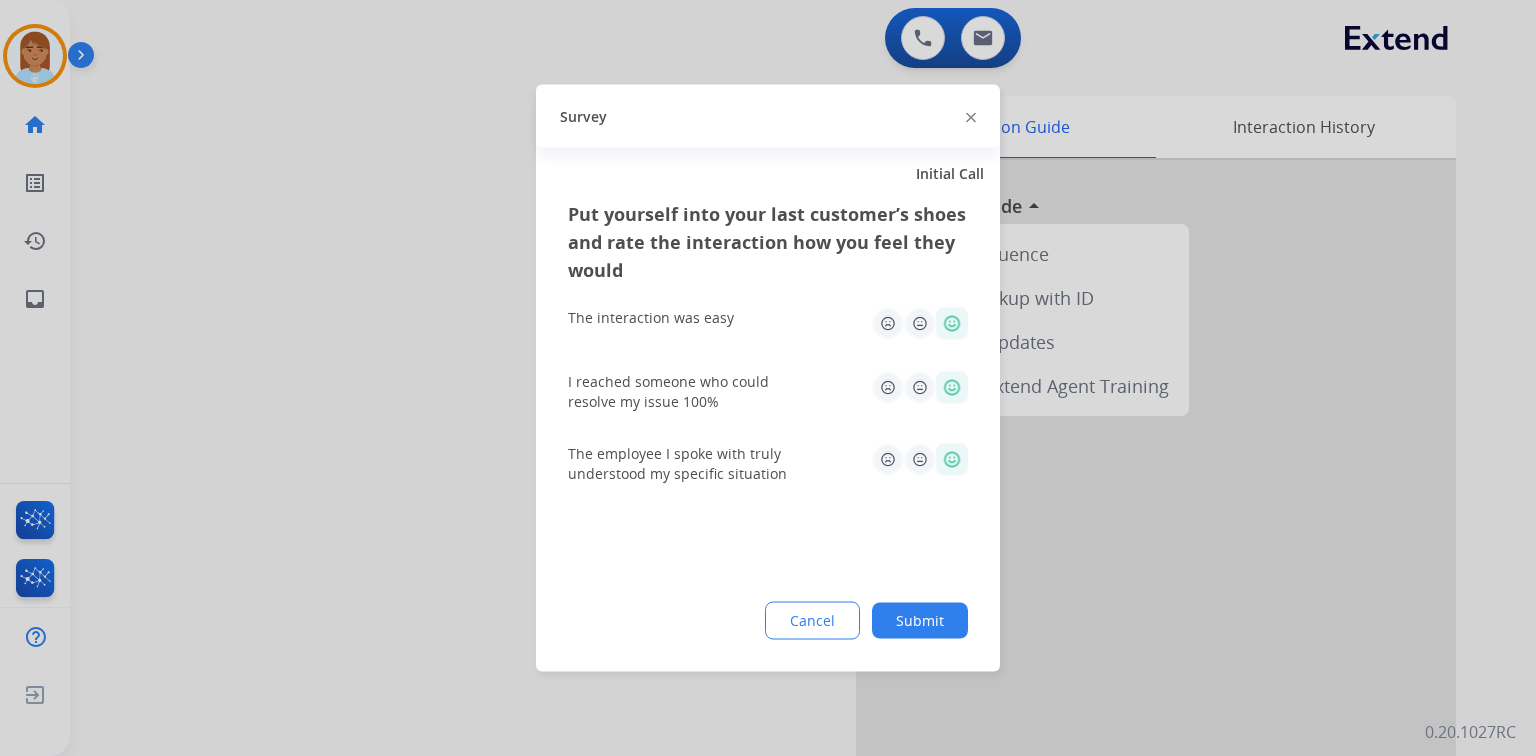 click on "Submit" 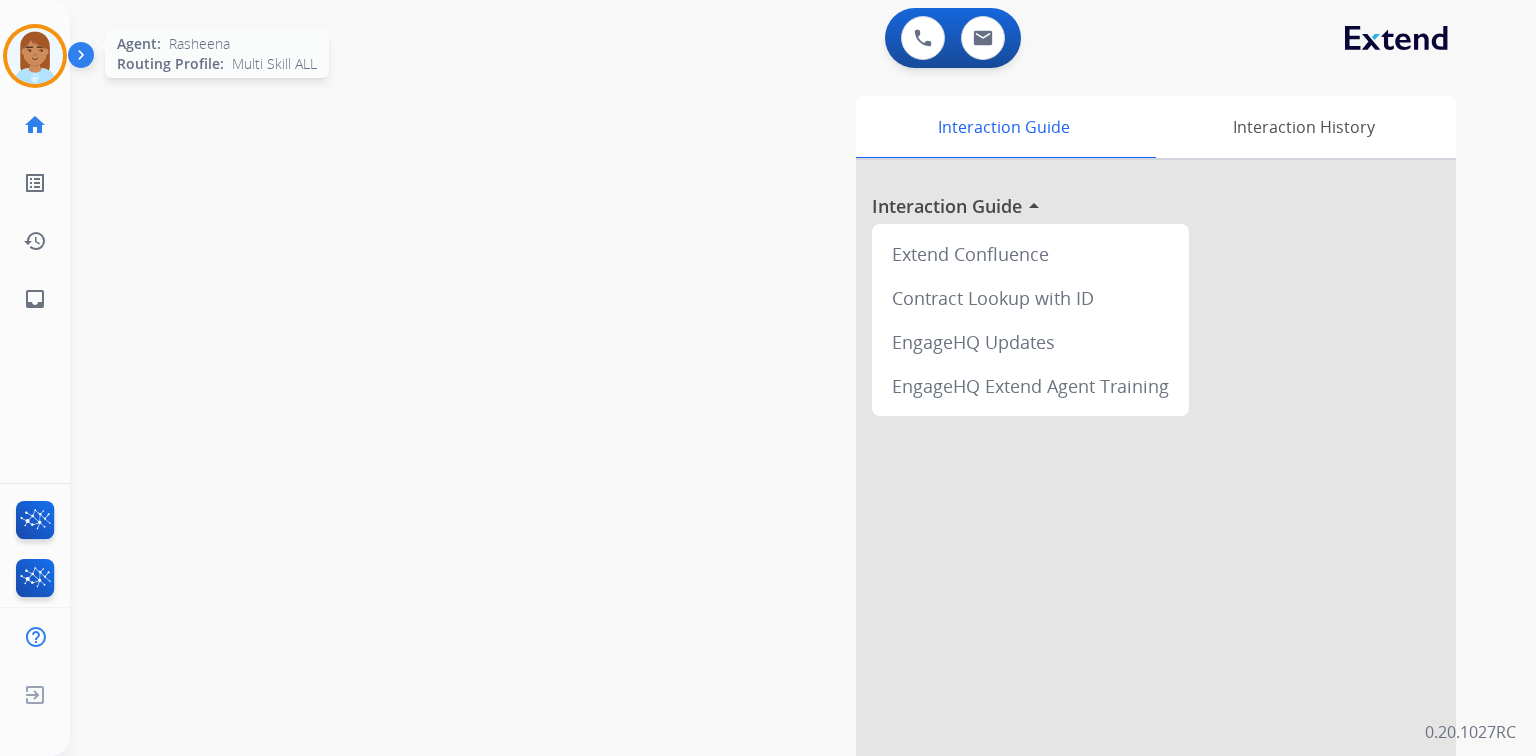 click at bounding box center [35, 56] 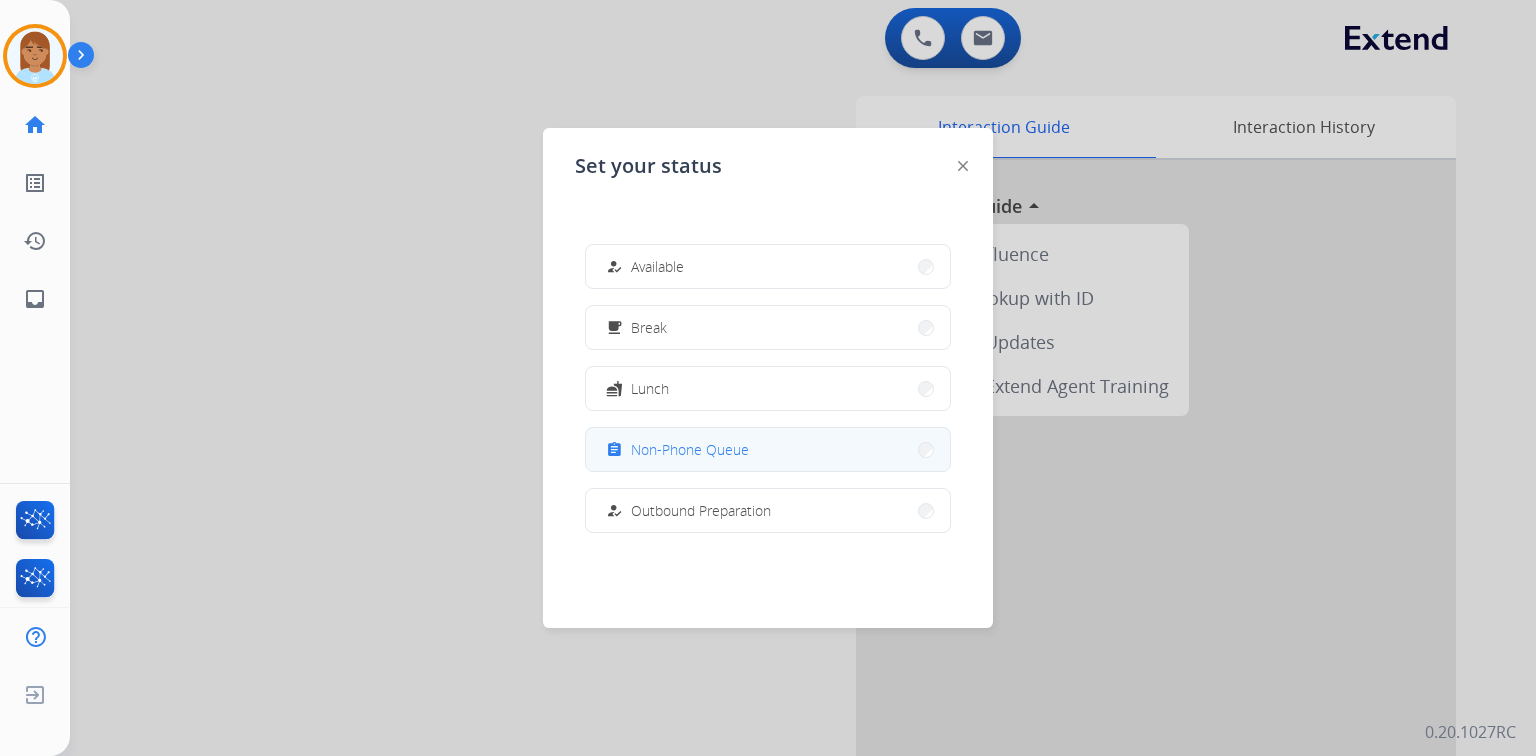 click on "Non-Phone Queue" at bounding box center (690, 449) 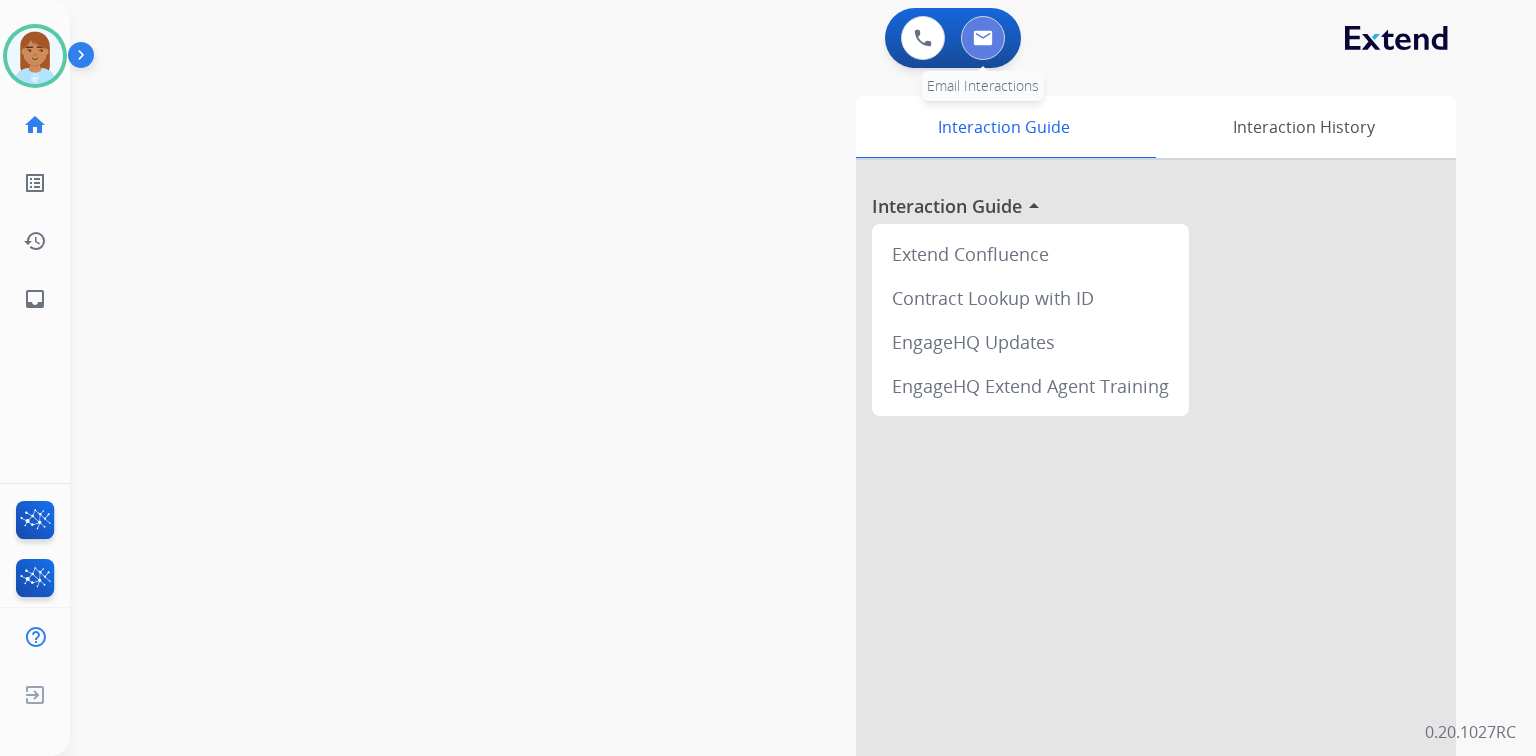 click at bounding box center [983, 38] 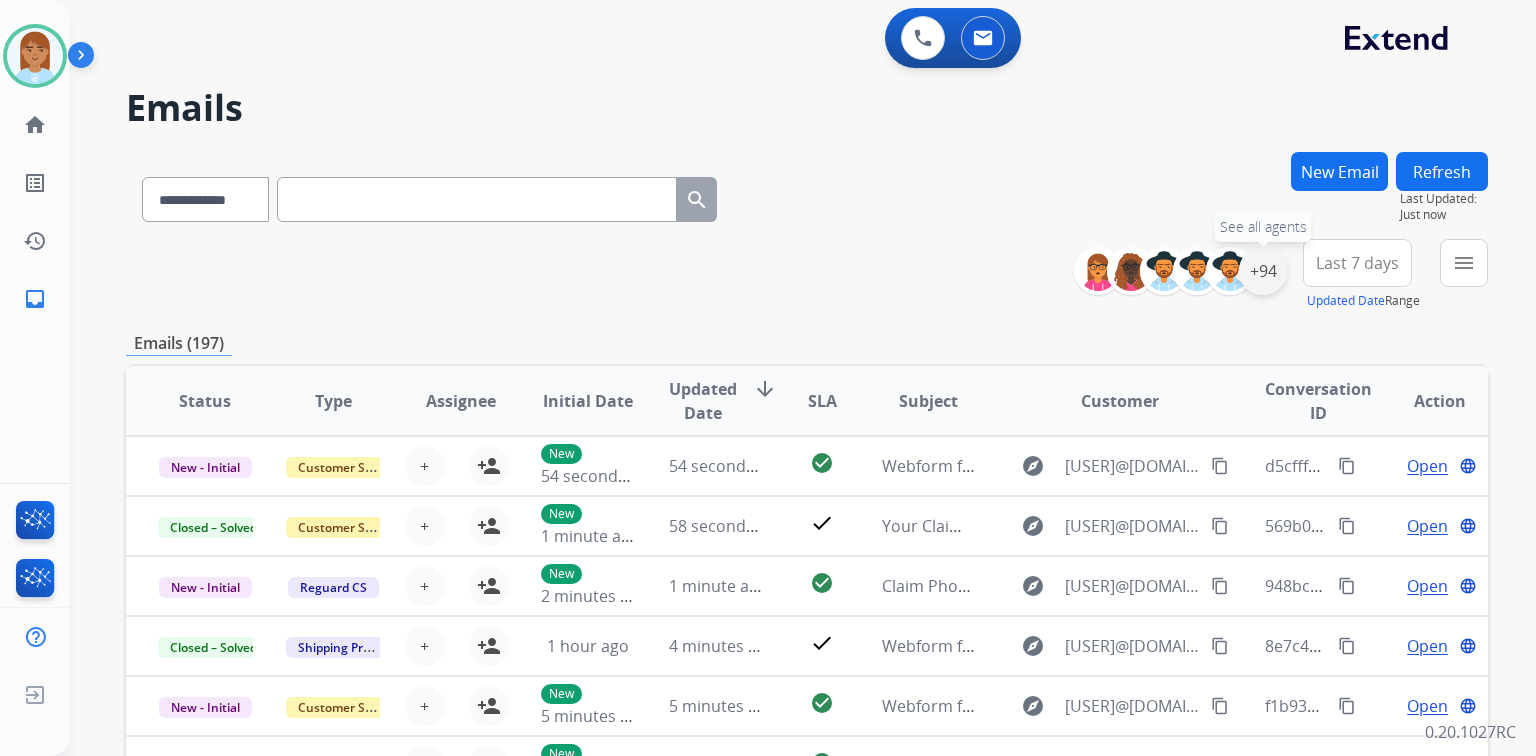 click on "+94" at bounding box center (1263, 271) 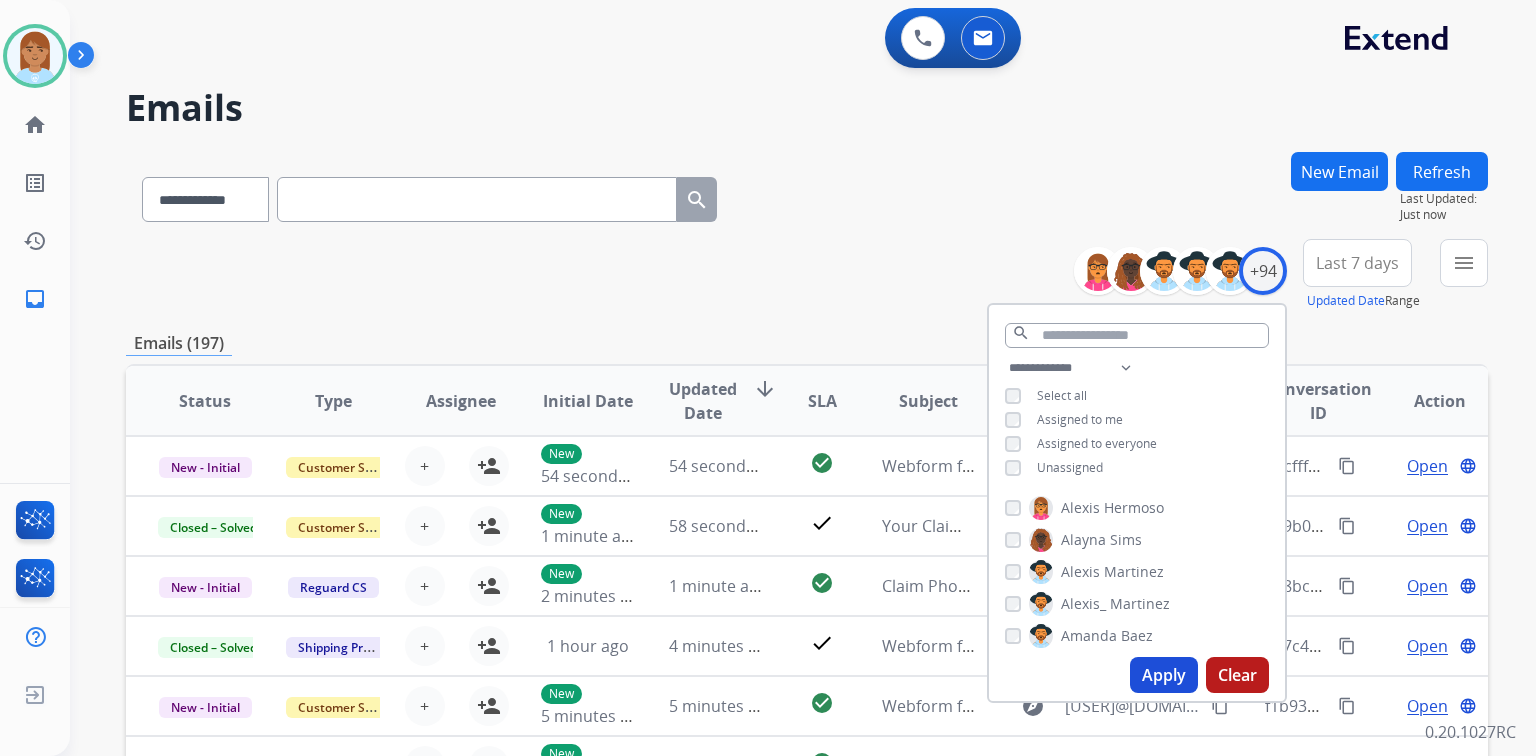 click on "Unassigned" at bounding box center (1070, 467) 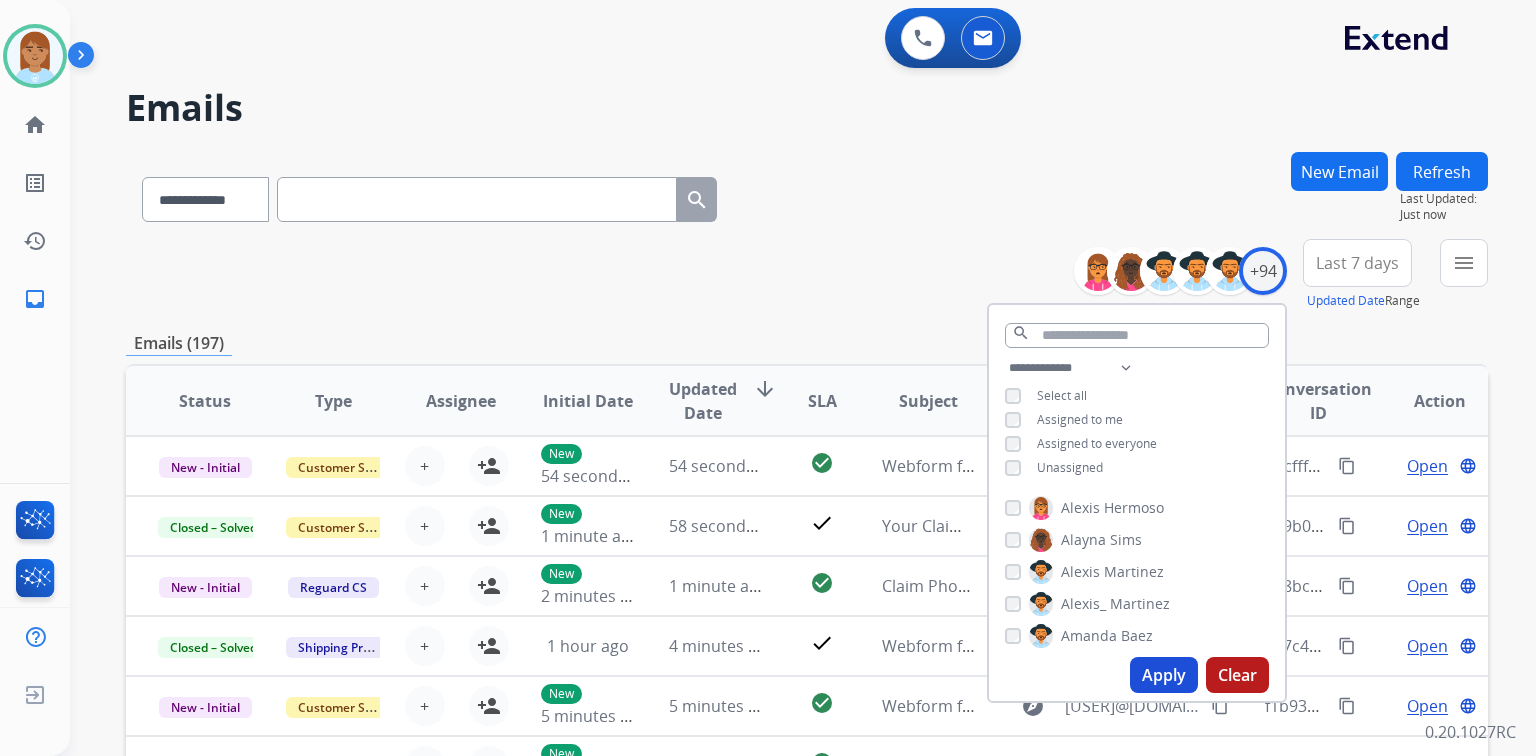 click on "Apply" at bounding box center [1164, 675] 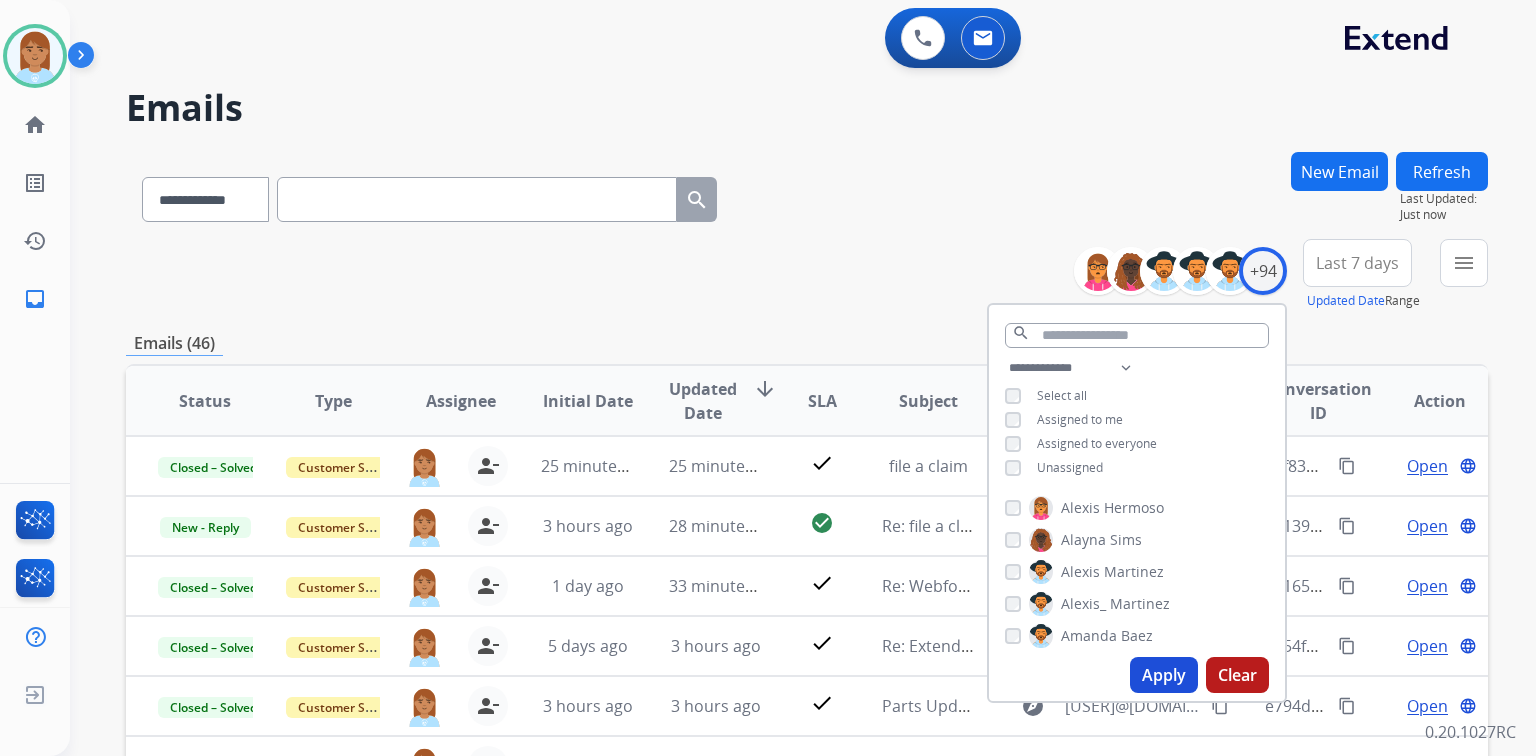 click on "Last 7 days" at bounding box center (1357, 263) 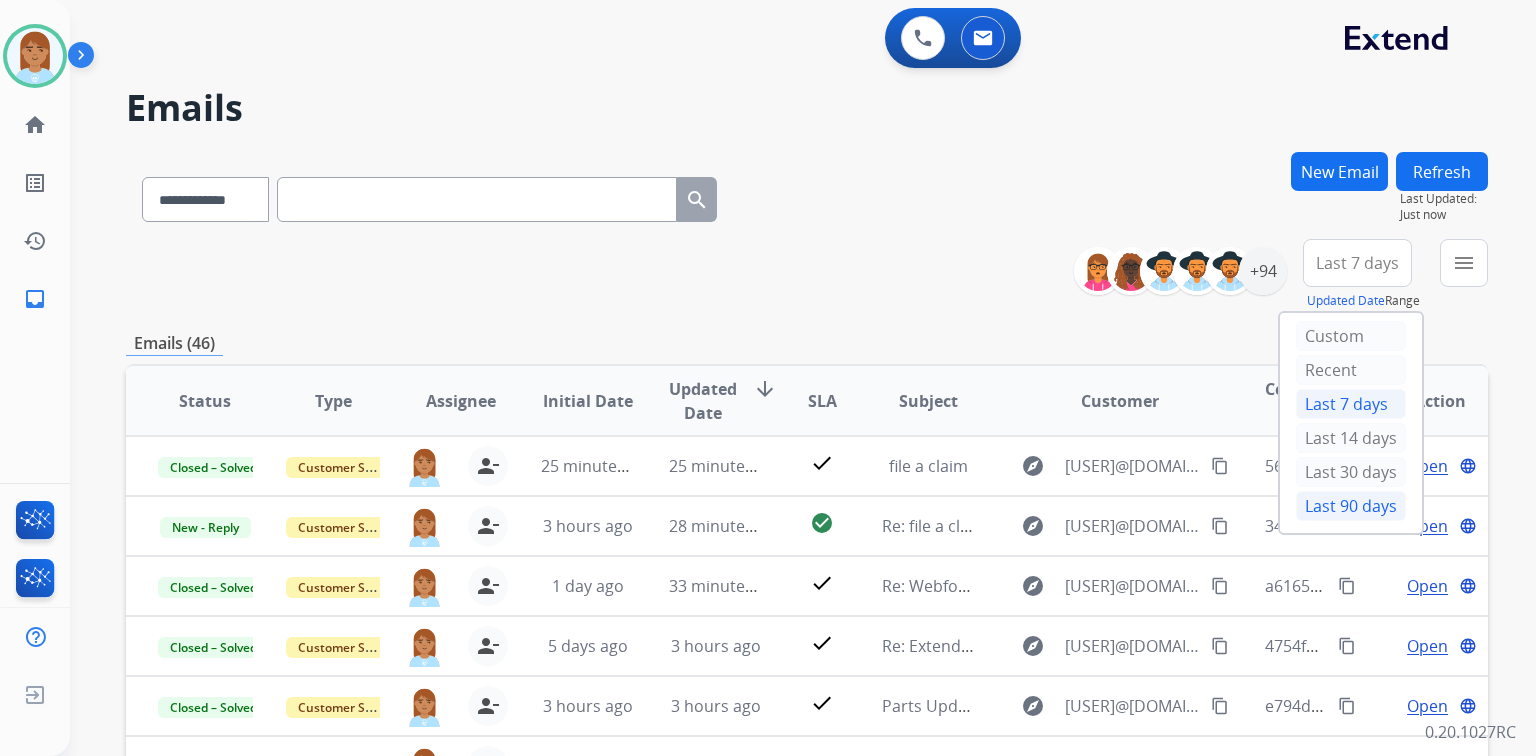 click on "Last 90 days" at bounding box center [1351, 506] 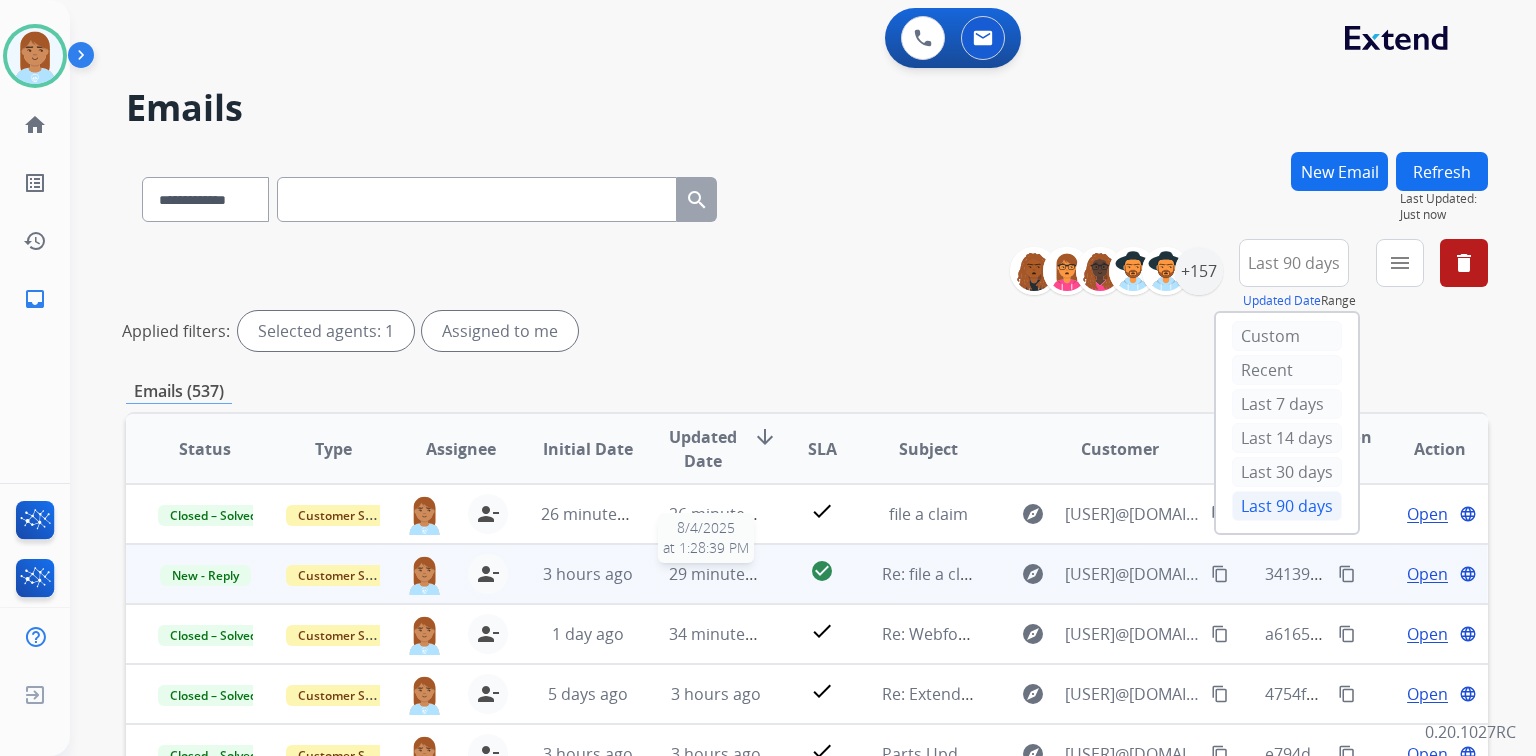 scroll, scrollTop: 1, scrollLeft: 0, axis: vertical 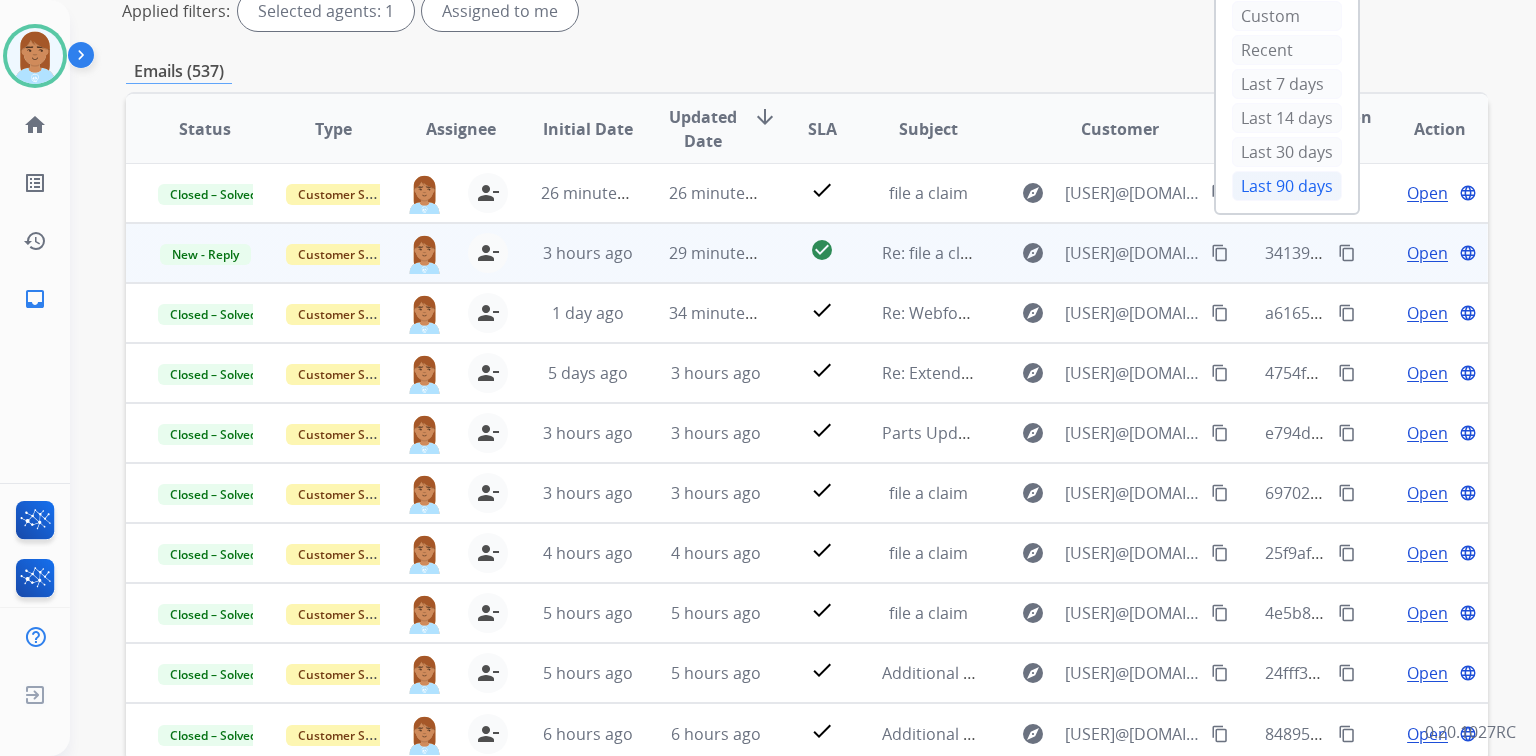 click on "Open" at bounding box center [1427, 253] 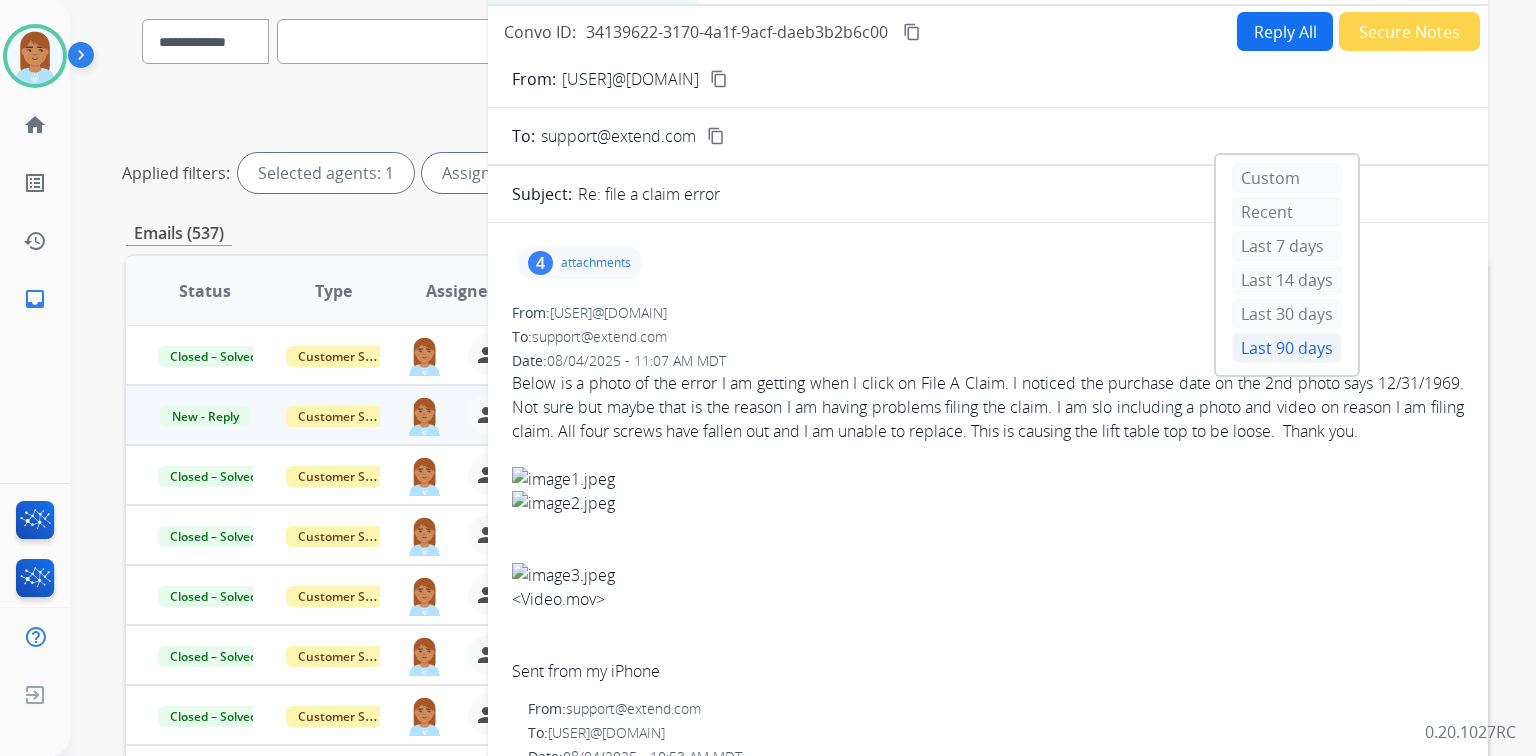 scroll, scrollTop: 0, scrollLeft: 0, axis: both 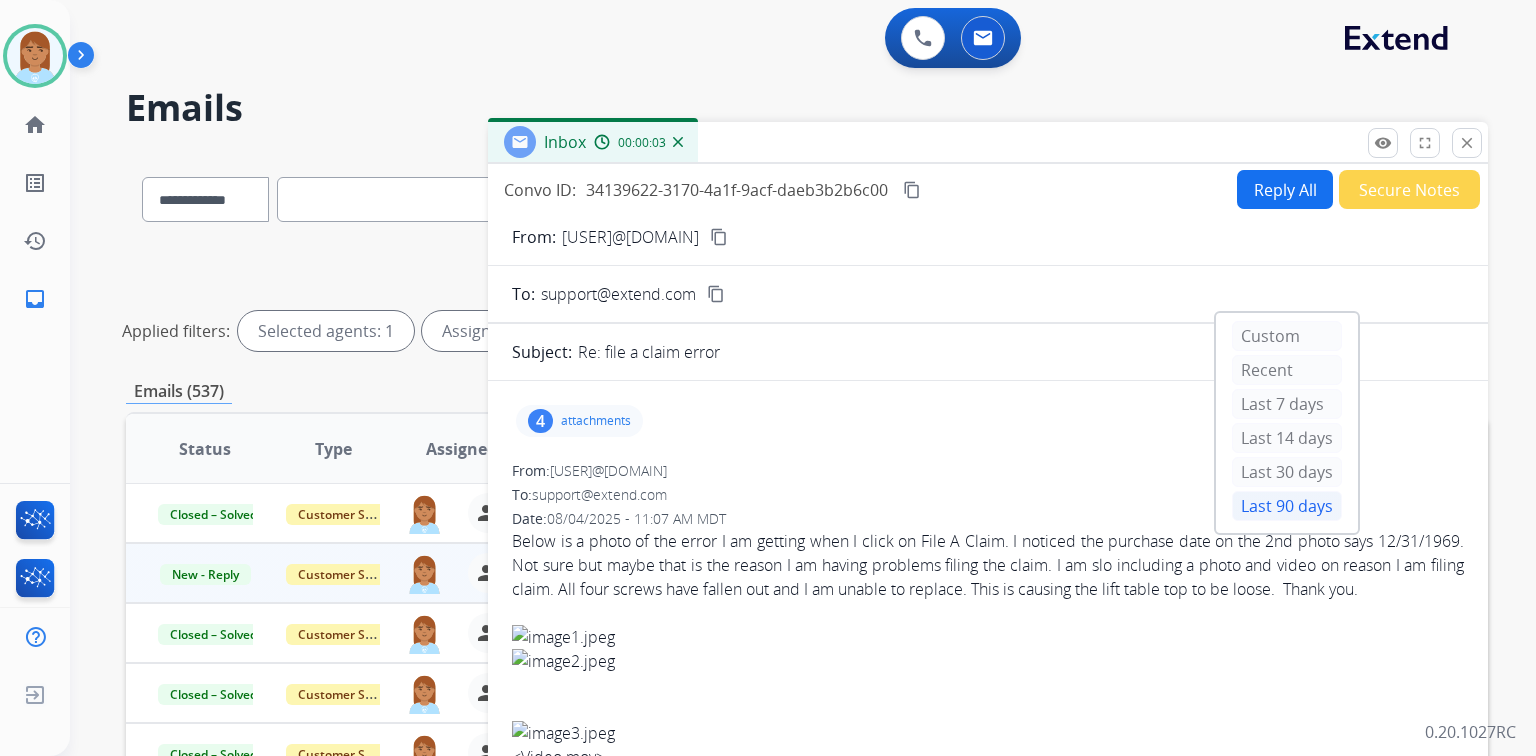 click on "From: anadelia720@gmail.com content_copy To:  support@extend.com  content_copy Subject:  Re: file a claim error  4 attachments  From:  anadelia720@gmail.com   To:  support@extend.com  Date:  08/04/2025 - 11:07 AM MDT Below is a photo of the error I am getting when I click on File A Claim. I noticed the purchase date on the 2nd photo says 12/31/1969. Not sure but maybe that is the reason I am having problems filing the claim. I am slo including a photo and video on reason I am filing claim. All four screws have fallen out and I am unable to replace. This is causing the lift table top to be loose.  Thank you.  <Video.mov> Sent from my iPhone  From:  support@extend.com   To:  anadelia720@gmail.com  Date:  08/04/2025 - 10:53 AM MDT Hello Ana ,   Thank you for being a valued Extend customer , We understand you have received an error message trying to file a claim please attach that error message screenshot to this email so we can file a claim with you over the phone.  Thanks for being an Extend customer." at bounding box center (988, 845) 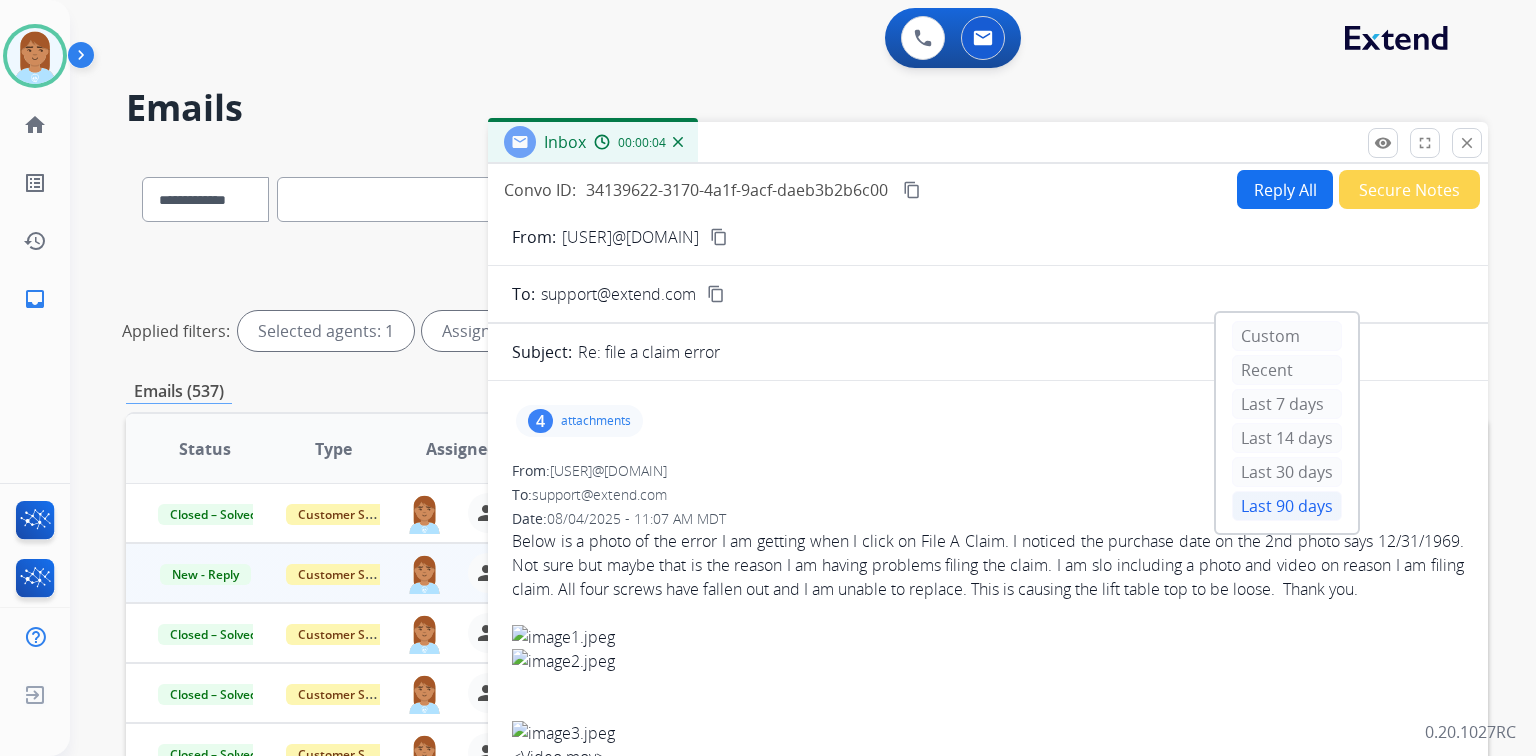 click on "Reply All" at bounding box center [1285, 189] 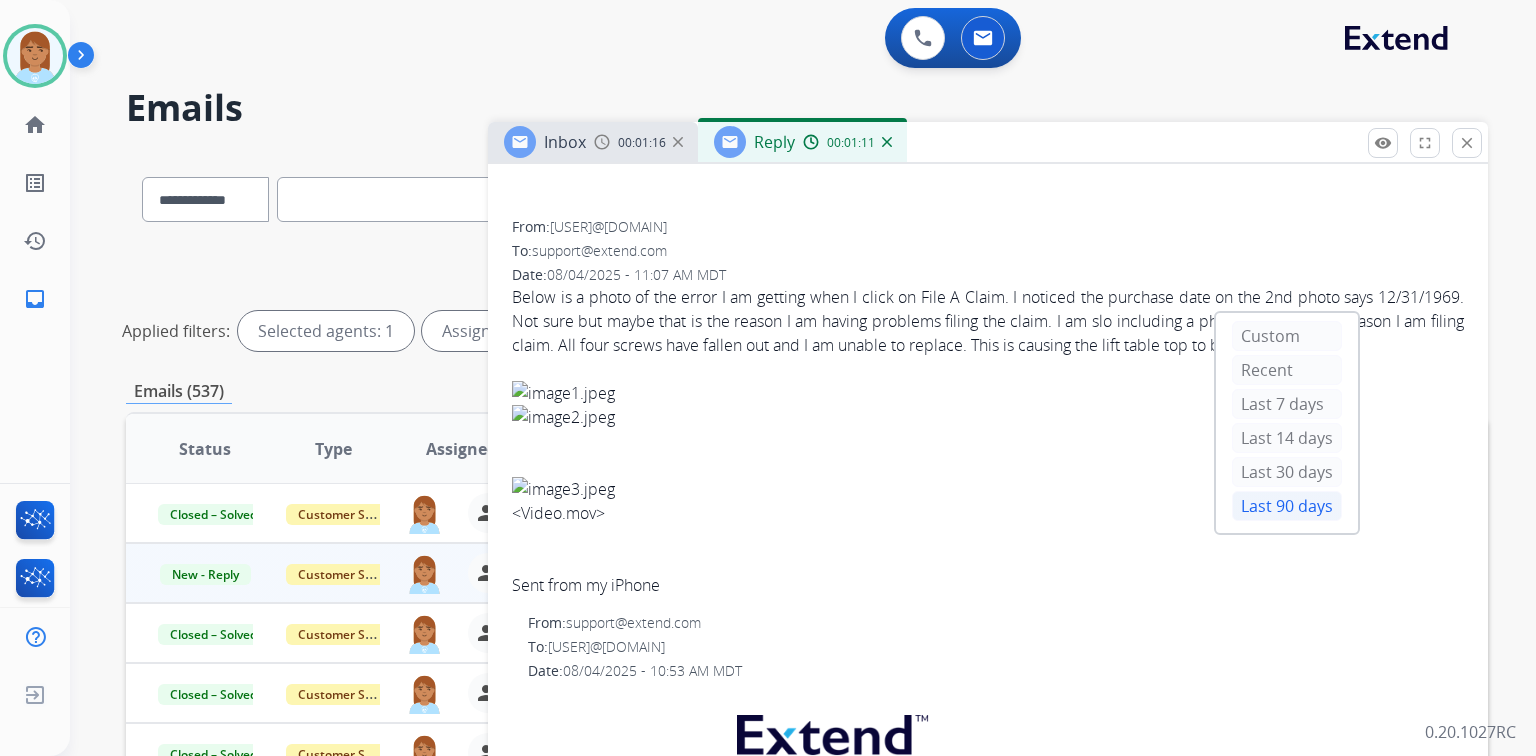 scroll, scrollTop: 400, scrollLeft: 0, axis: vertical 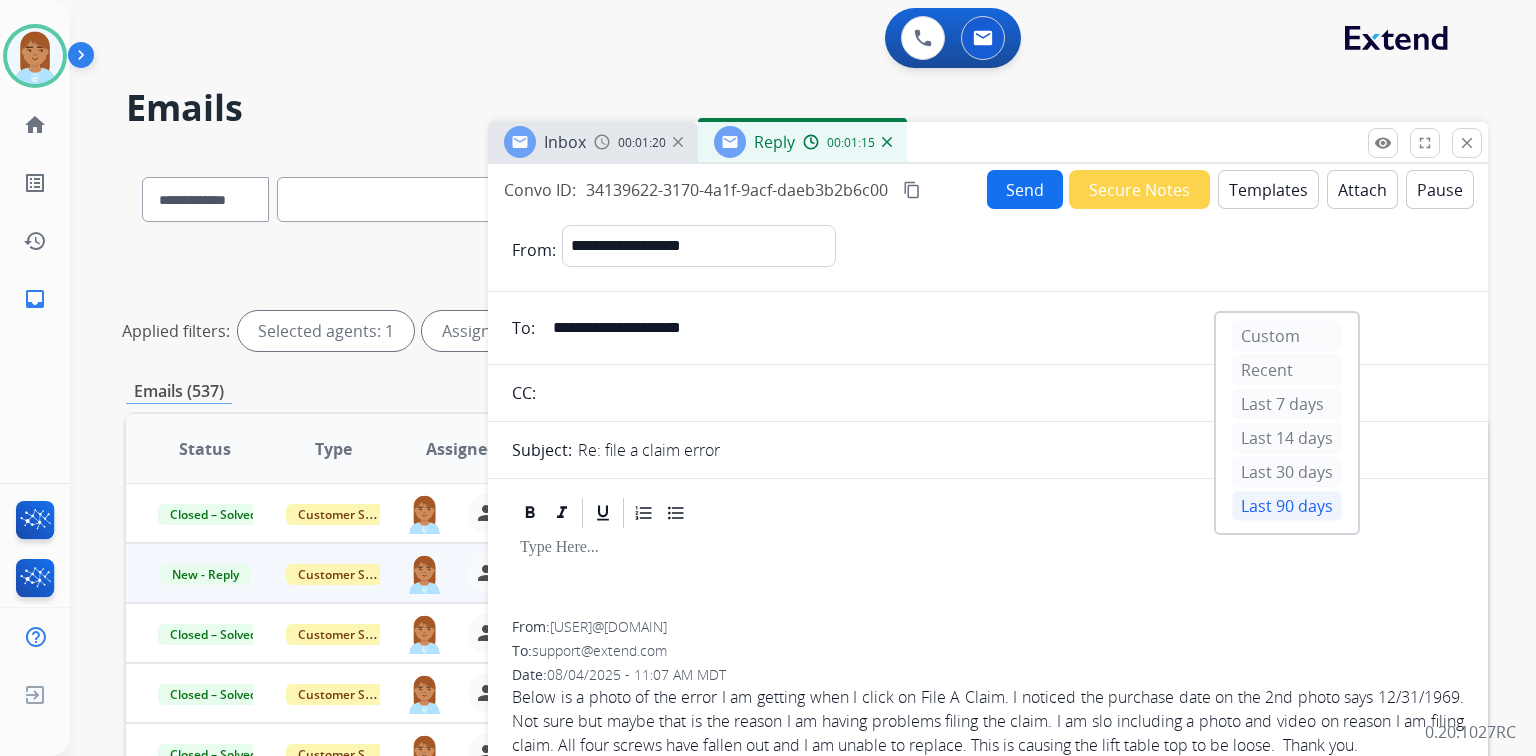 click on "Templates" at bounding box center [1268, 189] 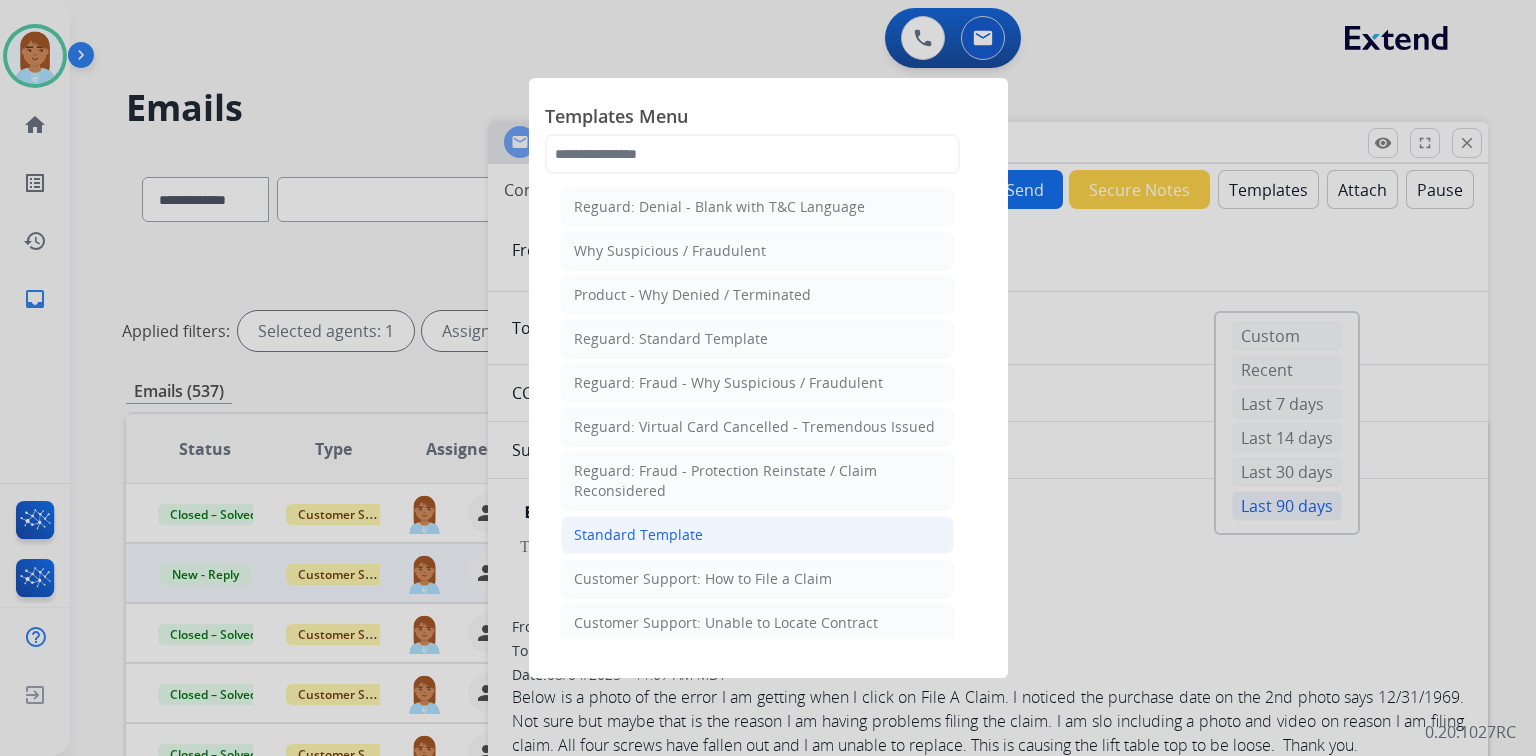 click on "Standard Template" 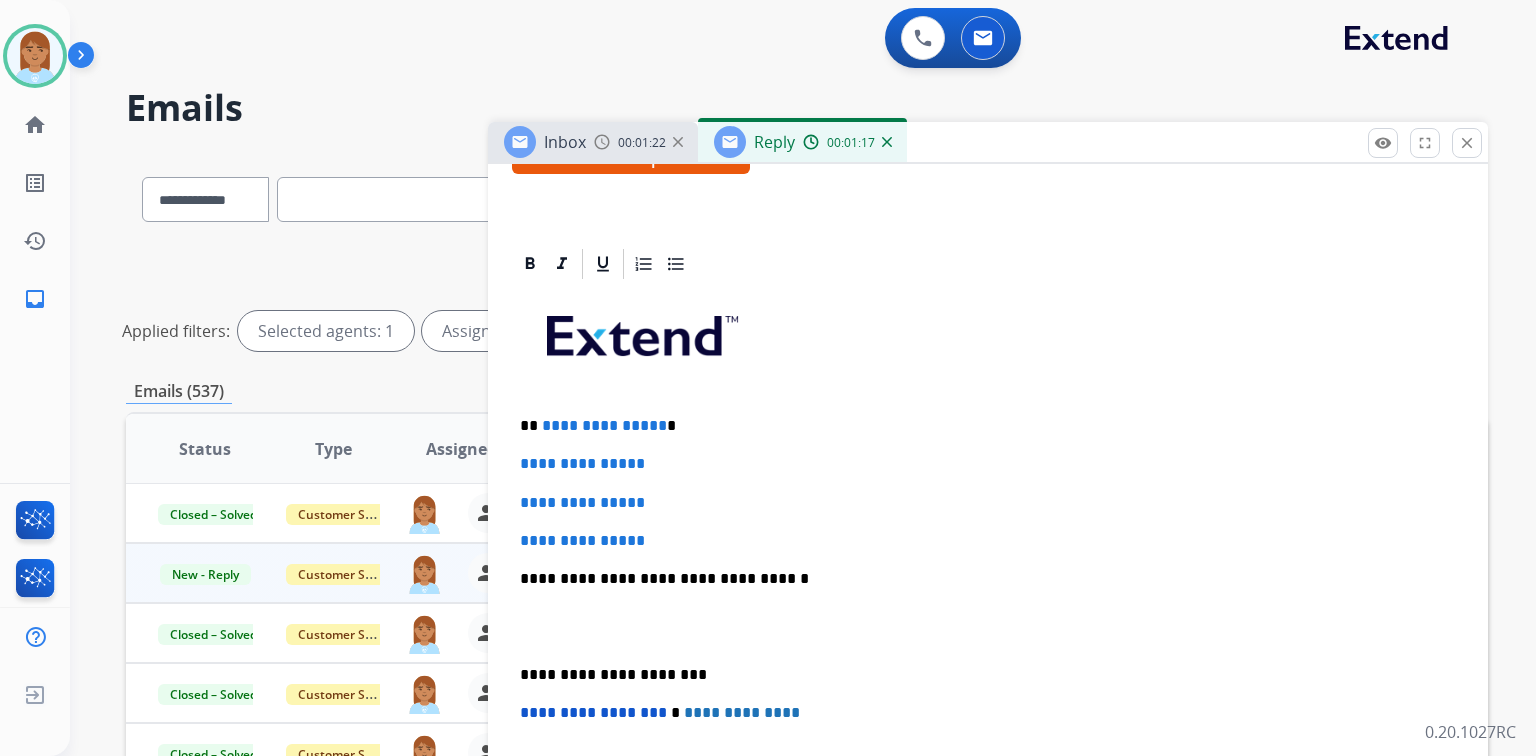 scroll, scrollTop: 400, scrollLeft: 0, axis: vertical 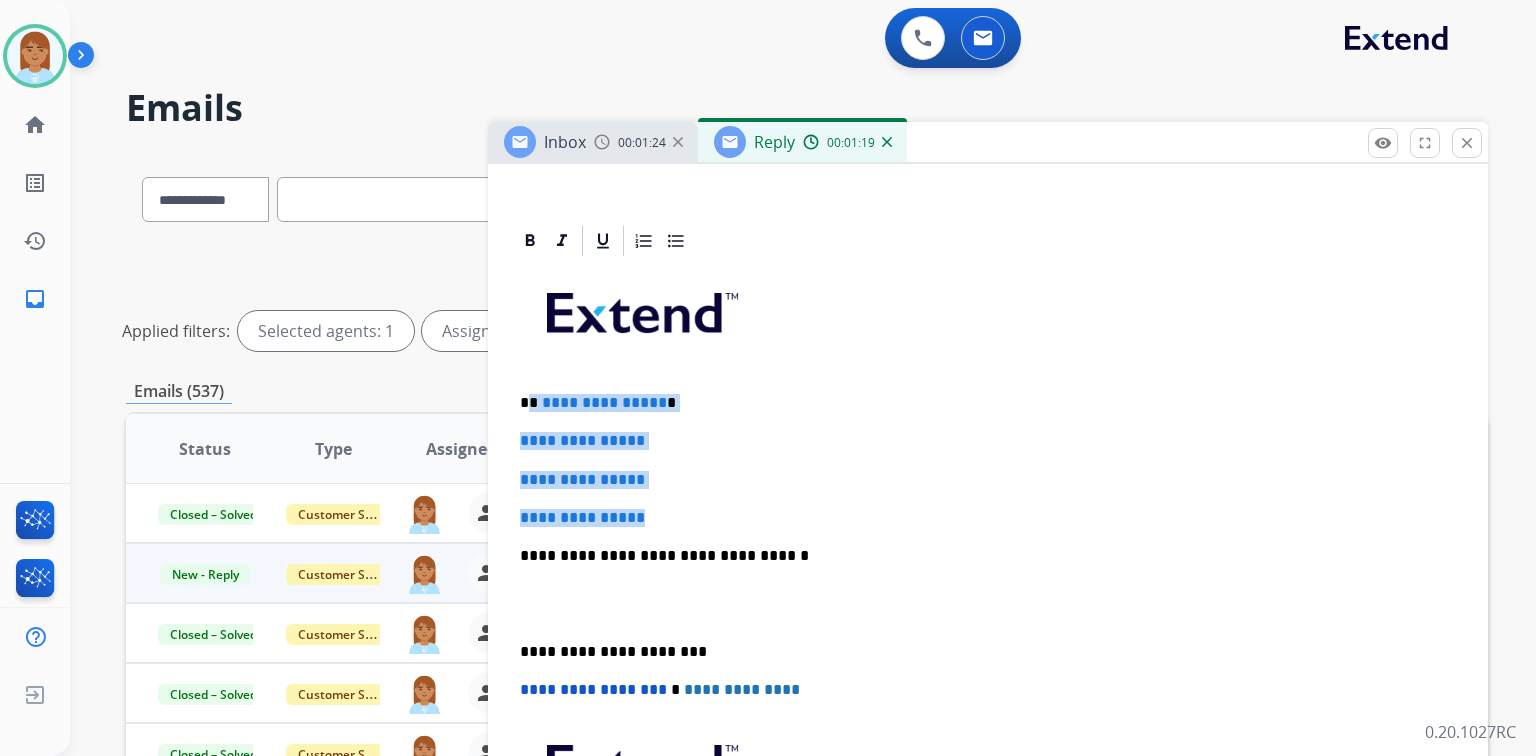drag, startPoint x: 564, startPoint y: 406, endPoint x: 716, endPoint y: 499, distance: 178.19371 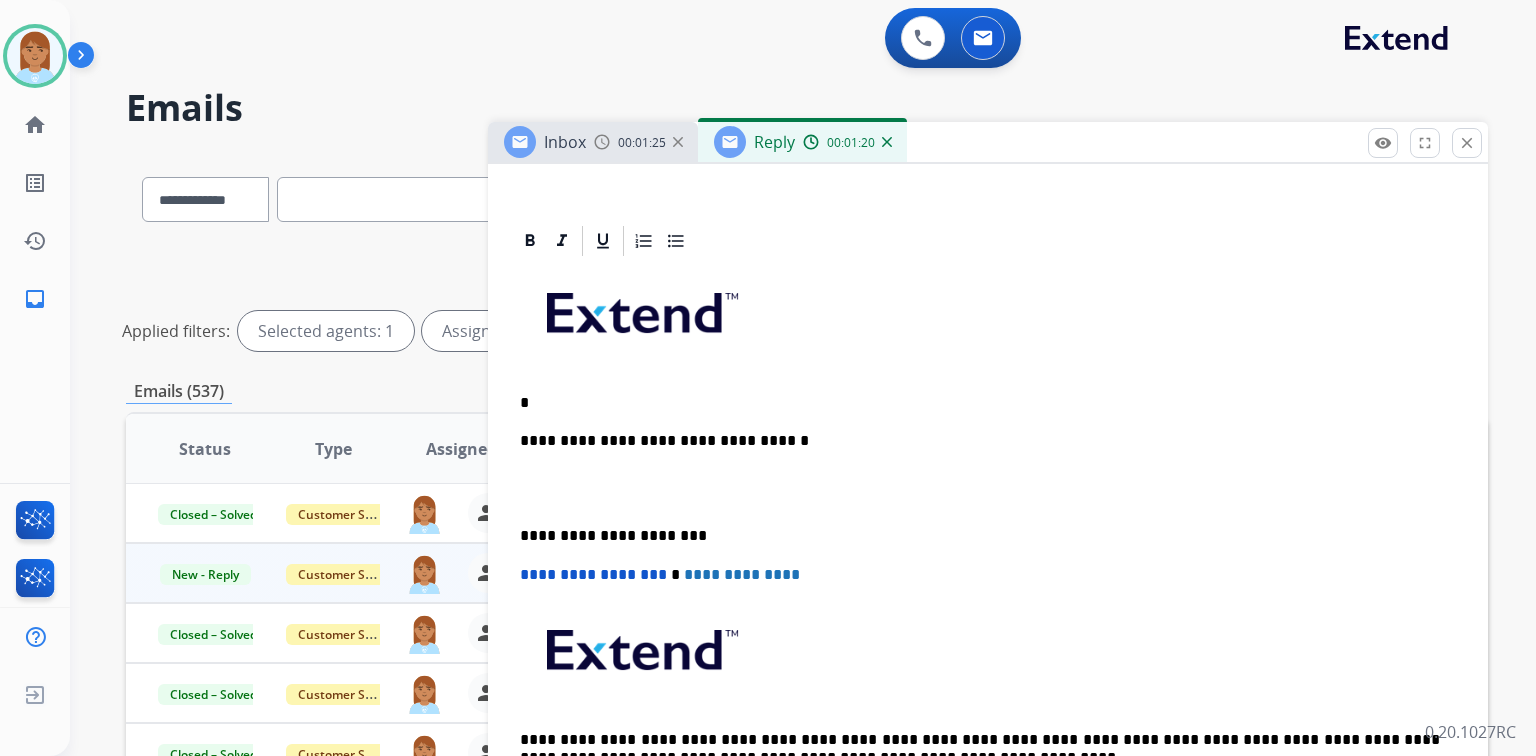 type 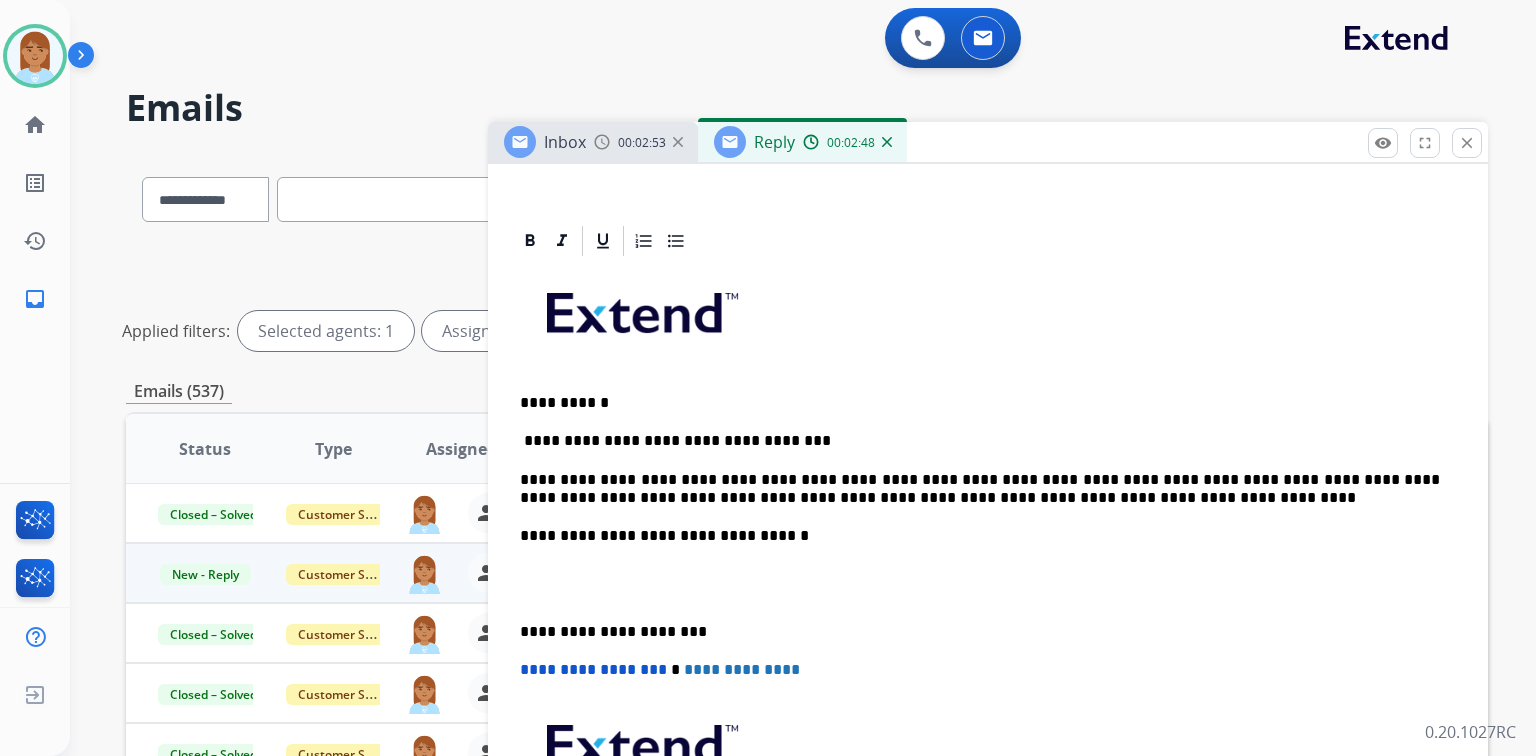 click on "**********" at bounding box center (980, 489) 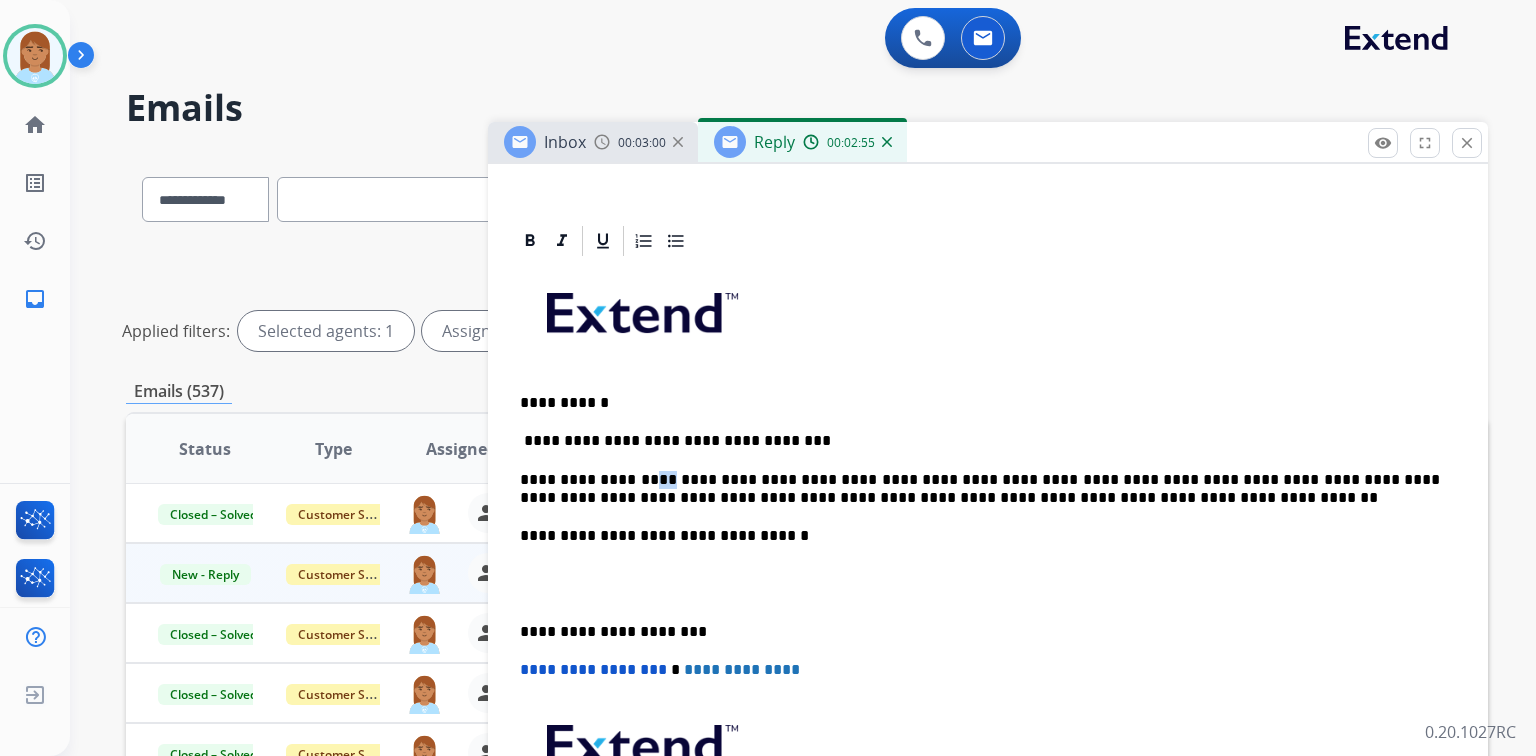 drag, startPoint x: 637, startPoint y: 475, endPoint x: 652, endPoint y: 476, distance: 15.033297 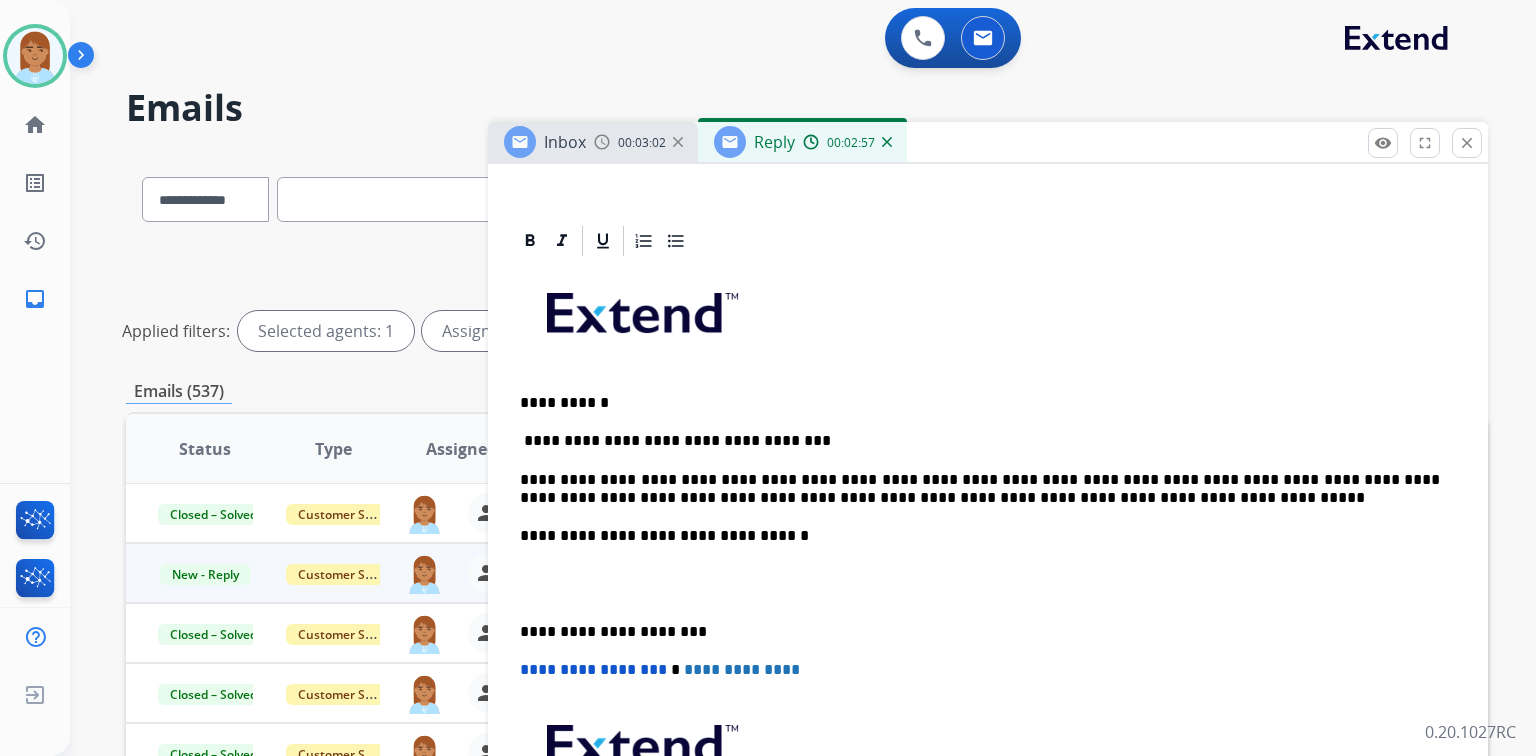 click on "**********" at bounding box center [988, 593] 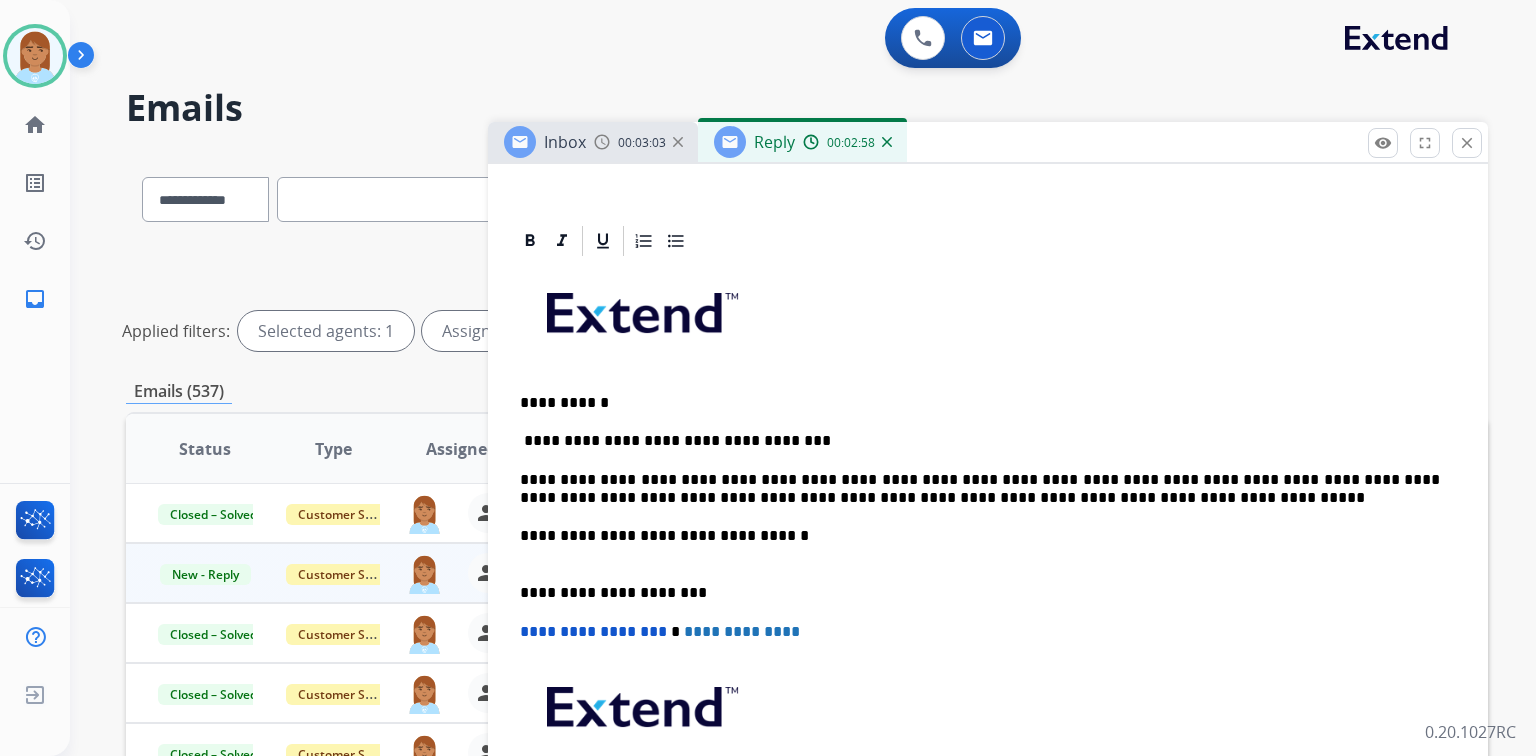 click on "**********" at bounding box center [980, 545] 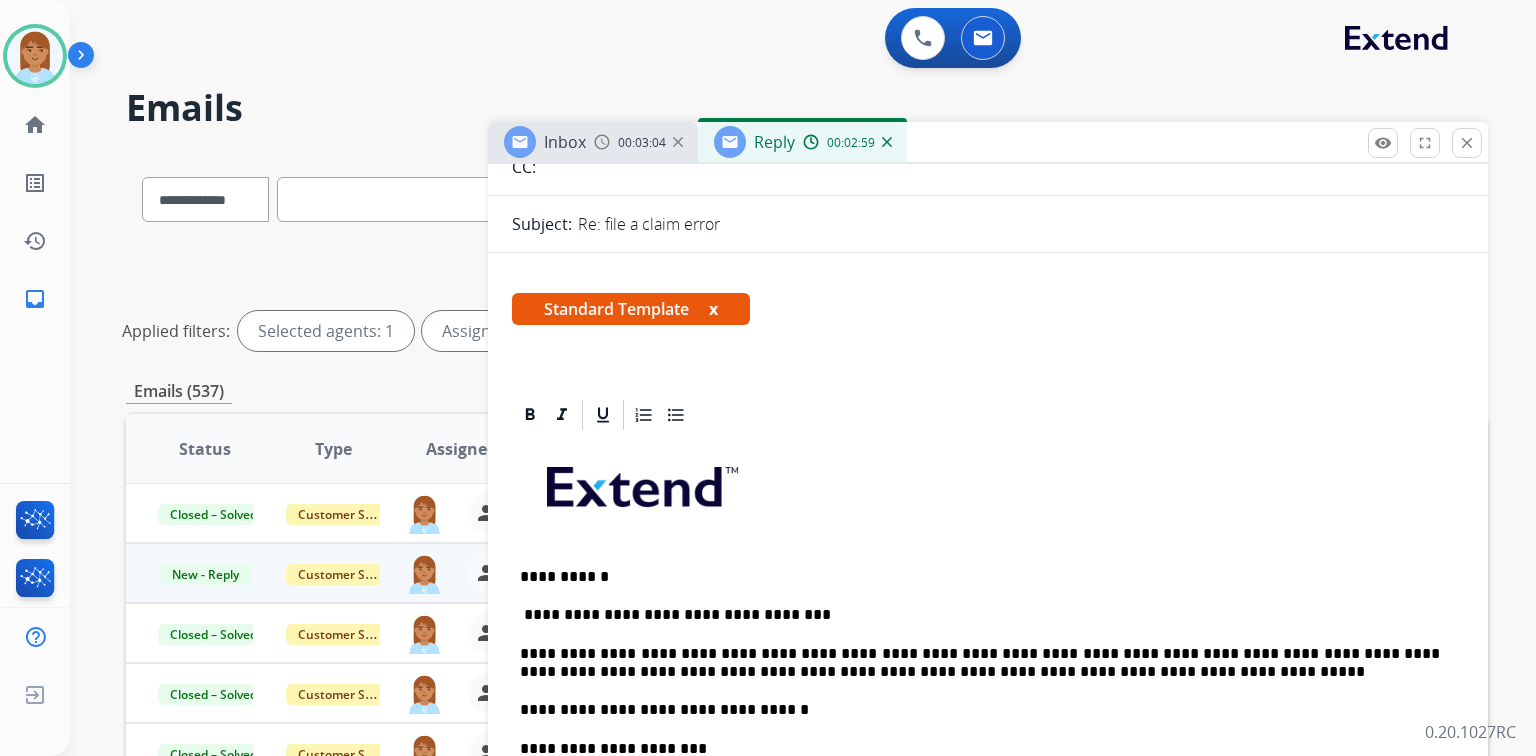 scroll, scrollTop: 0, scrollLeft: 0, axis: both 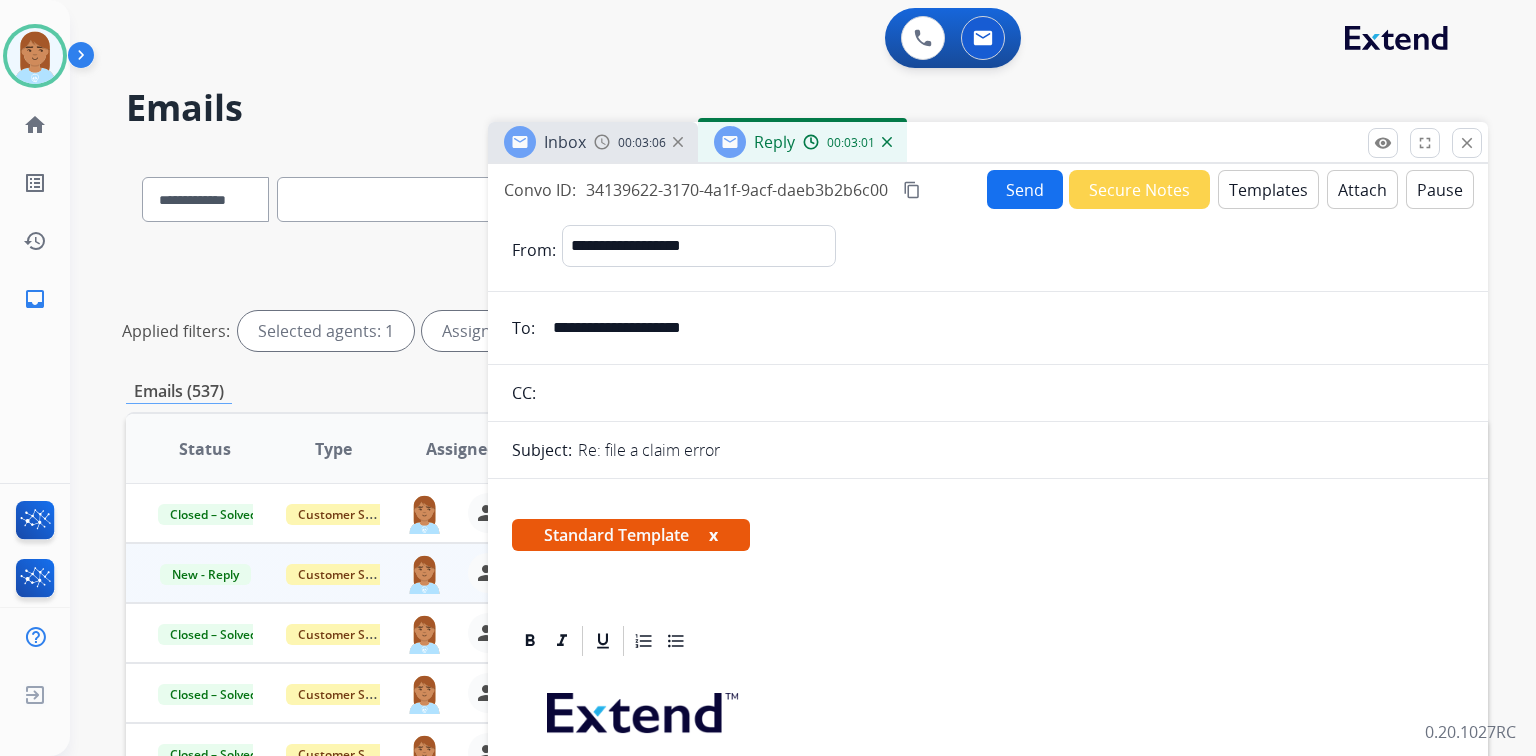 click on "Send" at bounding box center [1025, 189] 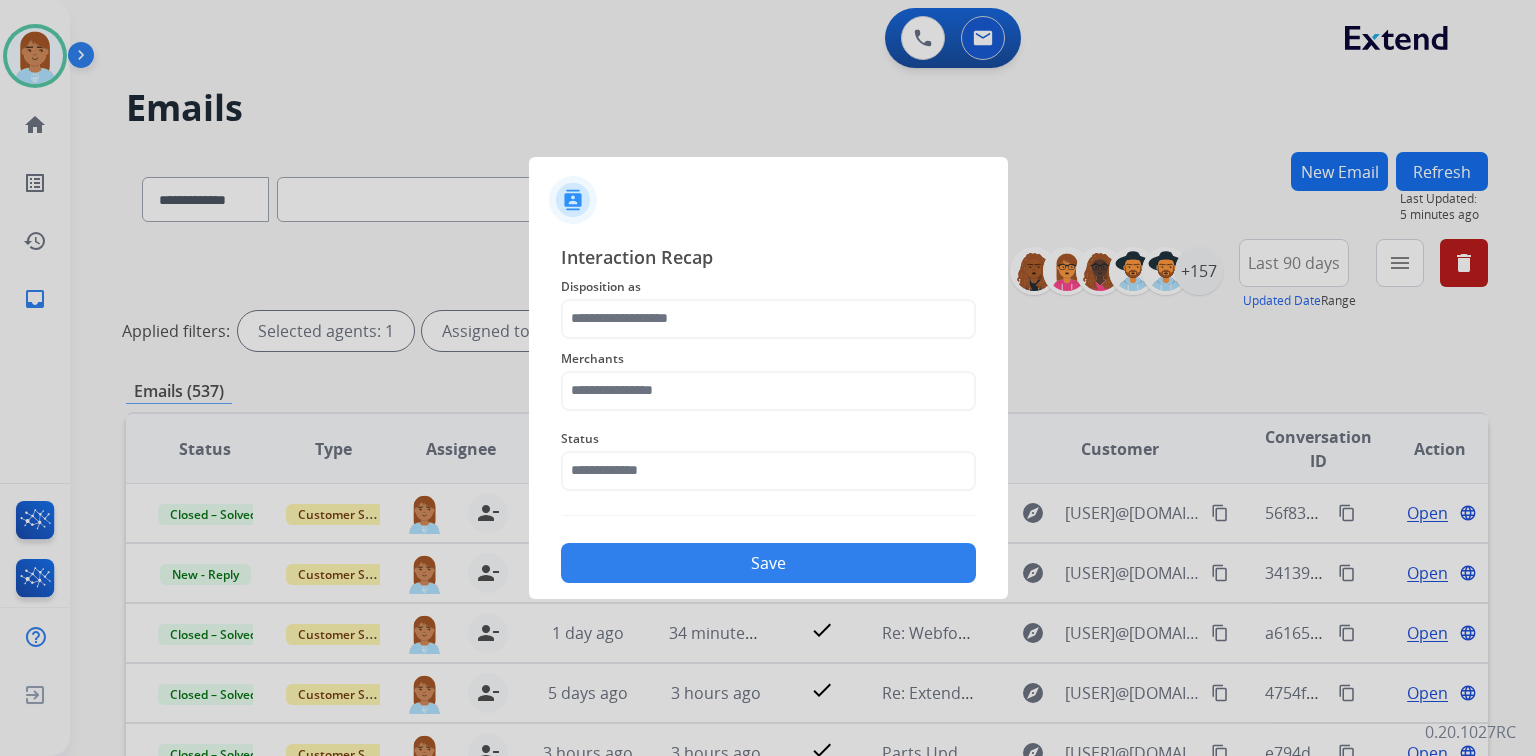 drag, startPoint x: 844, startPoint y: 297, endPoint x: 835, endPoint y: 304, distance: 11.401754 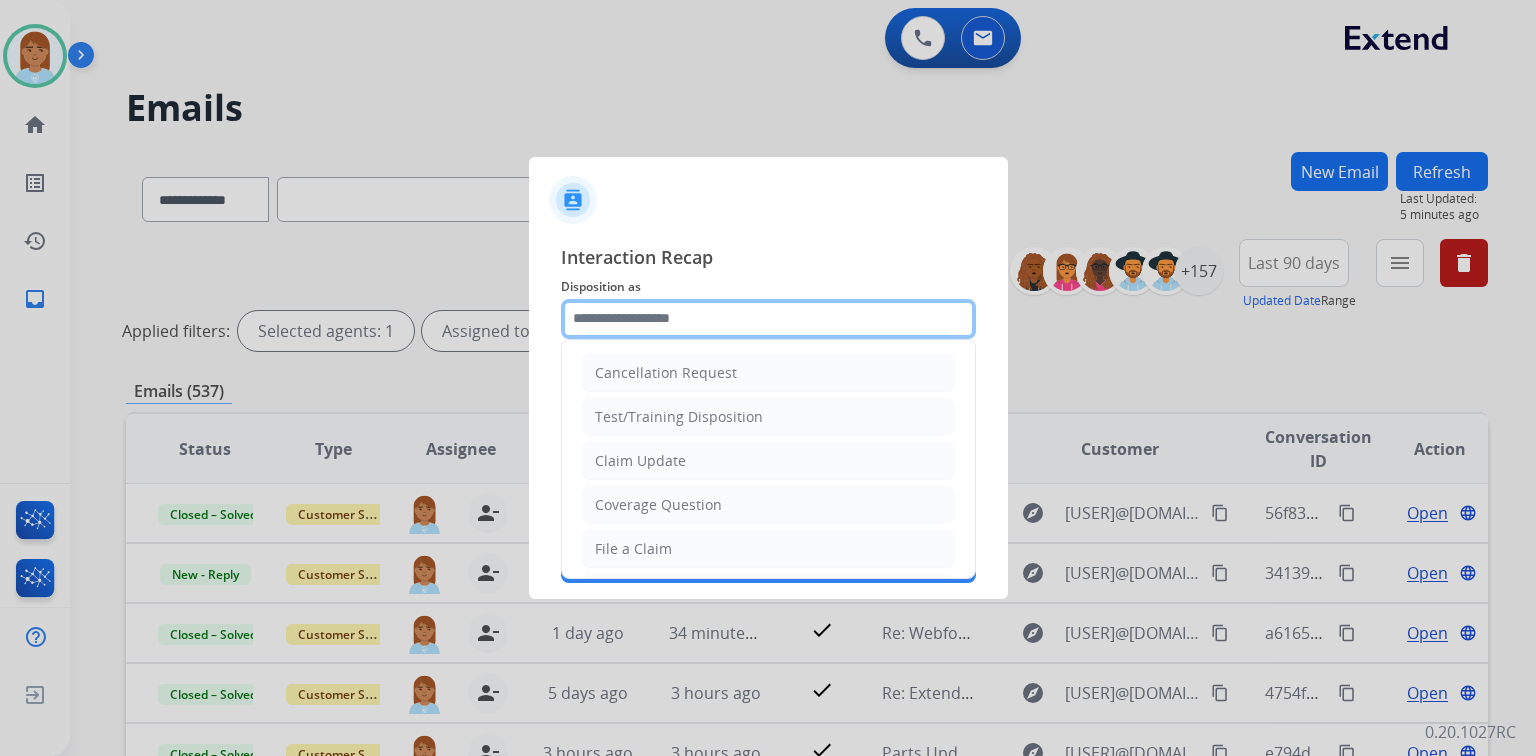 click 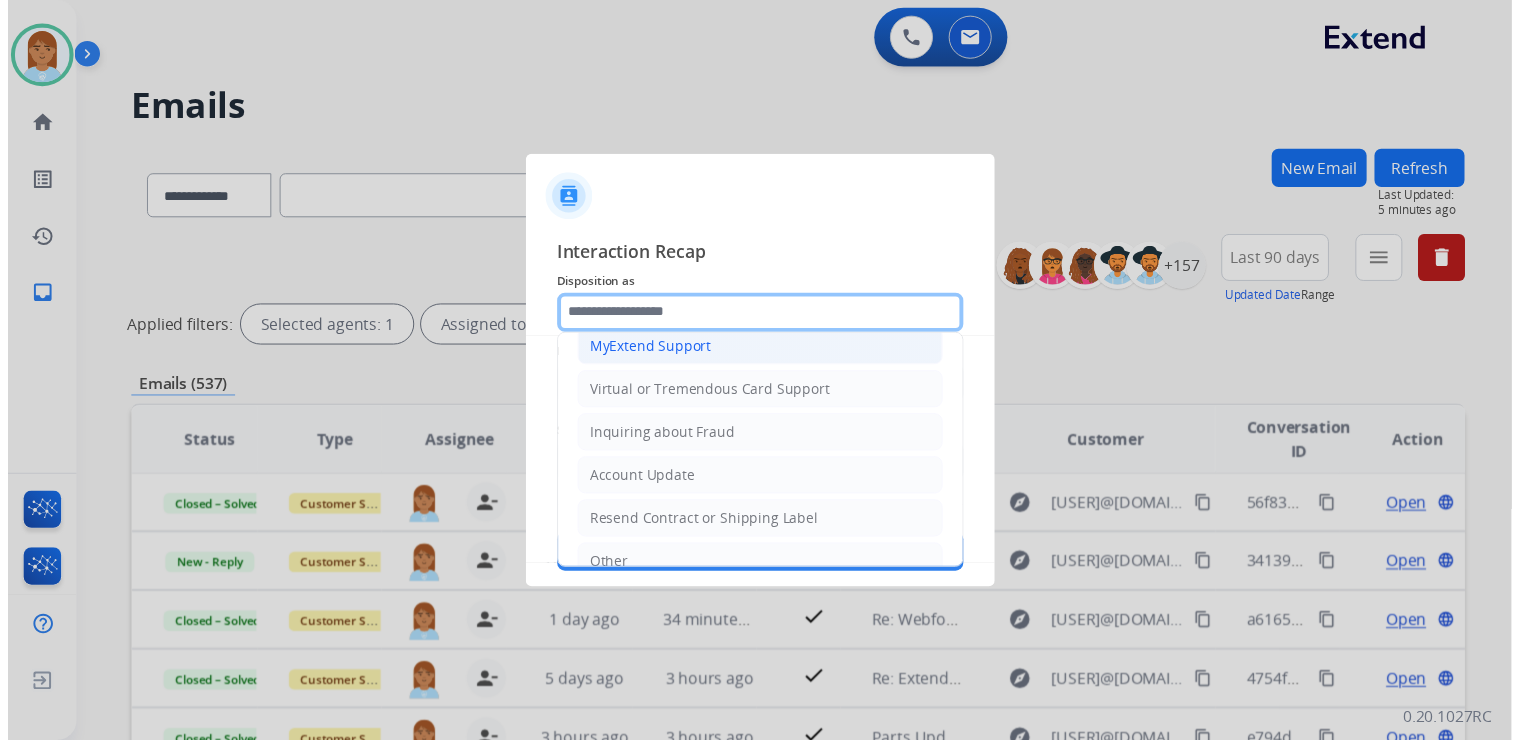 scroll, scrollTop: 0, scrollLeft: 0, axis: both 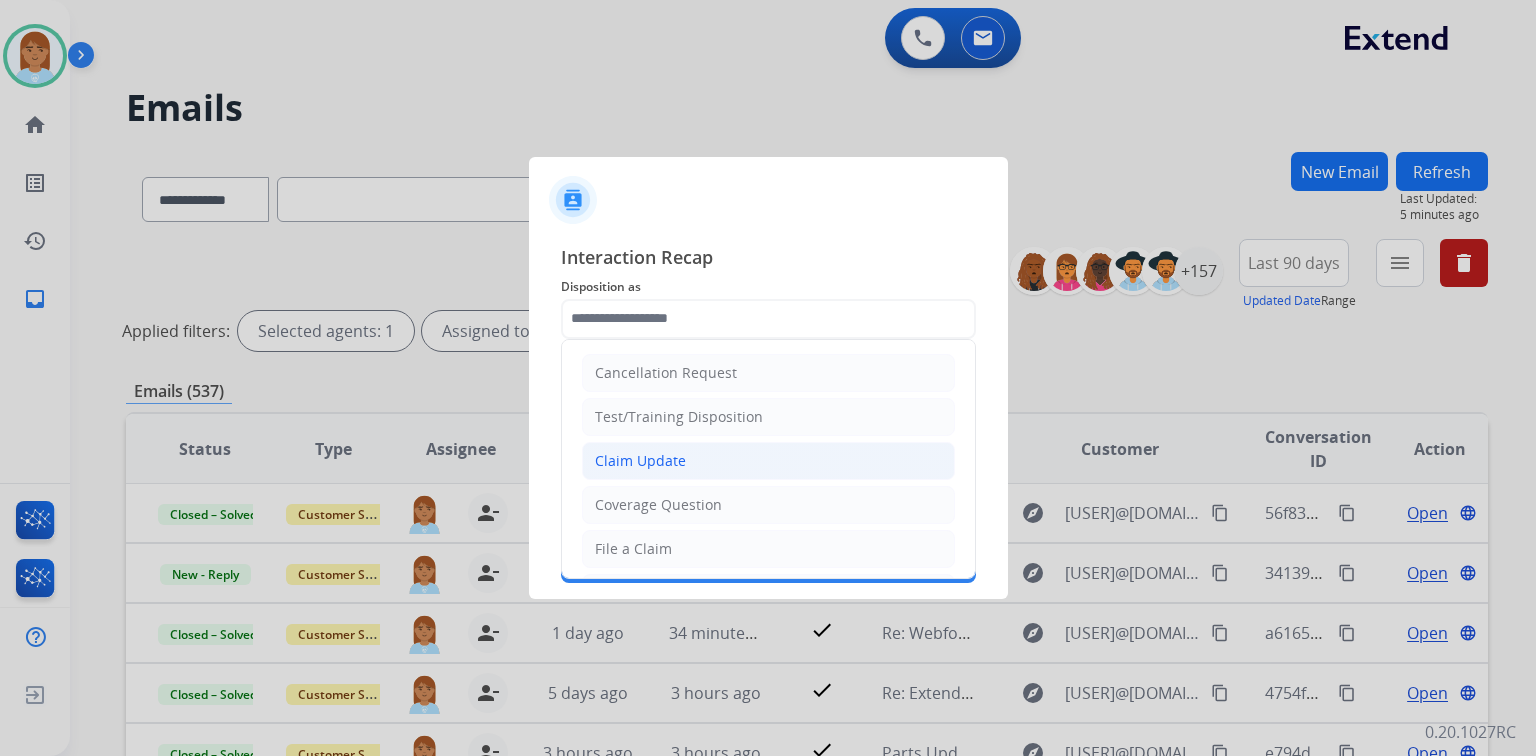 click on "Claim Update" 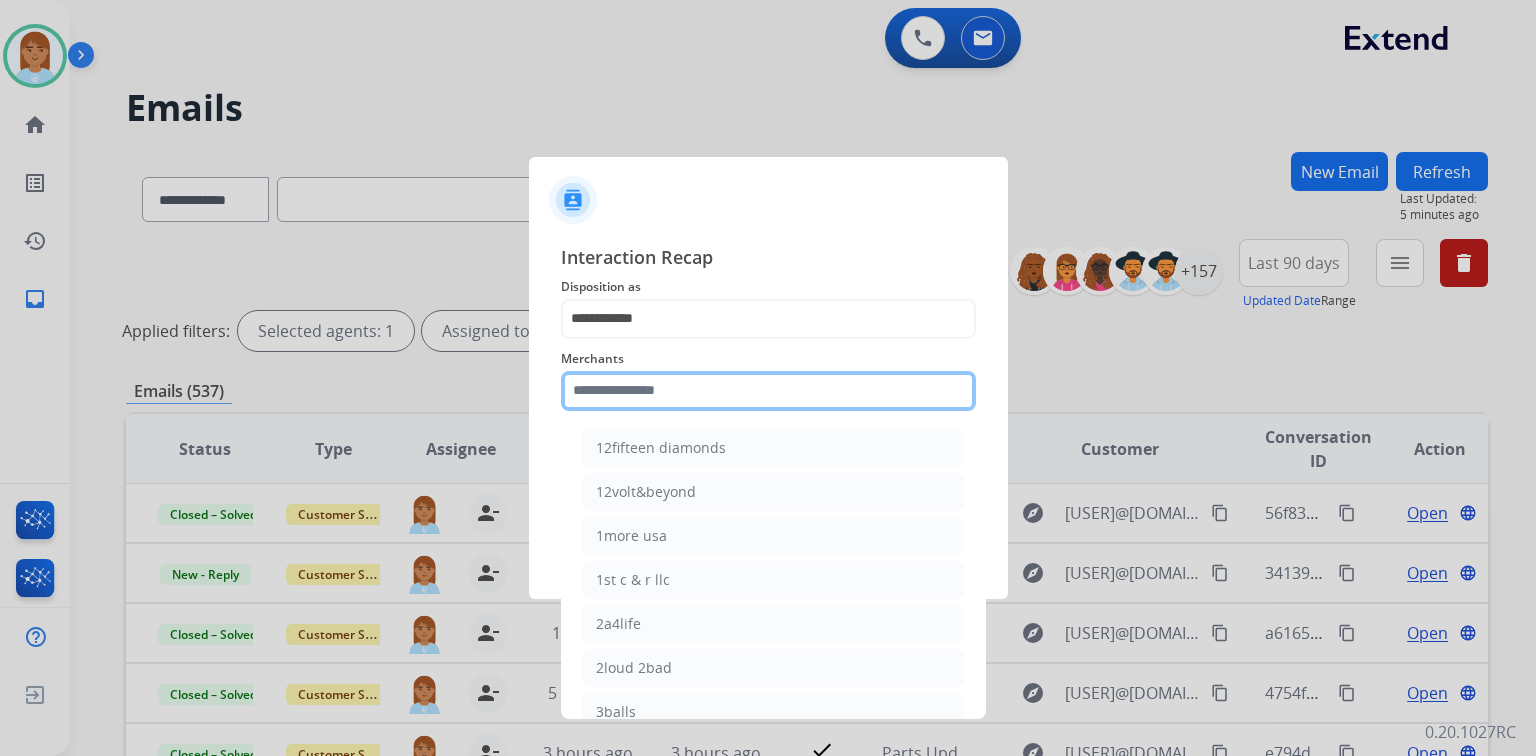 click 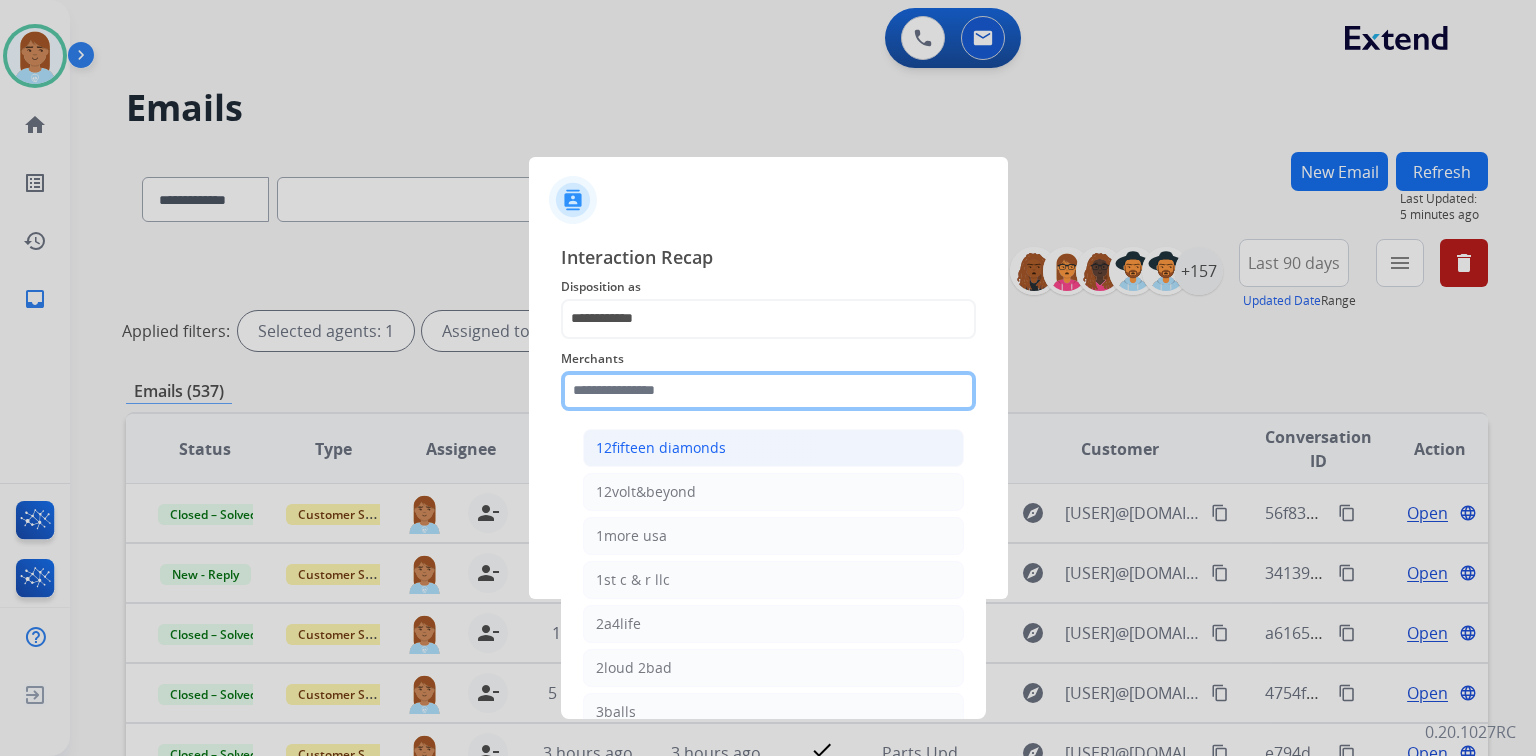 type on "*" 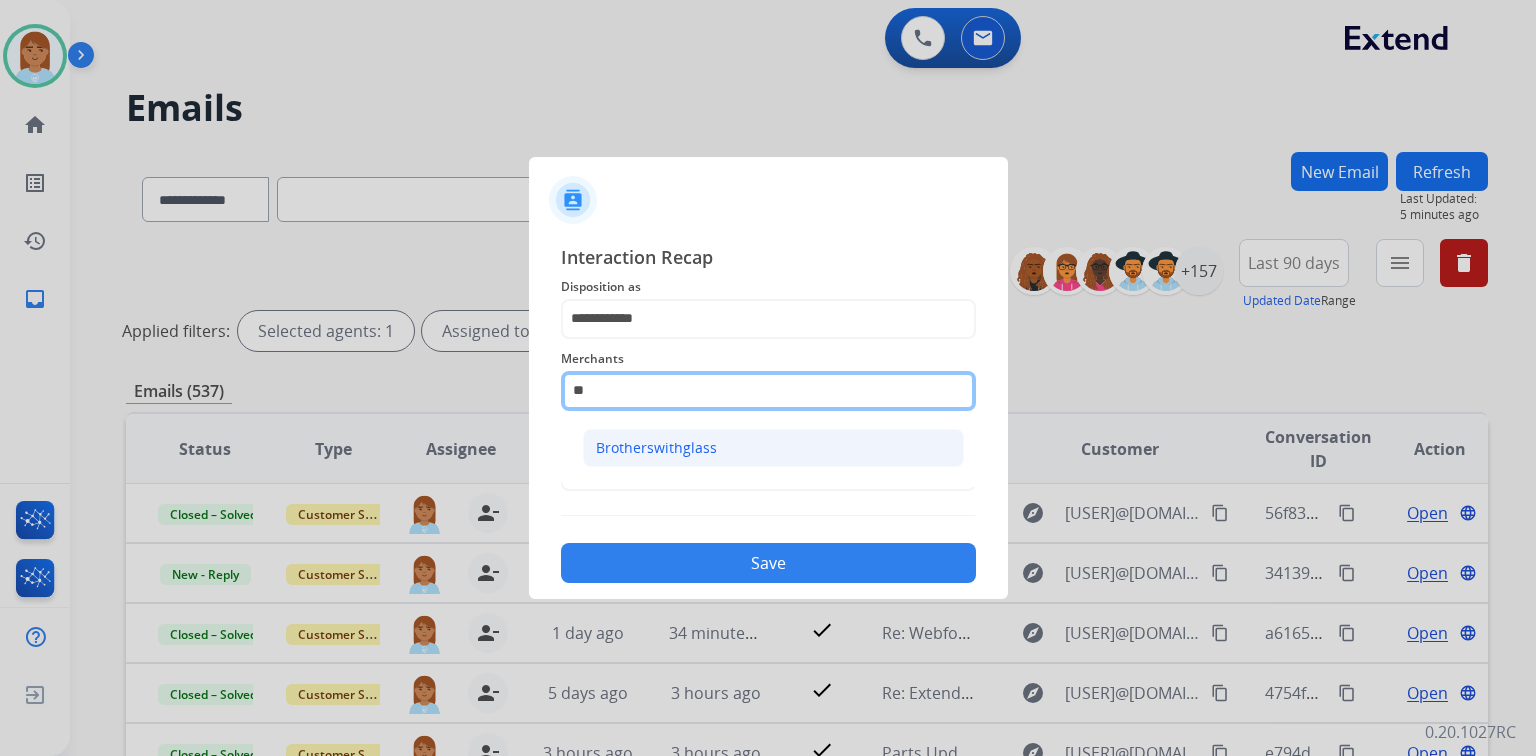 type on "*" 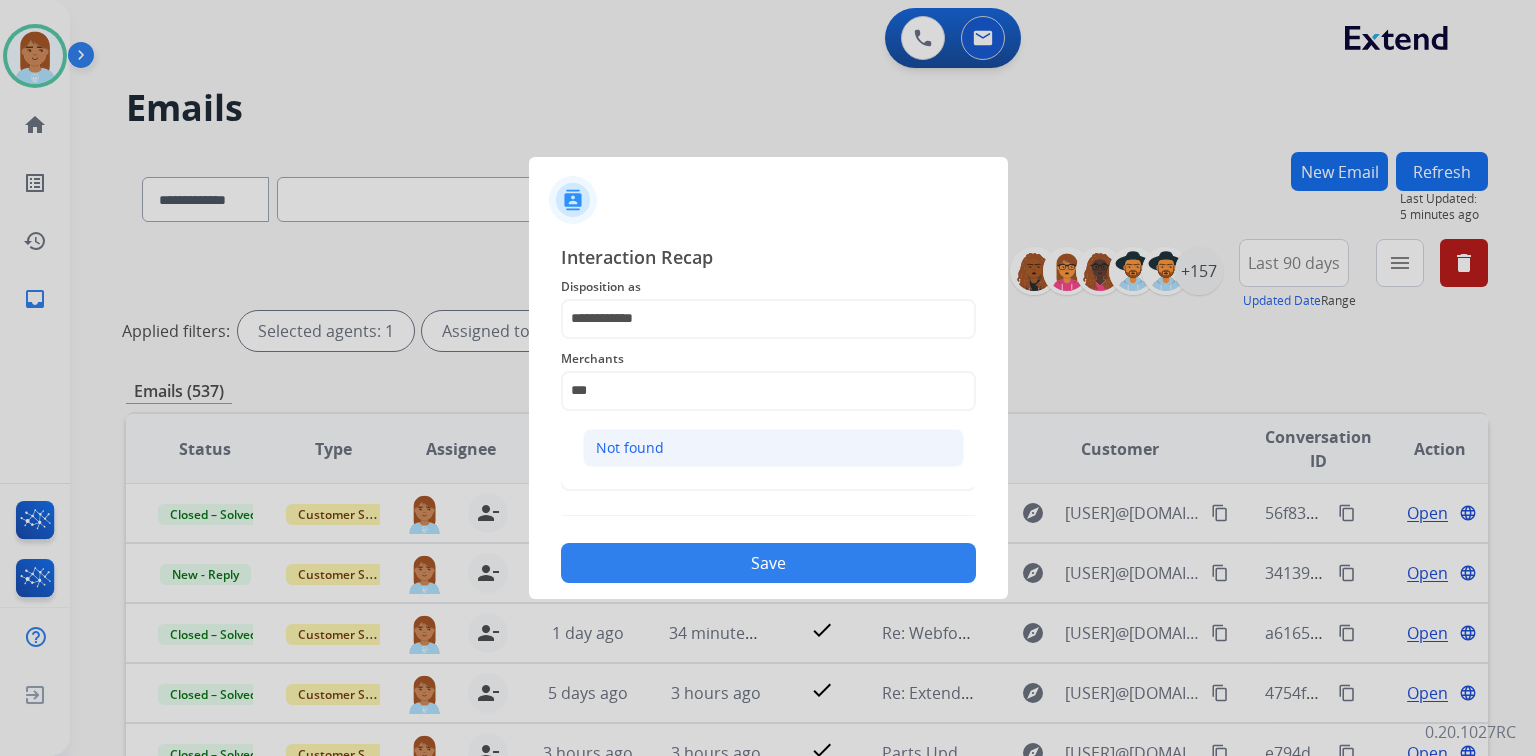 click on "Not found" 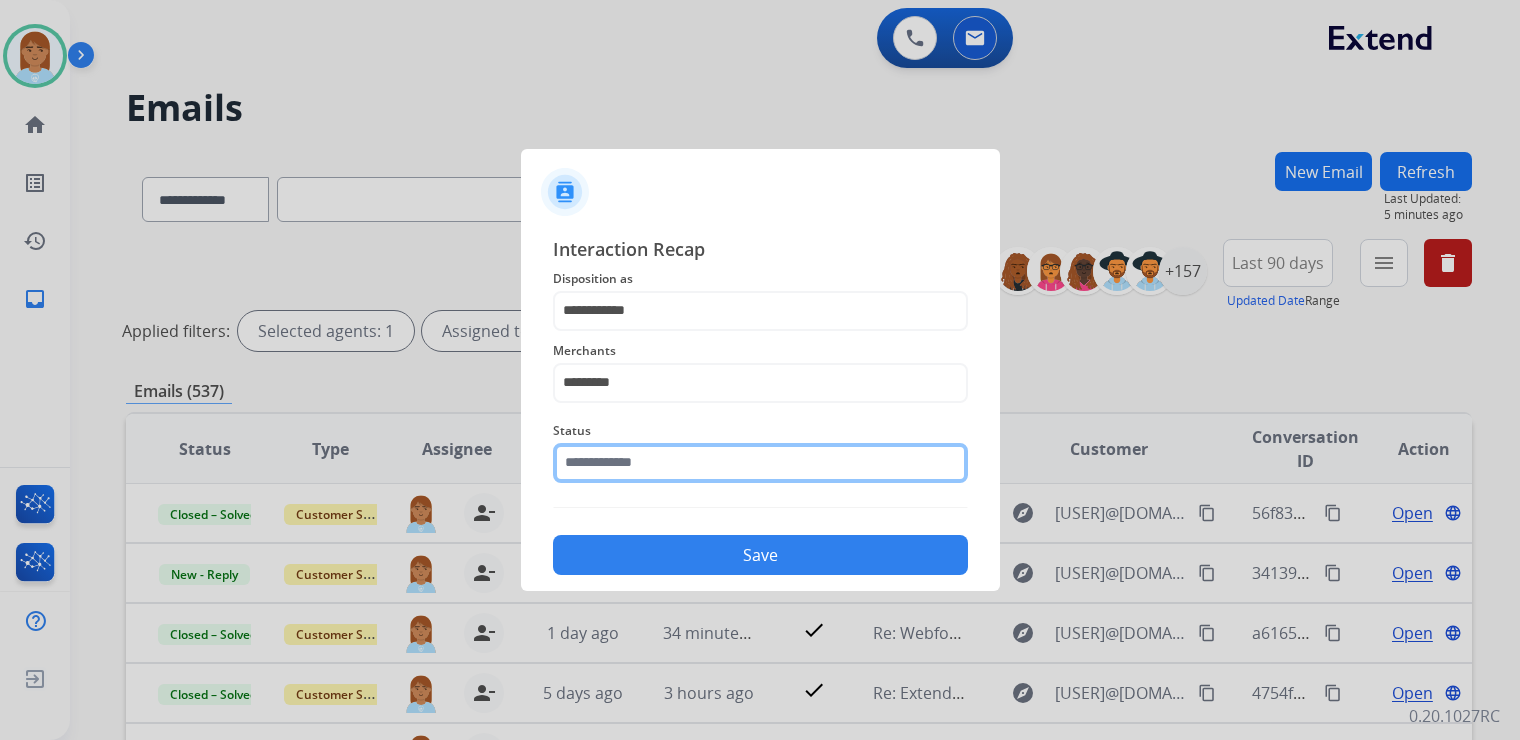 click 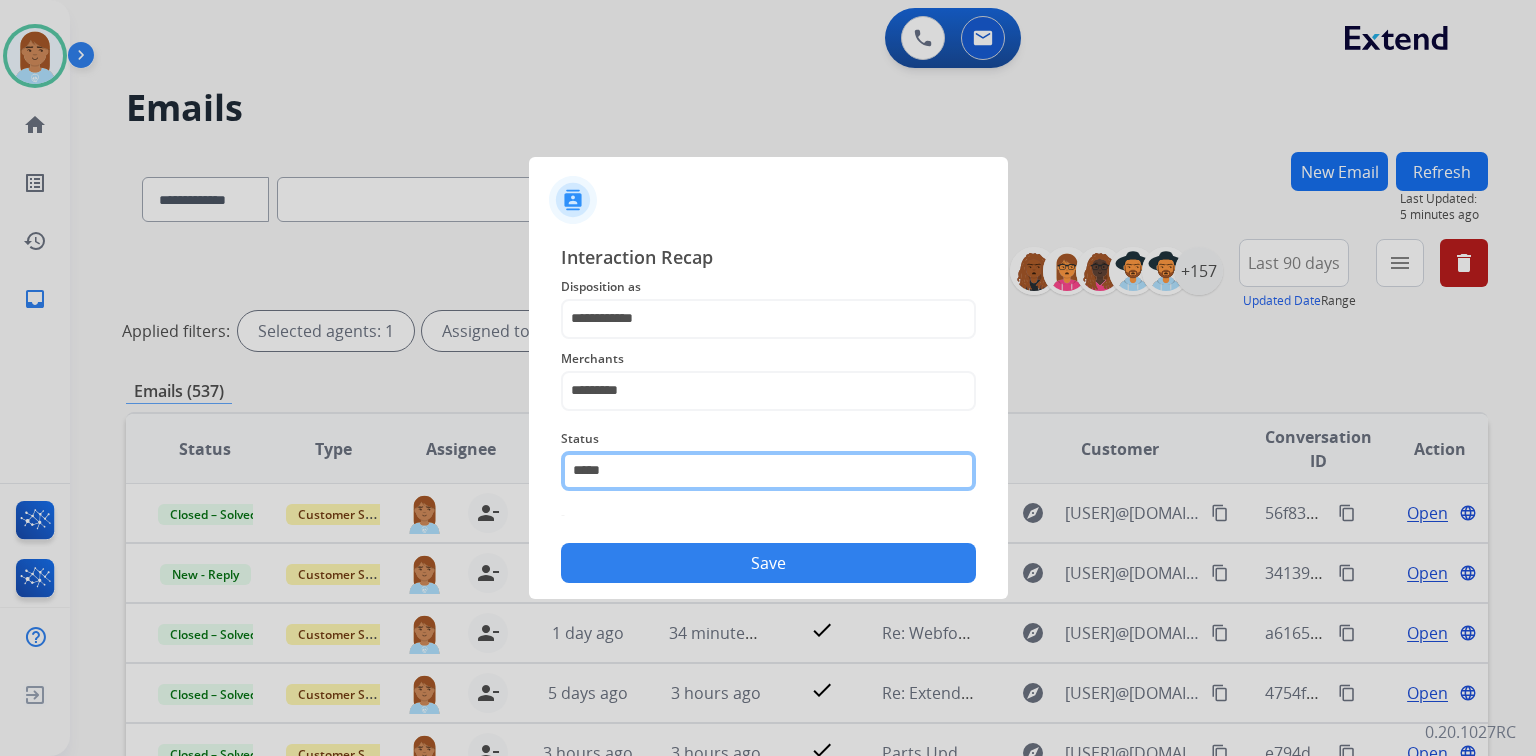 type on "*****" 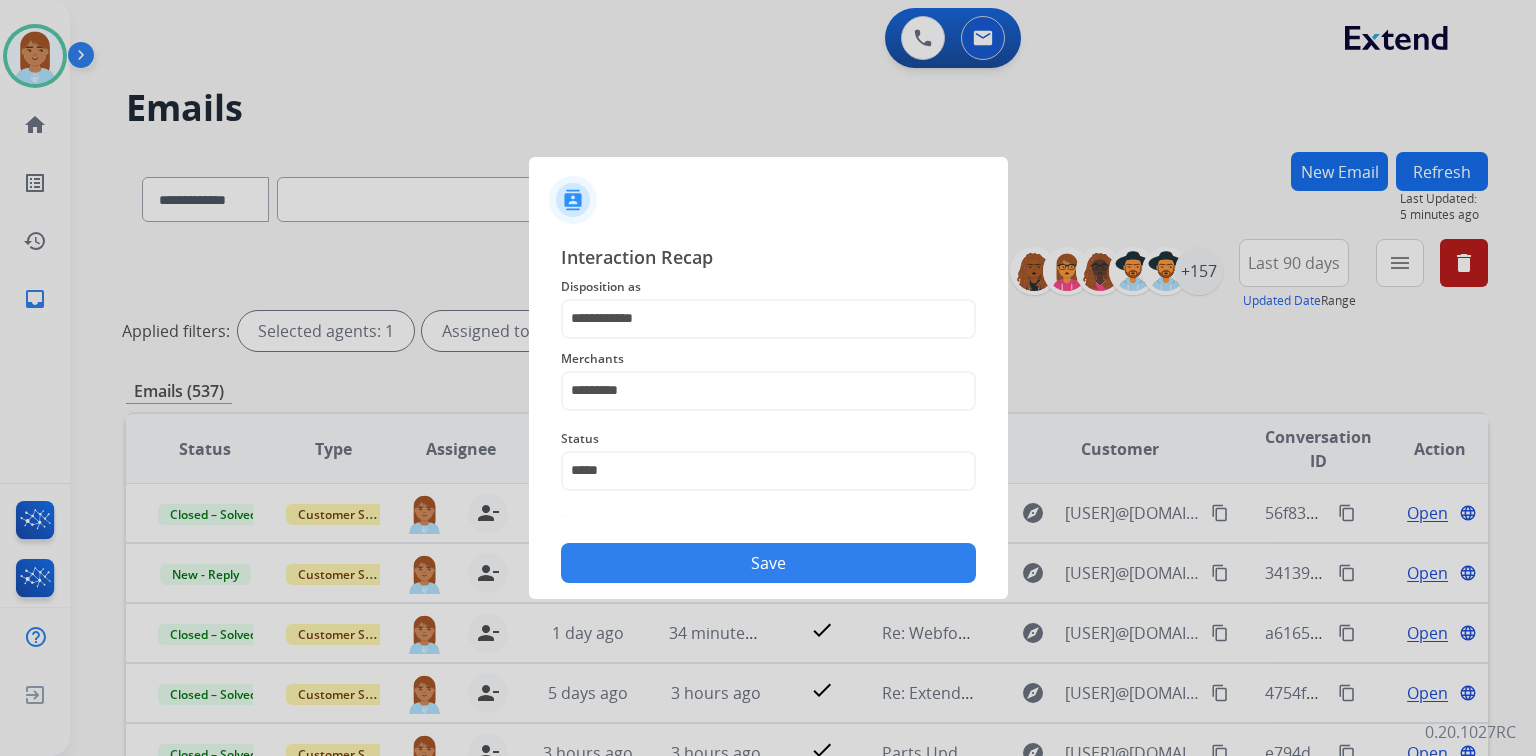 click on "Save" 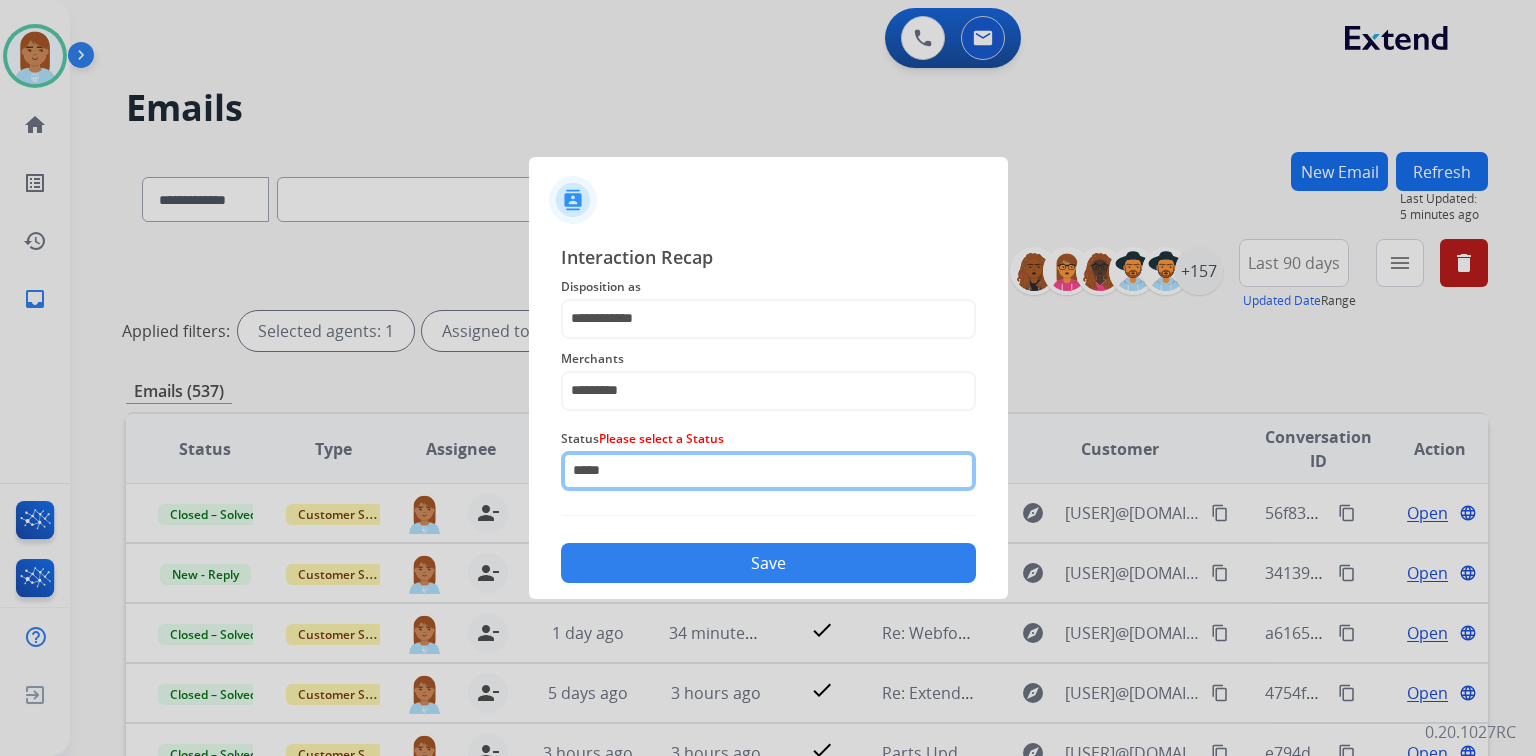 click on "*****" 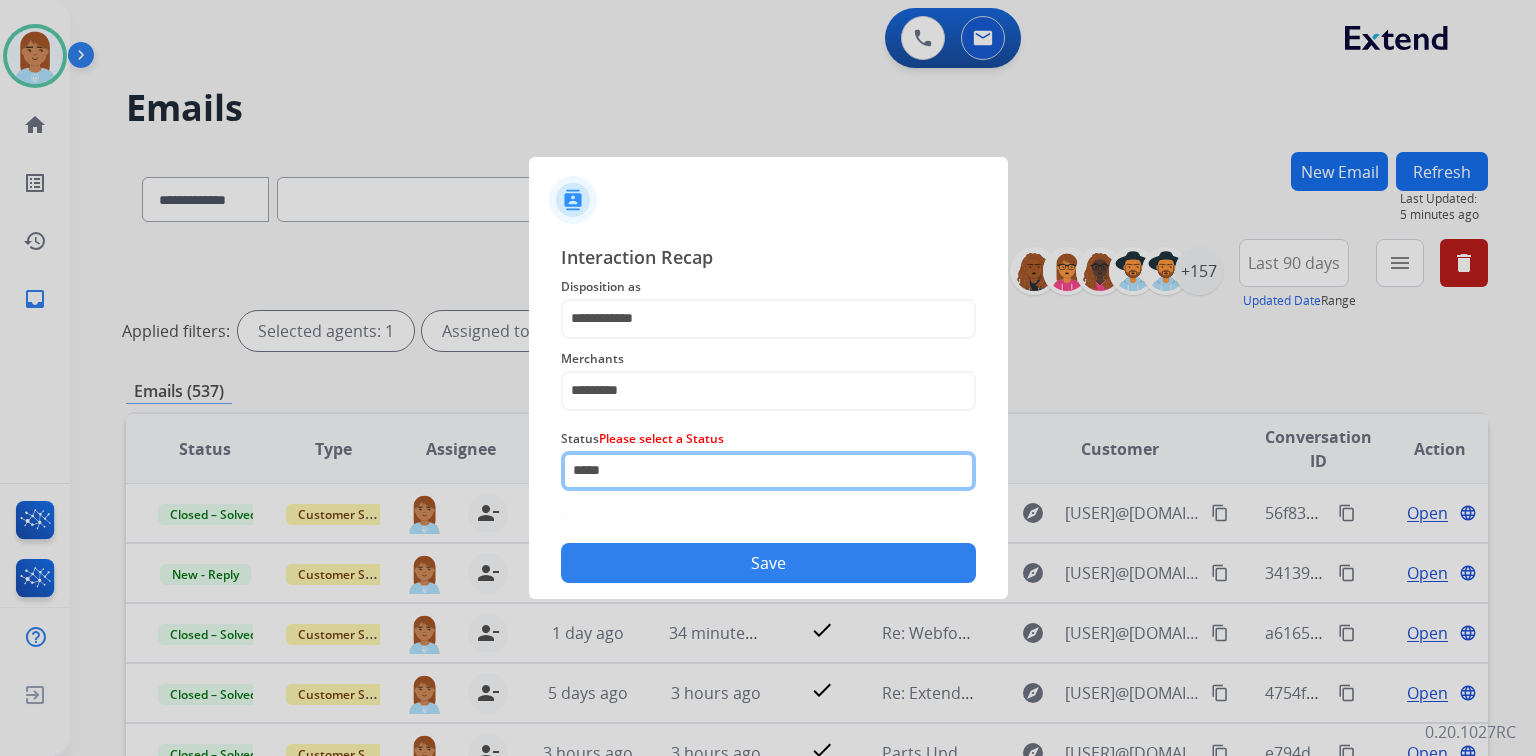 drag, startPoint x: 658, startPoint y: 475, endPoint x: 220, endPoint y: 410, distance: 442.79678 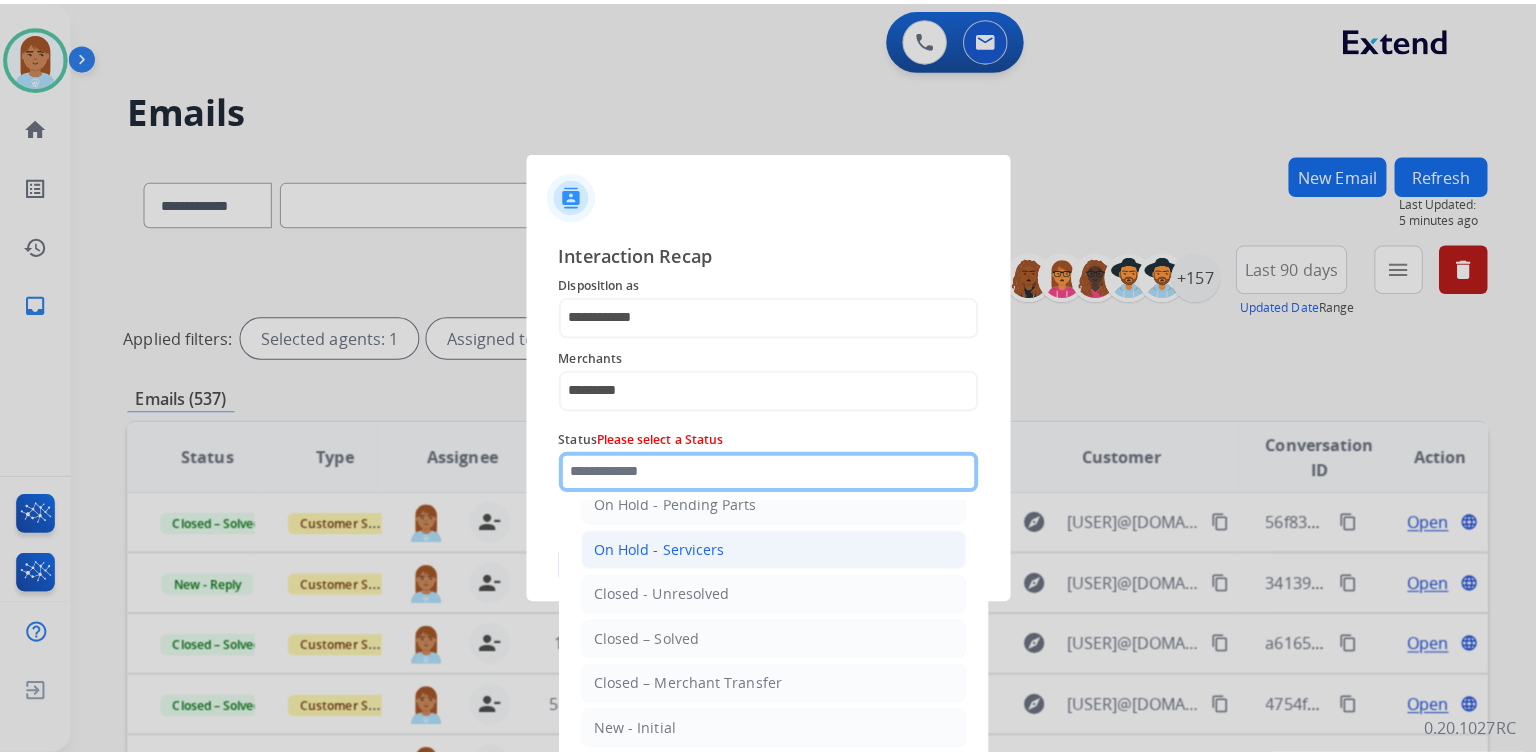 scroll, scrollTop: 116, scrollLeft: 0, axis: vertical 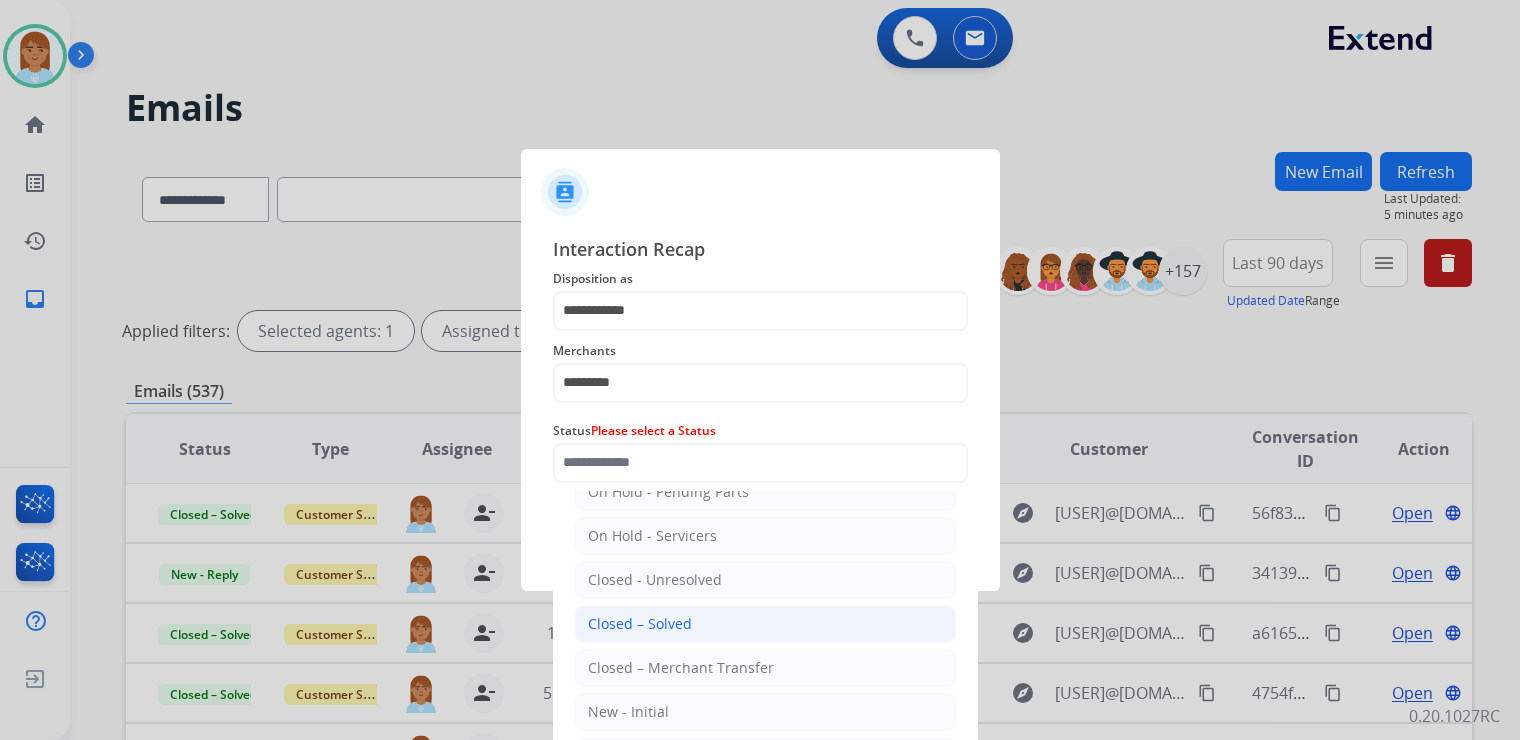 click on "Closed – Solved" 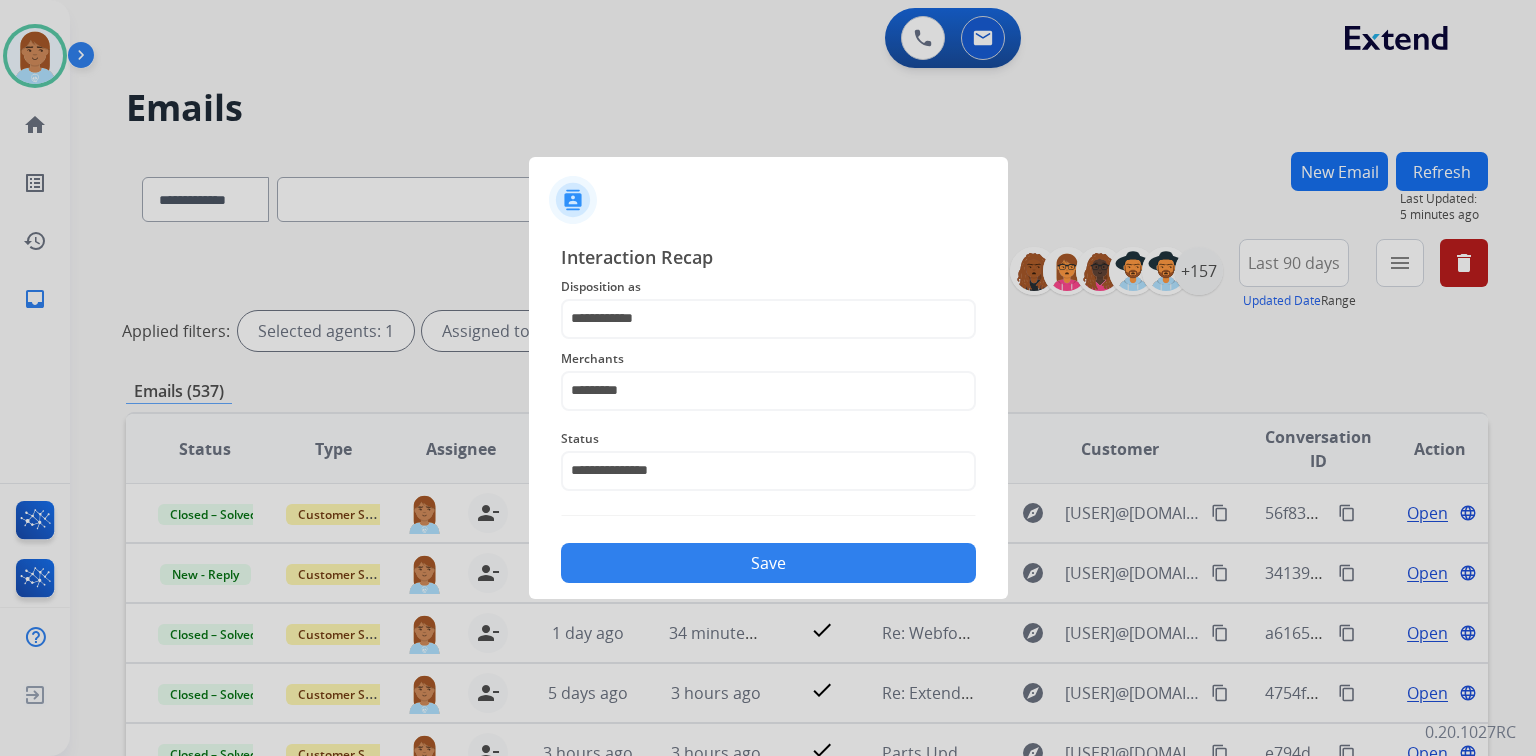 click on "Save" 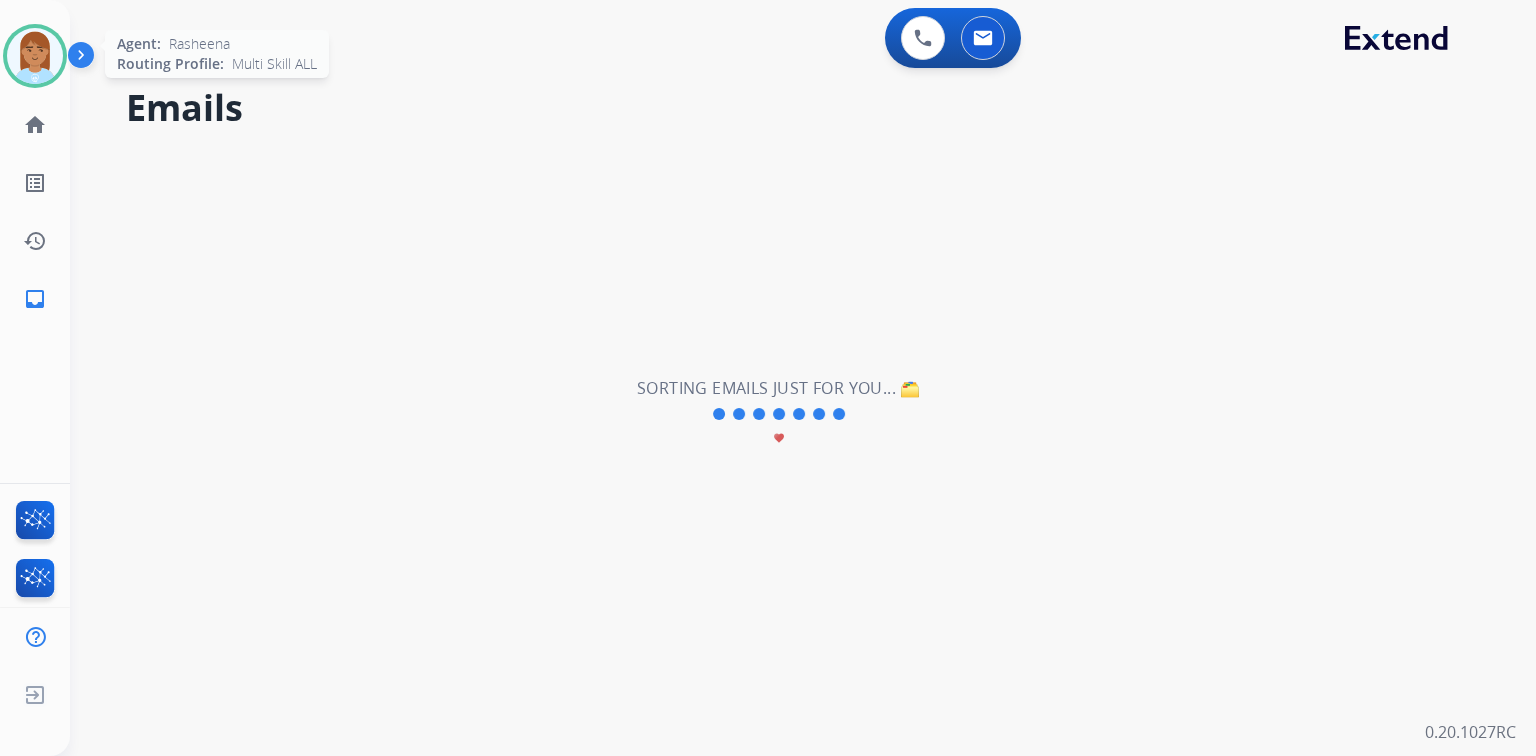 click at bounding box center [35, 56] 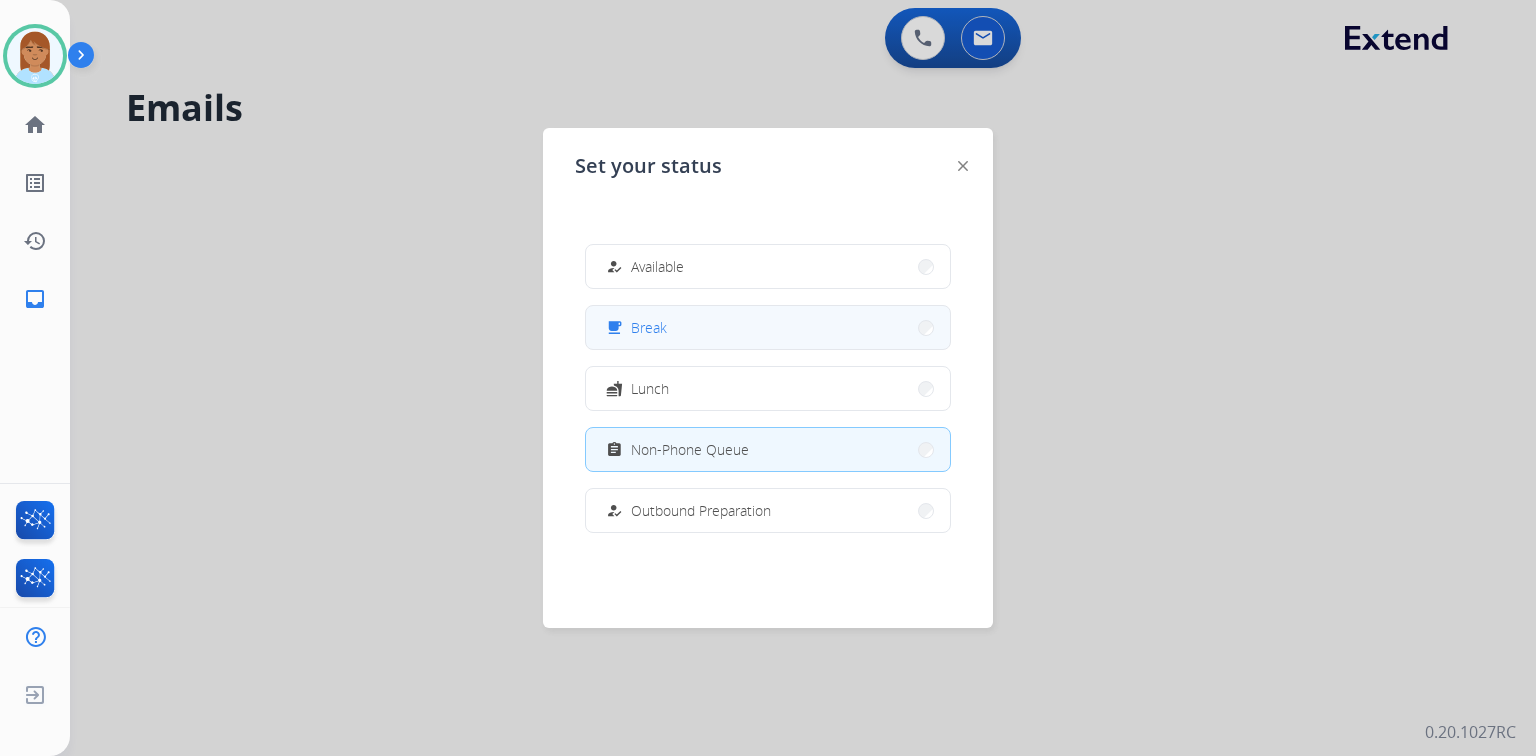 click on "free_breakfast Break" at bounding box center (768, 327) 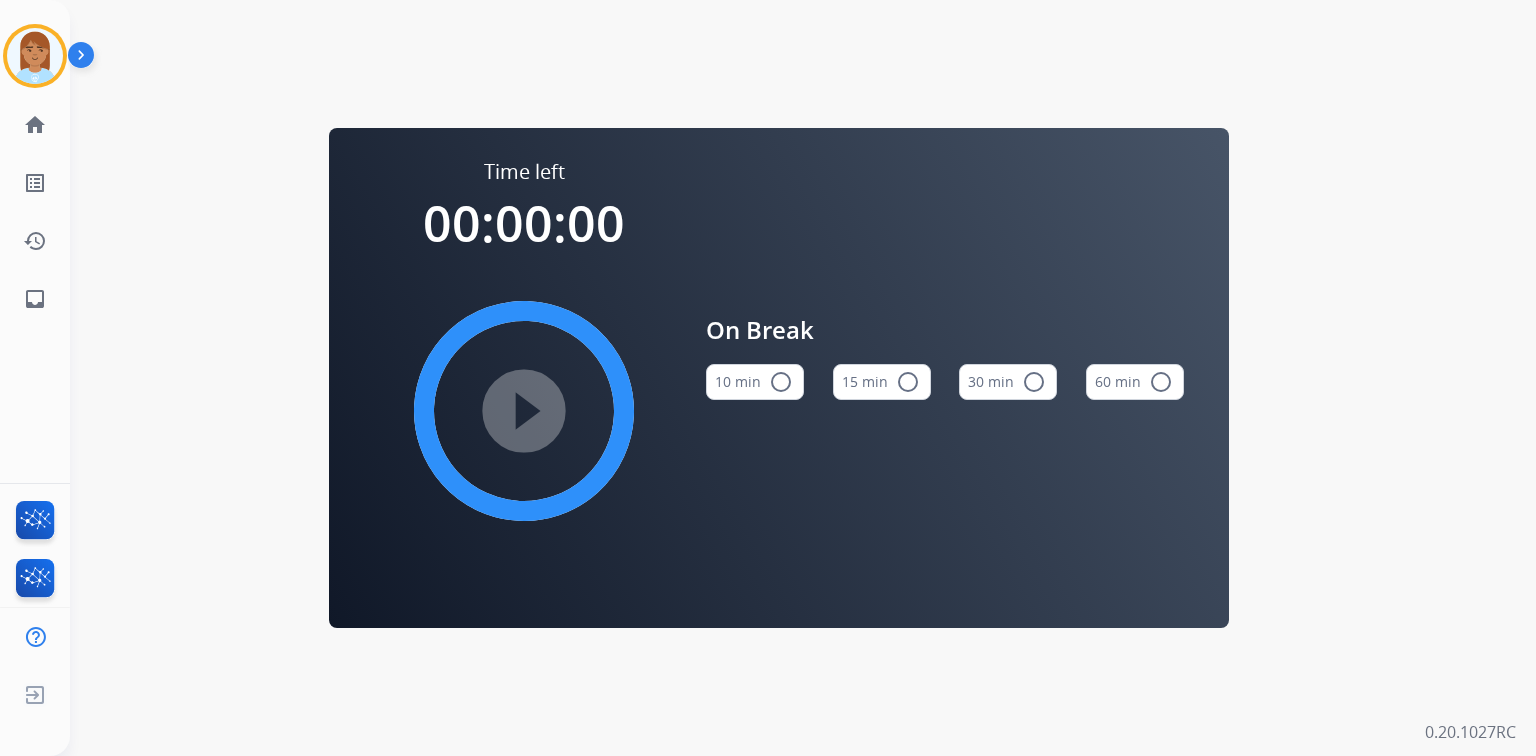 click on "radio_button_unchecked" at bounding box center (908, 382) 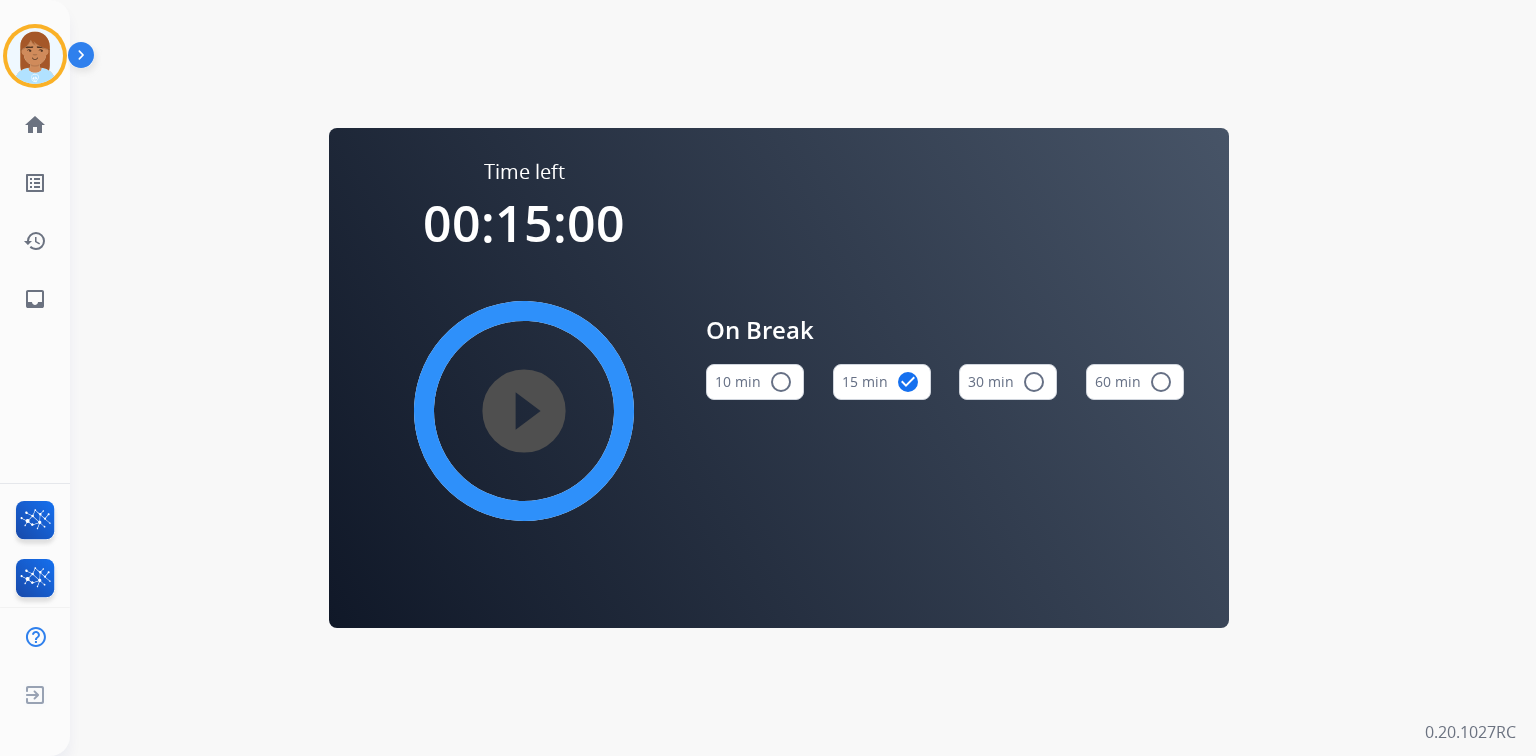 type 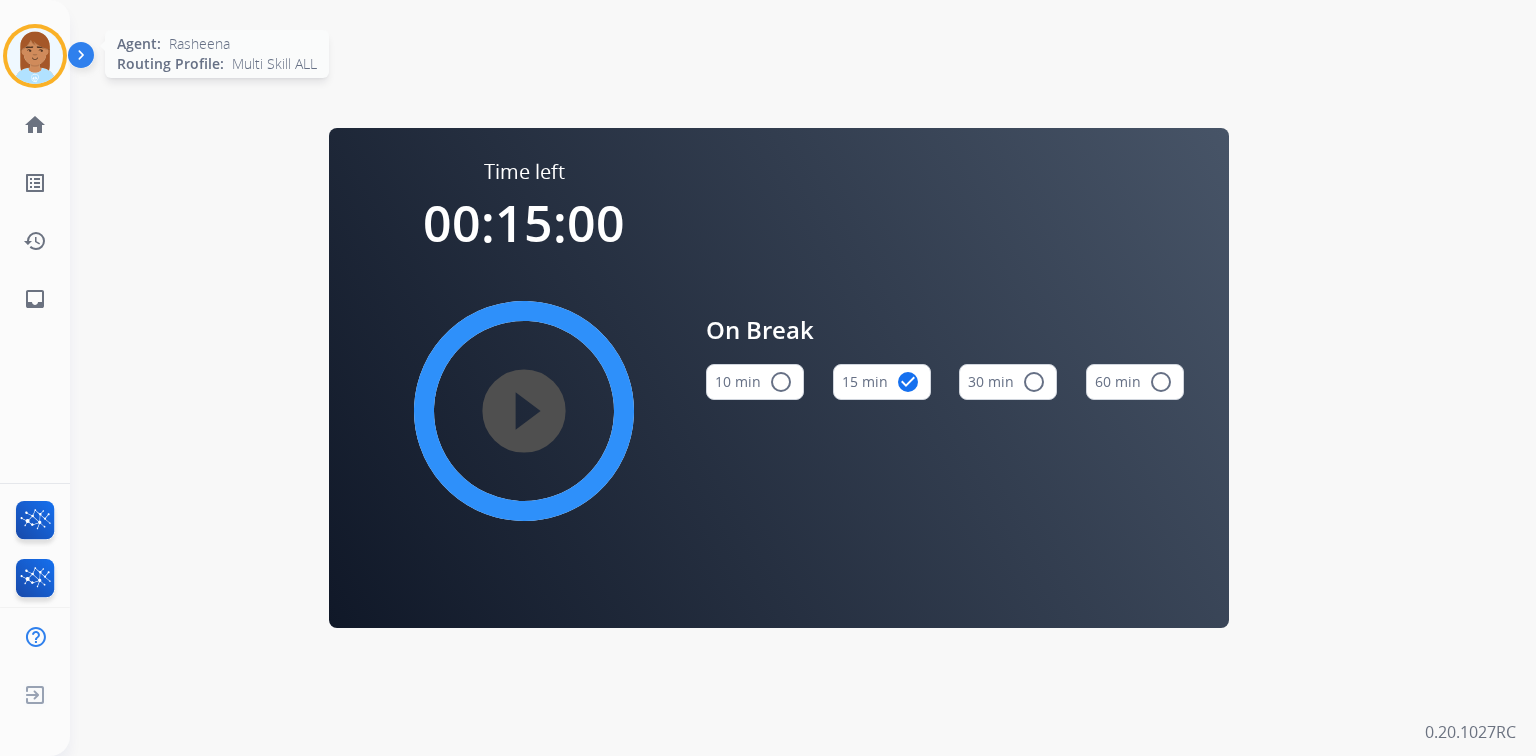 click at bounding box center (35, 56) 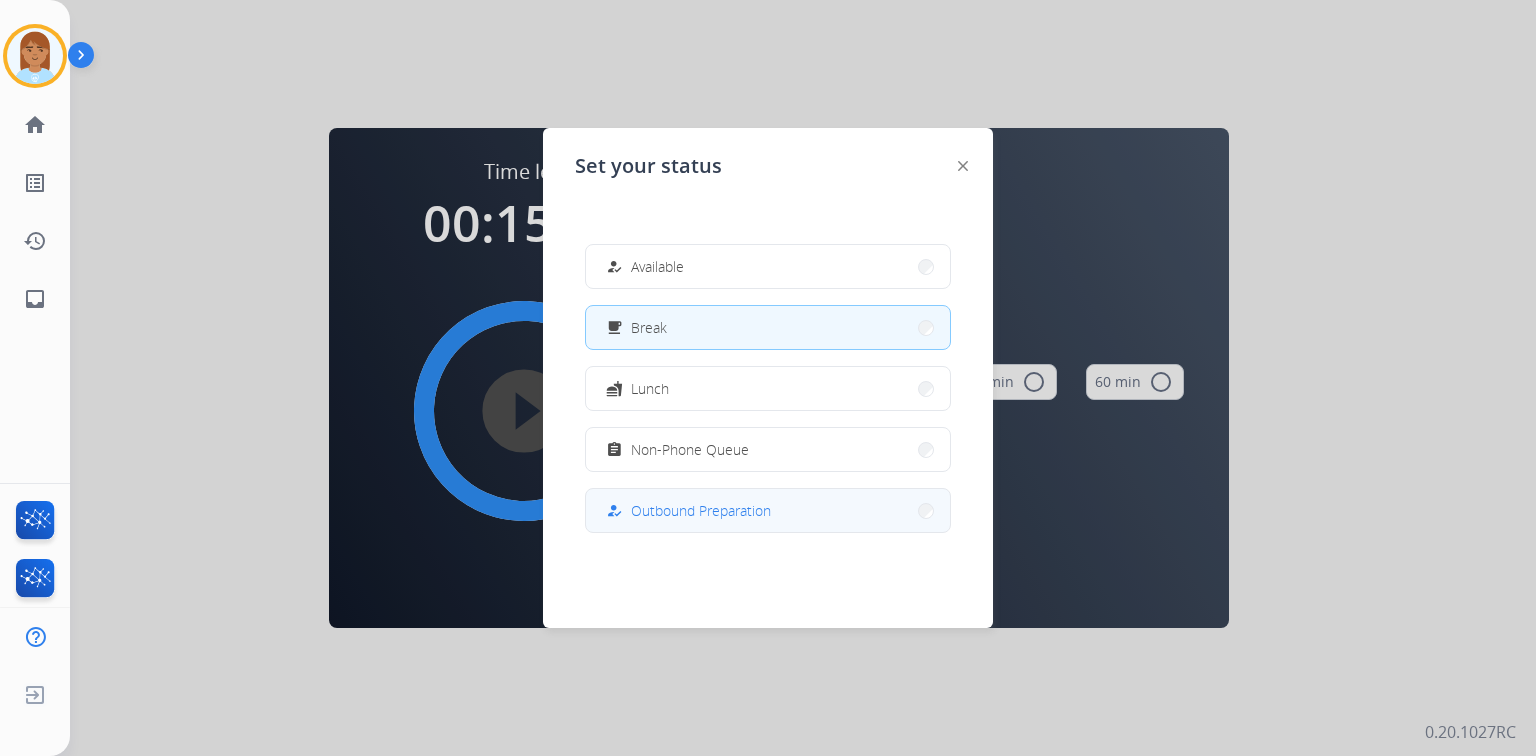 scroll, scrollTop: 376, scrollLeft: 0, axis: vertical 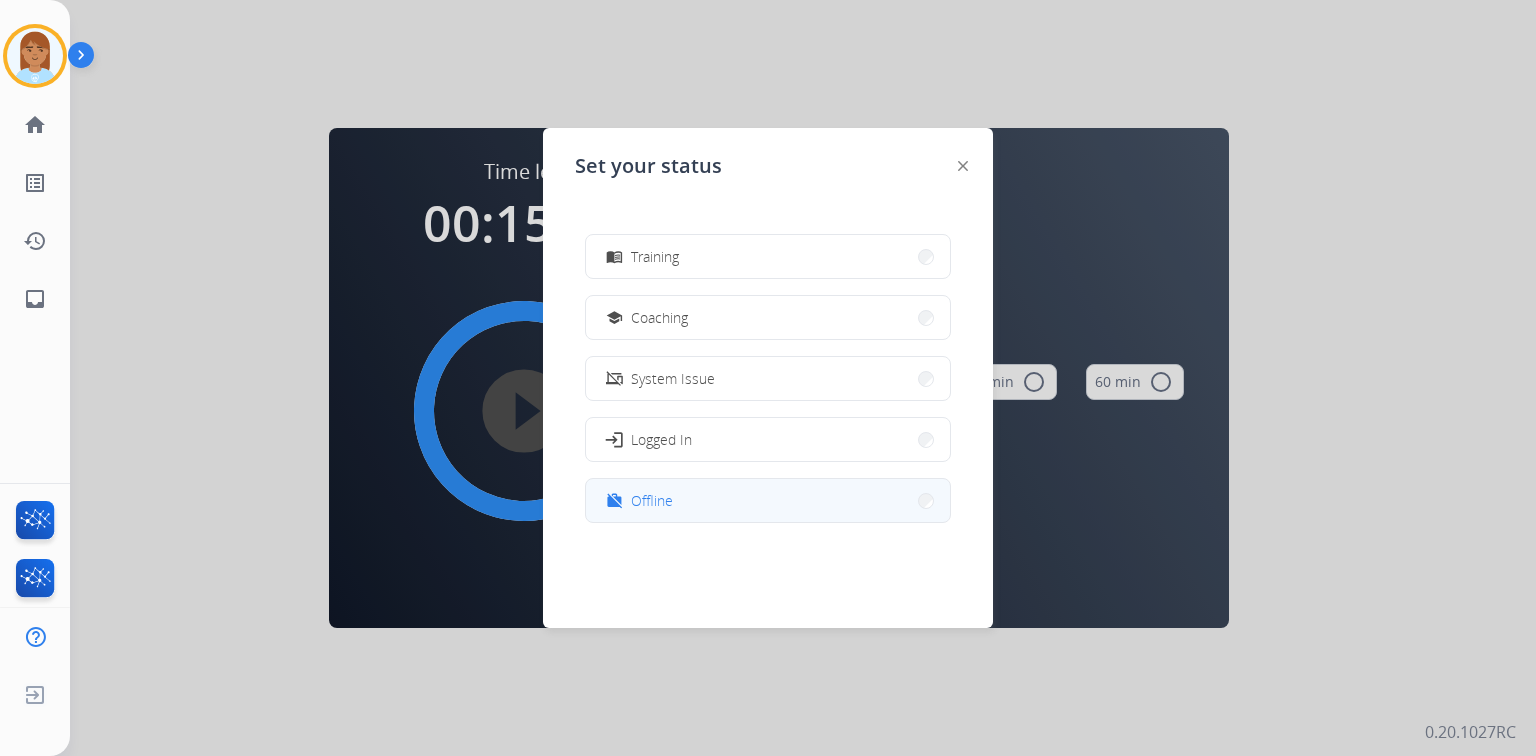 click on "work_off Offline" at bounding box center [768, 500] 